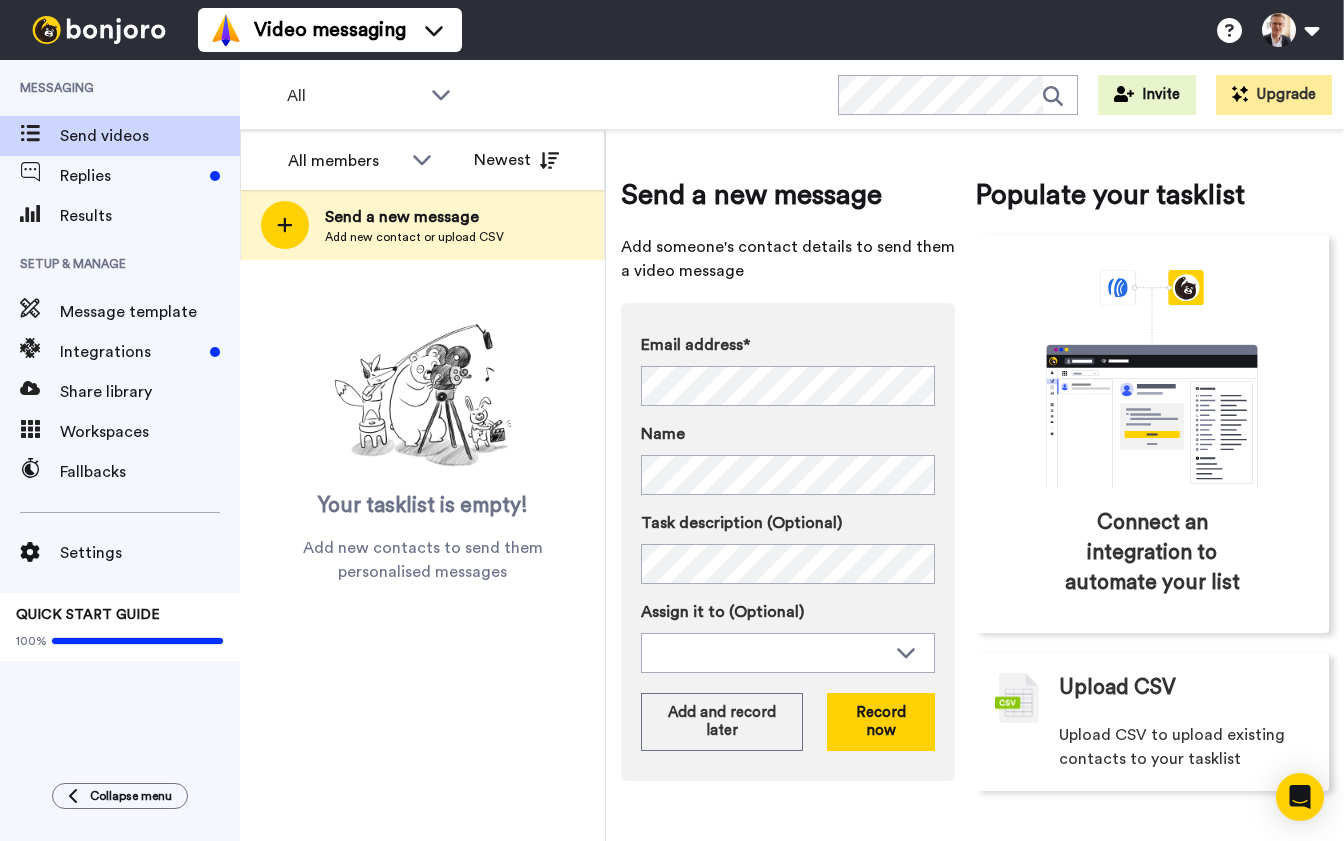 scroll, scrollTop: 0, scrollLeft: 0, axis: both 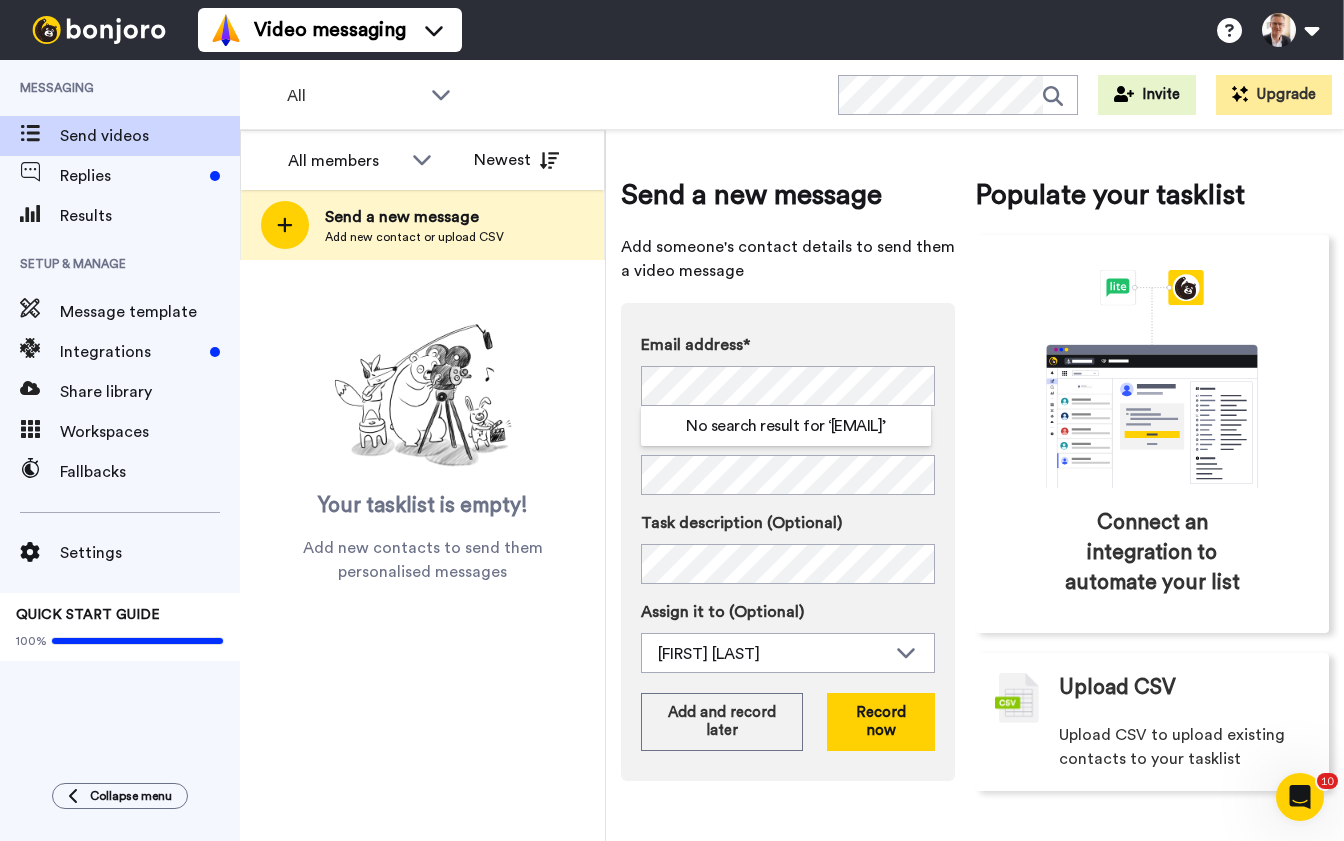 click on "Task description (Optional)" at bounding box center [788, 523] 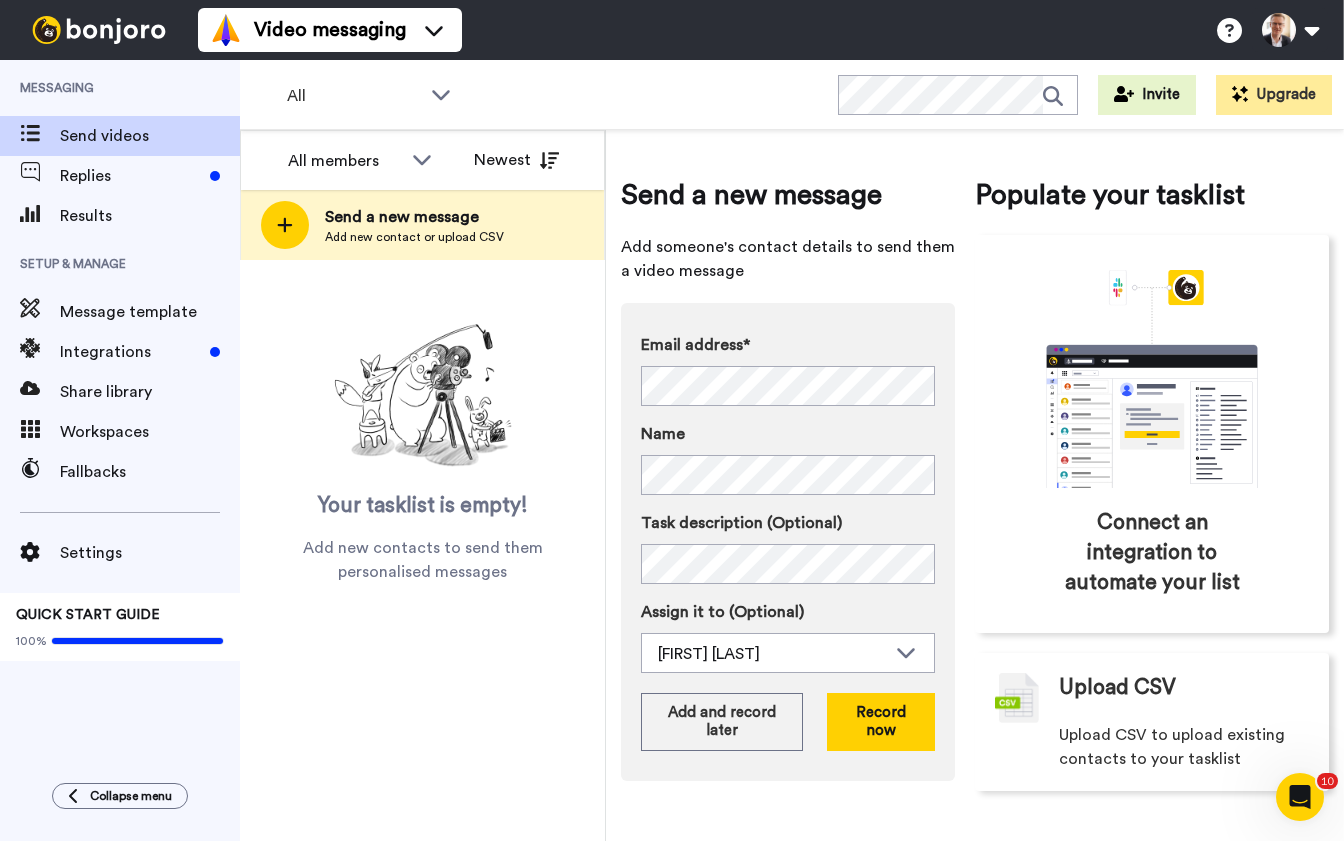 click on "Send a new message Add someone's contact details to send them a video message Email address* No search result for ‘ rupert@bramleyfinancialplanning.co.uk ’ Name Task description (Optional) Assign it to (Optional) Brett Davidson Brett Davidson Add and record later Record now Populate your tasklist Connect an integration to automate your list Upload CSV Upload CSV to upload existing contacts to your tasklist" at bounding box center (975, 485) 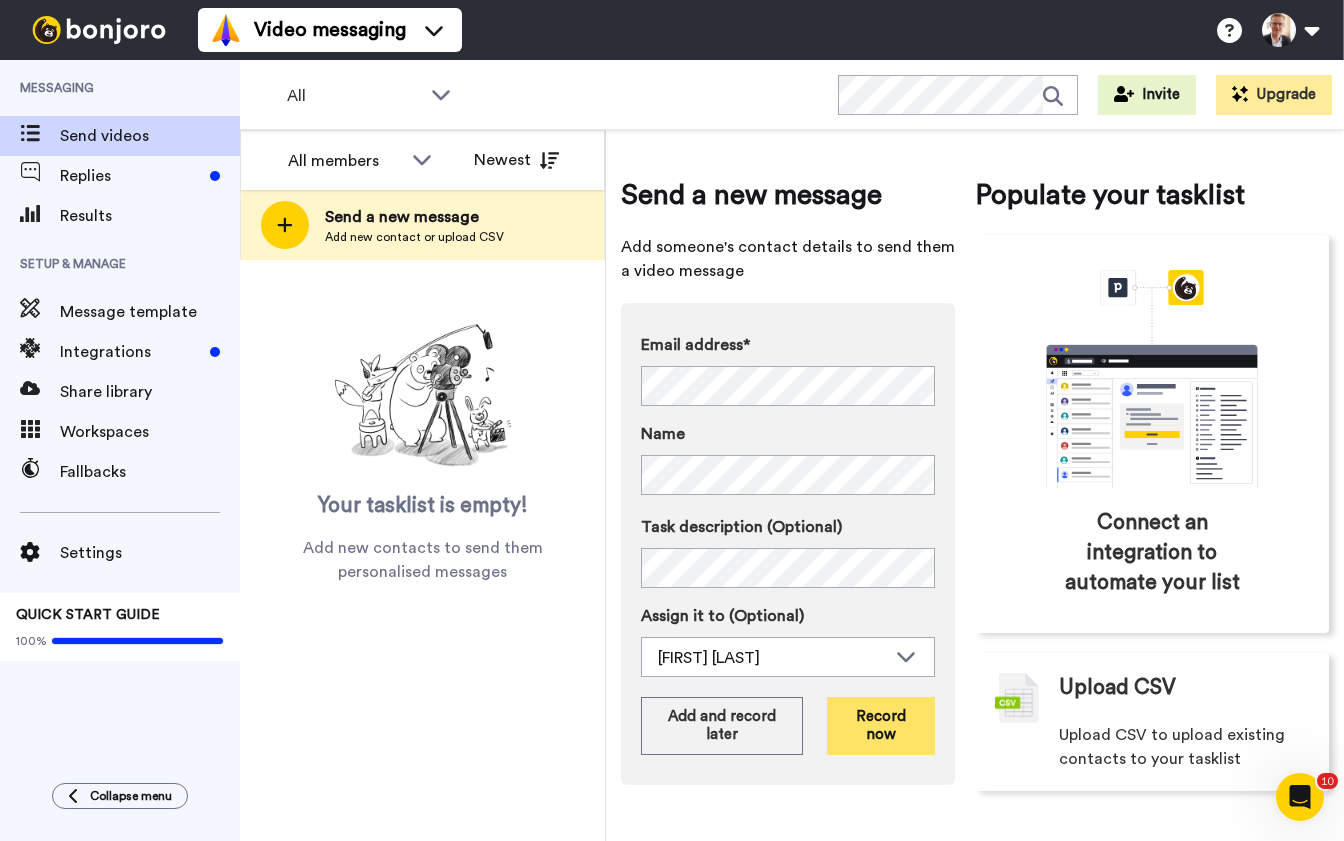 click on "Record now" at bounding box center (881, 726) 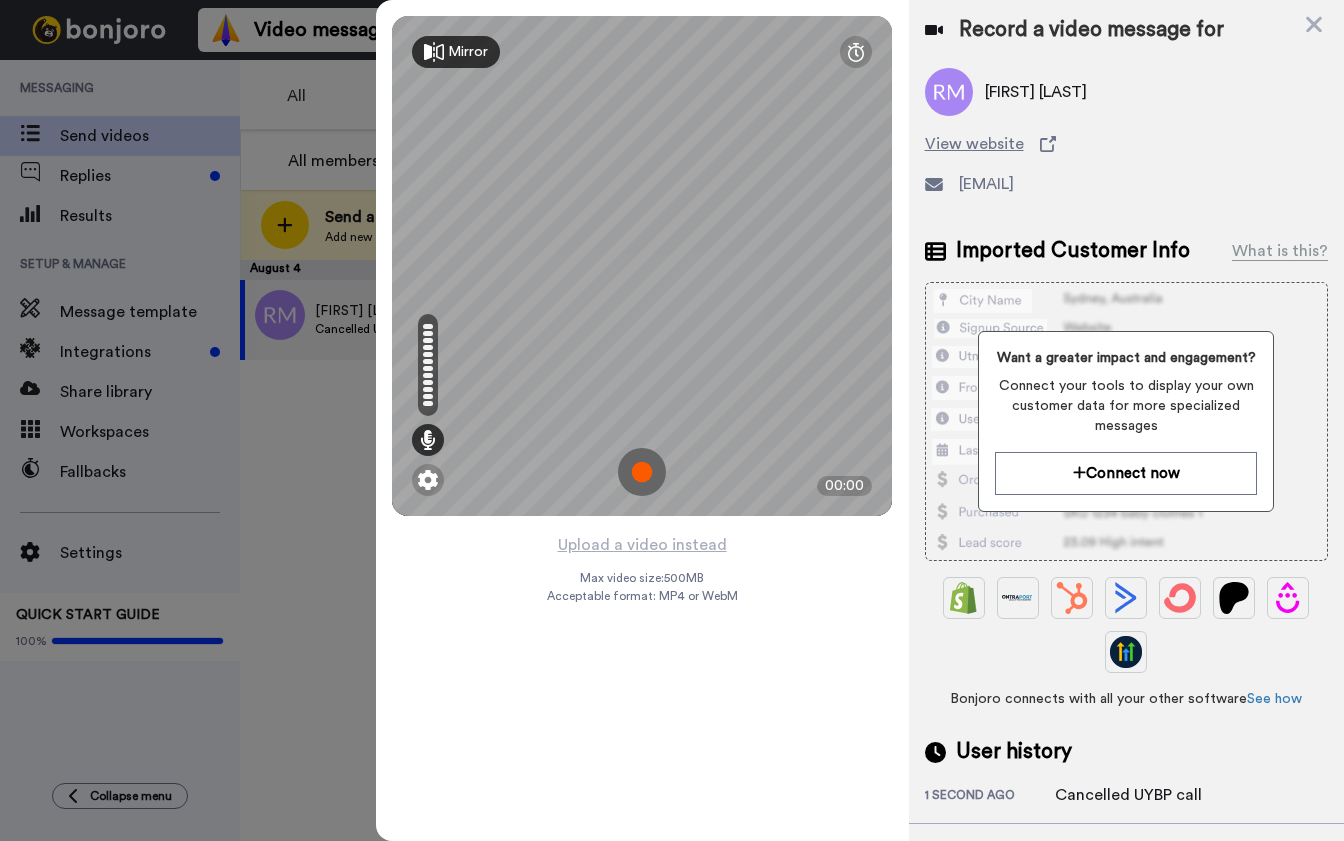 click at bounding box center (642, 472) 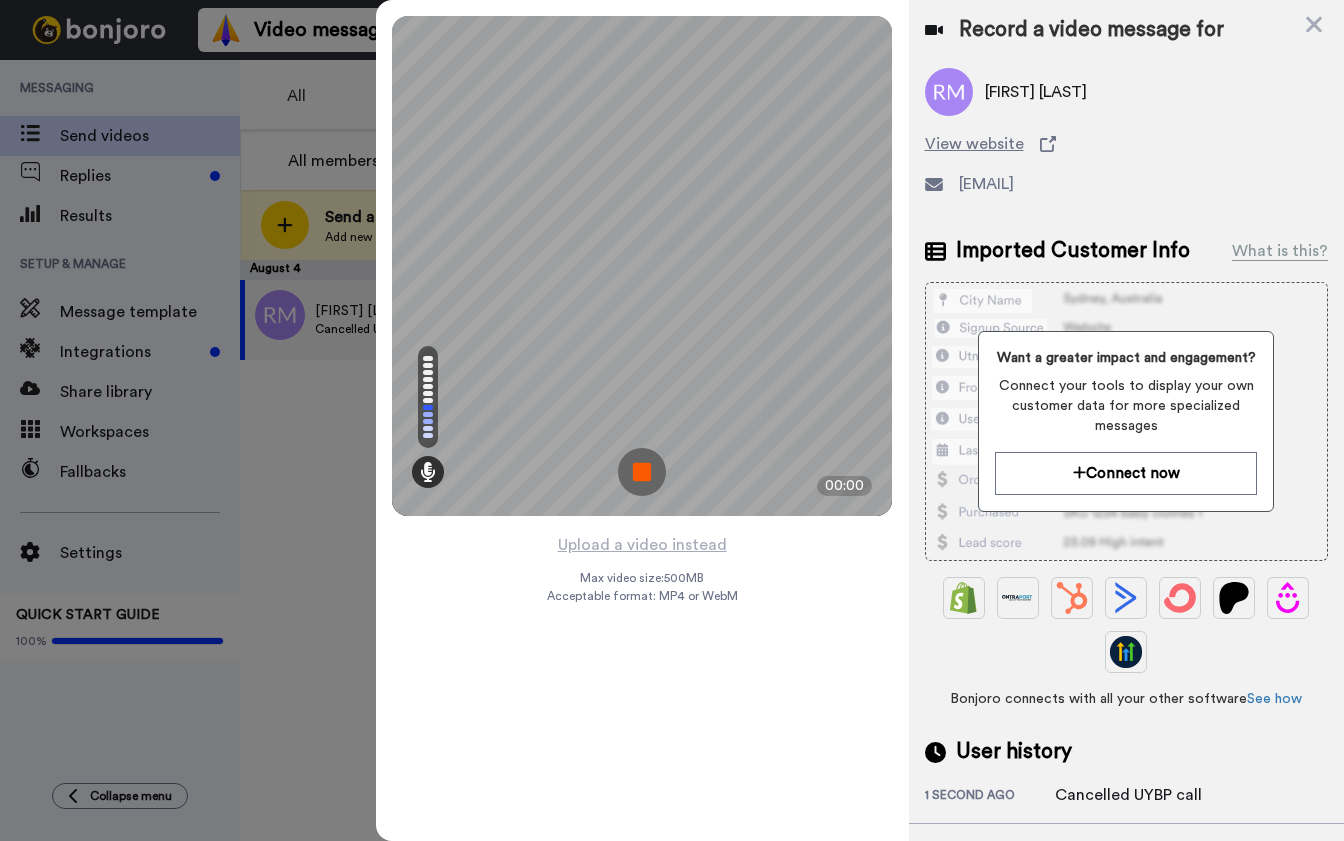 scroll, scrollTop: 0, scrollLeft: 0, axis: both 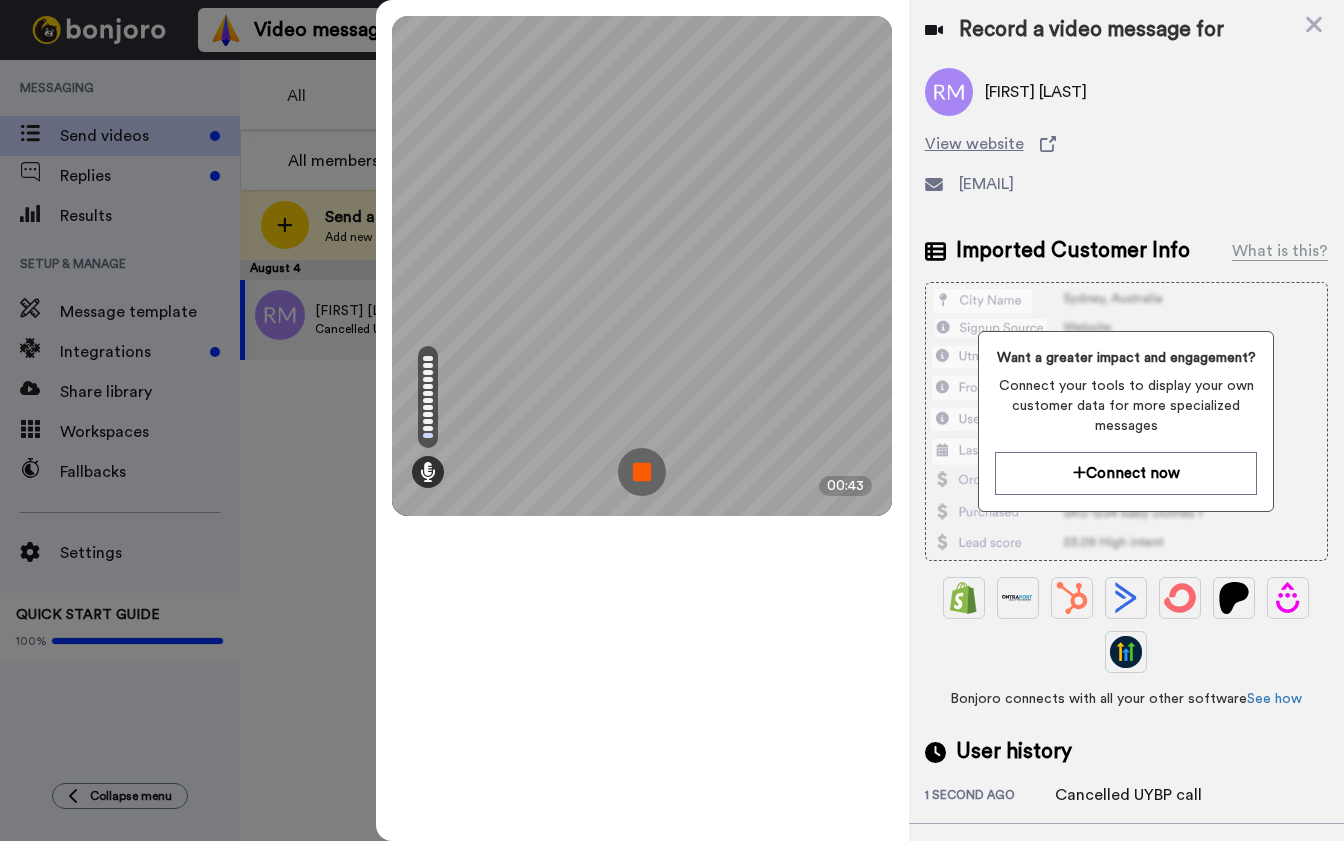 click at bounding box center [642, 472] 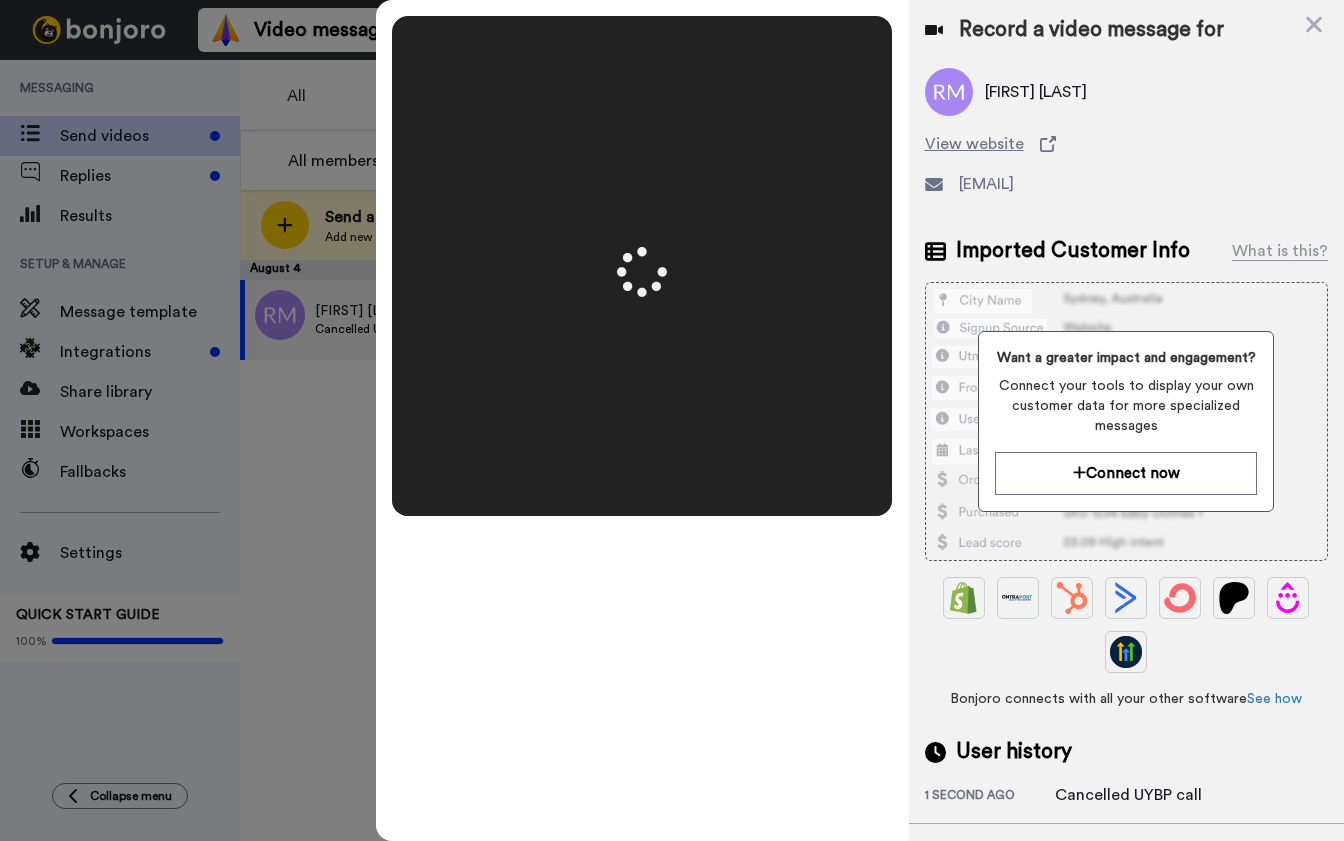 scroll, scrollTop: 0, scrollLeft: 0, axis: both 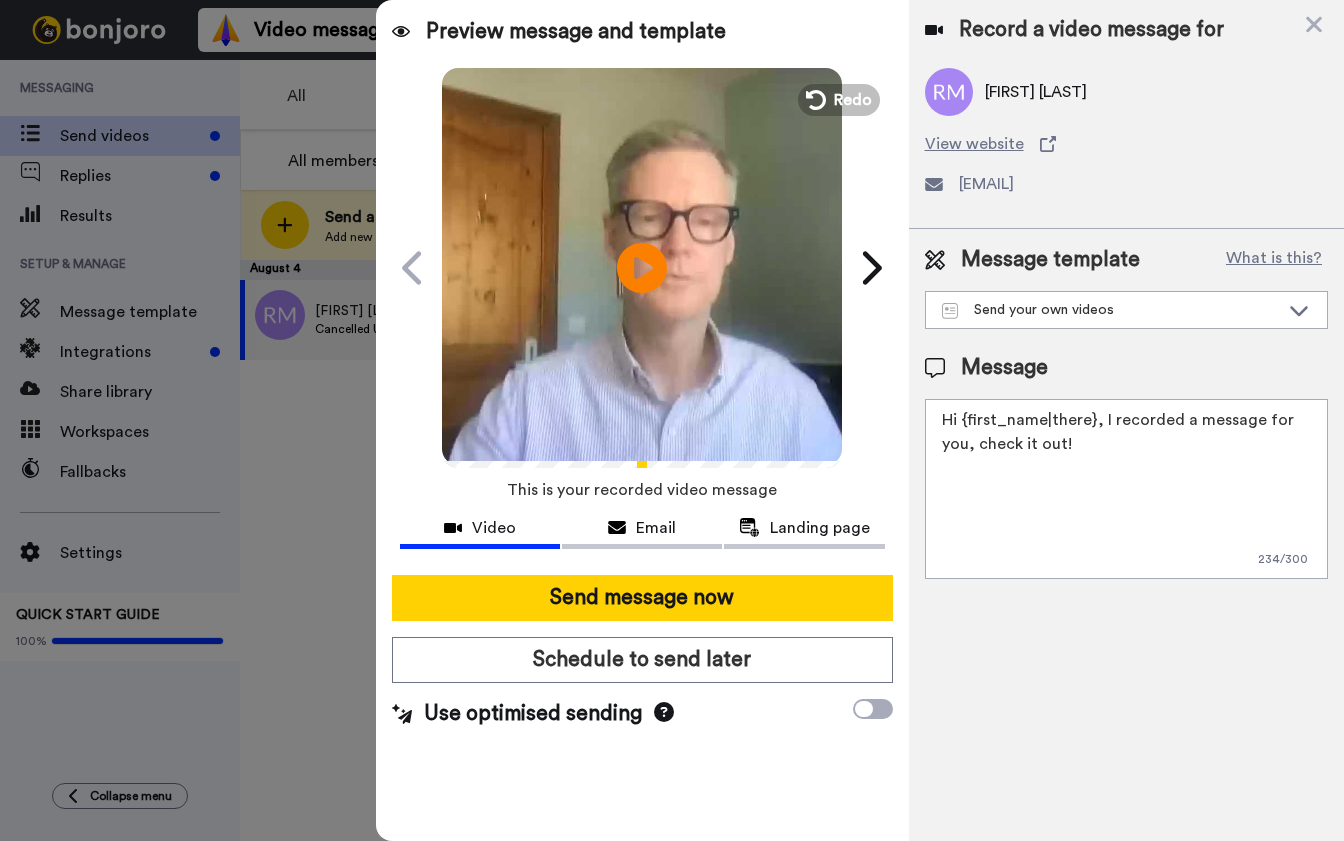 click on "Hi {first_name|there}, I recorded a message for you, check it out!" at bounding box center (1126, 489) 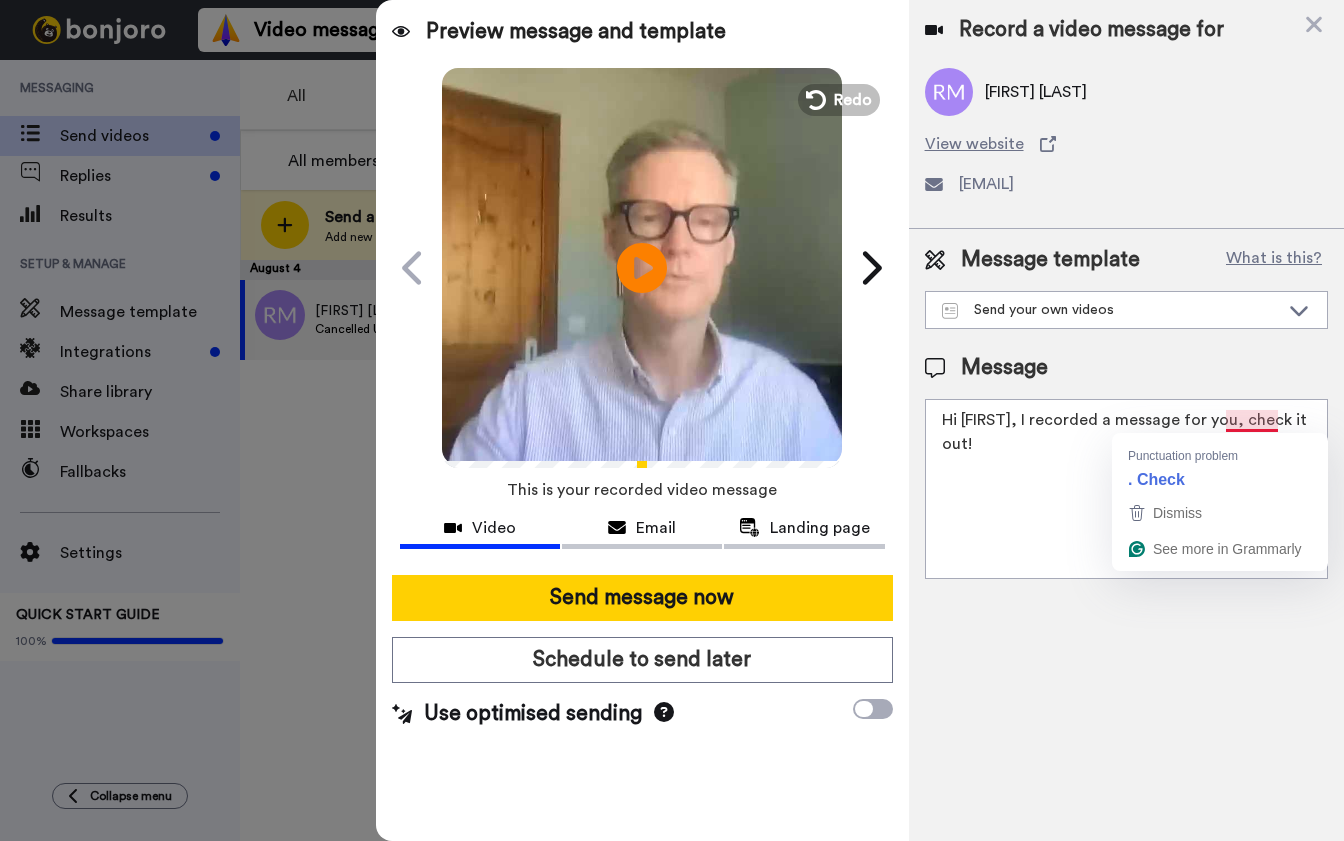 click on "Hi Rupert, I recorded a message for you, check it out!" at bounding box center [1126, 489] 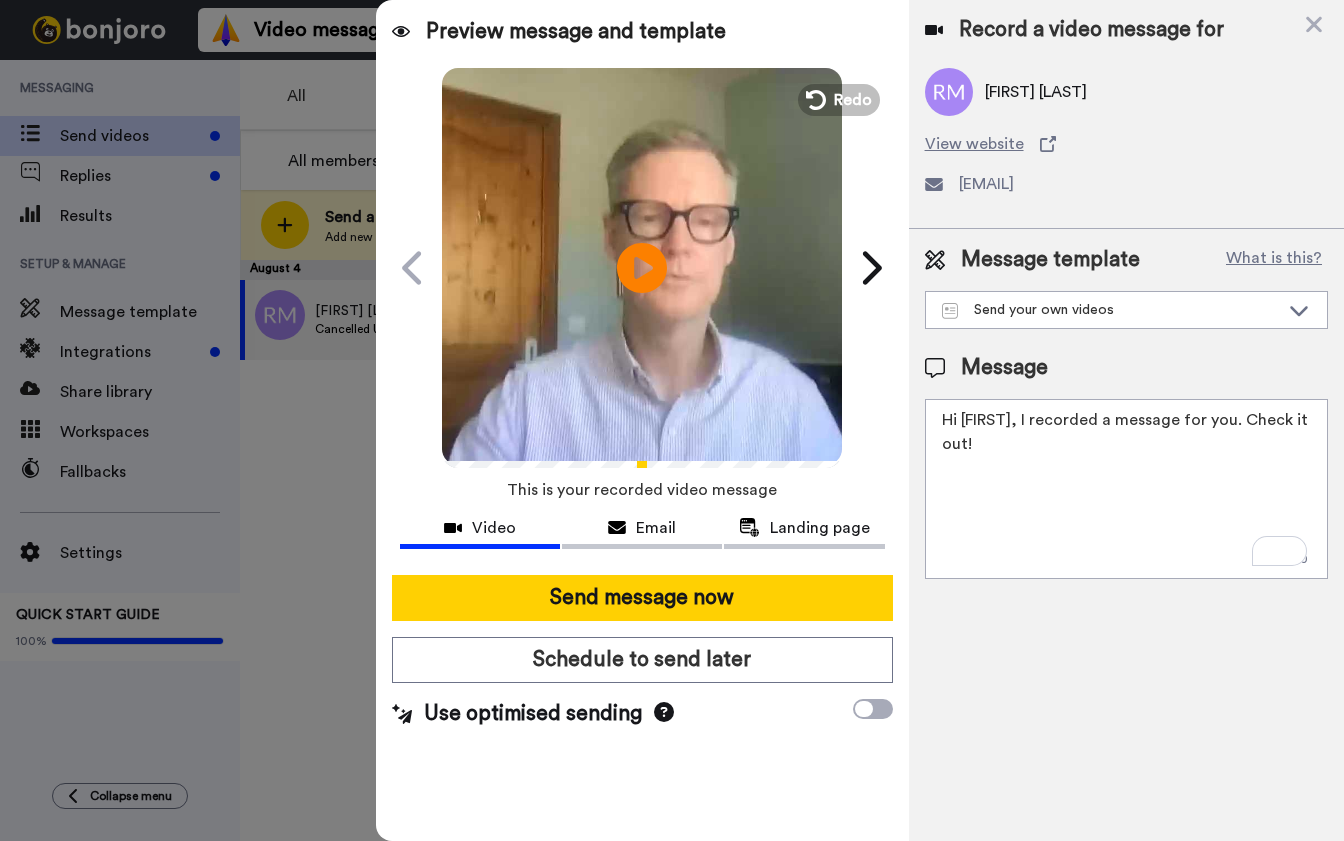 click on "Hi Rupert, I recorded a message for you. Check it out!" at bounding box center (1126, 489) 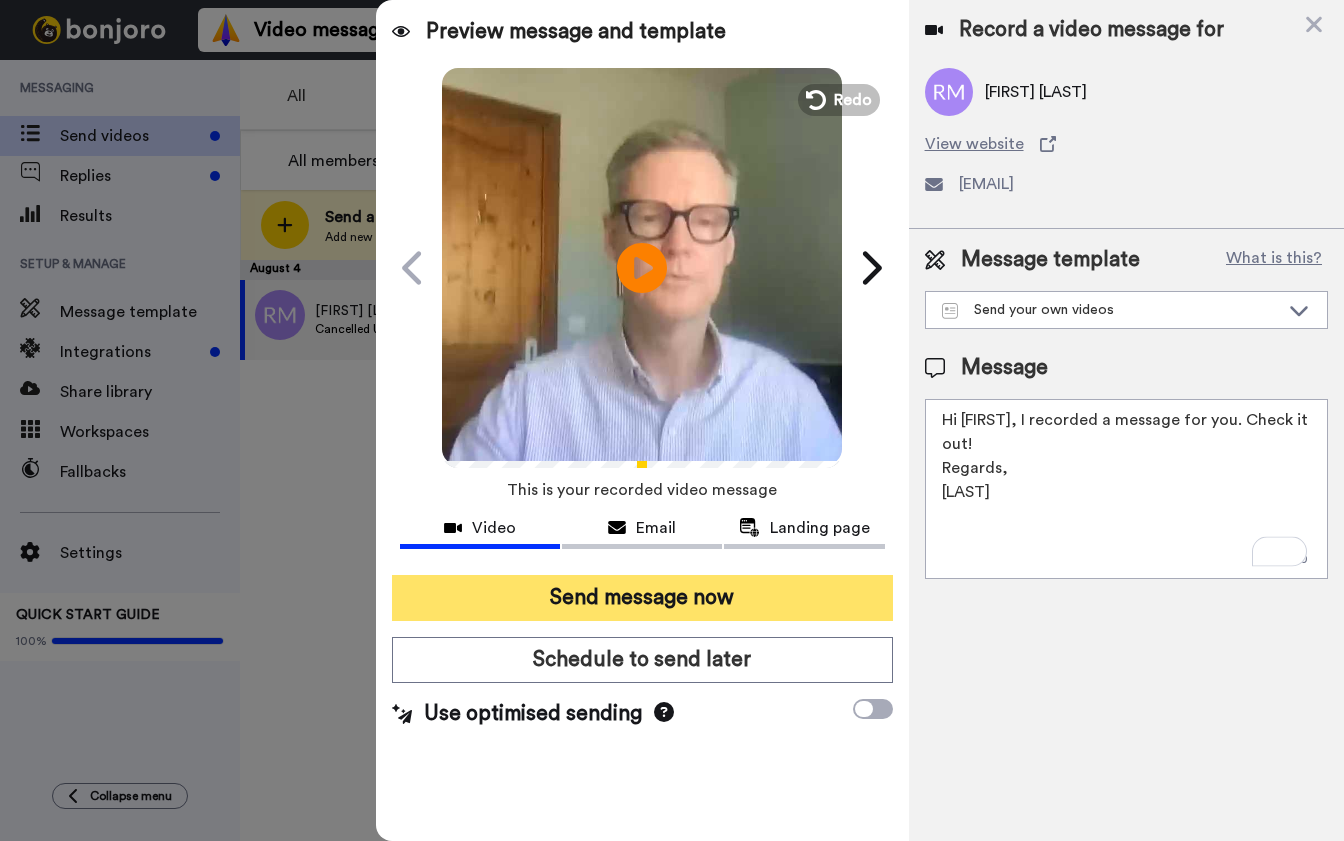 type on "Hi Rupert, I recorded a message for you. Check it out!
Regards,
Brett" 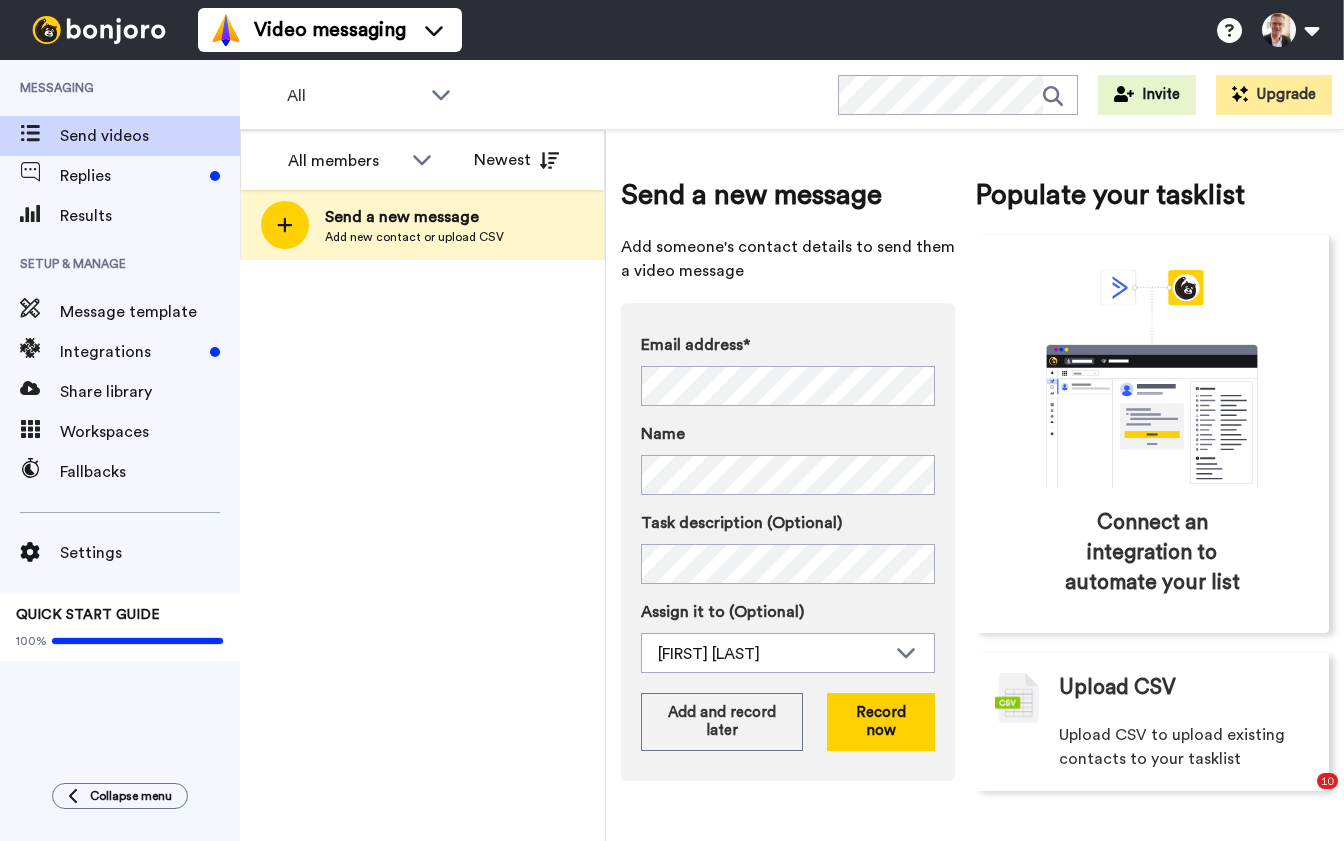 scroll, scrollTop: 0, scrollLeft: 0, axis: both 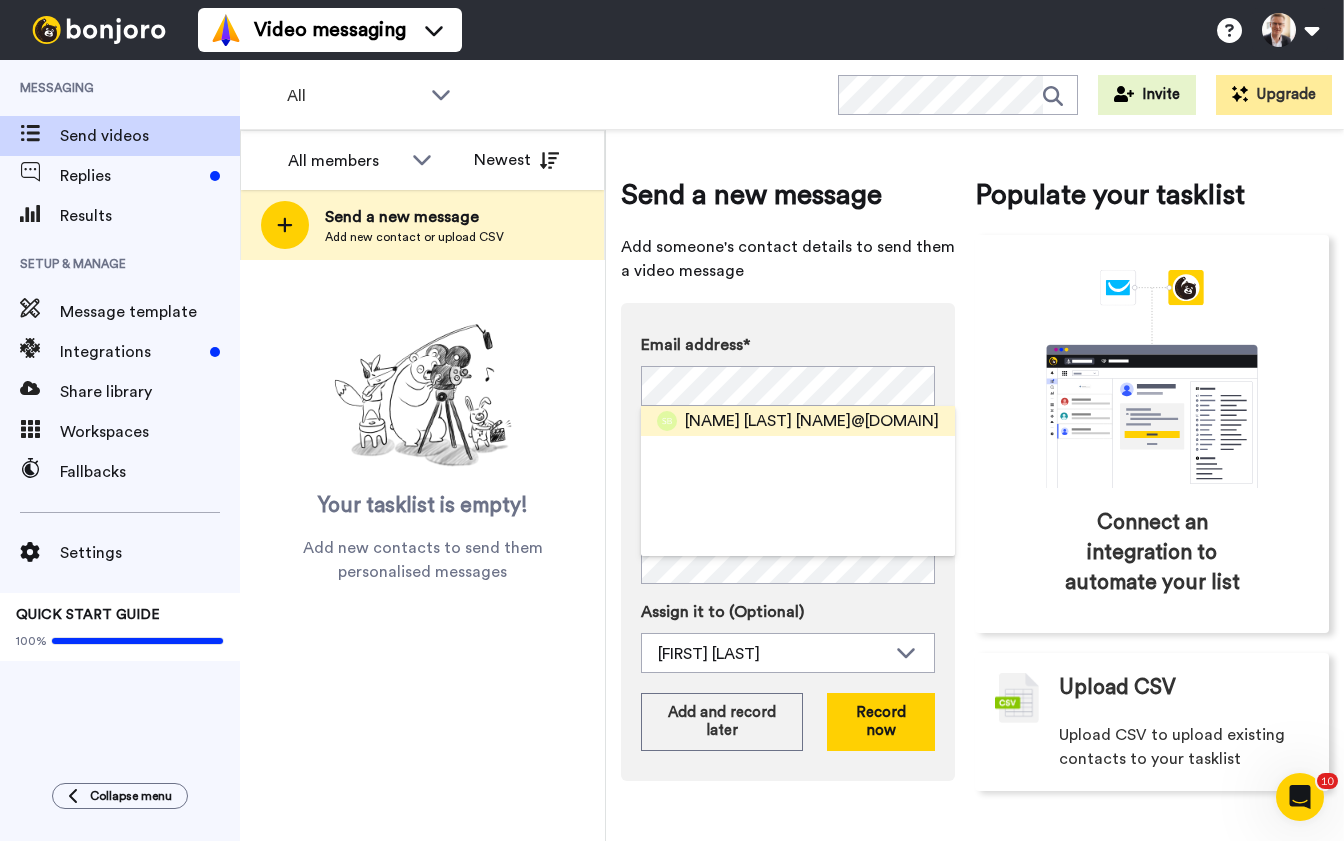 click on "[NAME] [LAST]" at bounding box center [738, 421] 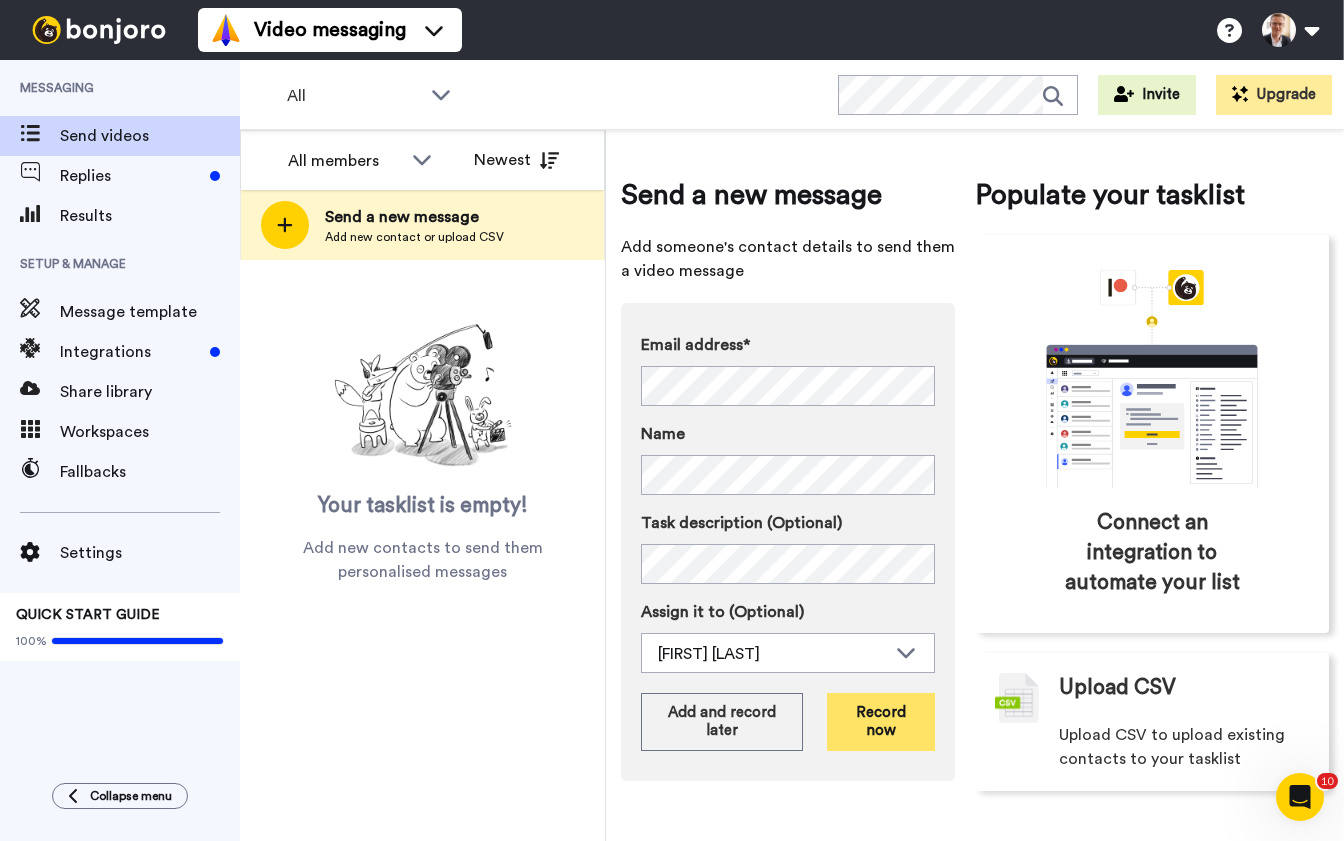 click on "Record now" at bounding box center (881, 722) 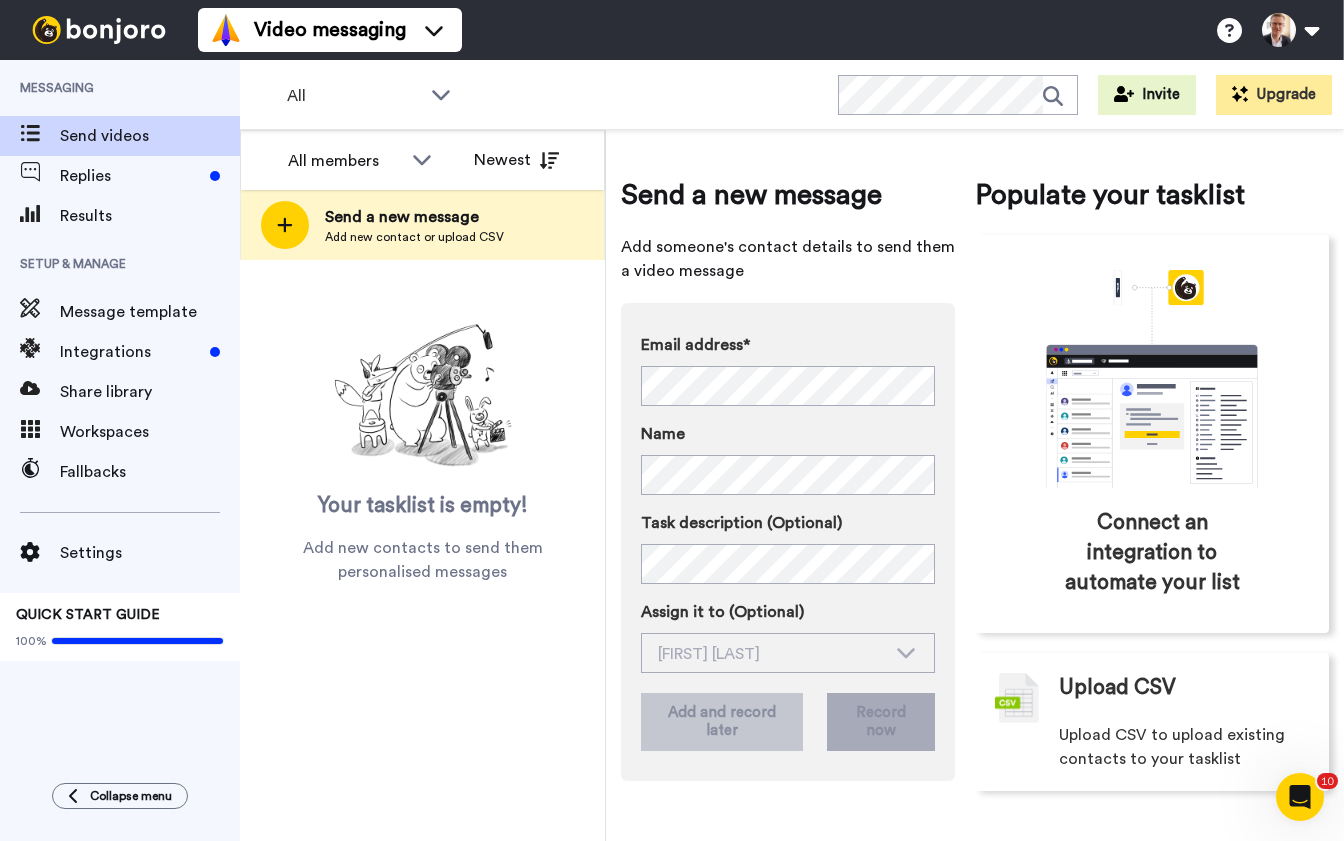 scroll, scrollTop: 0, scrollLeft: 0, axis: both 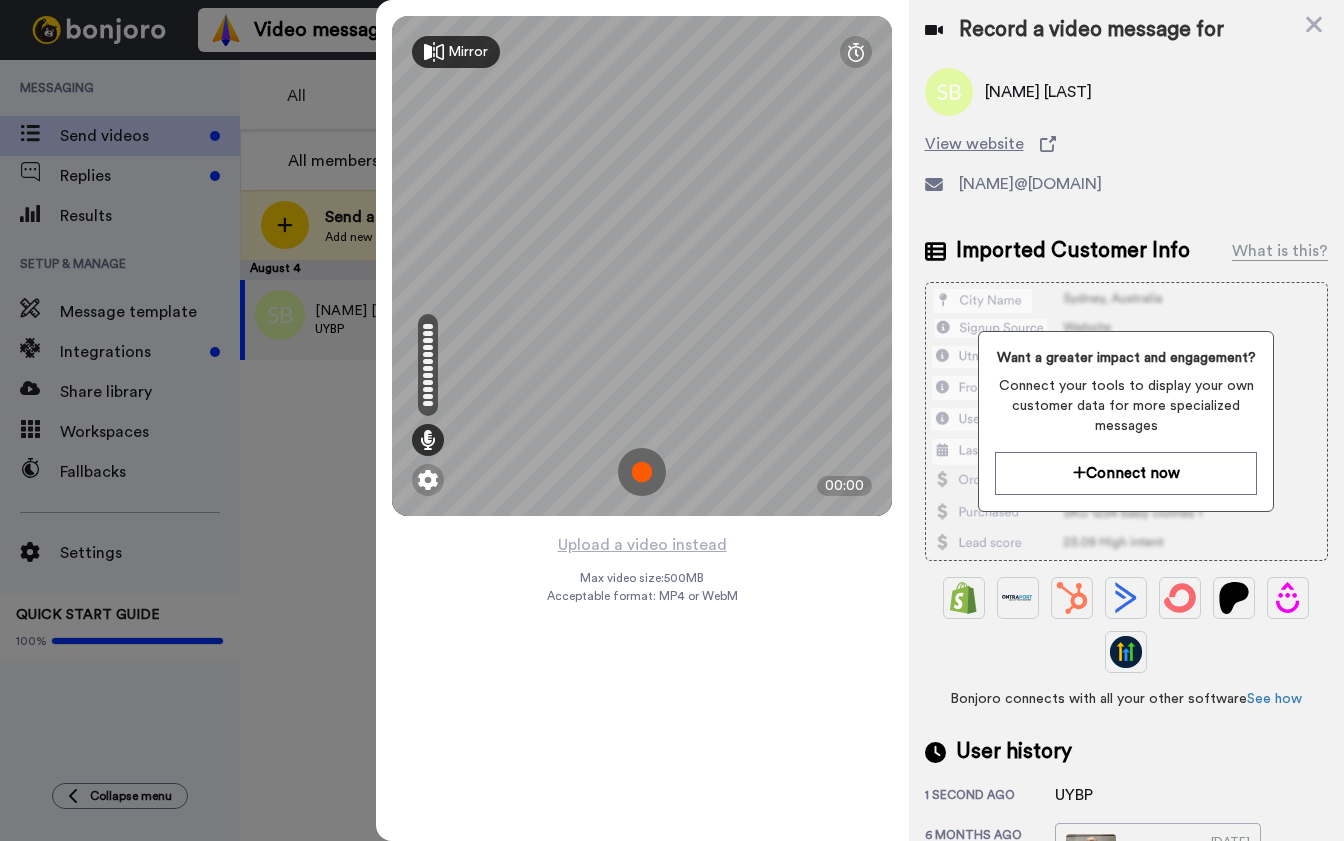 click at bounding box center [642, 472] 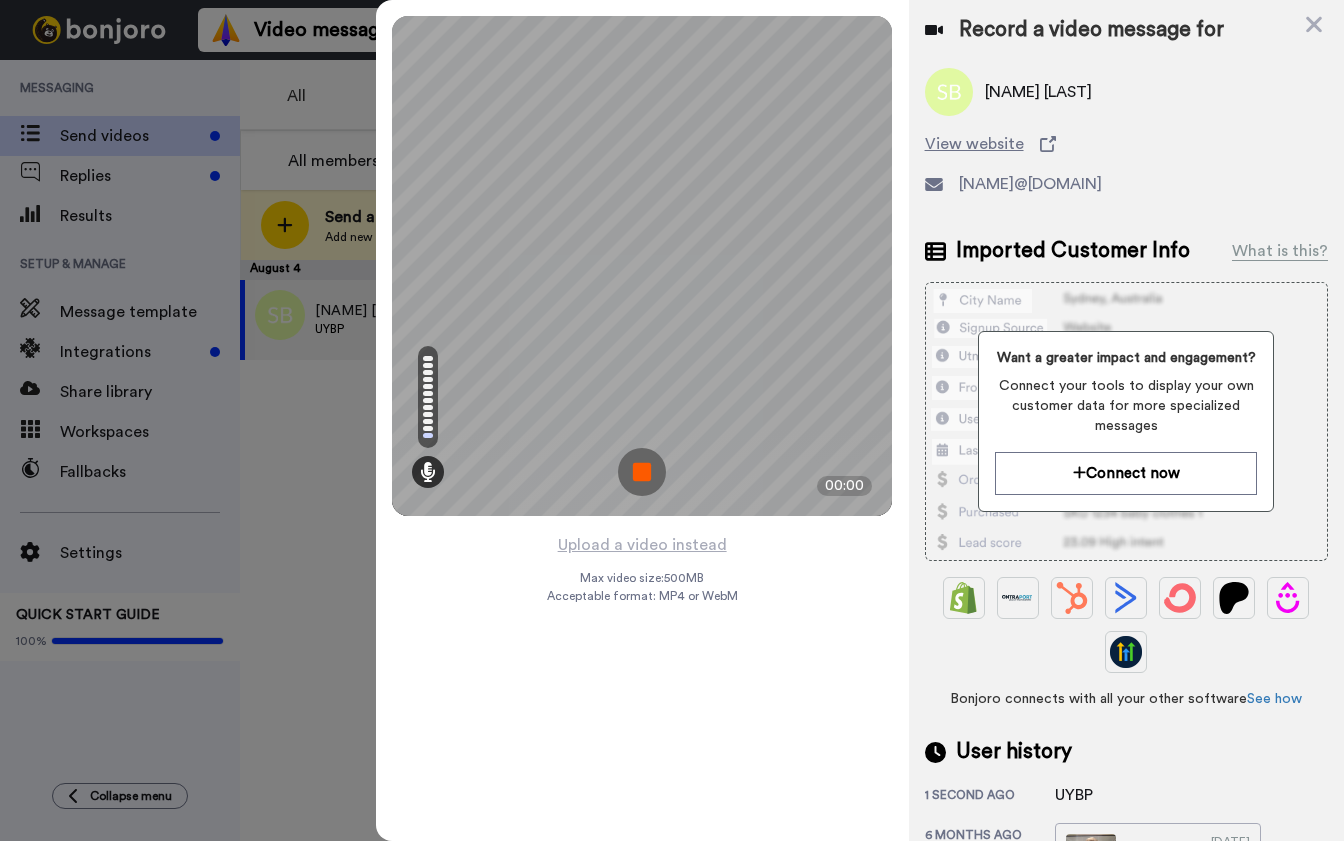scroll, scrollTop: 0, scrollLeft: 0, axis: both 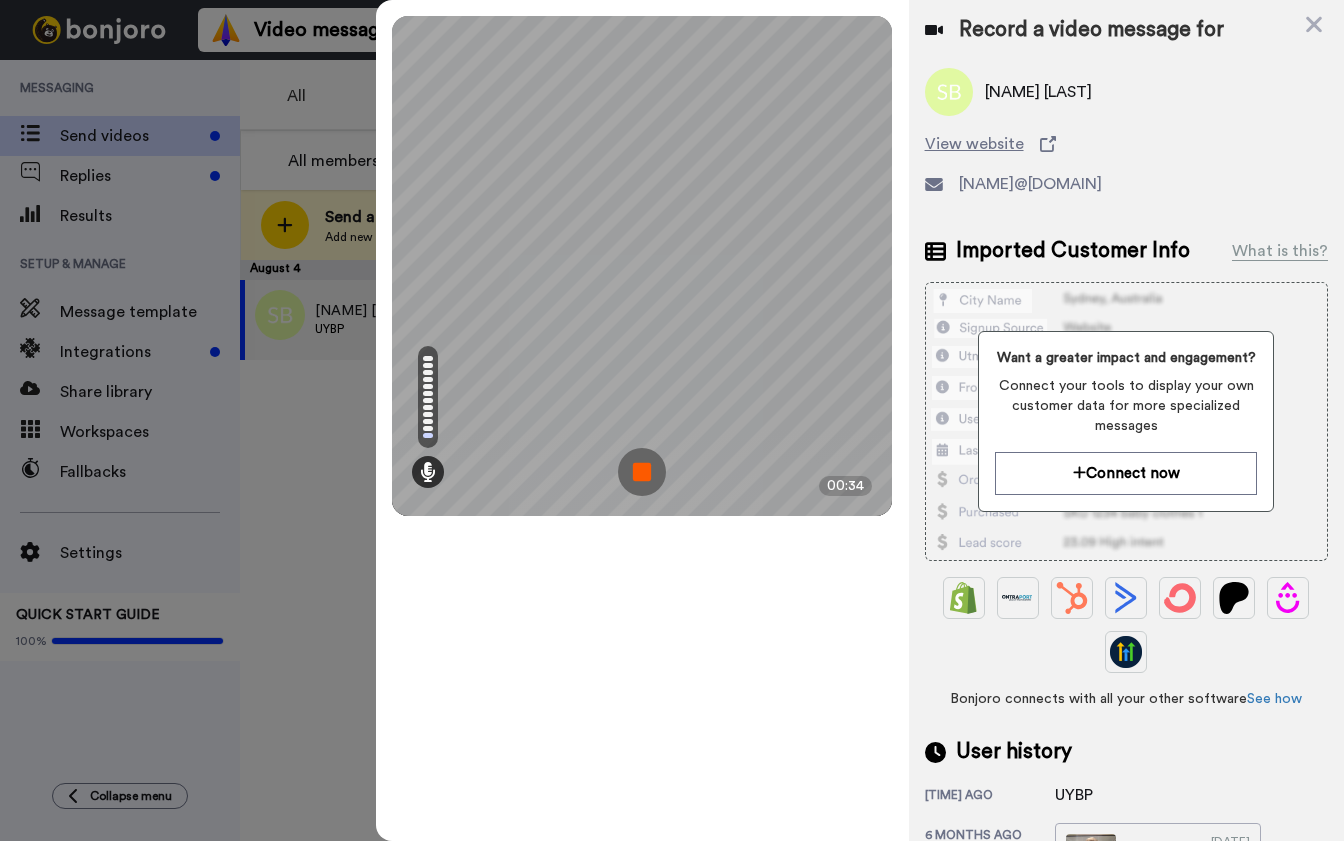 click at bounding box center (642, 472) 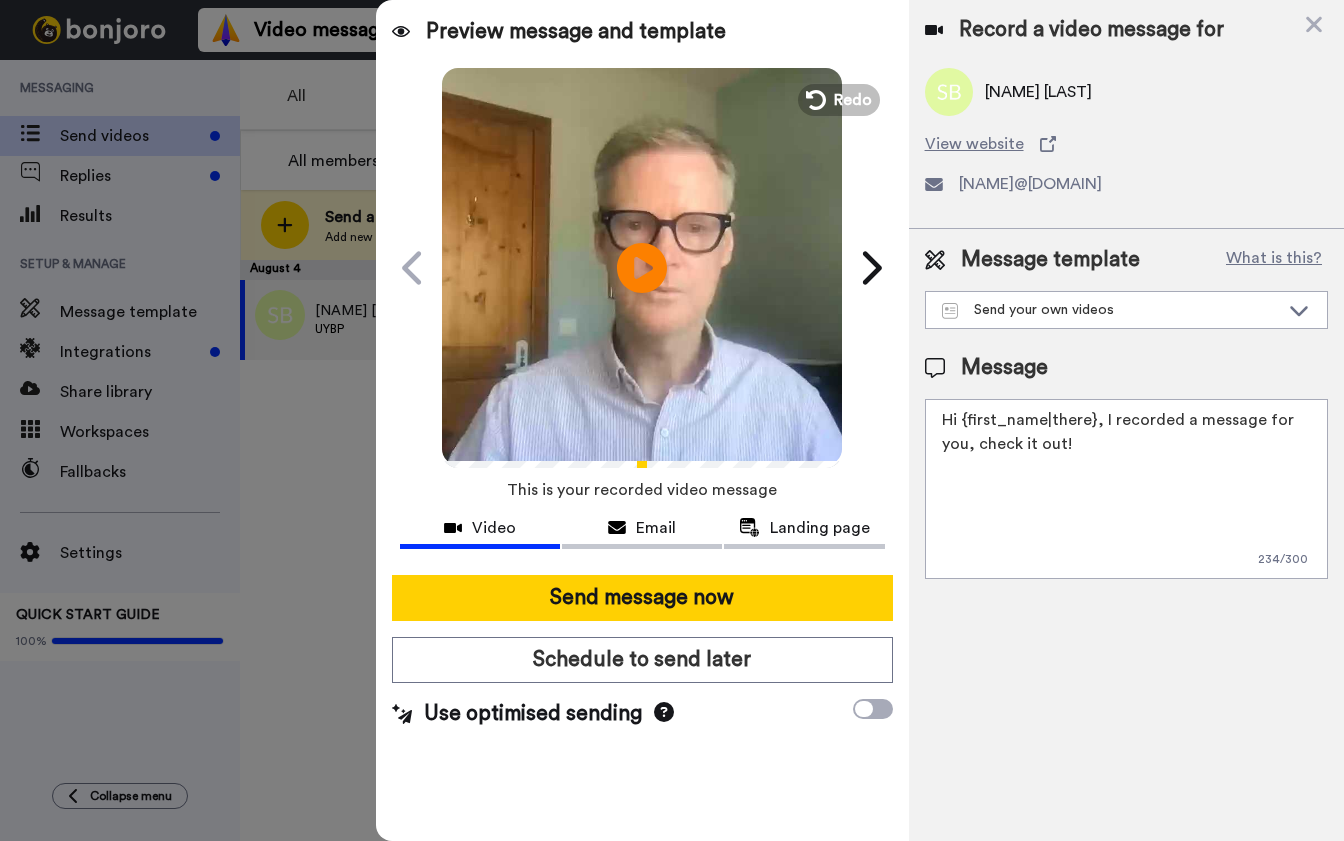 click on "Hi {first_name|there}, I recorded a message for you, check it out!" at bounding box center [1126, 489] 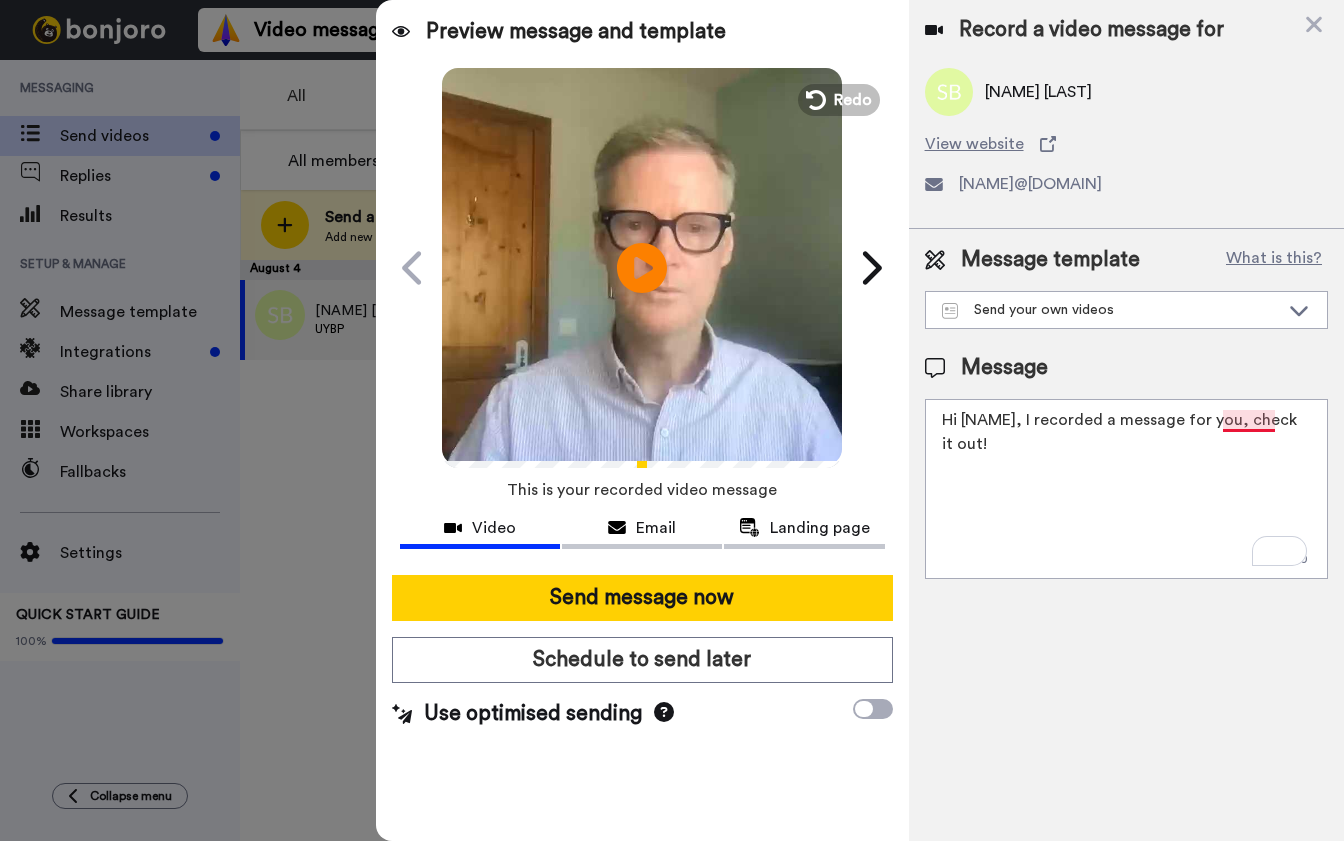 click on "Hi [NAME], I recorded a message for you, check it out!" at bounding box center [1126, 489] 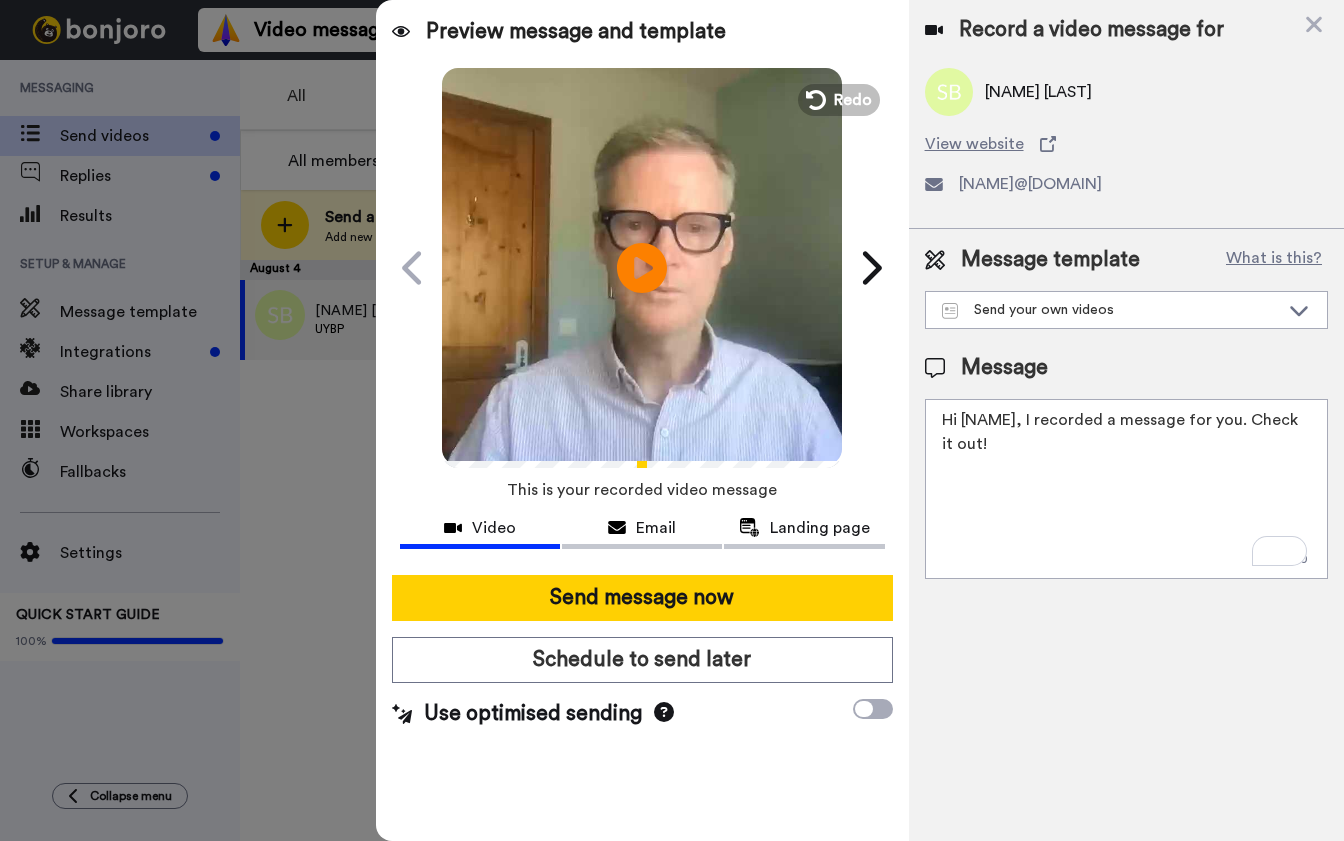 click on "Hi [NAME], I recorded a message for you. Check it out!" at bounding box center (1126, 489) 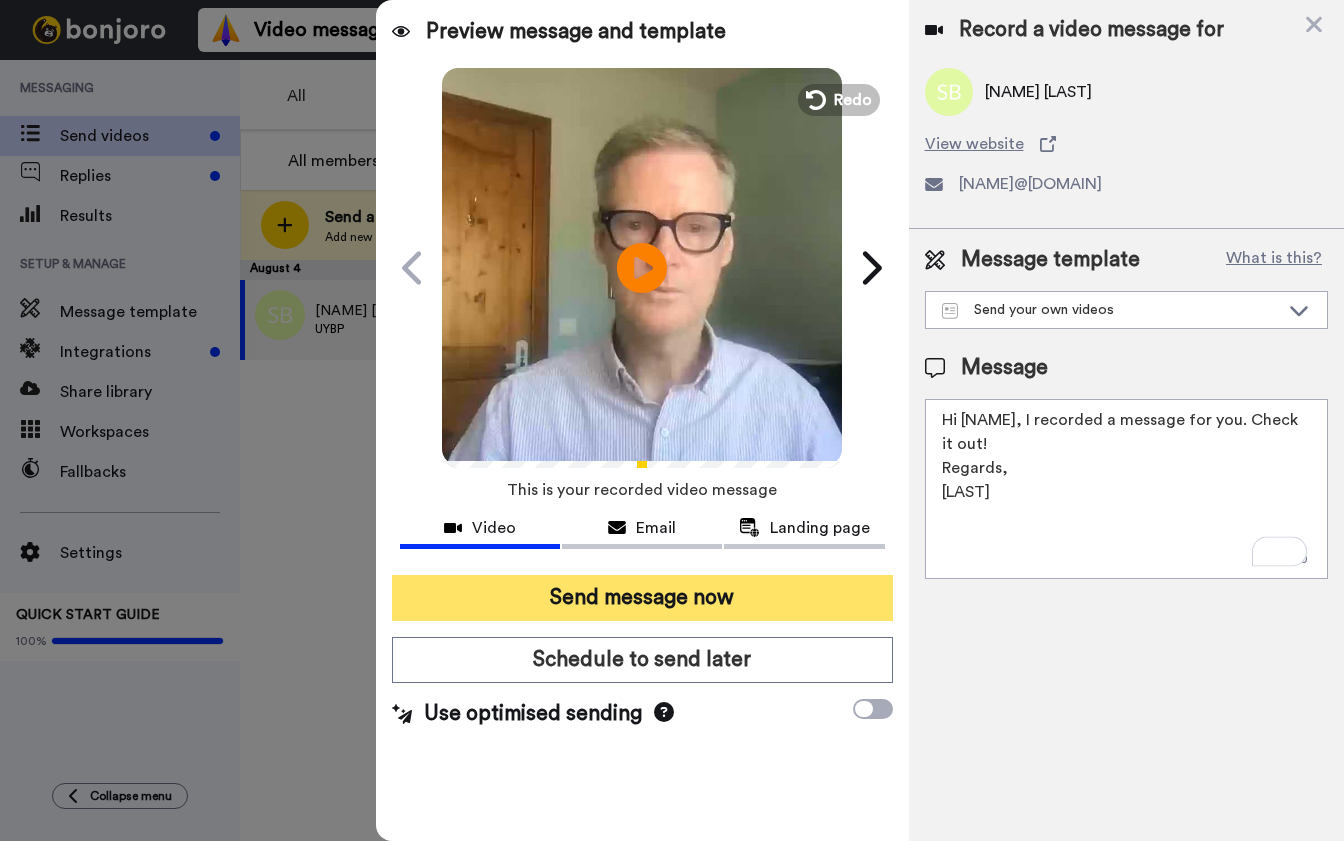 type on "Hi [NAME], I recorded a message for you. Check it out!
Regards,
[LAST]" 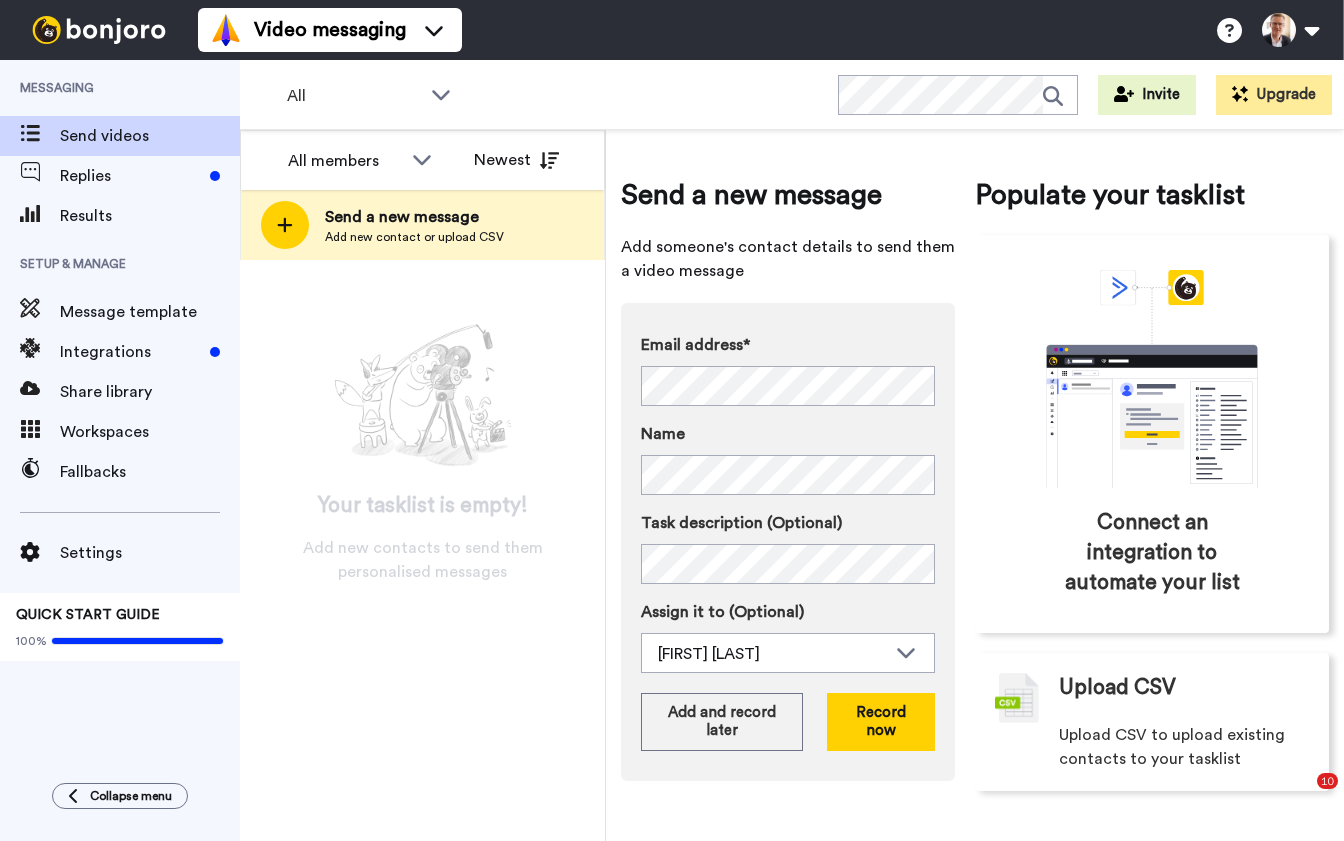 scroll, scrollTop: 0, scrollLeft: 0, axis: both 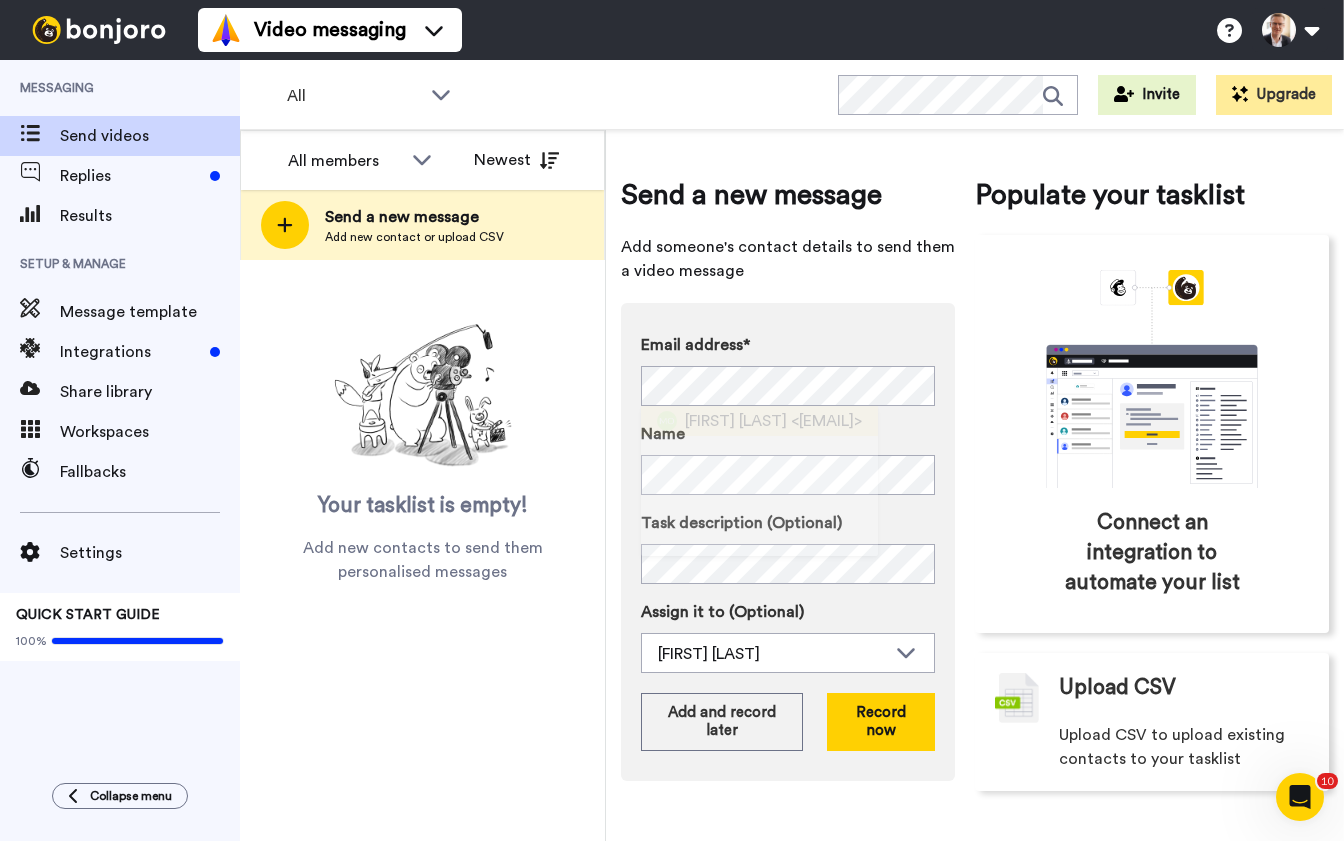 click on "Martin O'Grady" at bounding box center [736, 421] 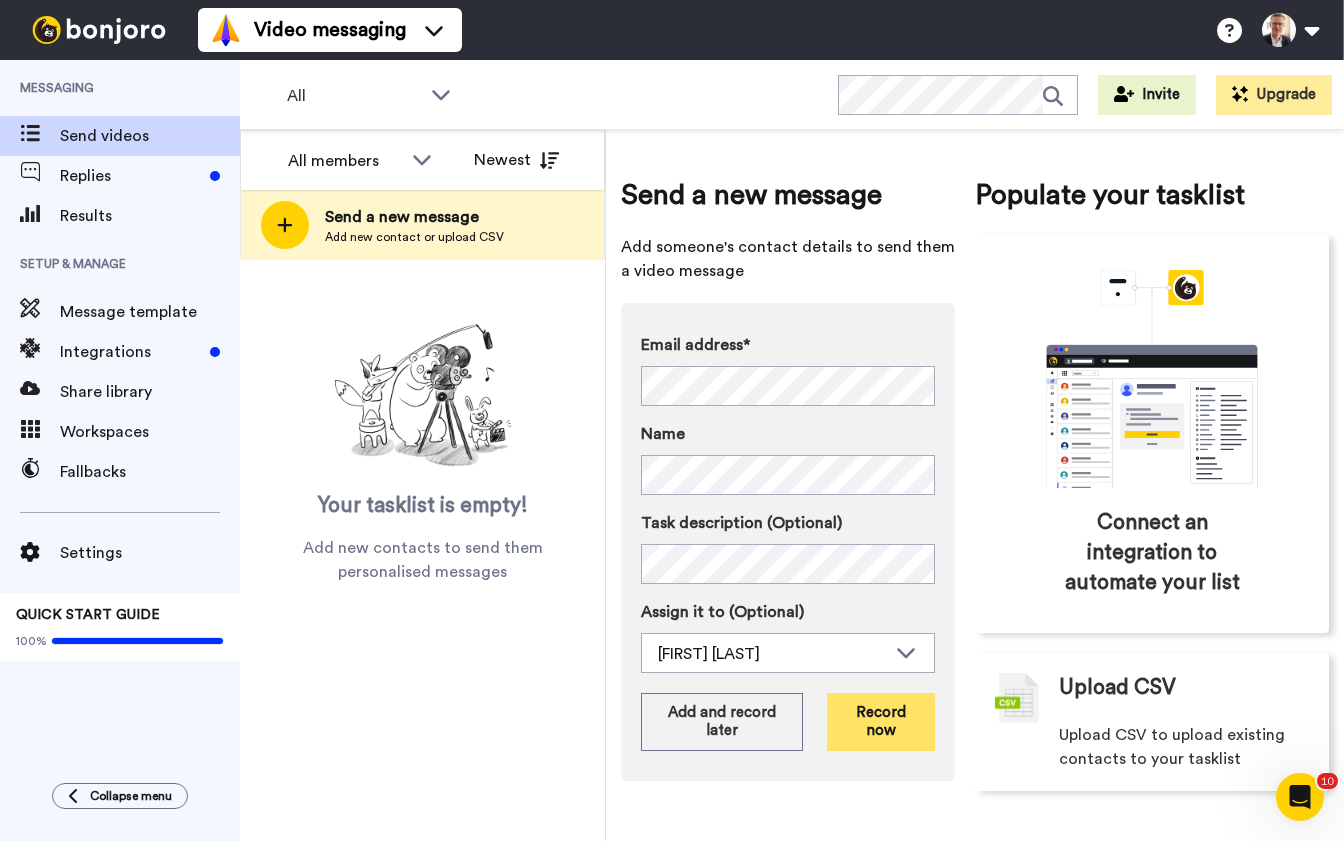 click on "Record now" at bounding box center [881, 722] 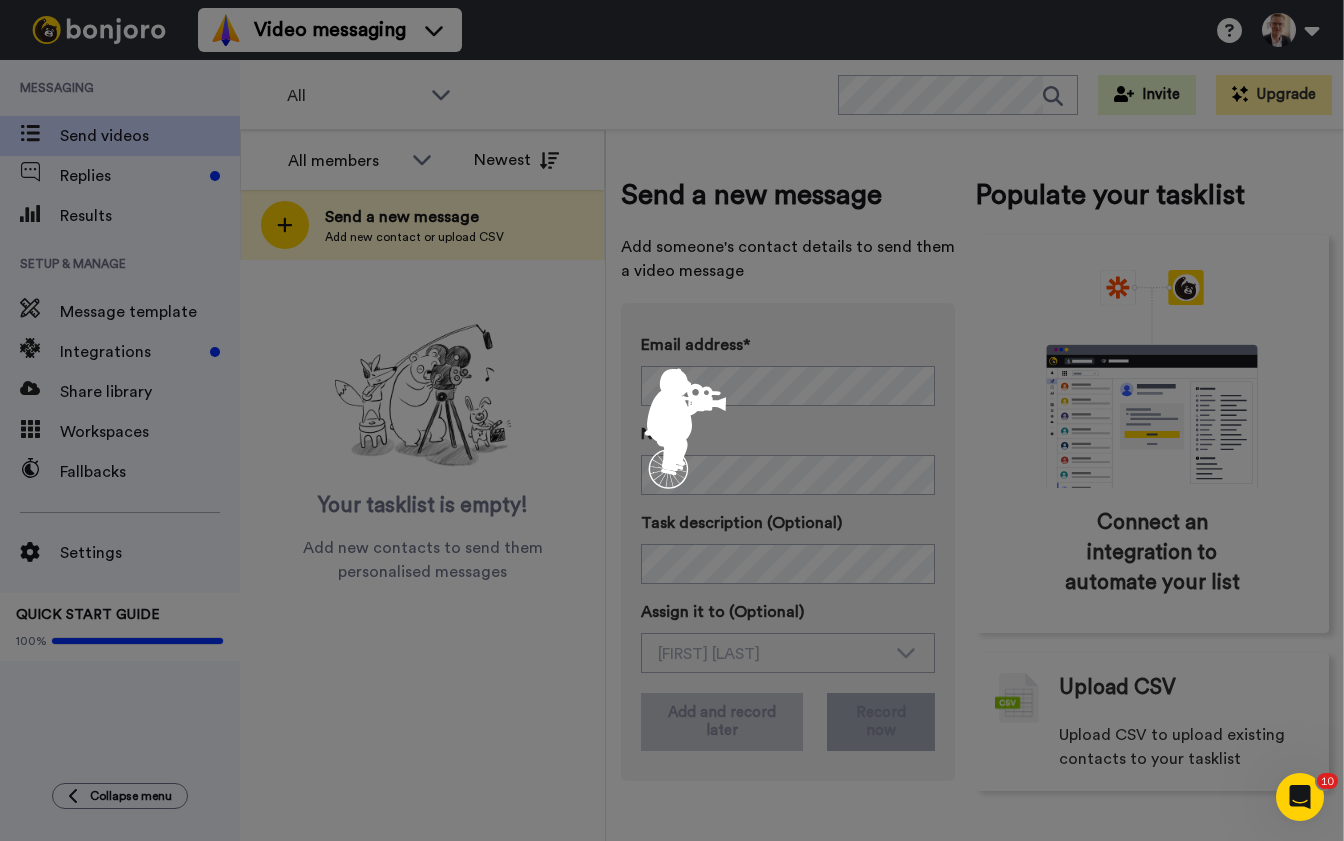 scroll, scrollTop: 0, scrollLeft: 0, axis: both 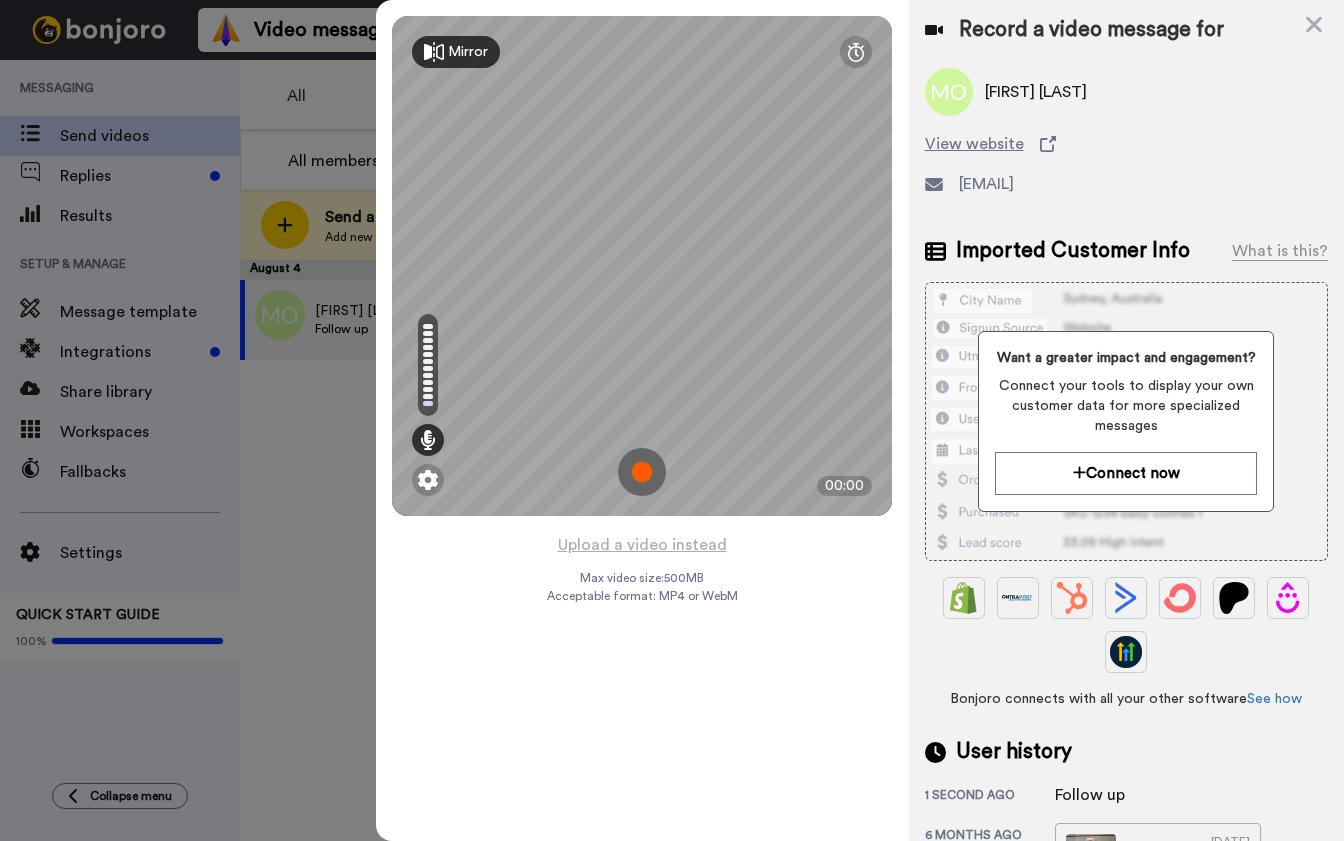 click at bounding box center (642, 472) 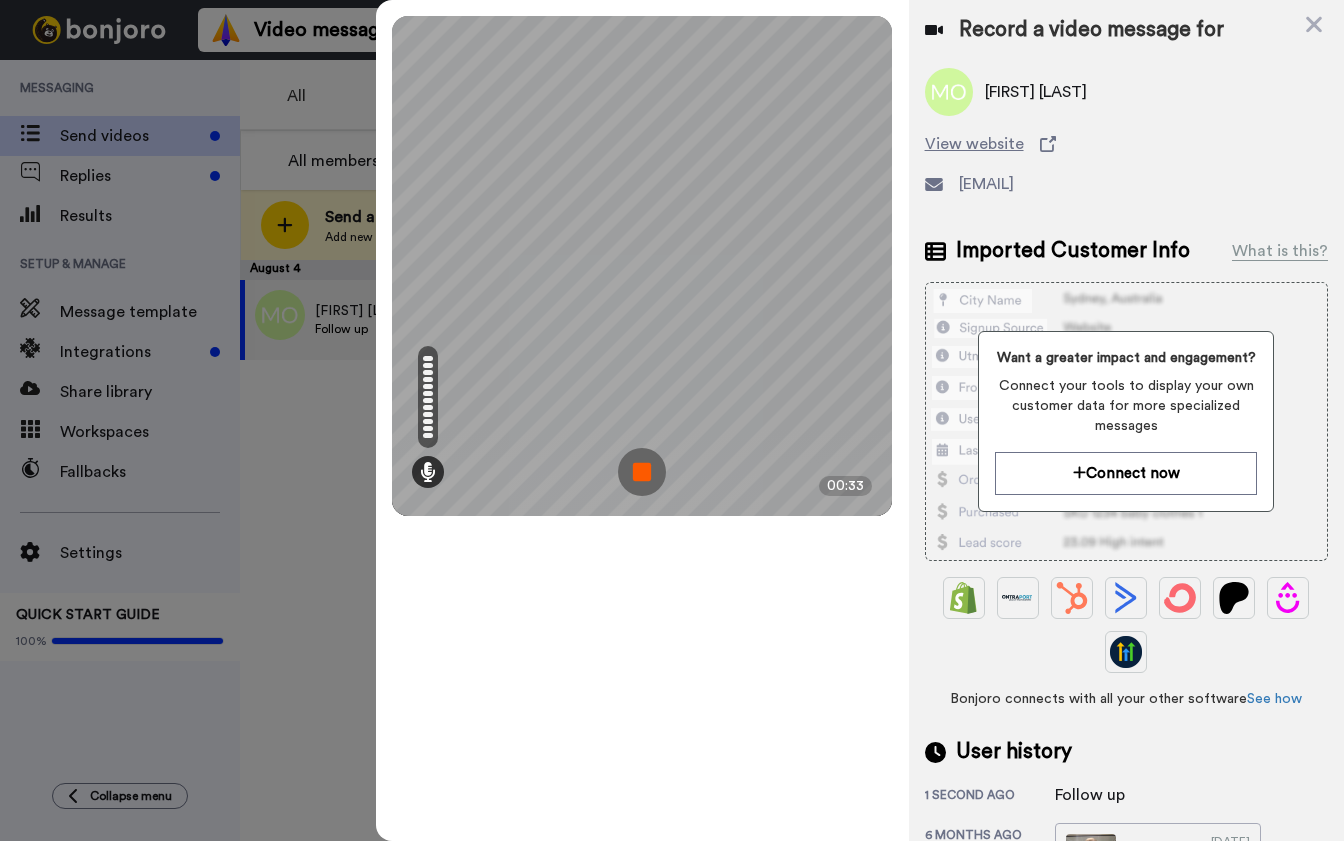 click at bounding box center (642, 472) 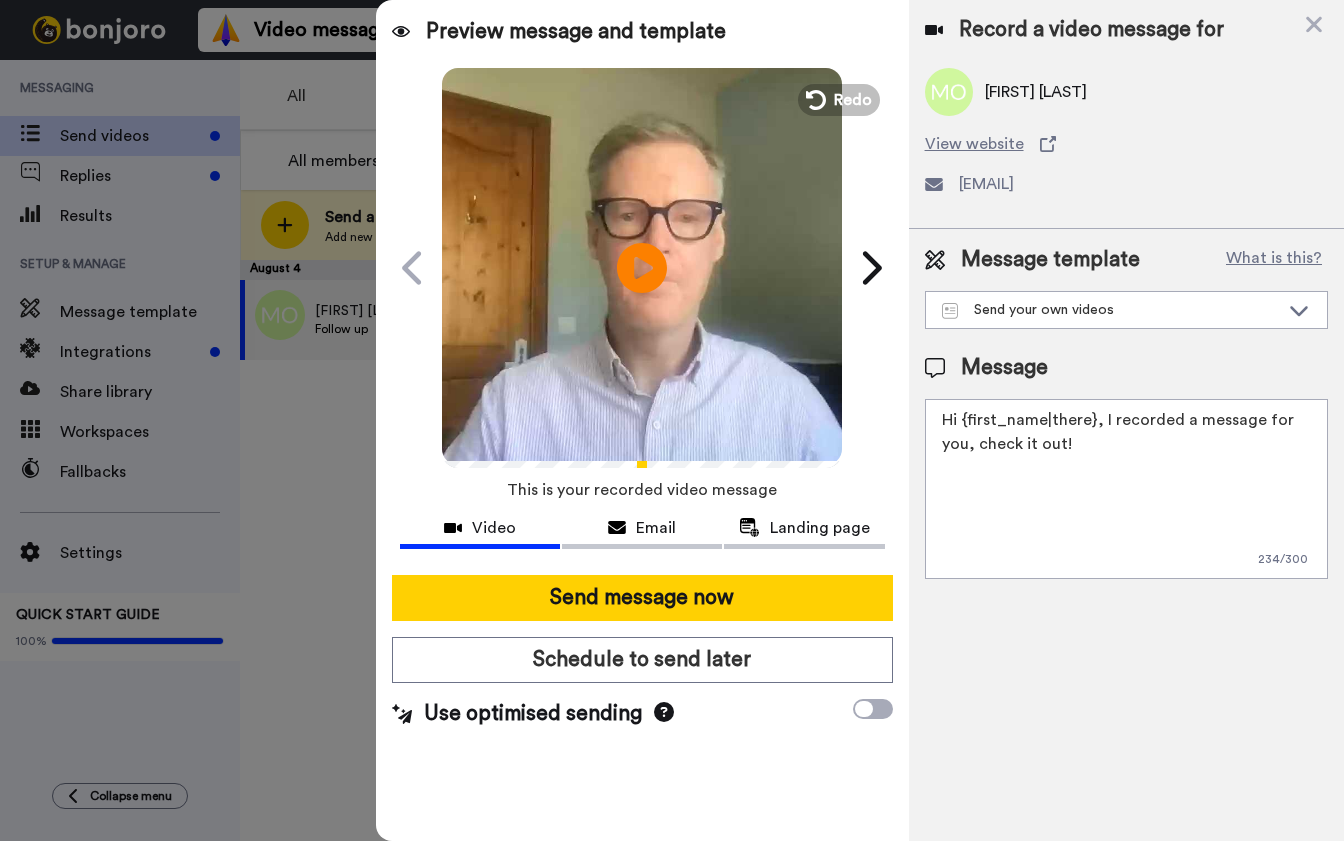 click on "Hi {first_name|there}, I recorded a message for you, check it out!" at bounding box center (1126, 489) 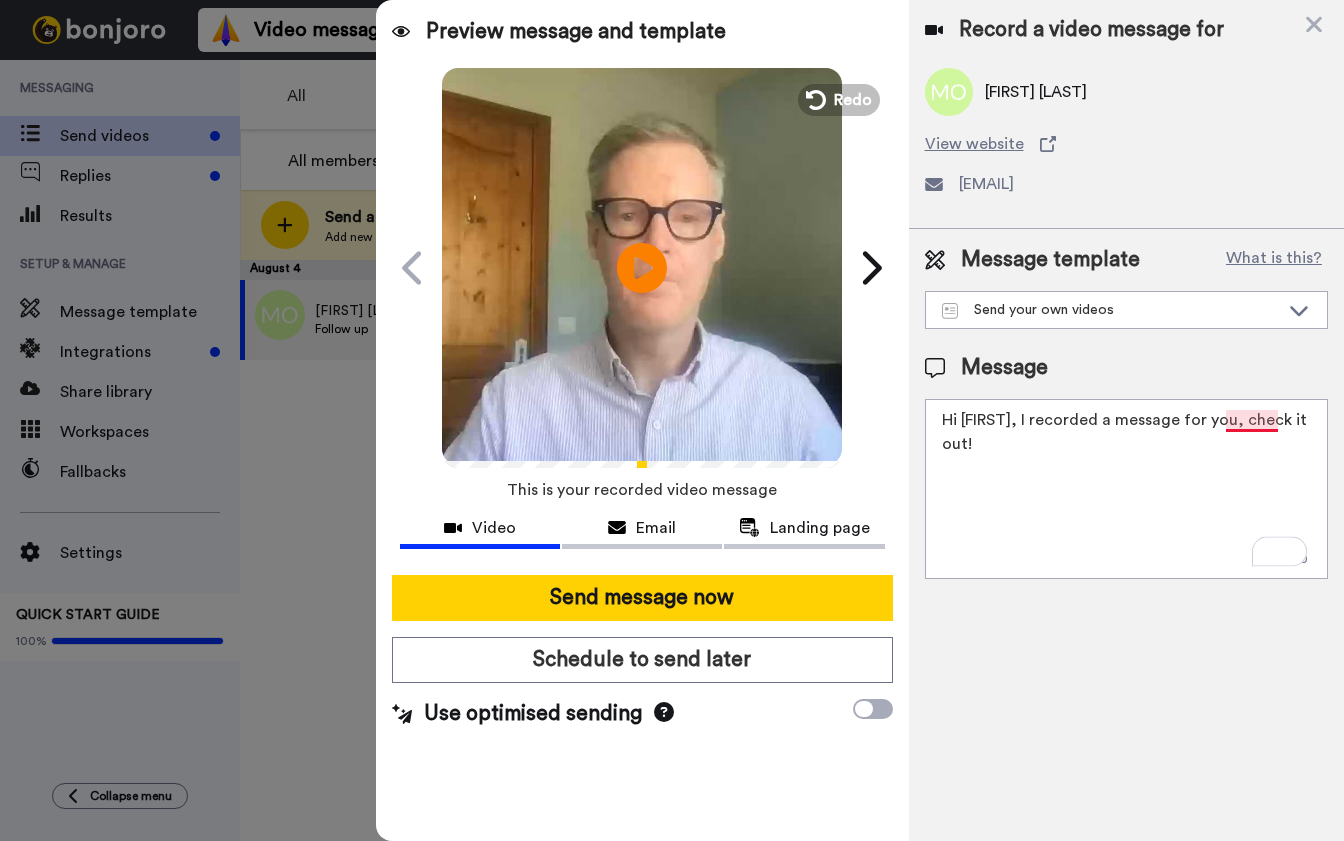 click on "Hi Martin, I recorded a message for you, check it out!" at bounding box center [1126, 489] 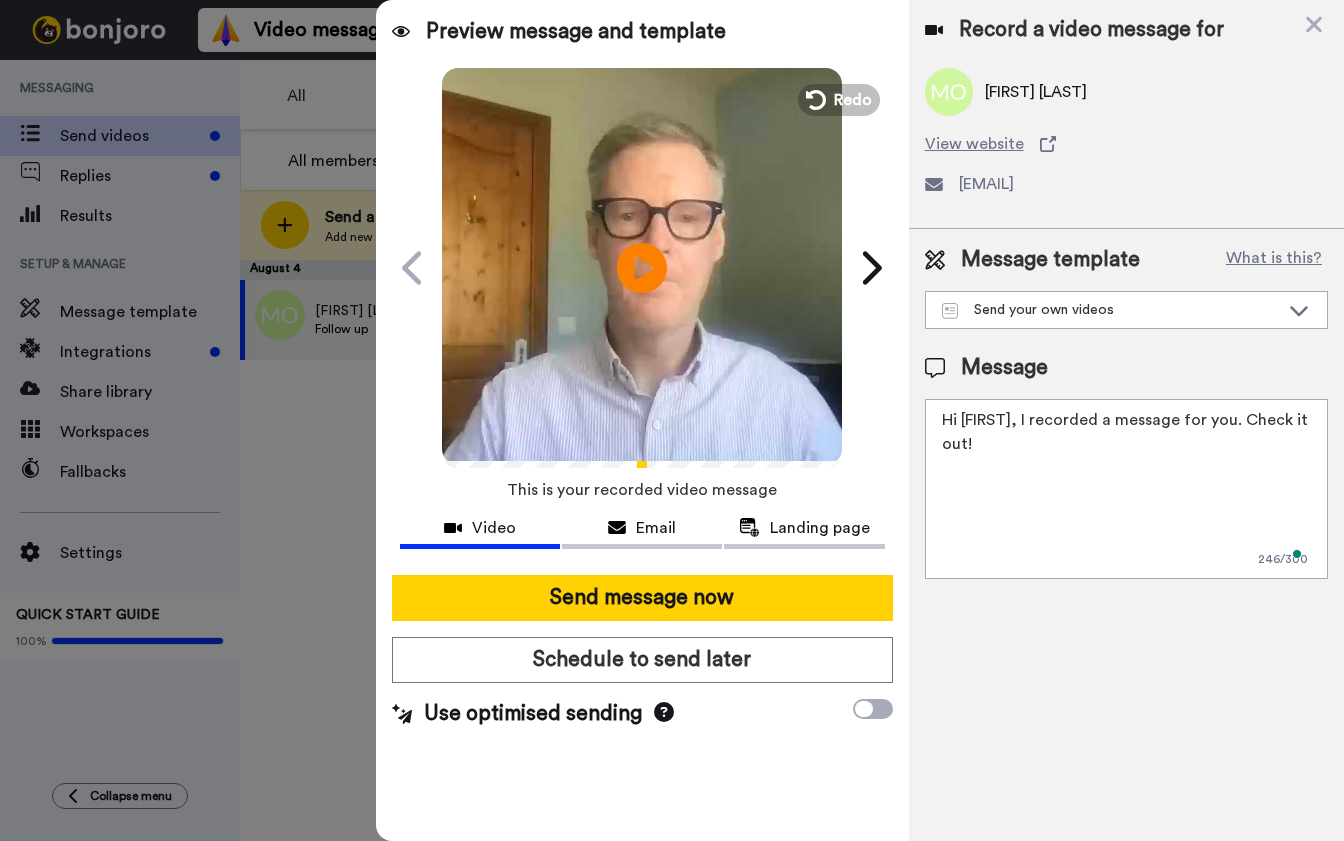 click on "Hi Martin, I recorded a message for you. Check it out!" at bounding box center [1126, 489] 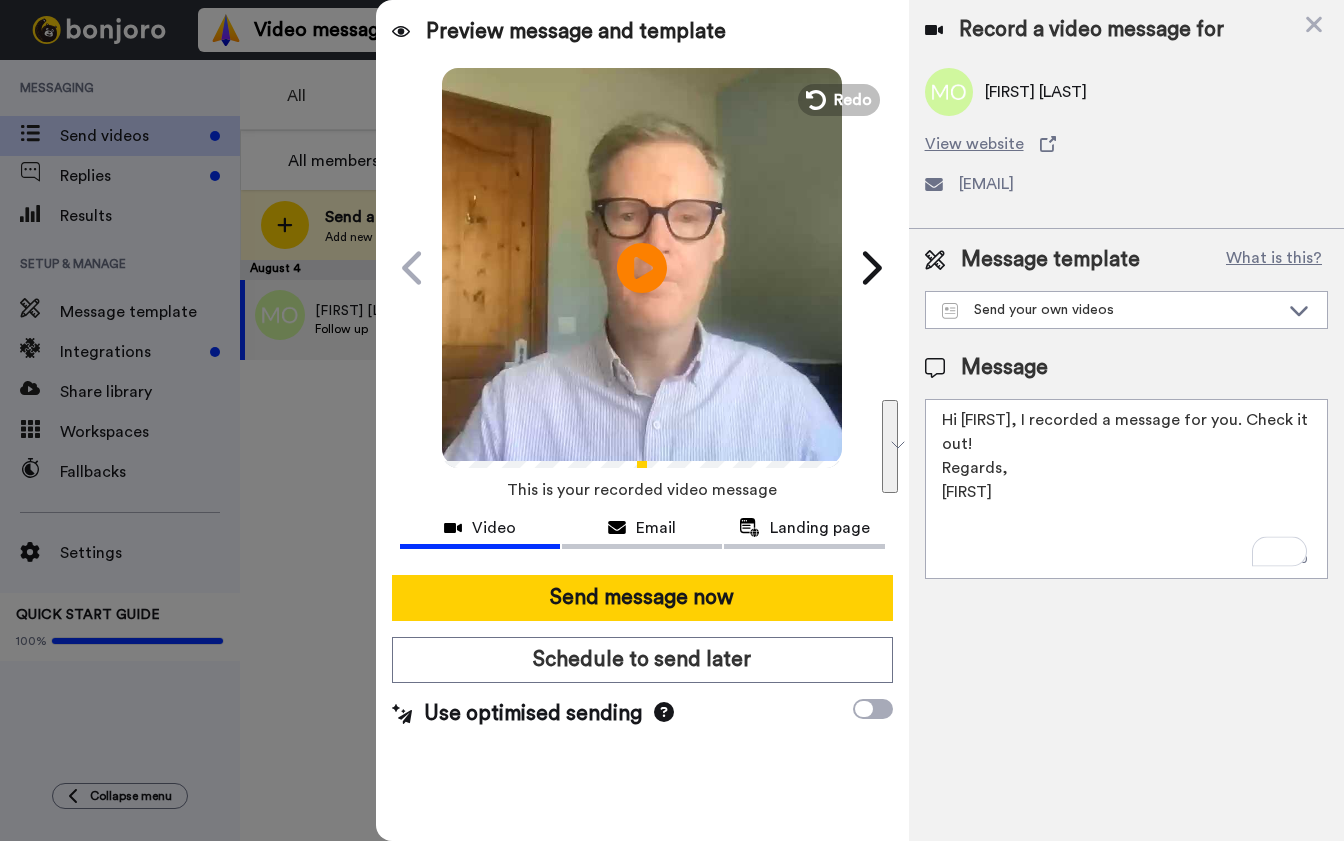 drag, startPoint x: 943, startPoint y: 420, endPoint x: 980, endPoint y: 497, distance: 85.42833 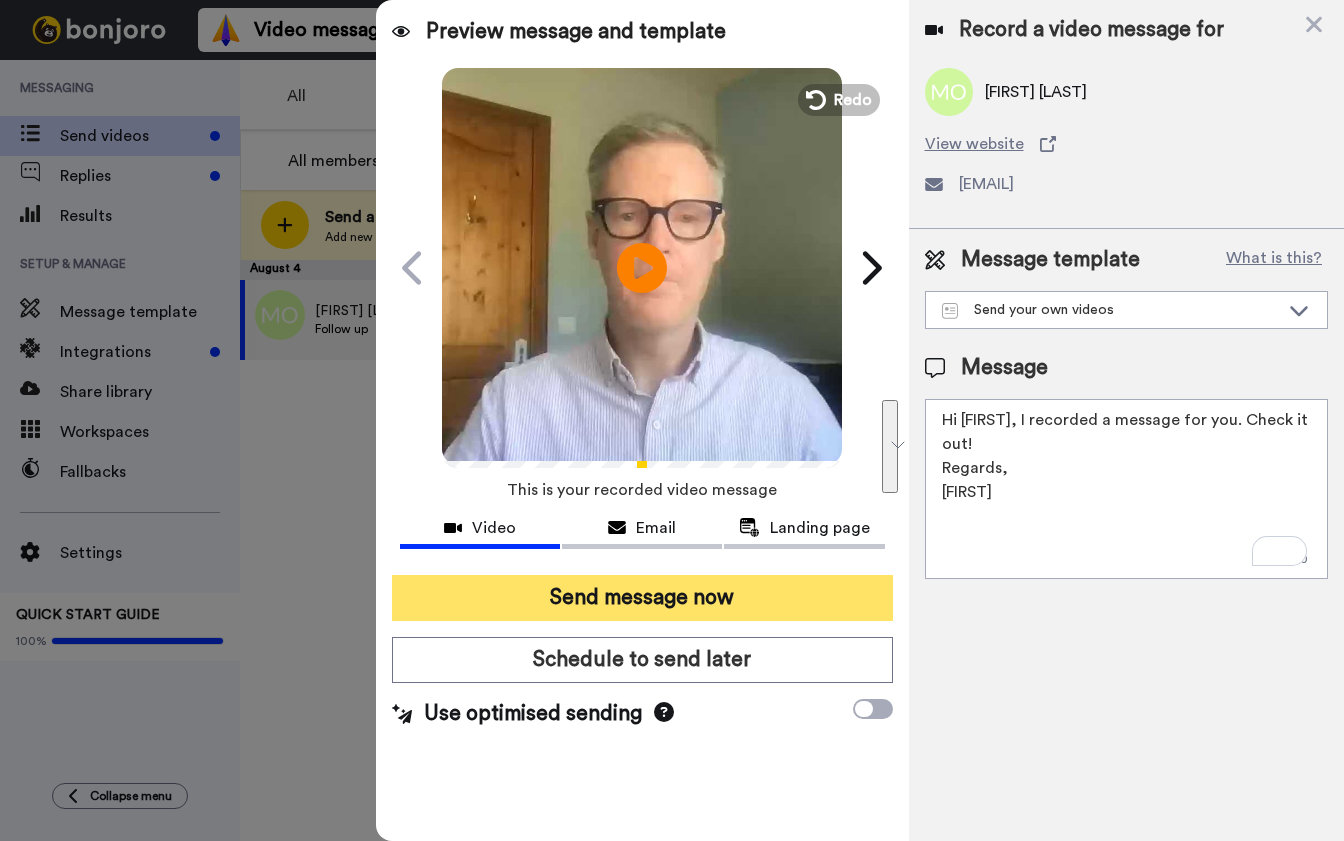 type on "Hi Martin, I recorded a message for you. Check it out!
Regards,
Brett" 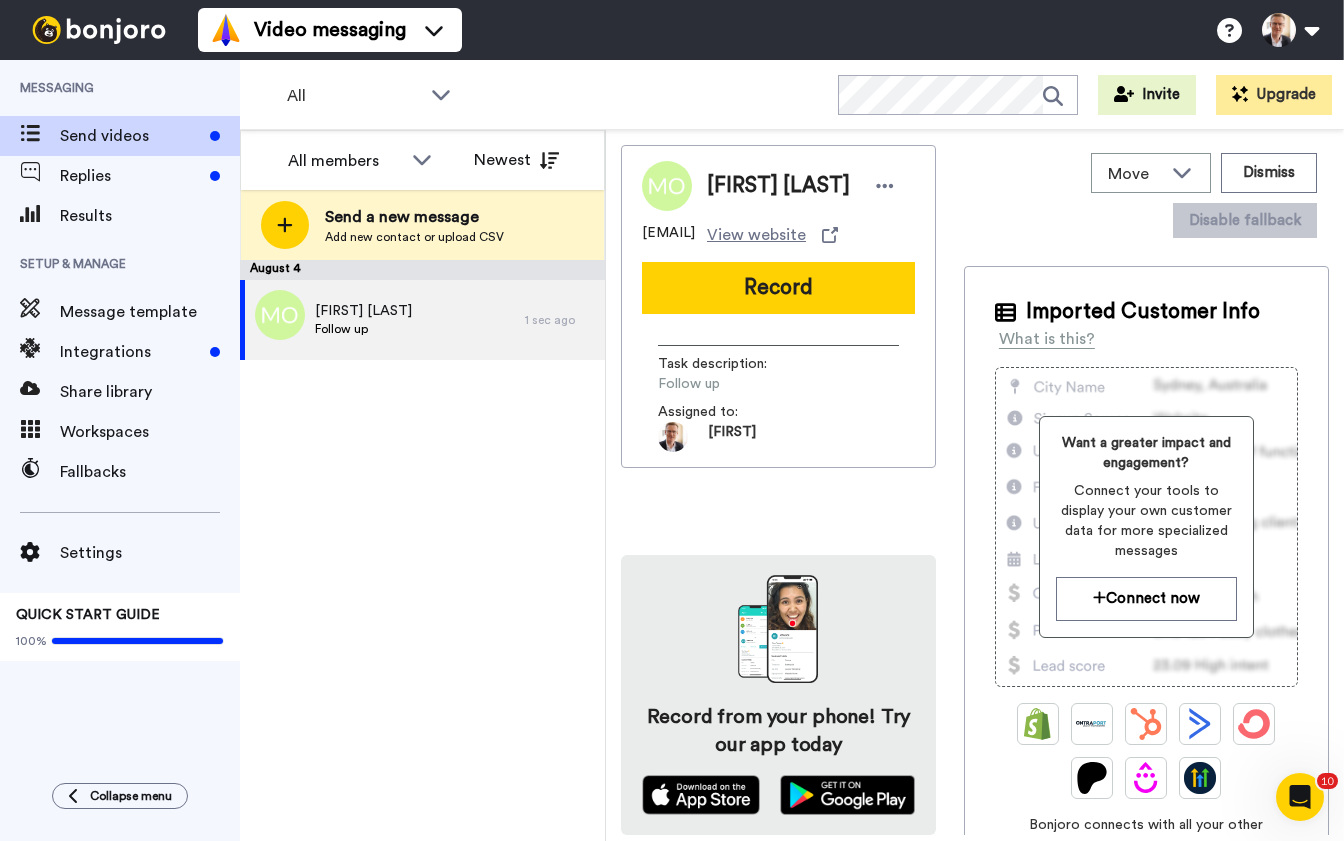 scroll, scrollTop: 0, scrollLeft: 0, axis: both 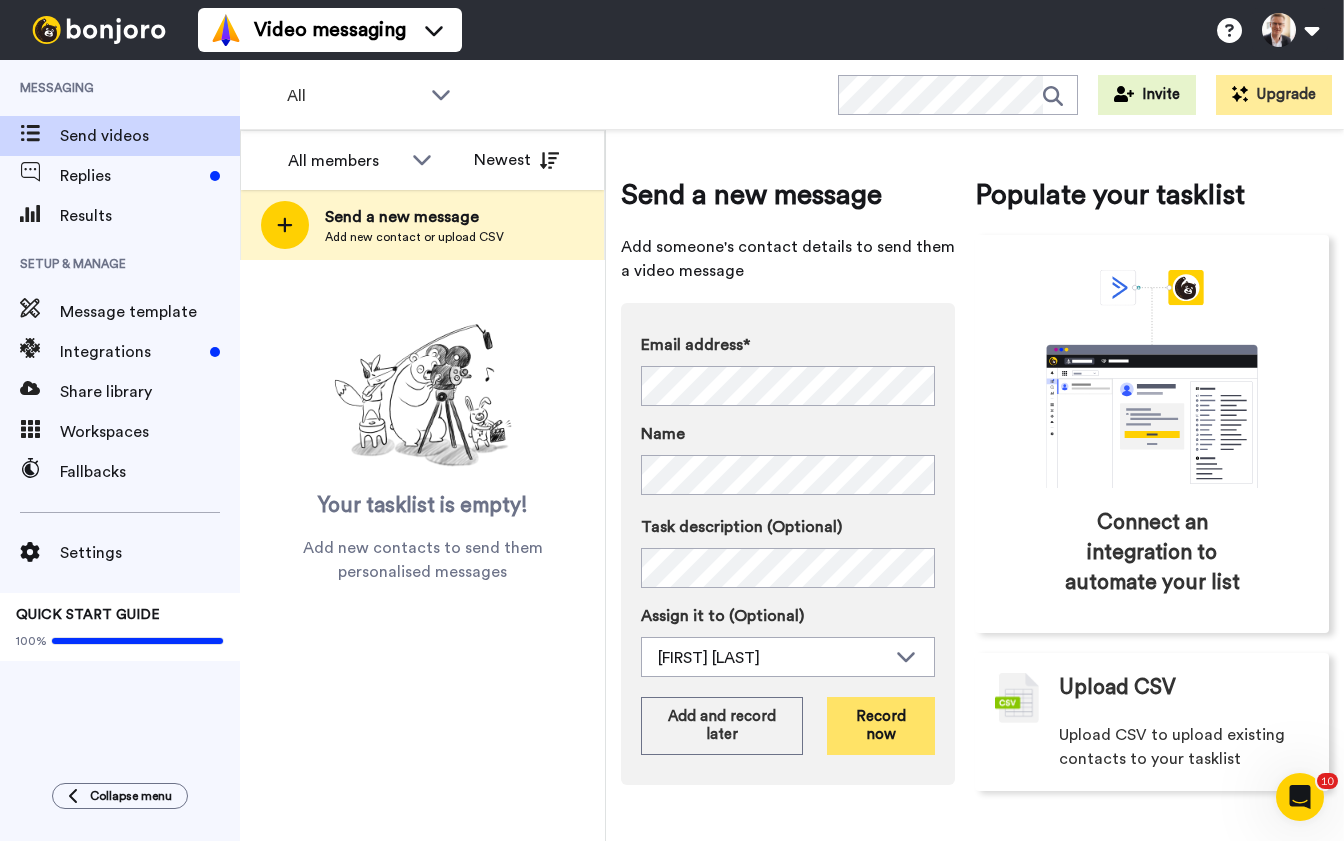 click on "Record now" at bounding box center (881, 726) 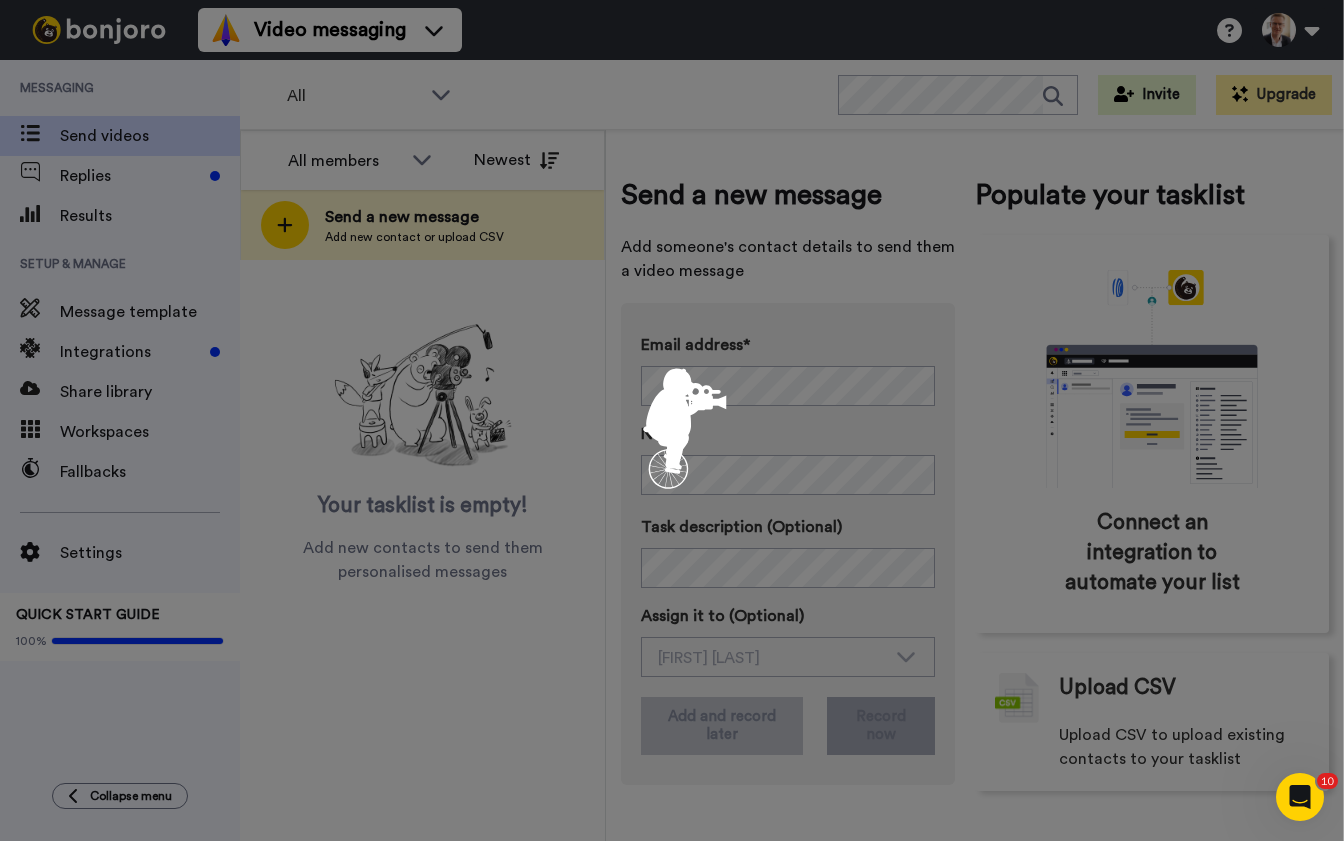scroll, scrollTop: 0, scrollLeft: 0, axis: both 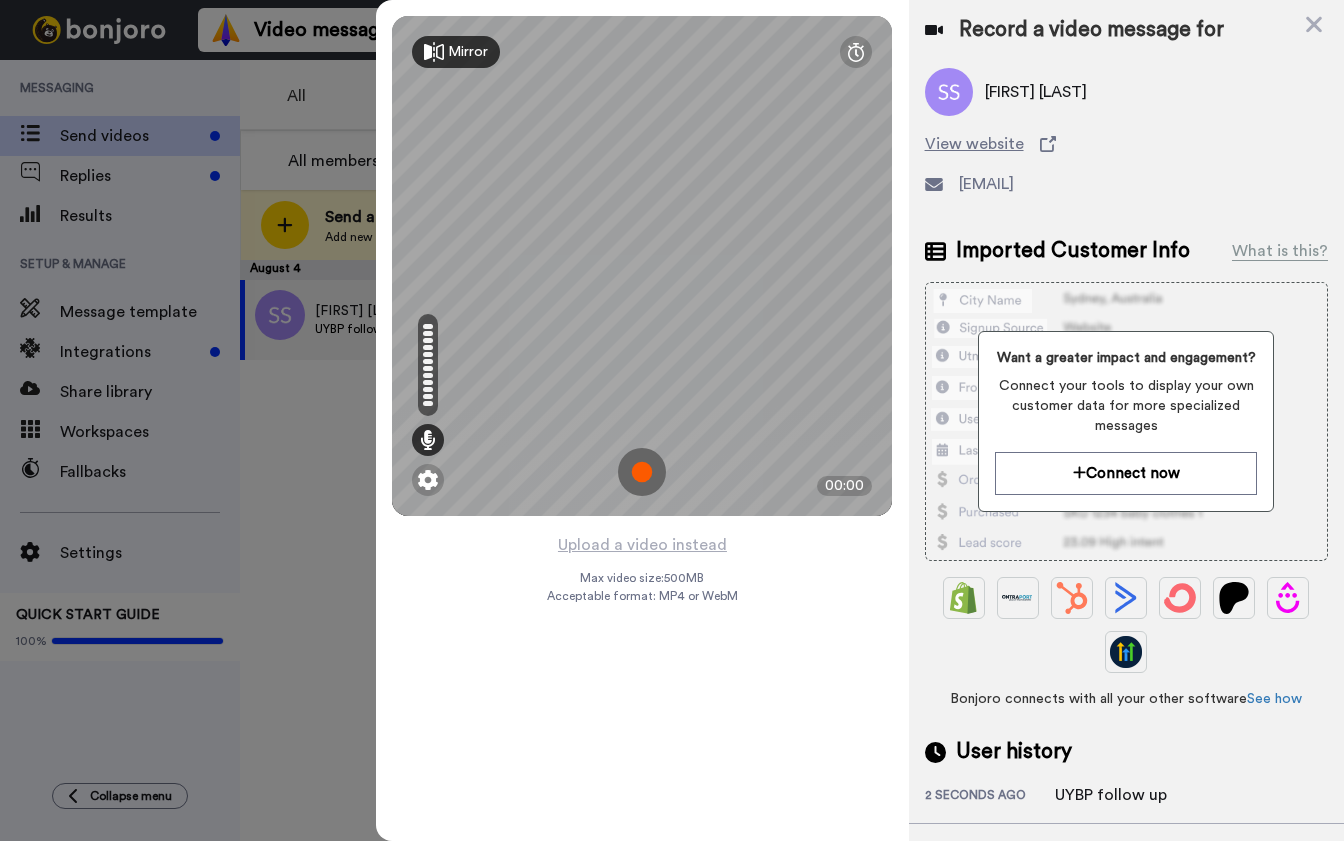 click at bounding box center (642, 472) 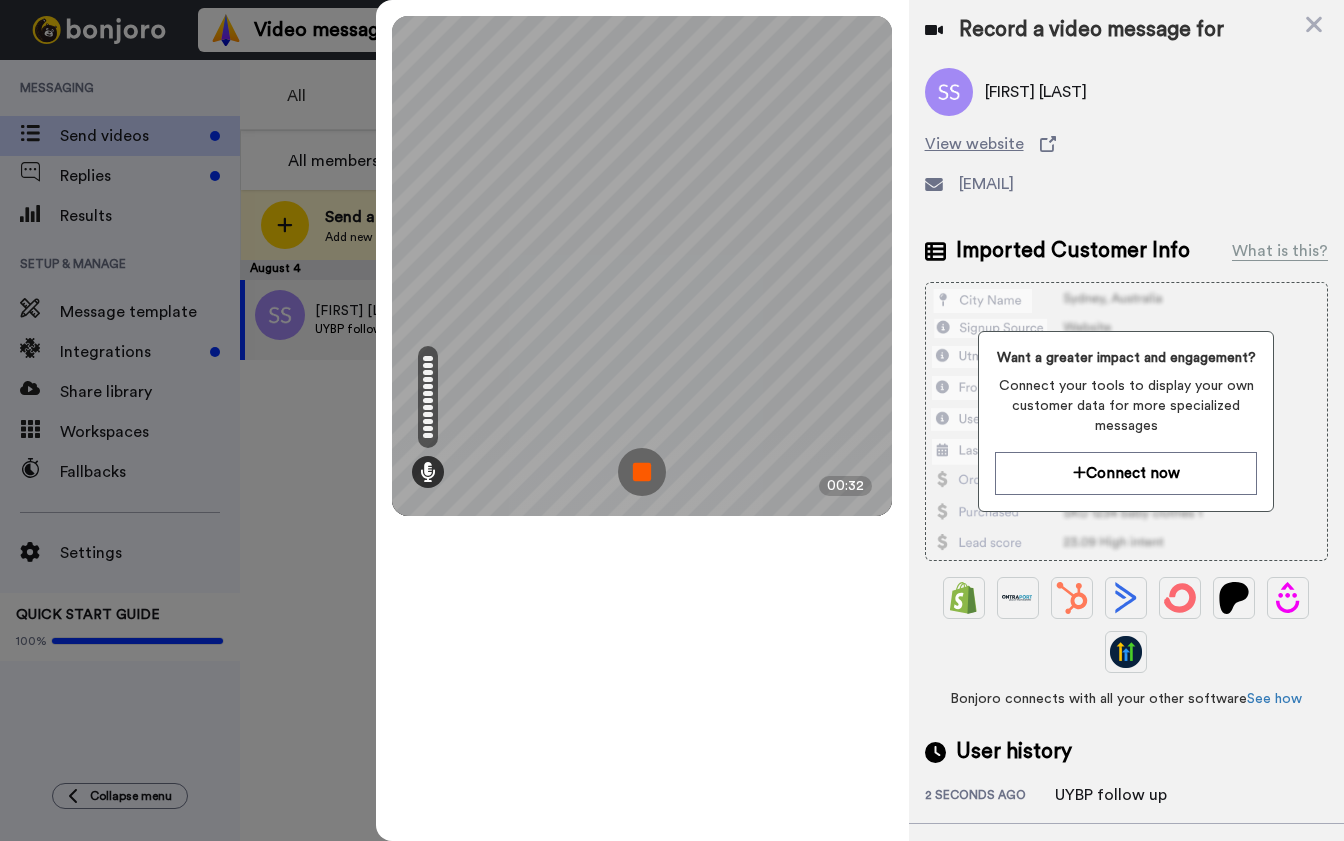 click at bounding box center (642, 472) 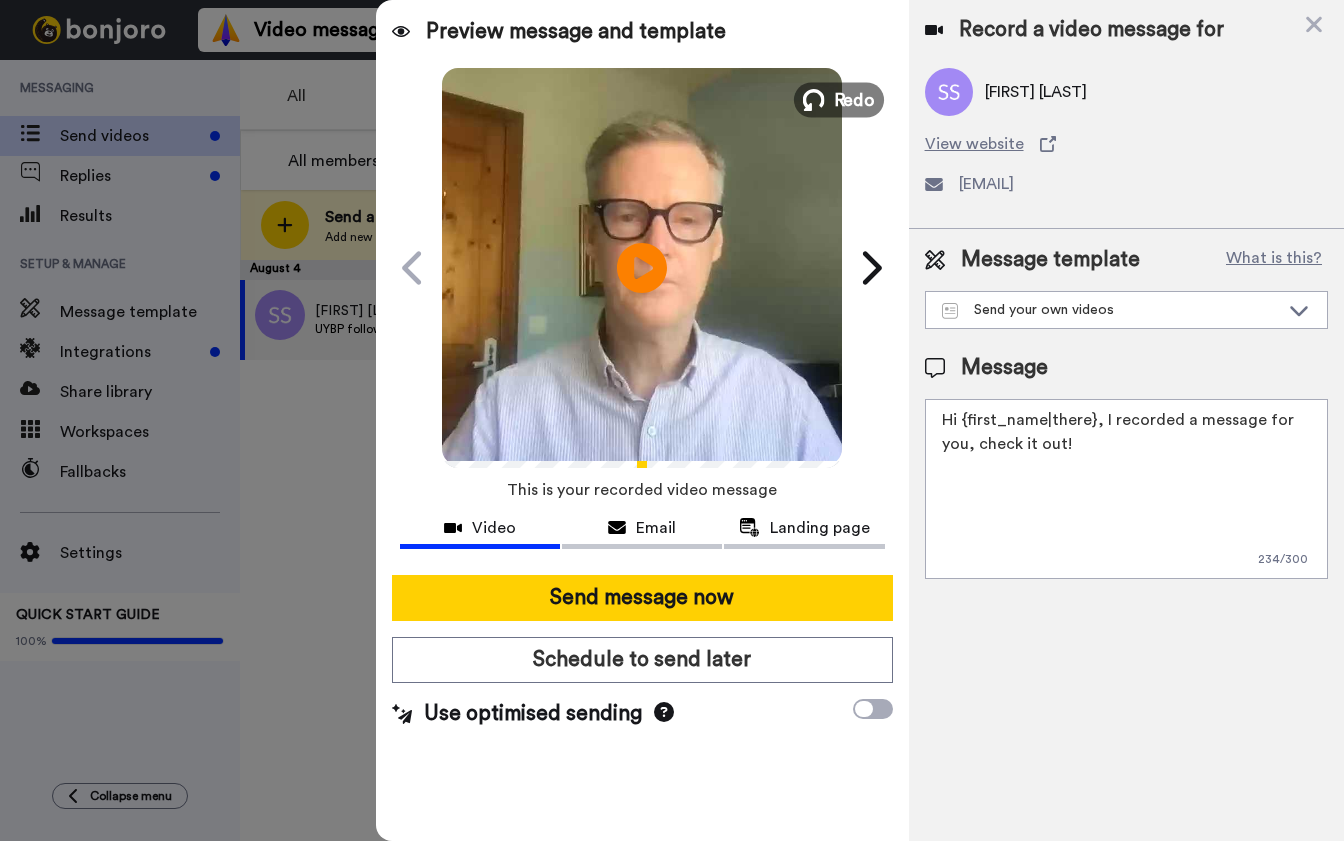 click on "Redo" at bounding box center (855, 99) 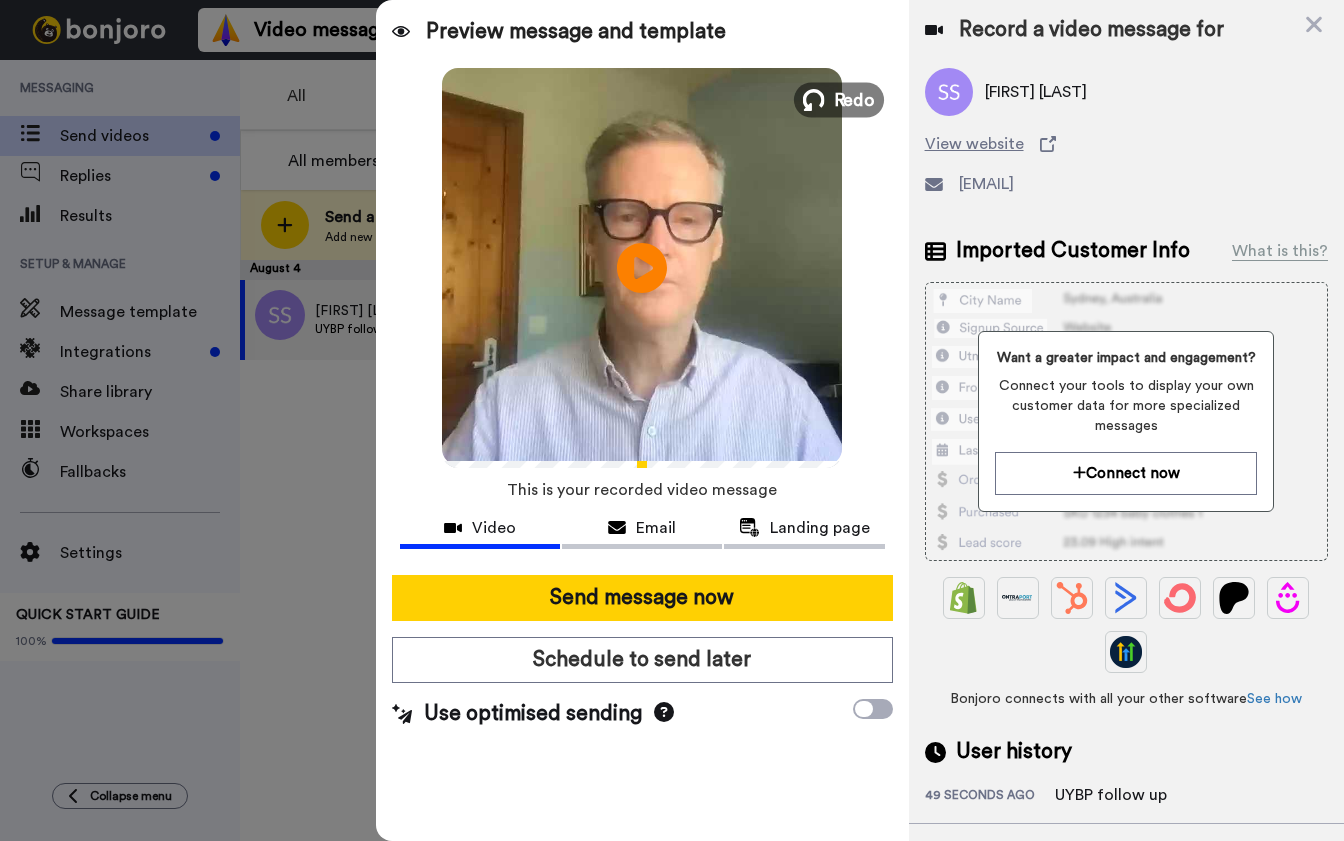scroll, scrollTop: 0, scrollLeft: 0, axis: both 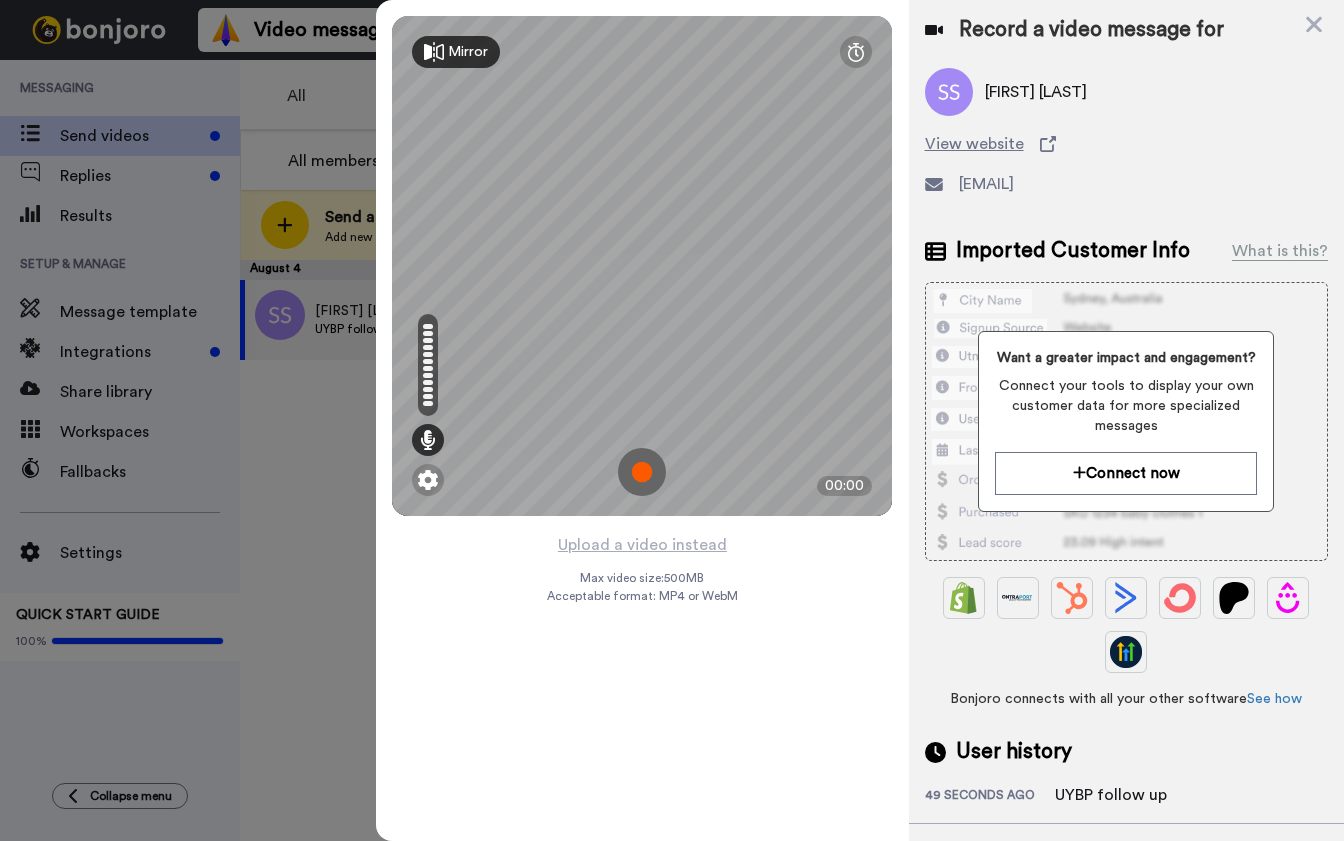 click at bounding box center [642, 472] 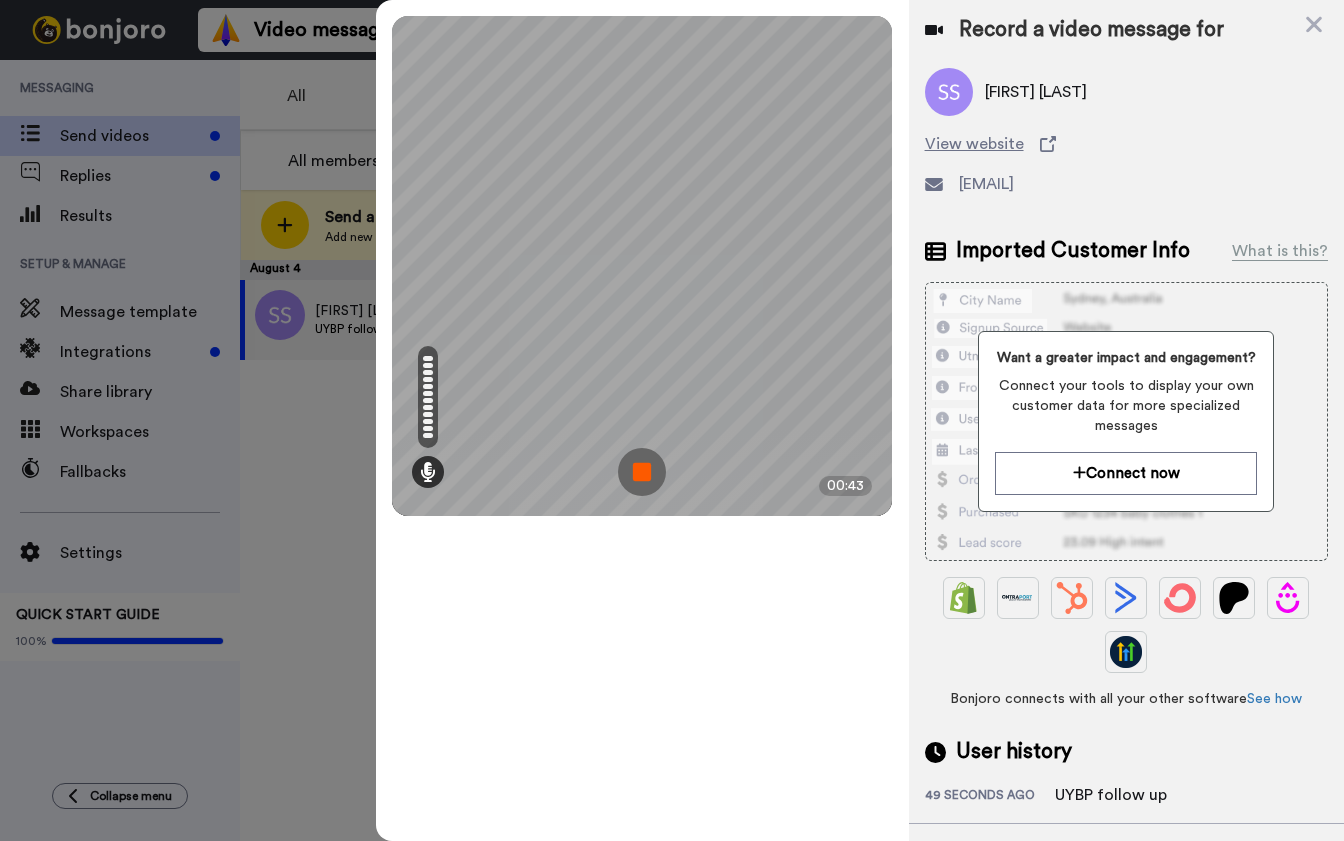 click at bounding box center (642, 472) 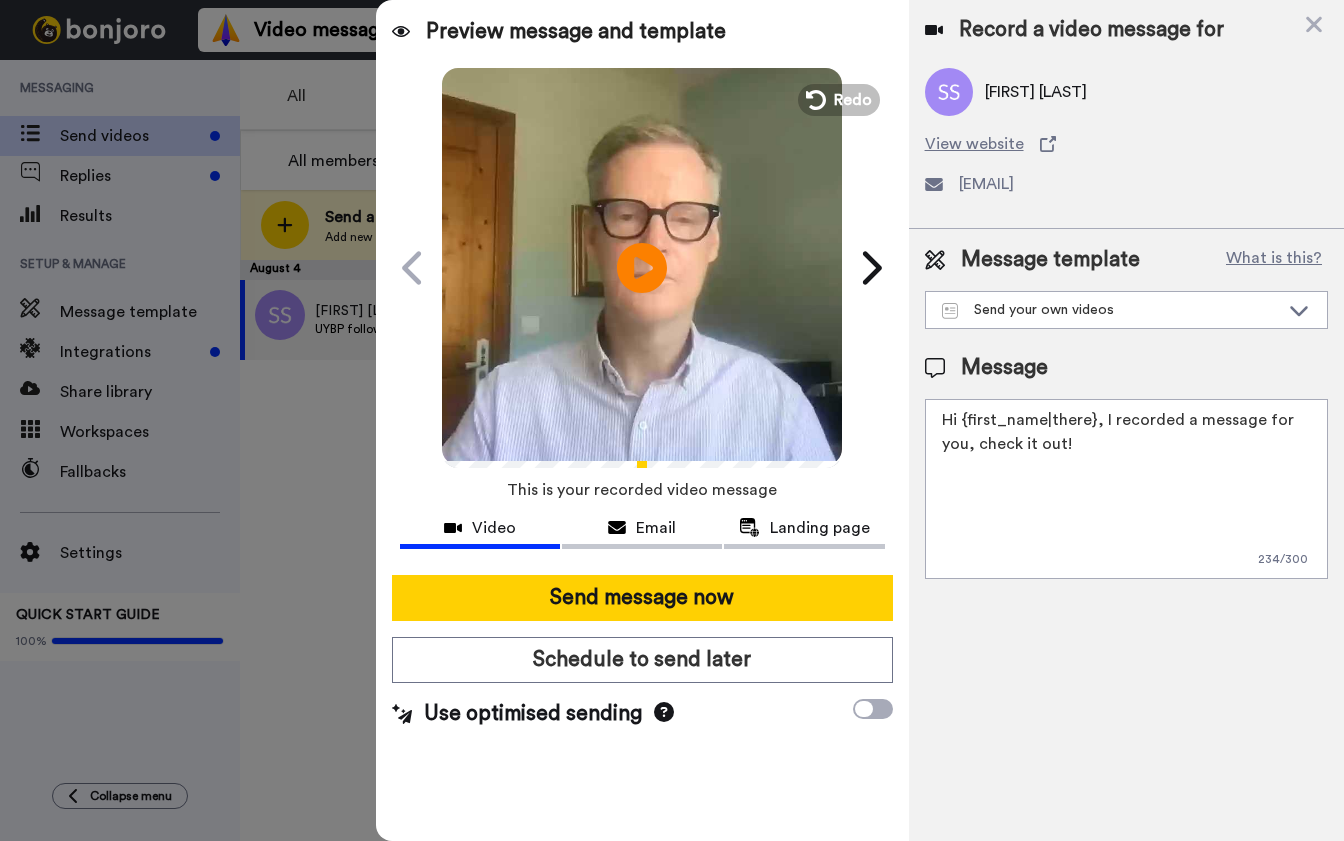 click on "Hi {first_name|there}, I recorded a message for you, check it out!" at bounding box center [1126, 489] 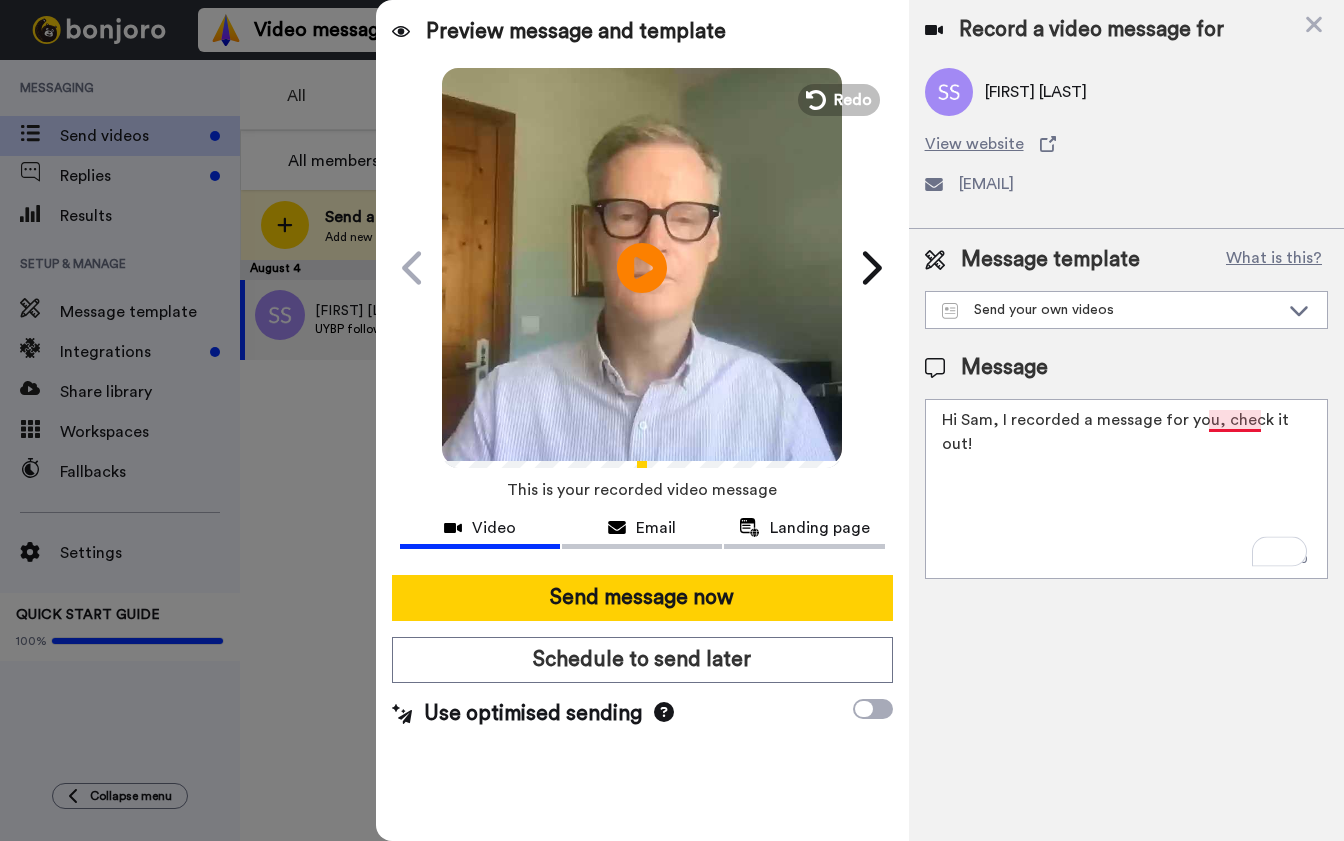 click on "Hi Sam, I recorded a message for you, check it out!" at bounding box center (1126, 489) 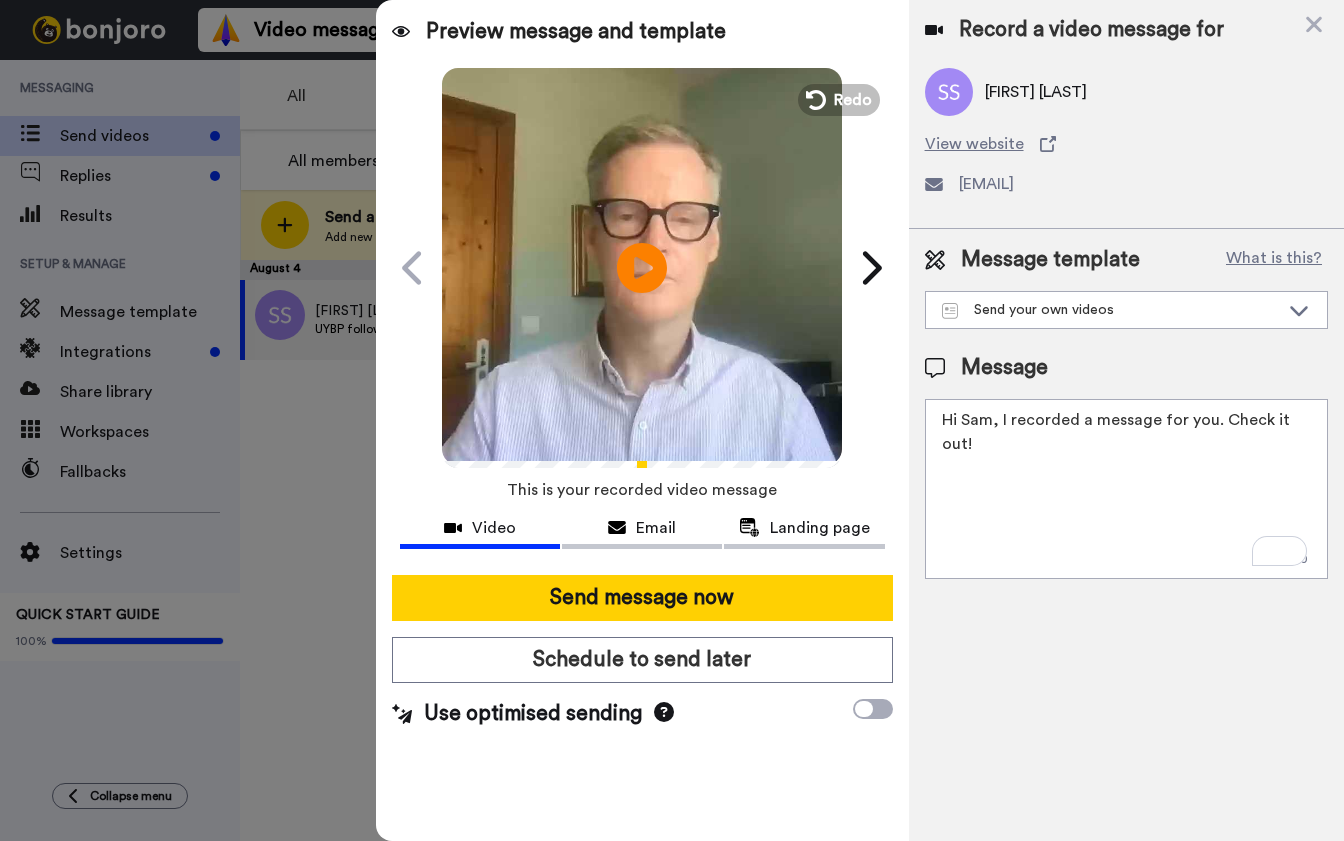 click on "Hi Sam, I recorded a message for you. Check it out!" at bounding box center (1126, 489) 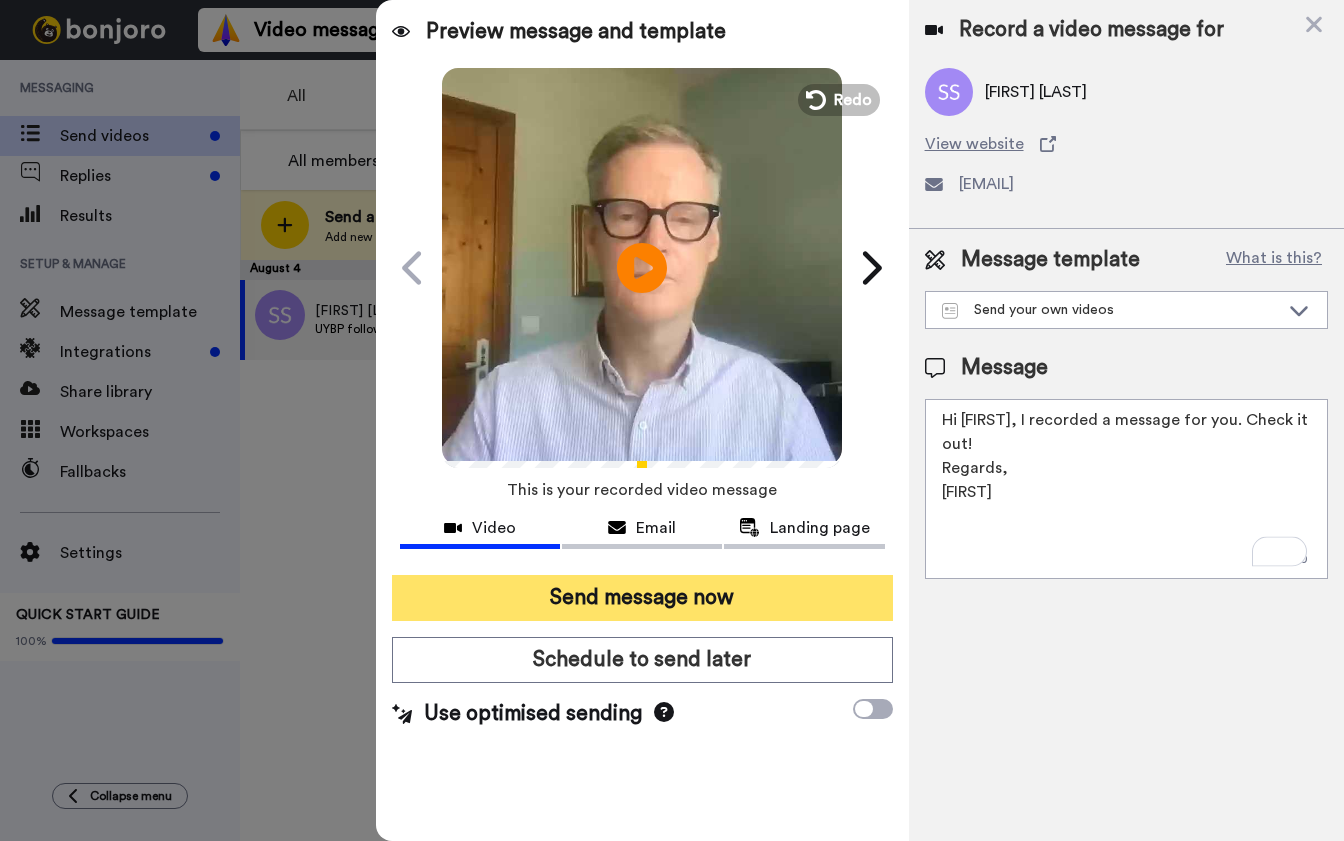 type on "Hi Sam, I recorded a message for you. Check it out!
Regards,
Brett" 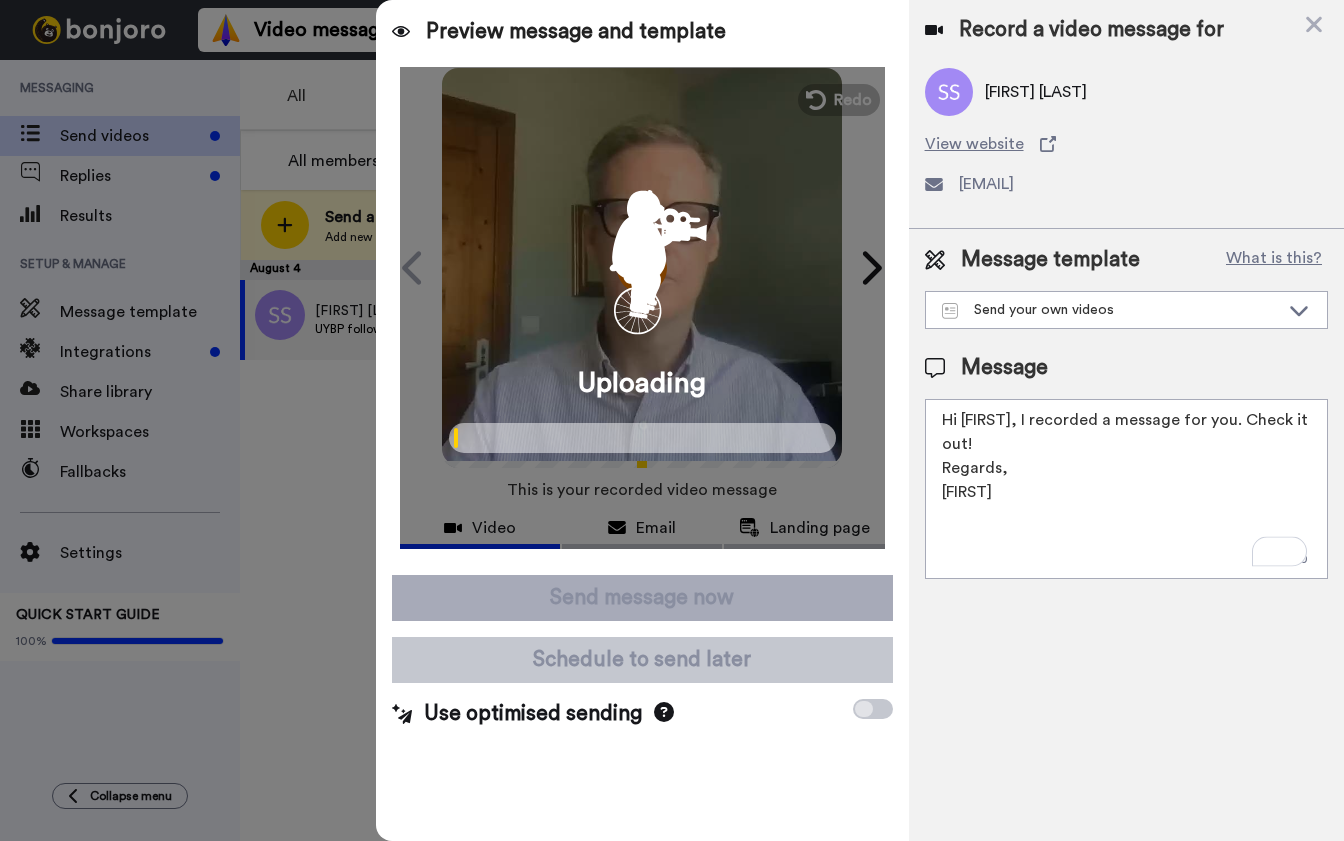 scroll, scrollTop: 0, scrollLeft: 0, axis: both 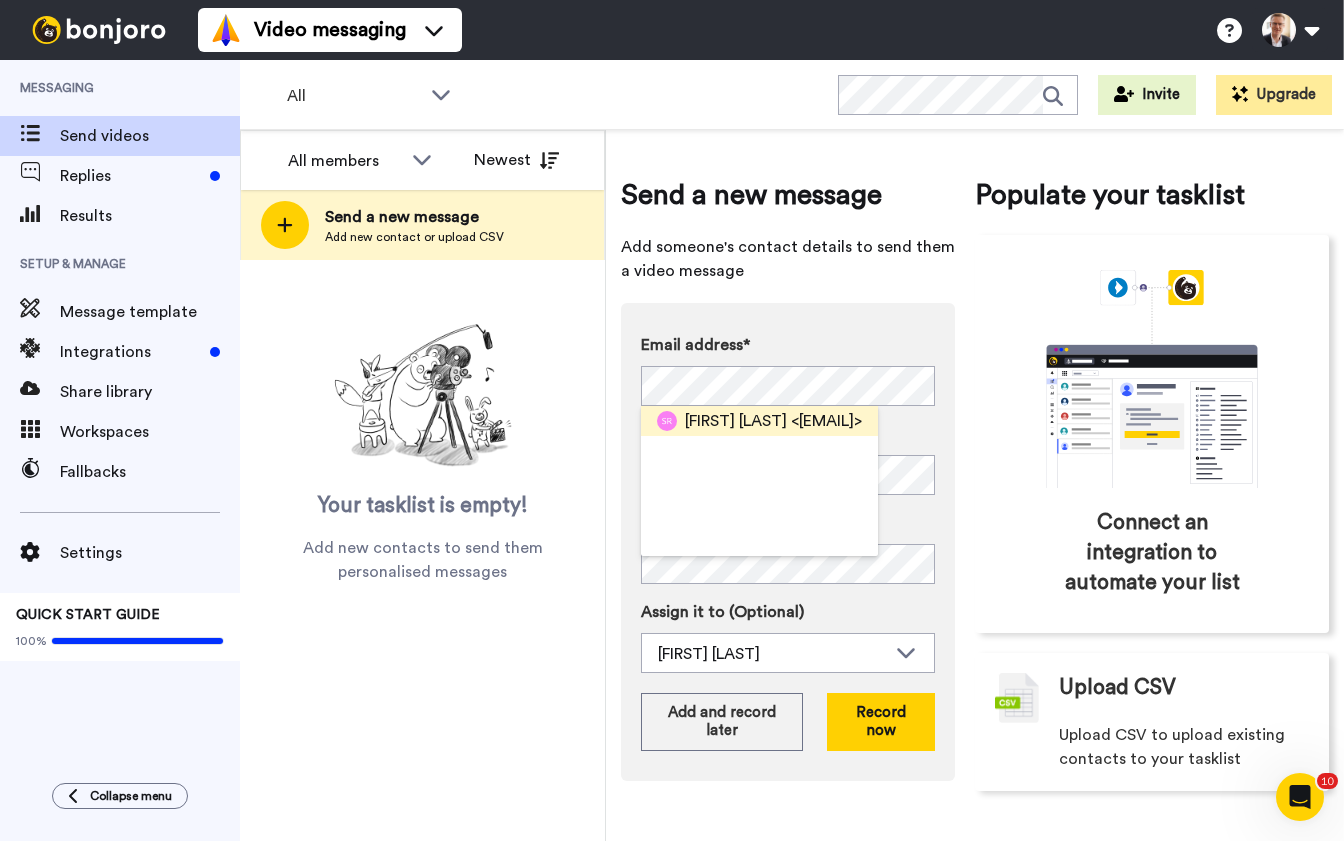 click on "Steve Rees" at bounding box center (736, 421) 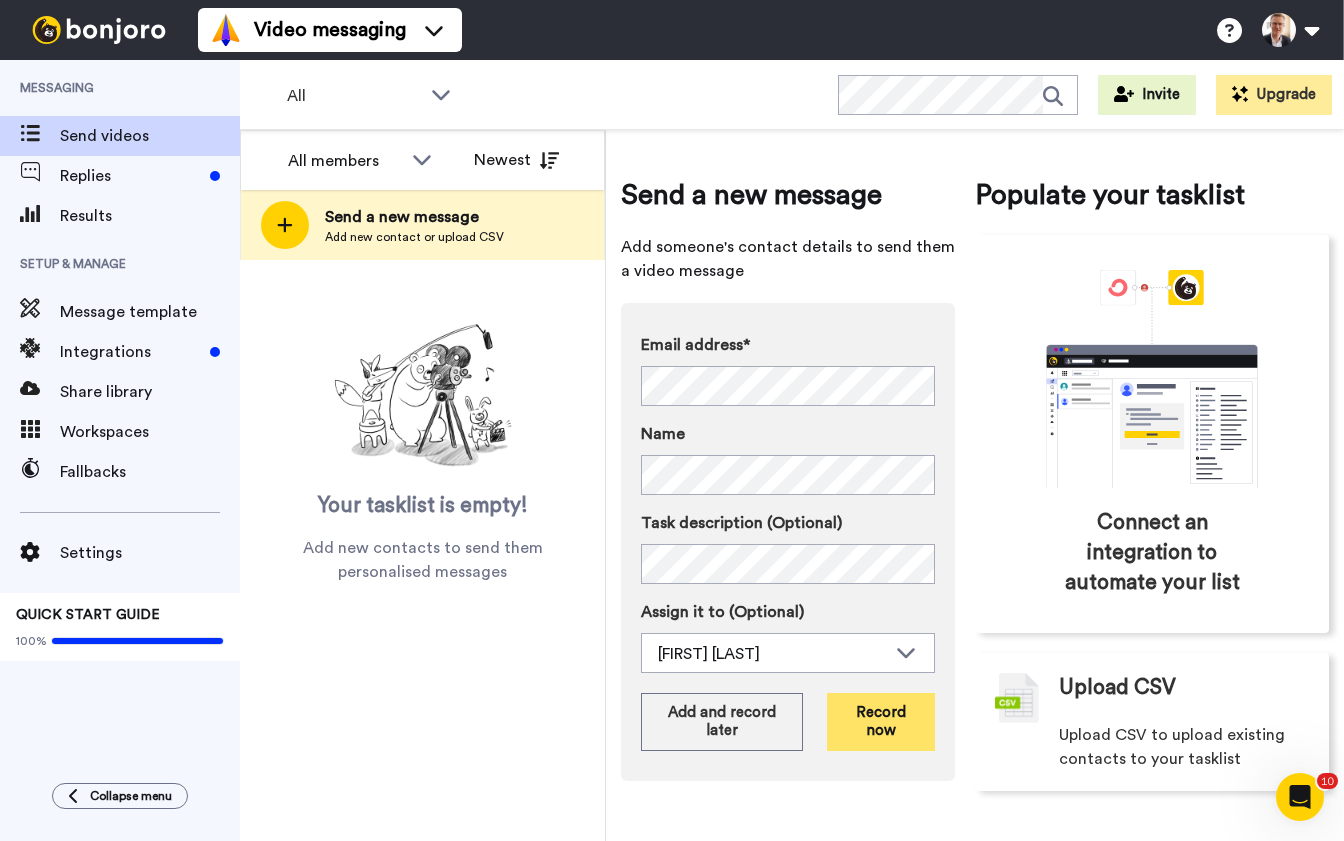 click on "Record now" at bounding box center [881, 722] 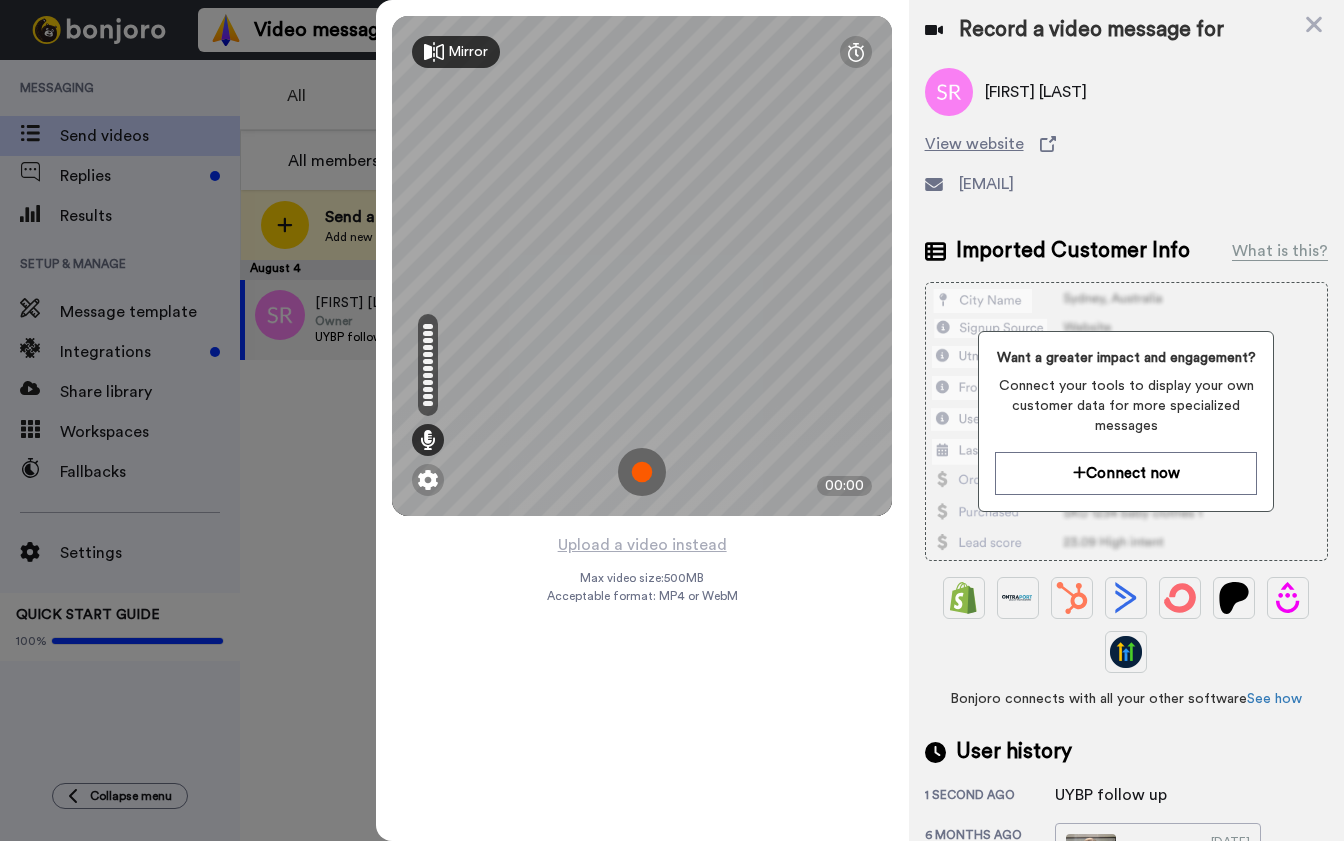 click at bounding box center (642, 472) 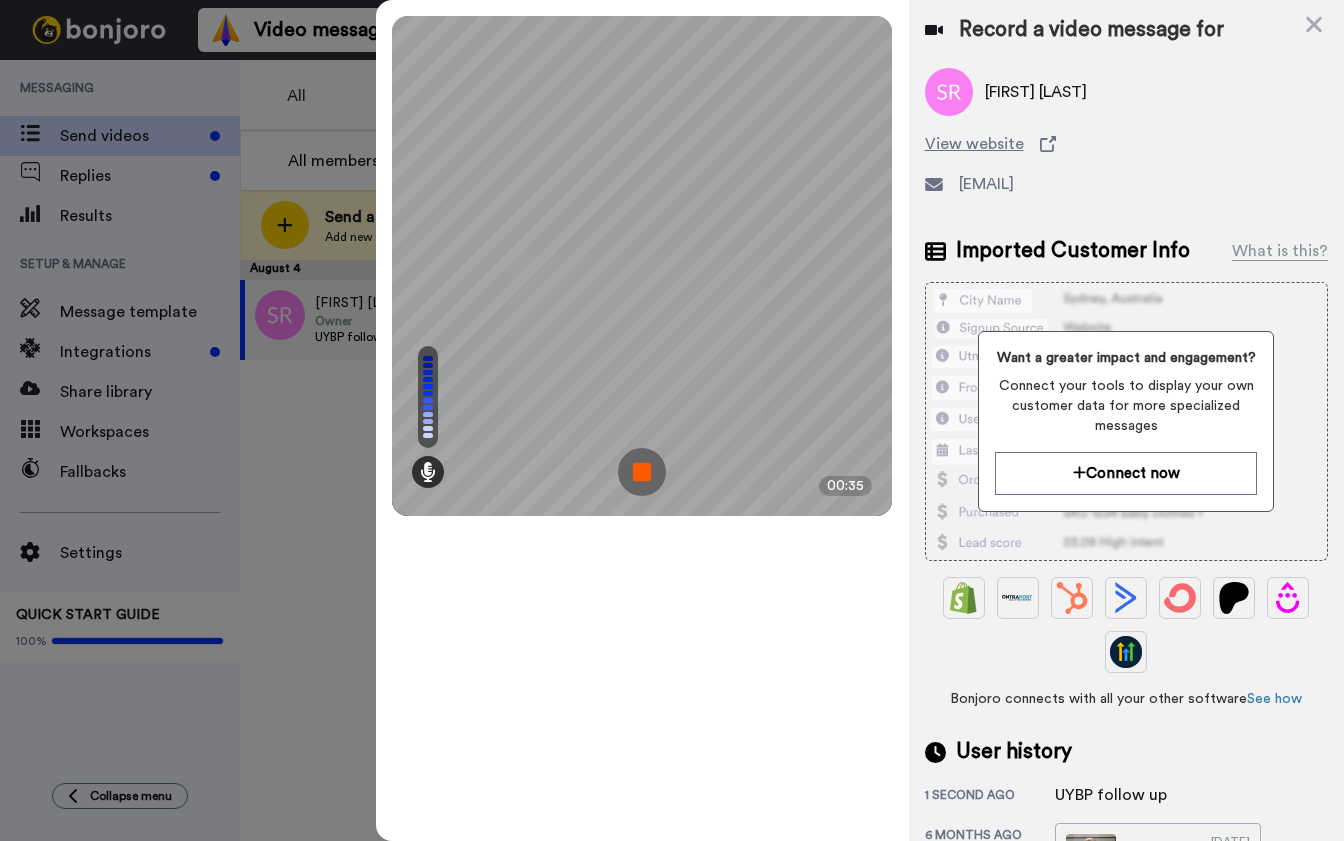 click at bounding box center (642, 472) 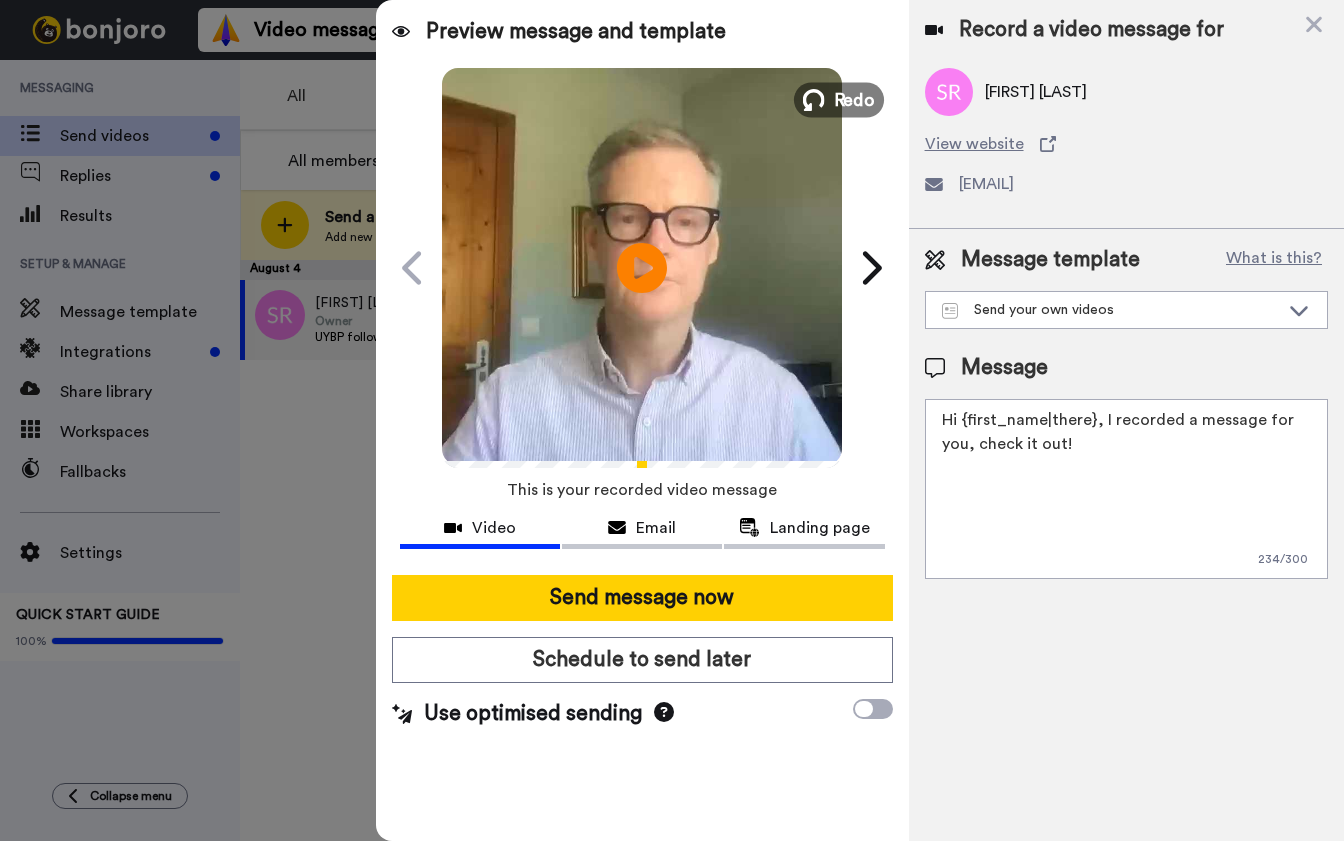 click on "Redo" at bounding box center [855, 99] 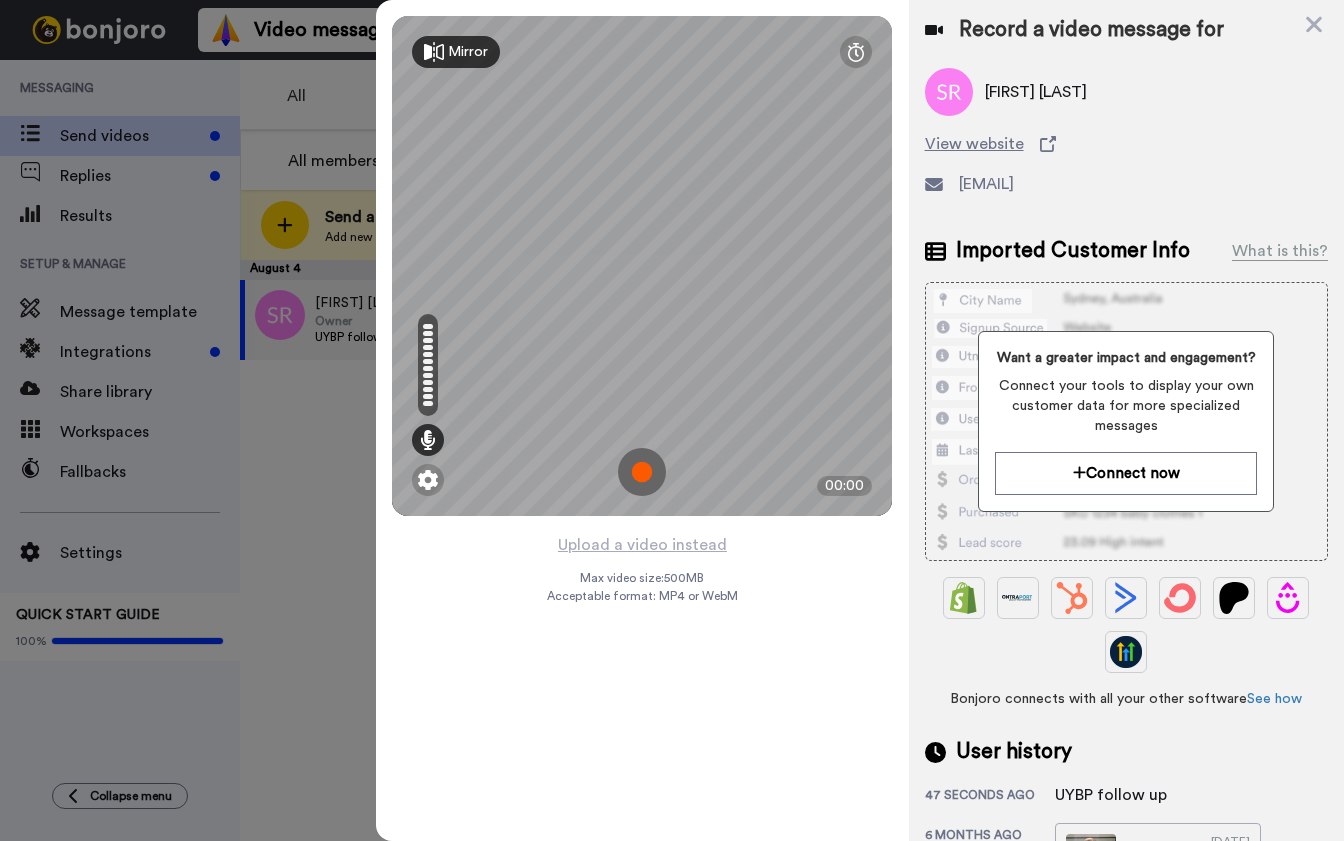 click at bounding box center [642, 472] 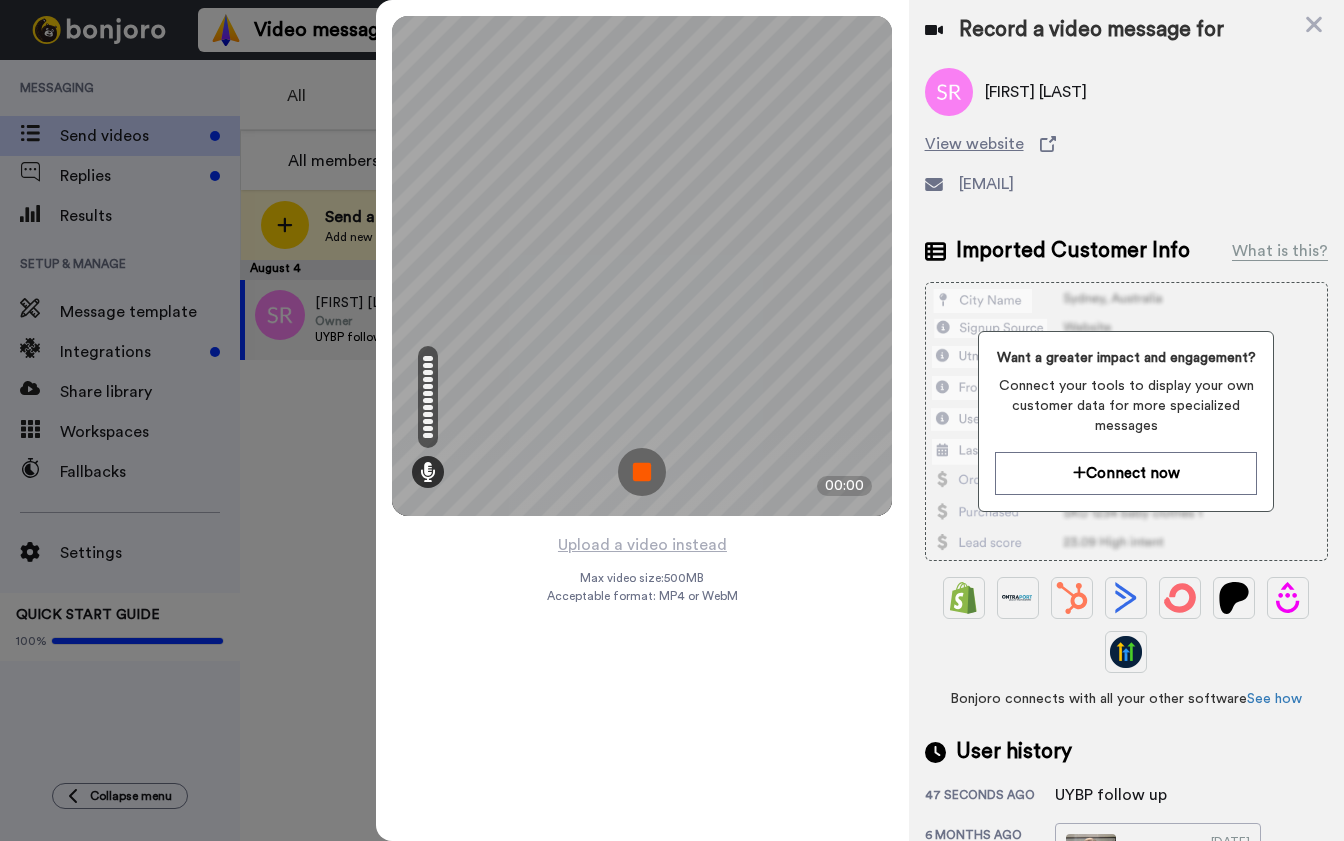scroll, scrollTop: 0, scrollLeft: 0, axis: both 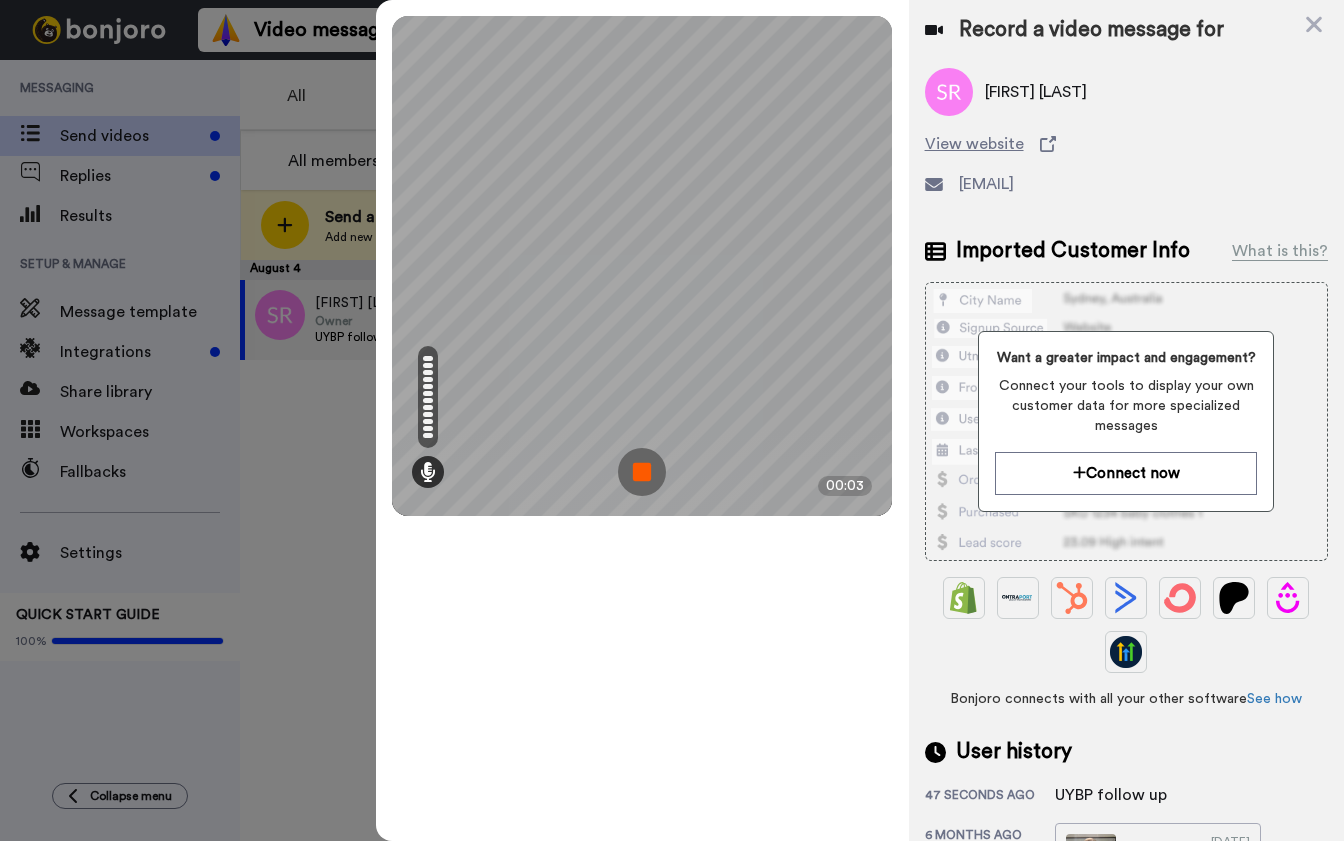 click at bounding box center (642, 472) 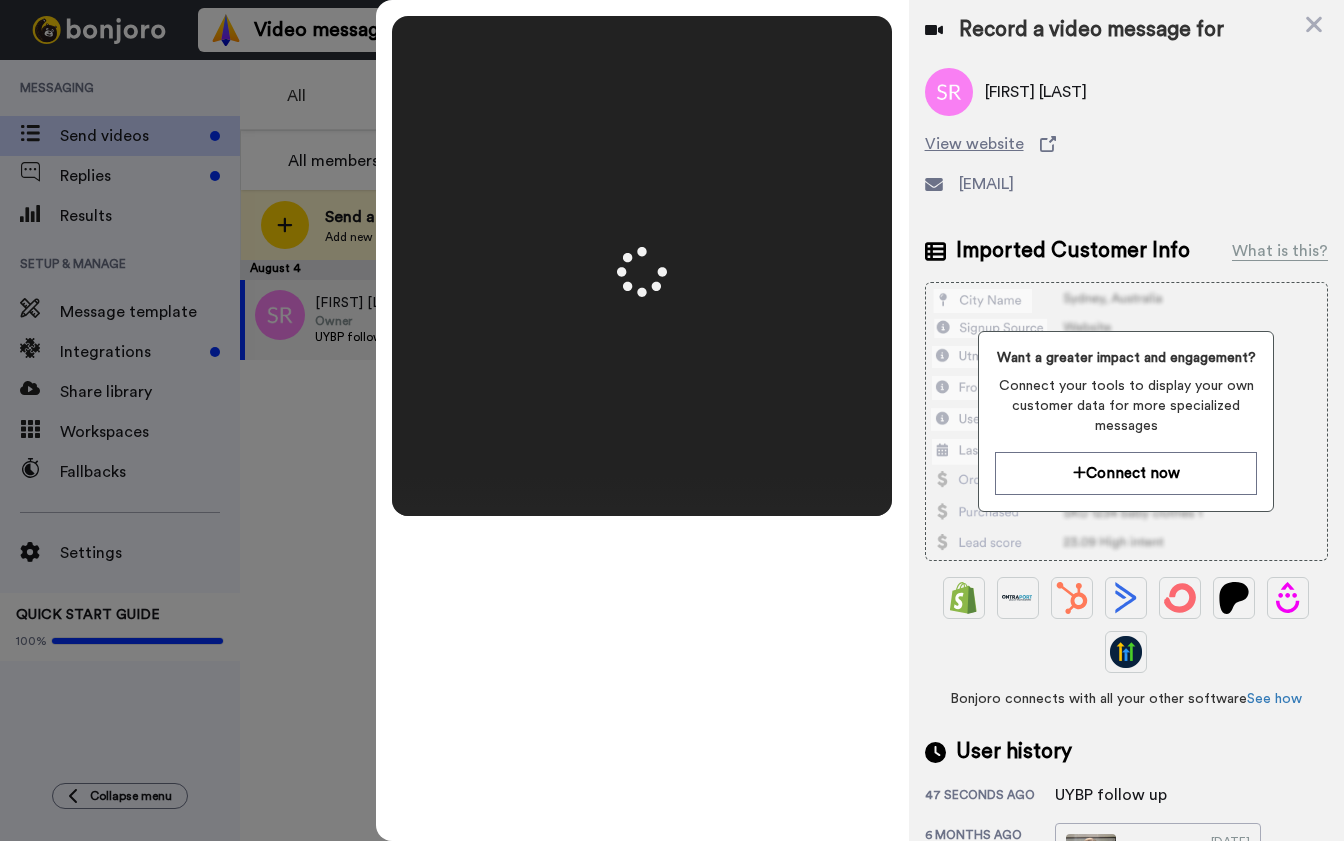 scroll, scrollTop: 0, scrollLeft: 0, axis: both 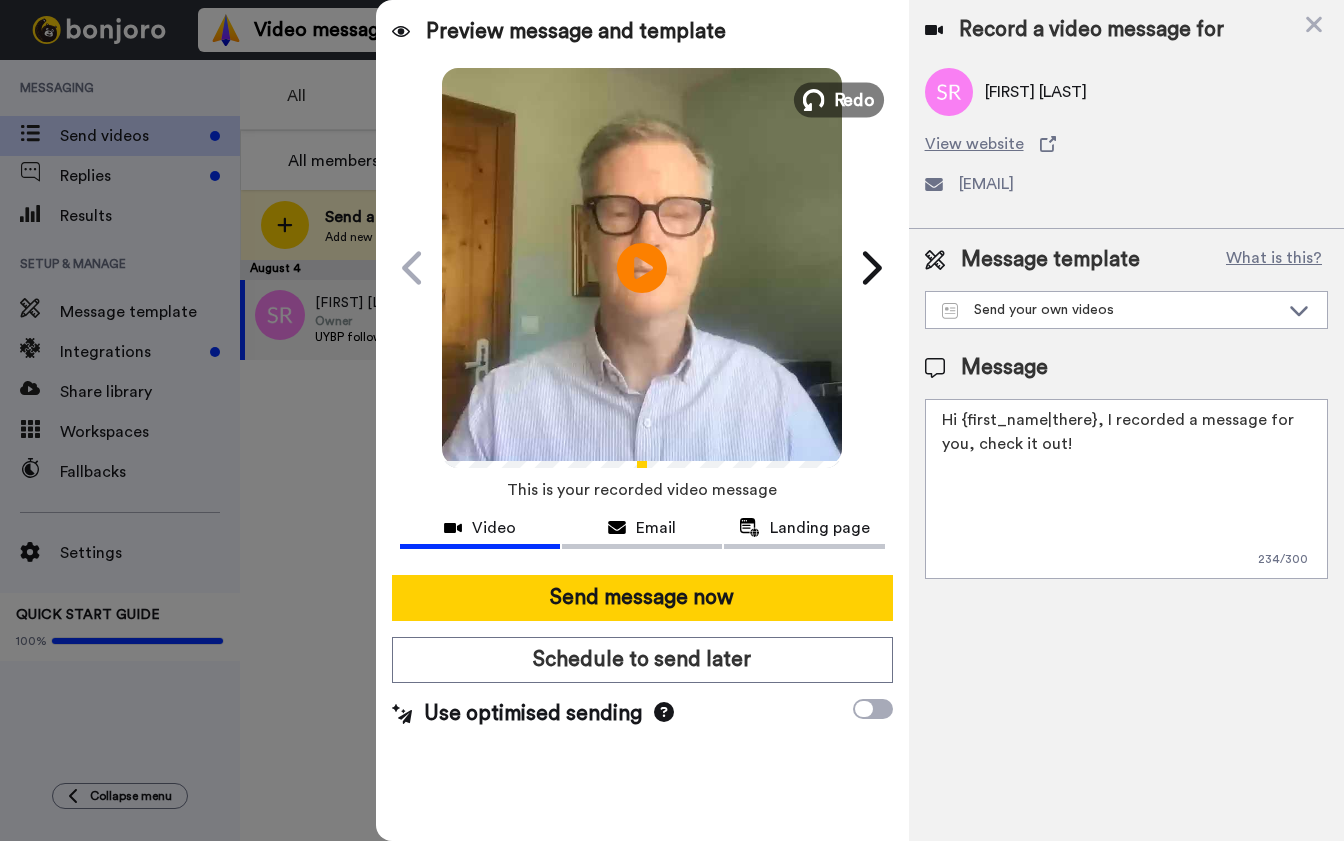 click on "Redo" at bounding box center (855, 99) 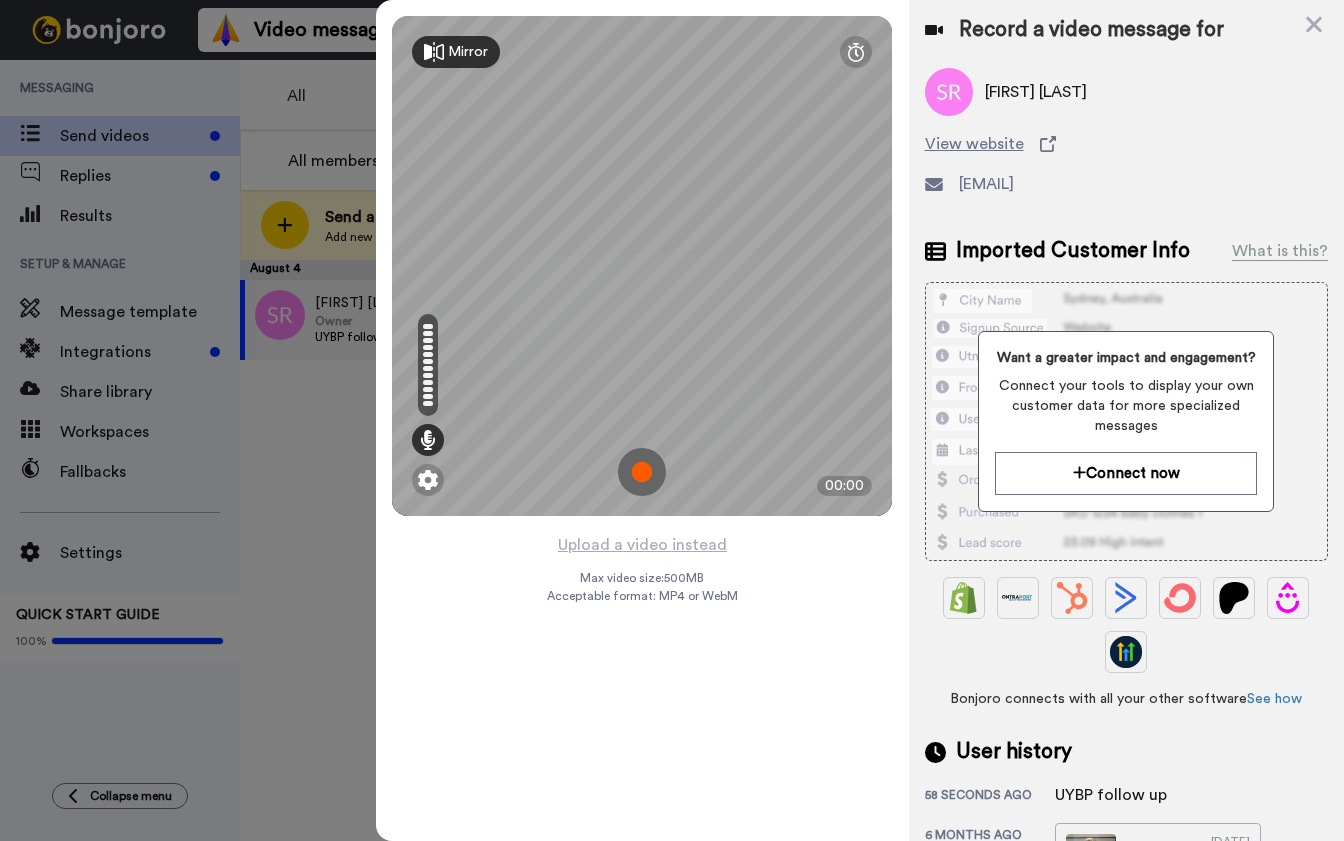 click at bounding box center (642, 472) 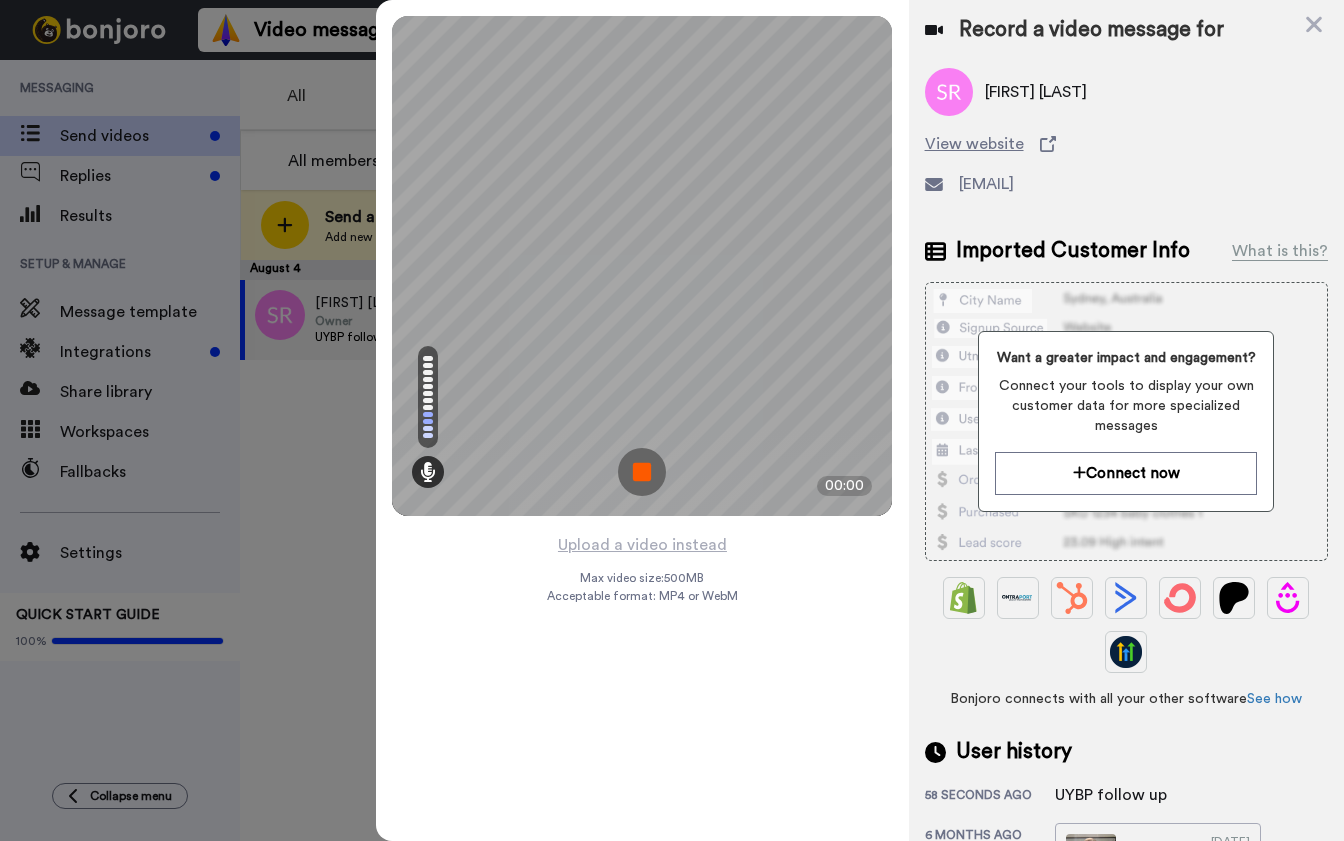scroll, scrollTop: 0, scrollLeft: 0, axis: both 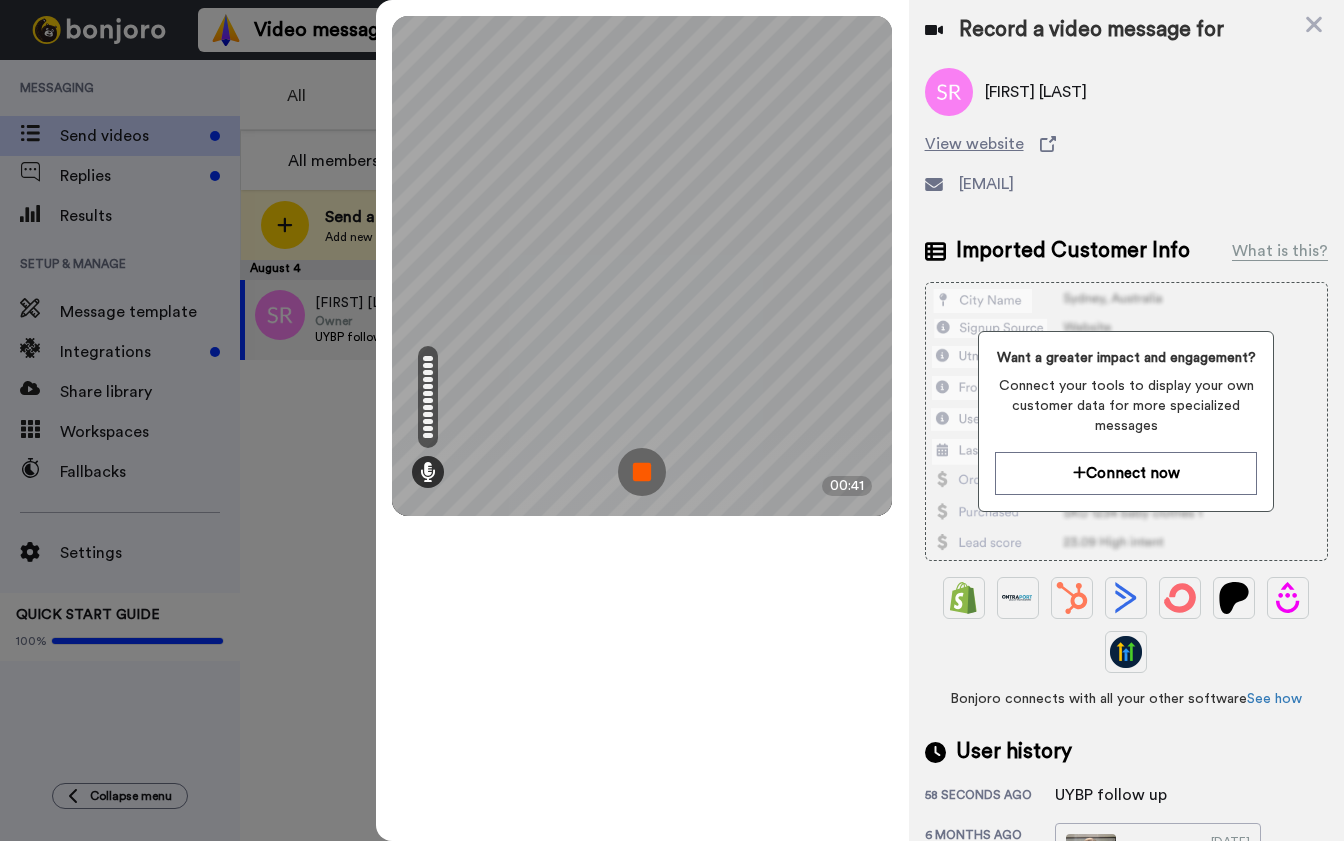 click at bounding box center [642, 472] 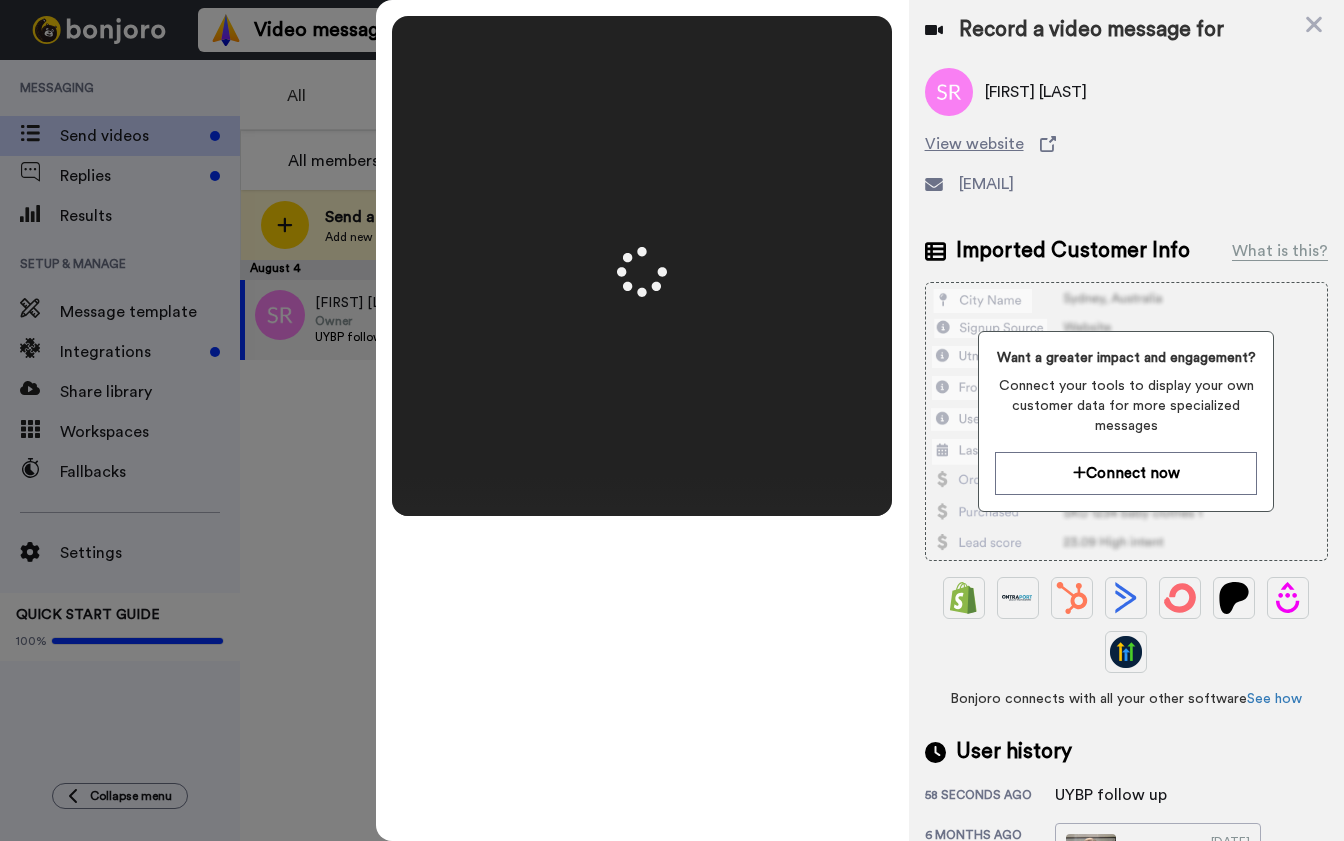 scroll, scrollTop: 0, scrollLeft: 0, axis: both 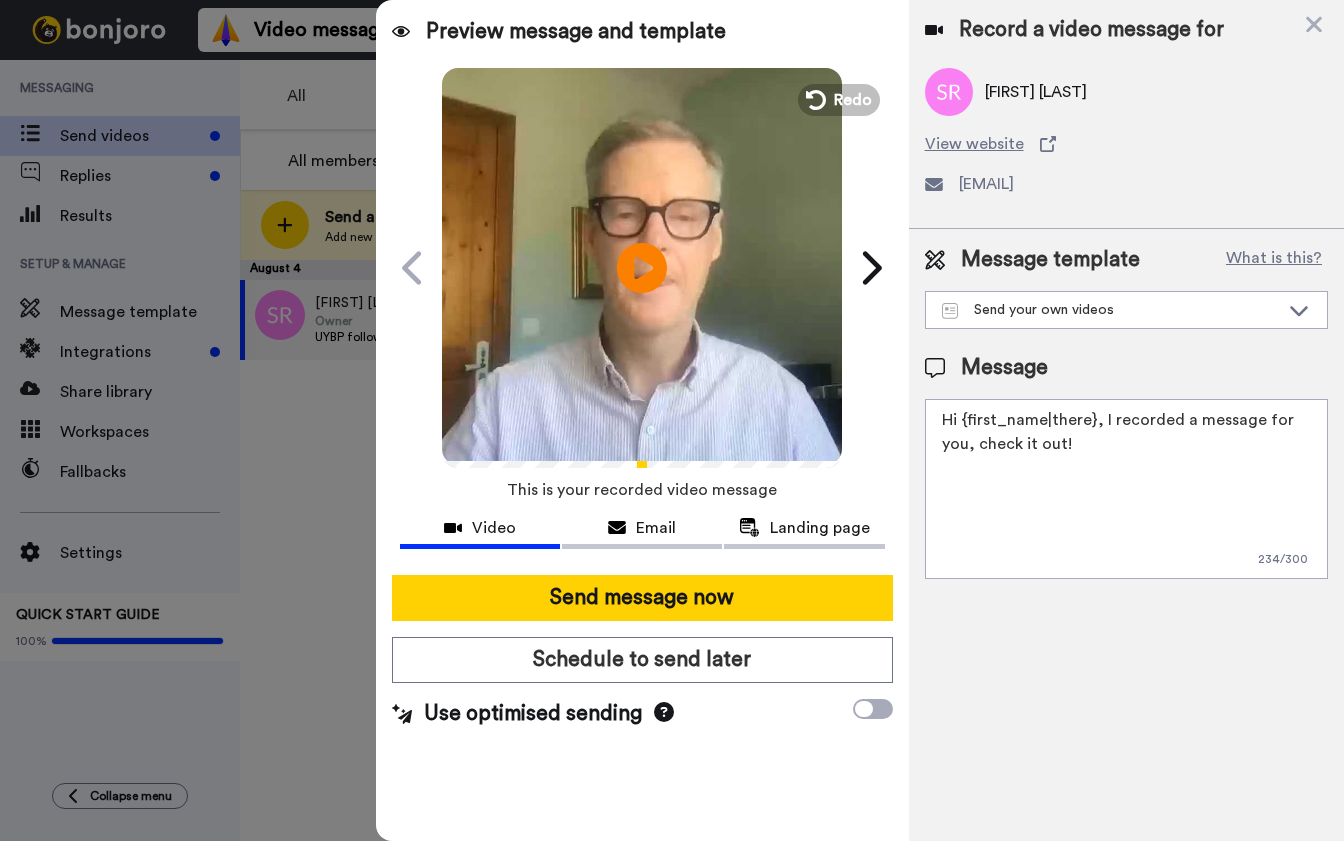 click on "Hi {first_name|there}, I recorded a message for you, check it out!" at bounding box center (1126, 489) 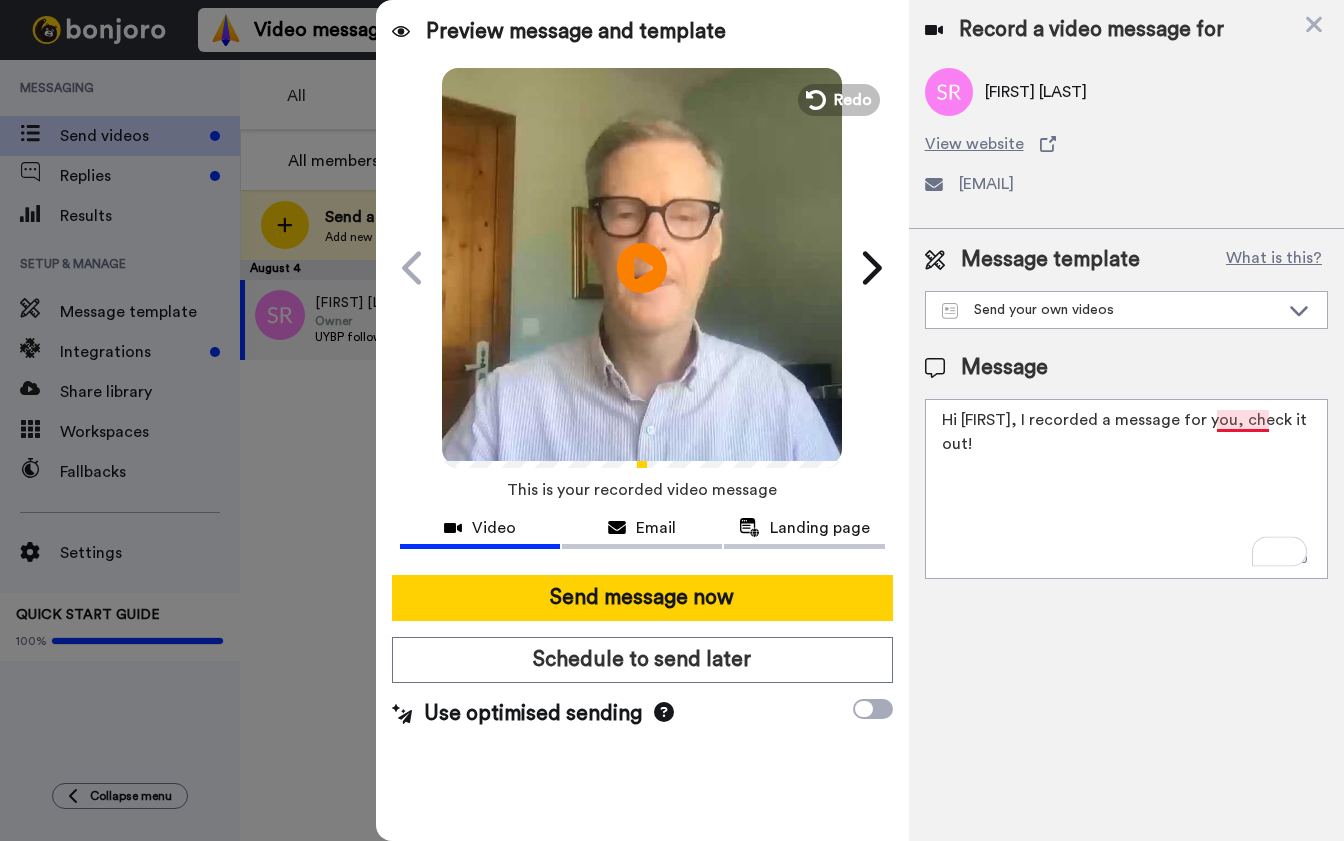 click on "Hi Steve, I recorded a message for you, check it out!" at bounding box center (1126, 489) 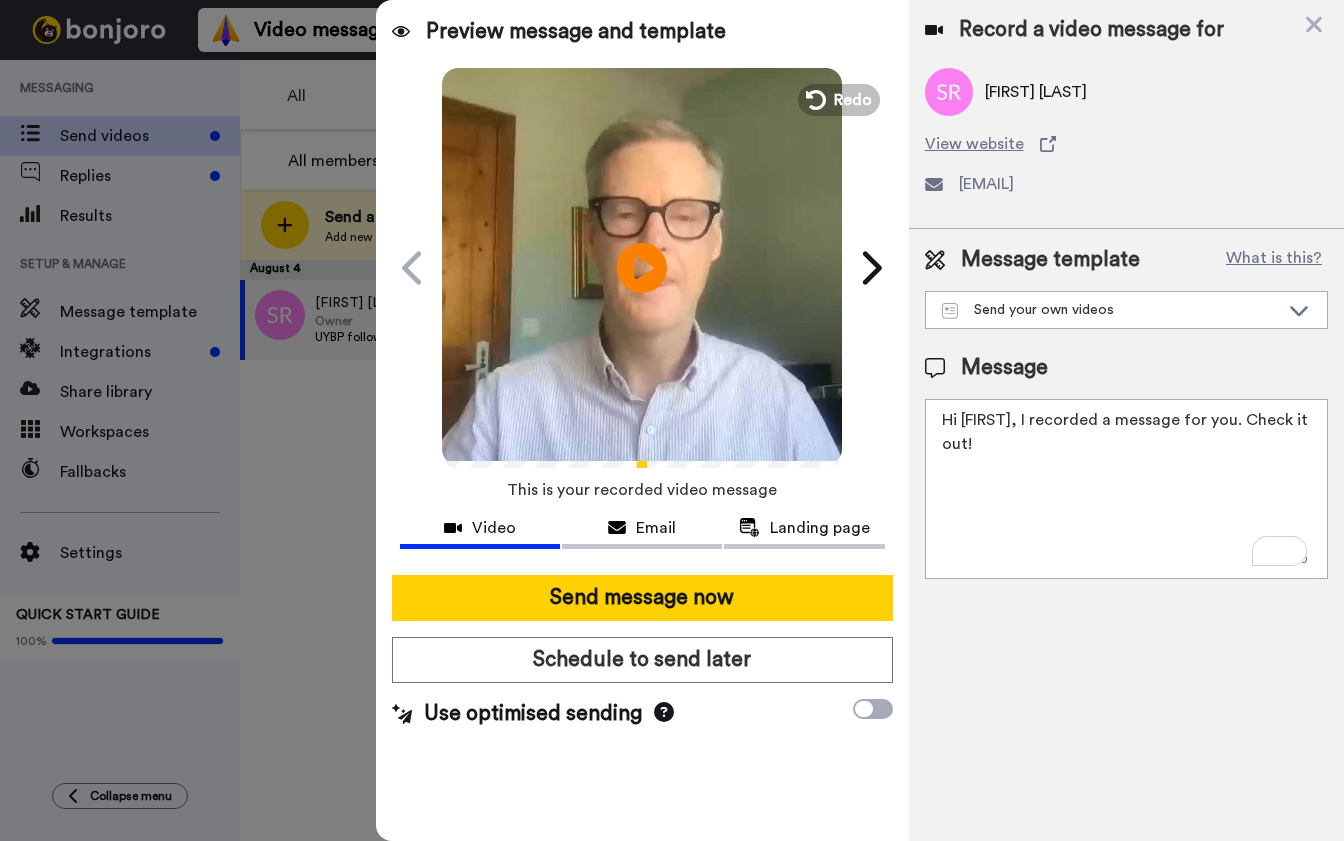 click on "Hi Steve, I recorded a message for you. Check it out!" at bounding box center [1126, 489] 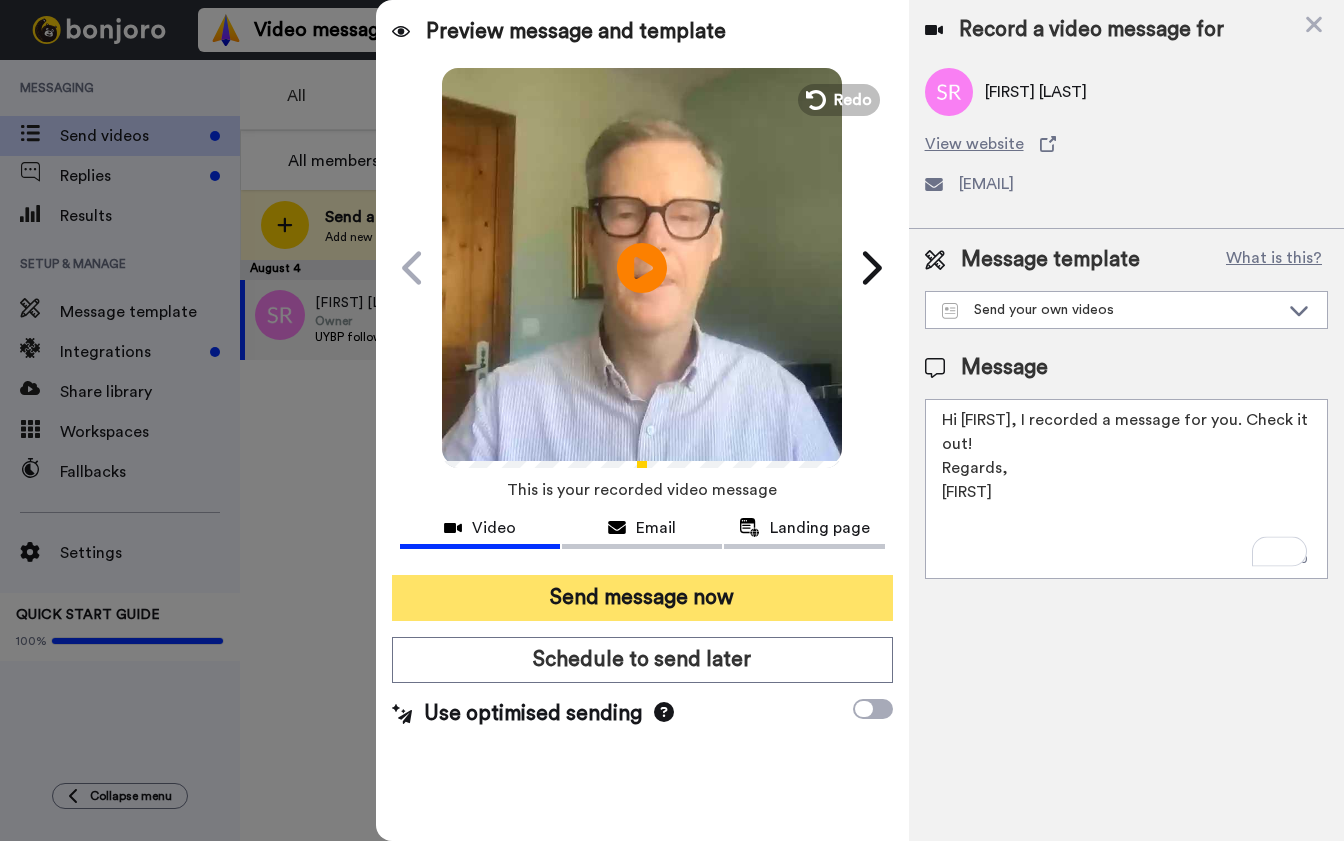 type on "Hi Steve, I recorded a message for you. Check it out!
Regards,
Brett" 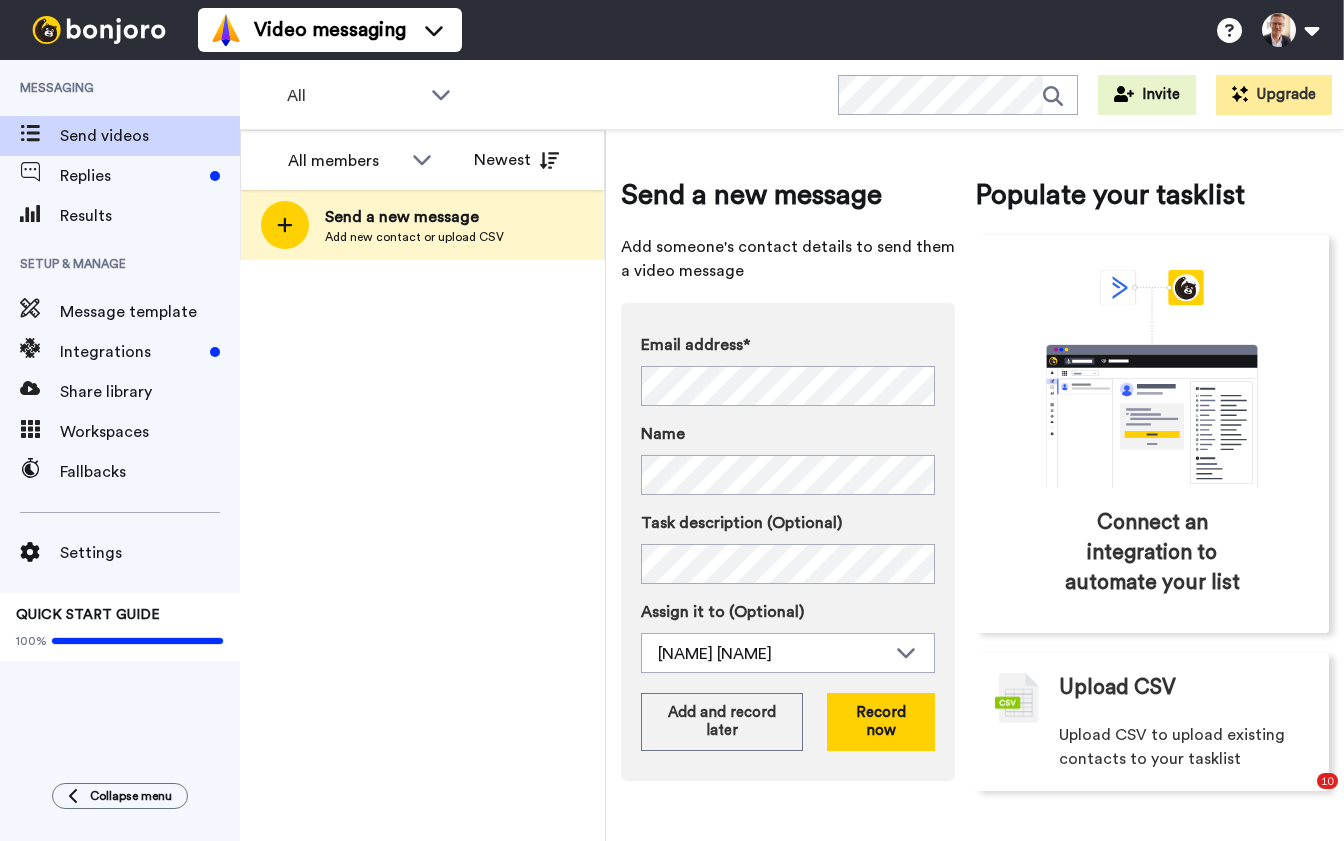 scroll, scrollTop: 0, scrollLeft: 0, axis: both 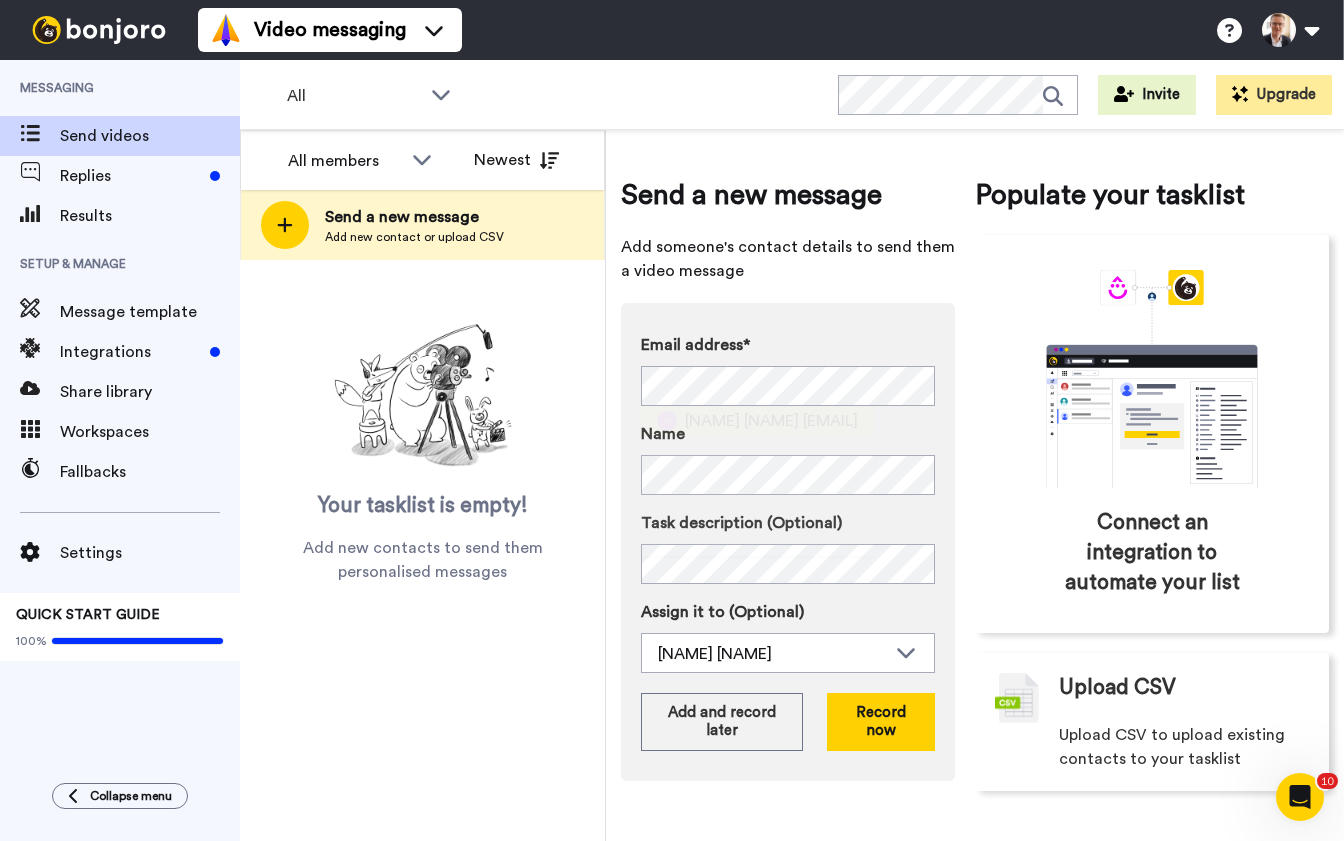 click on "[NAME] [NAME]" at bounding box center [742, 421] 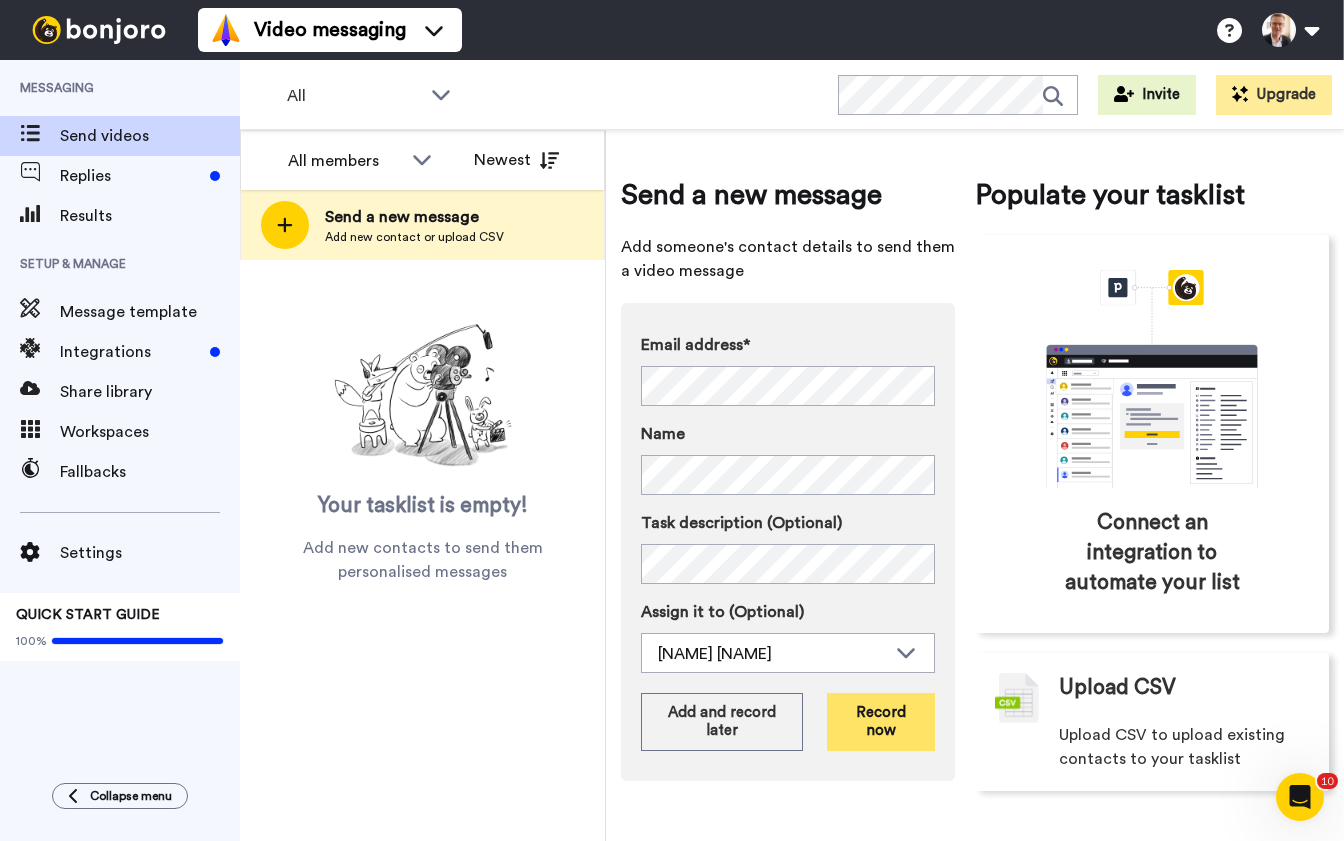 click on "Record now" at bounding box center [881, 722] 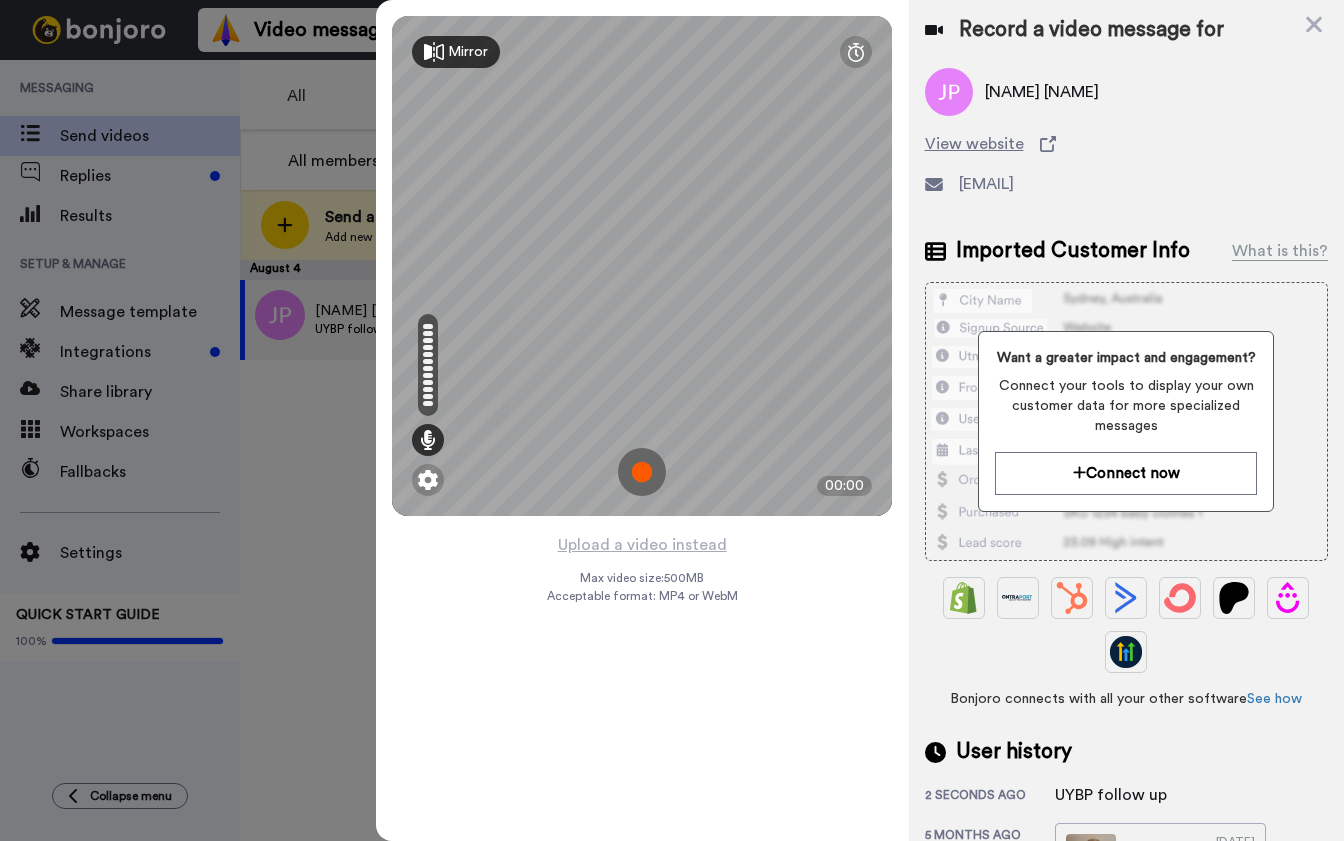 click at bounding box center [642, 472] 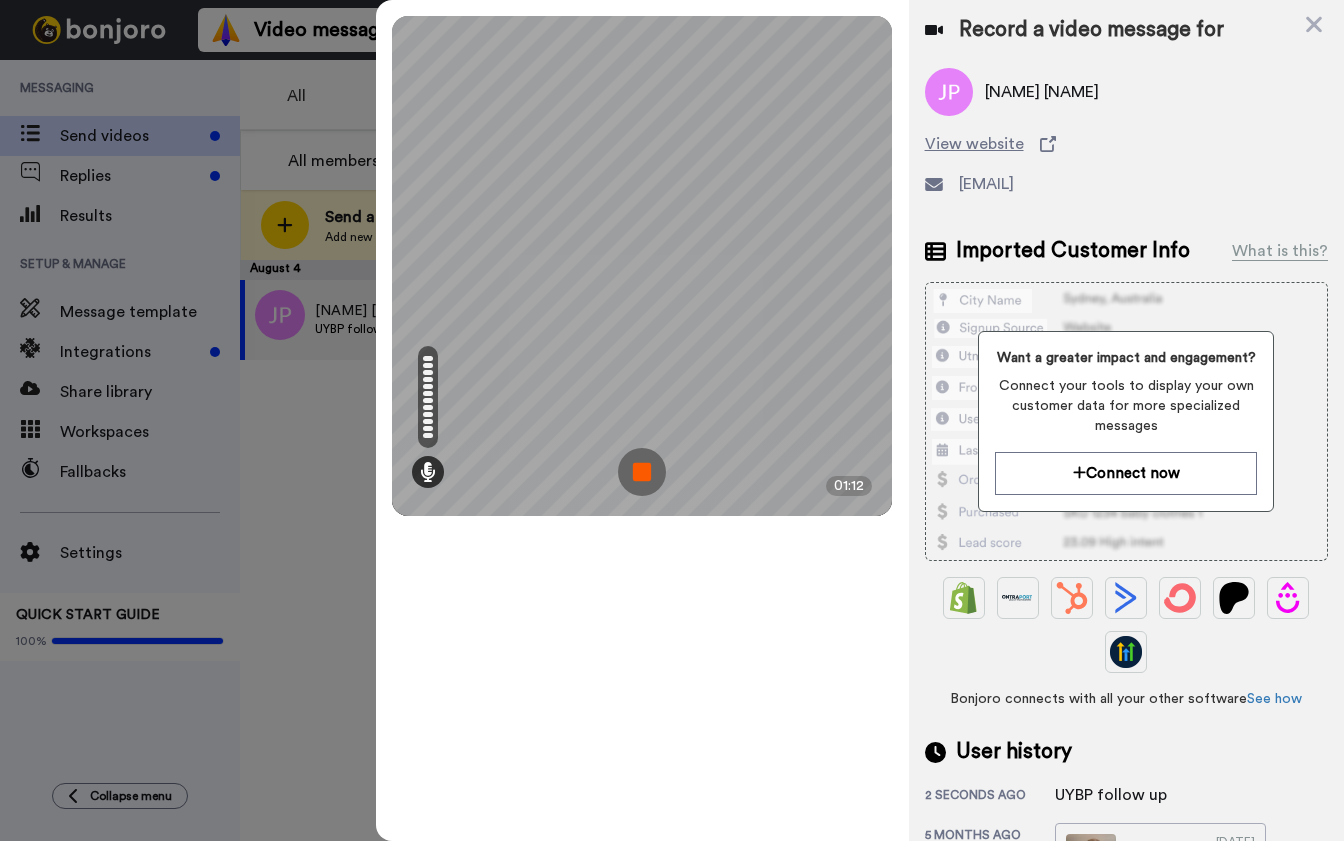 click at bounding box center [642, 472] 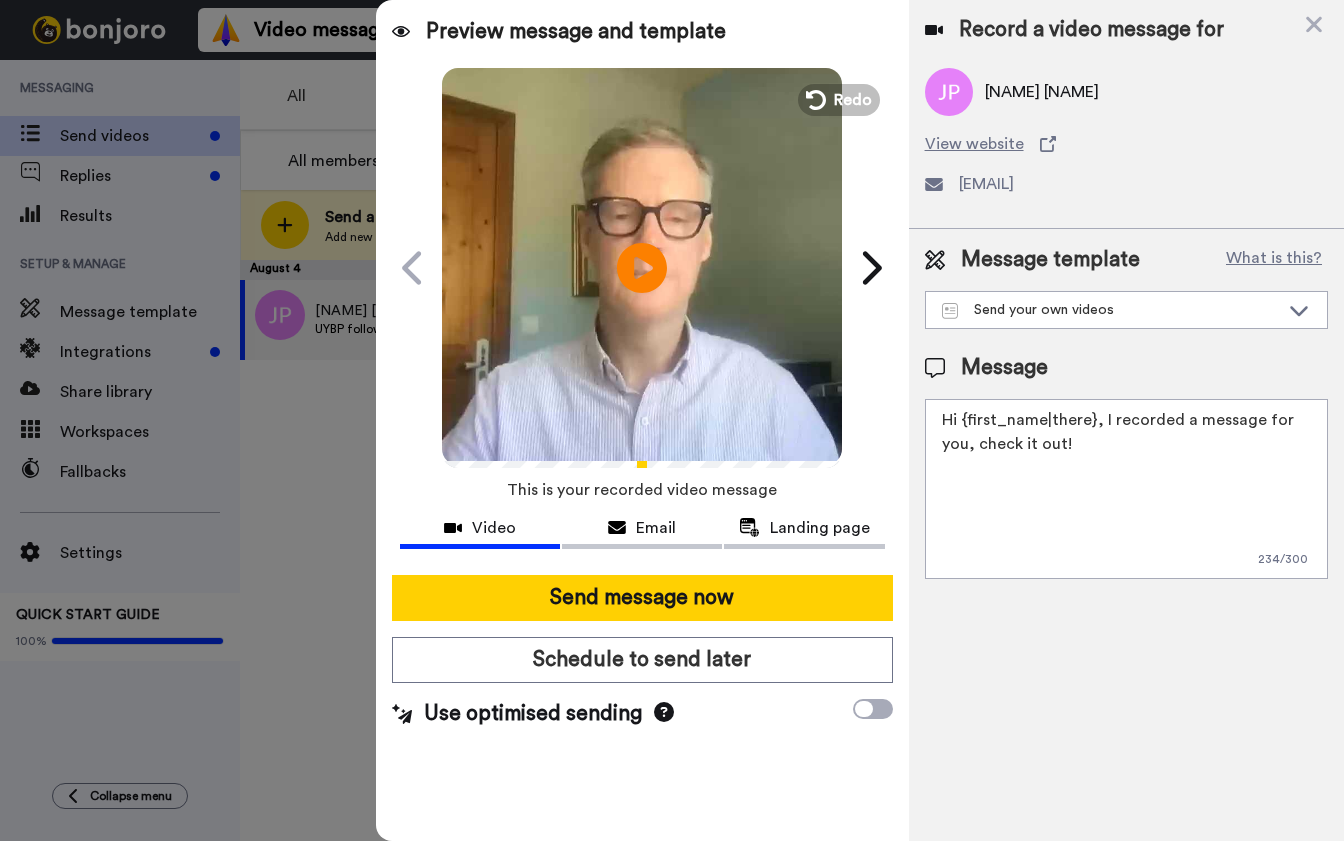 click on "Hi {first_name|there}, I recorded a message for you, check it out!" at bounding box center [1126, 489] 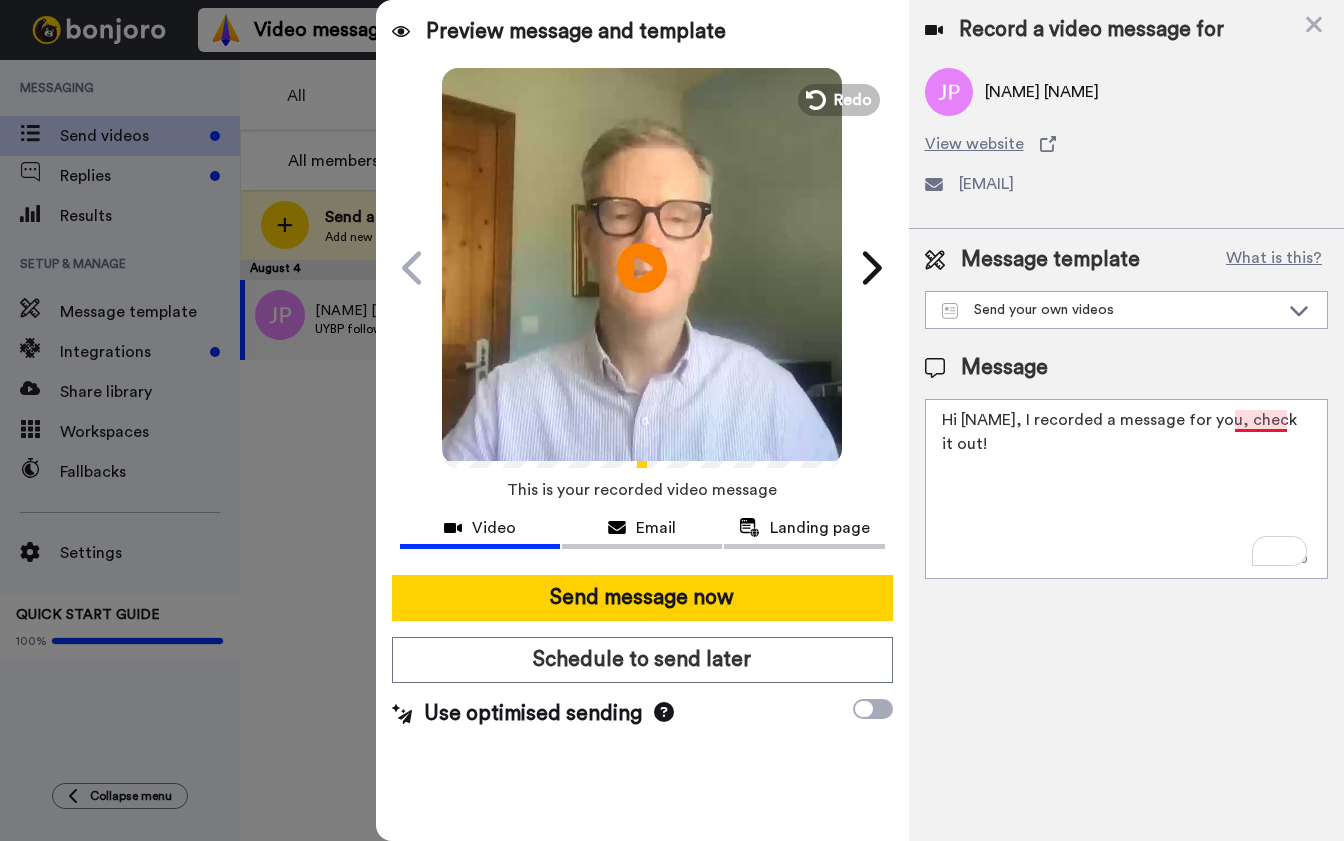 click on "Hi Jennifer, I recorded a message for you, check it out!" at bounding box center (1126, 489) 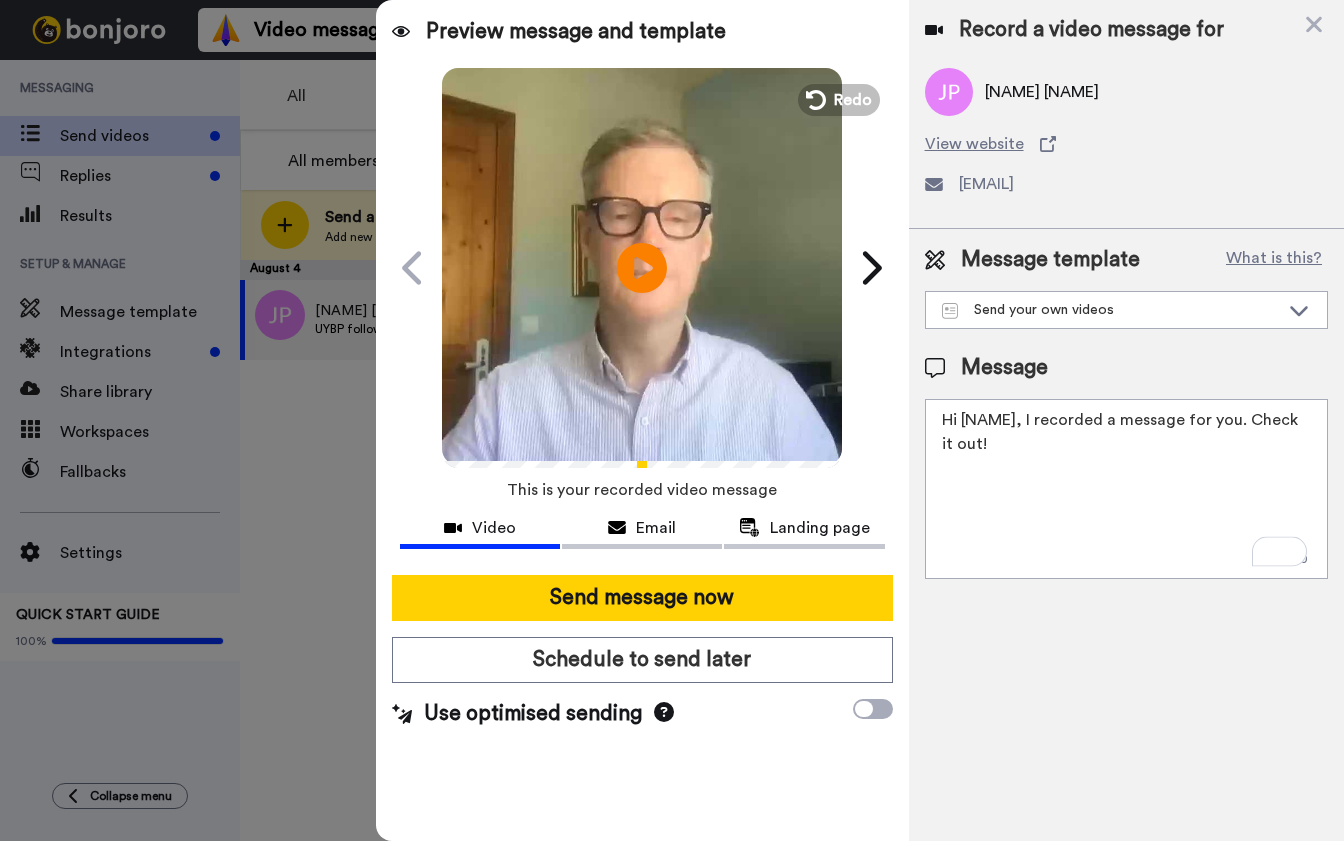 click on "Hi Jennifer, I recorded a message for you. Check it out!" at bounding box center (1126, 489) 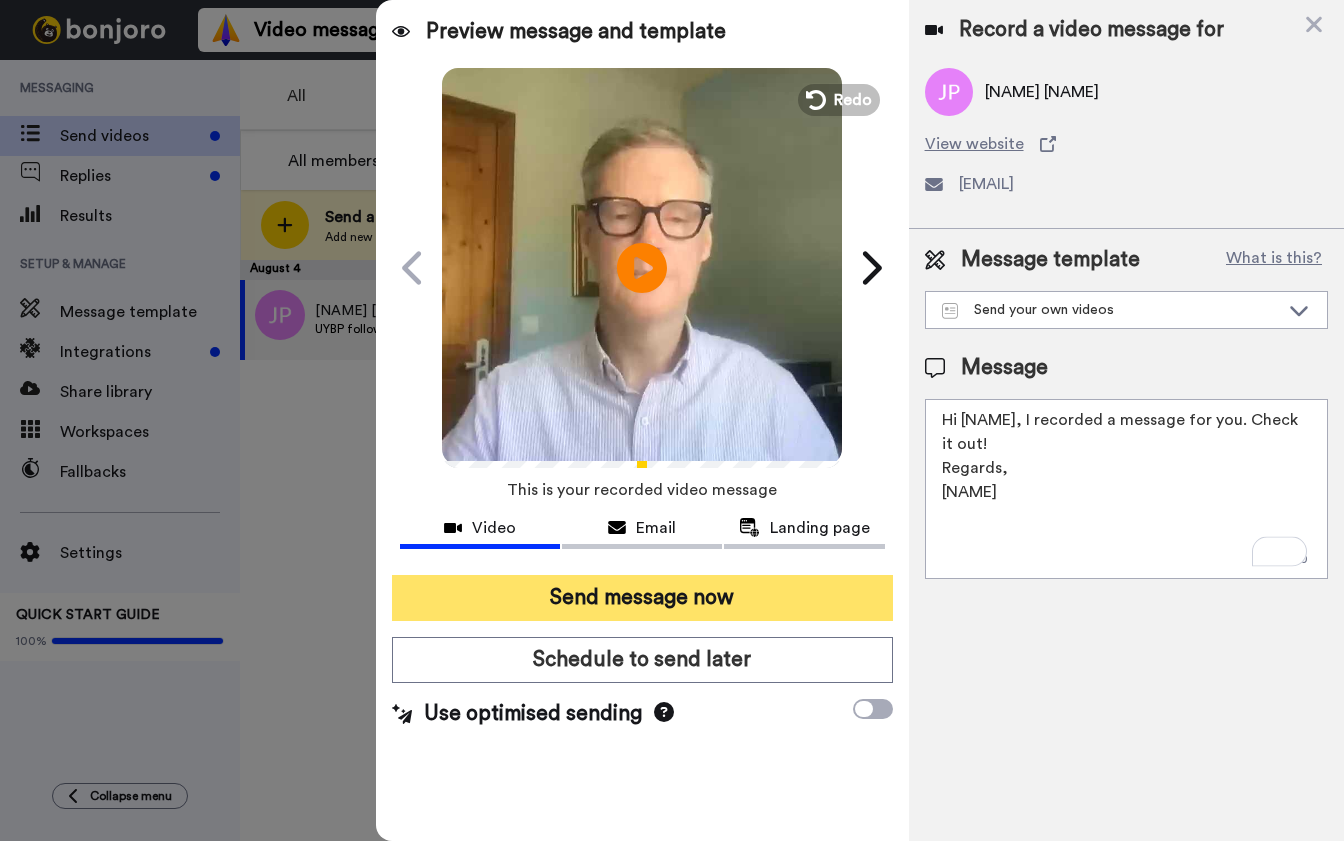 type on "Hi Jennifer, I recorded a message for you. Check it out!
Regards,
Brett" 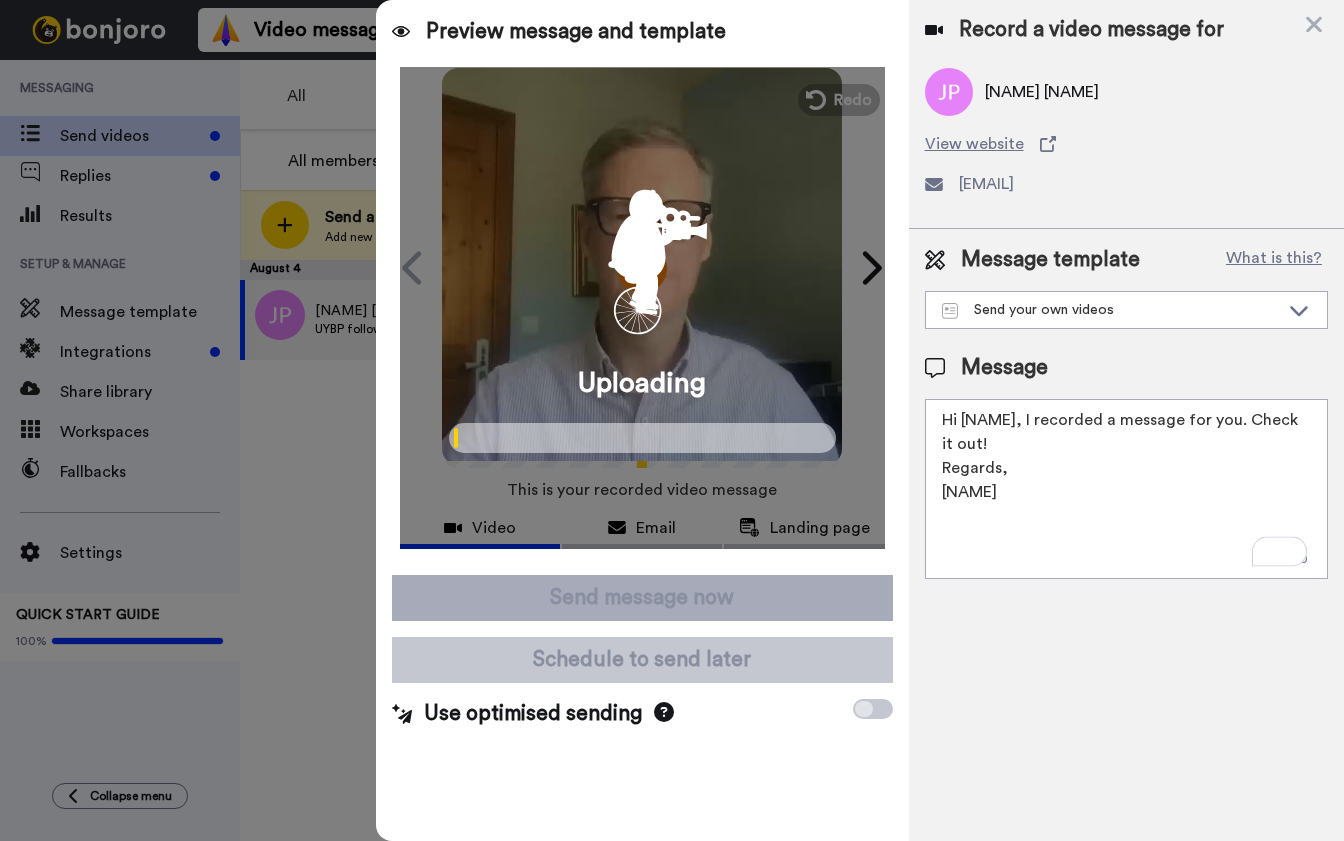 scroll, scrollTop: 0, scrollLeft: 0, axis: both 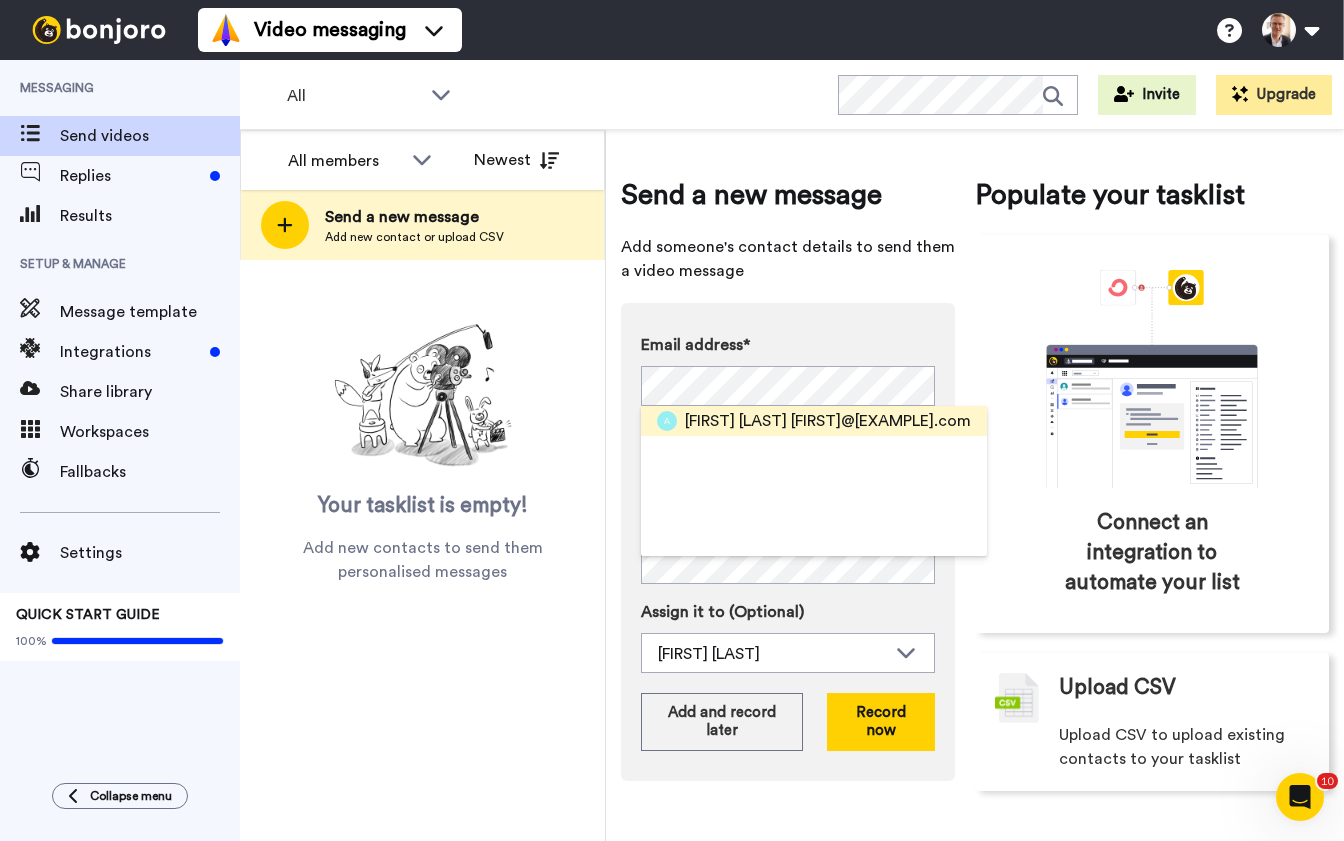 click on "Andrew Day" at bounding box center [736, 421] 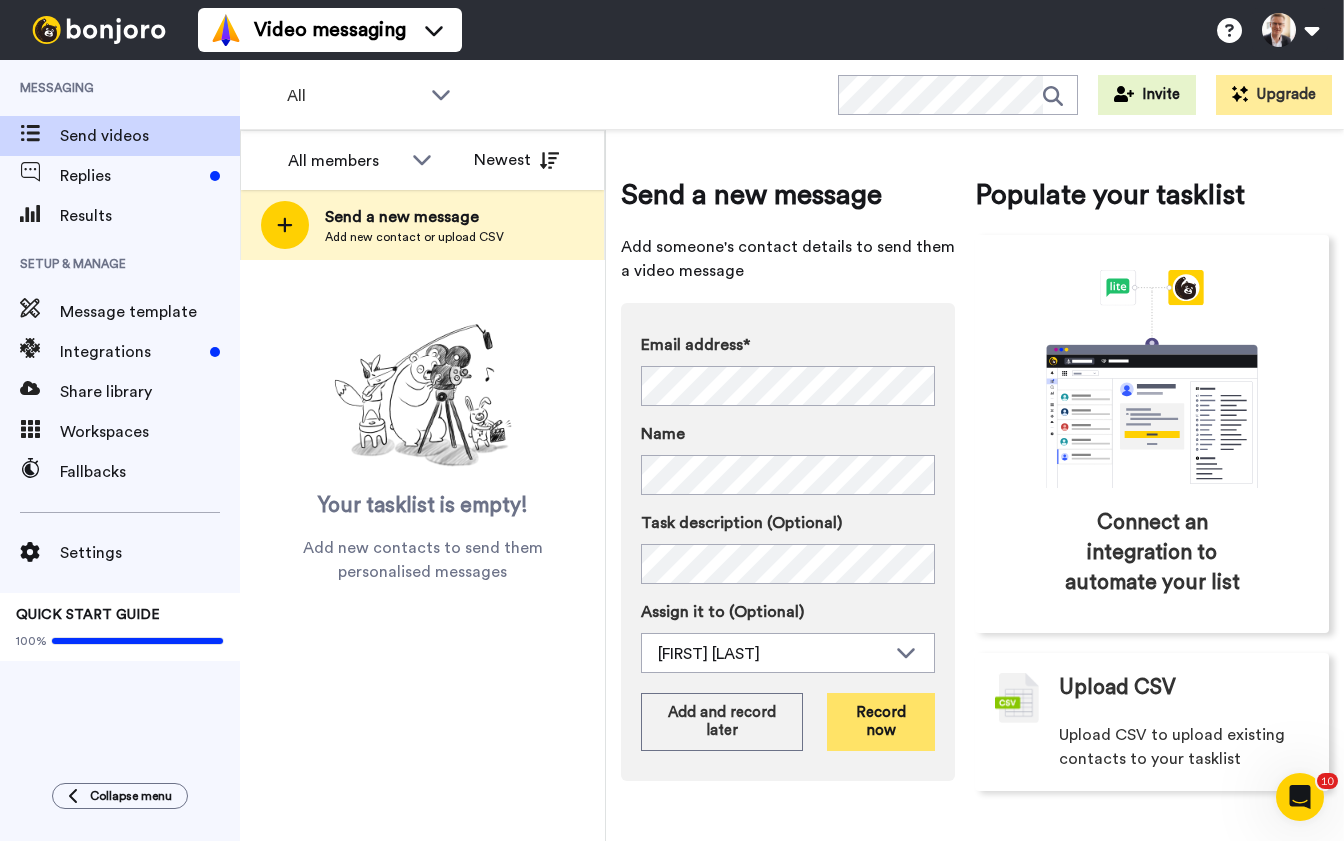 click on "Record now" at bounding box center [881, 722] 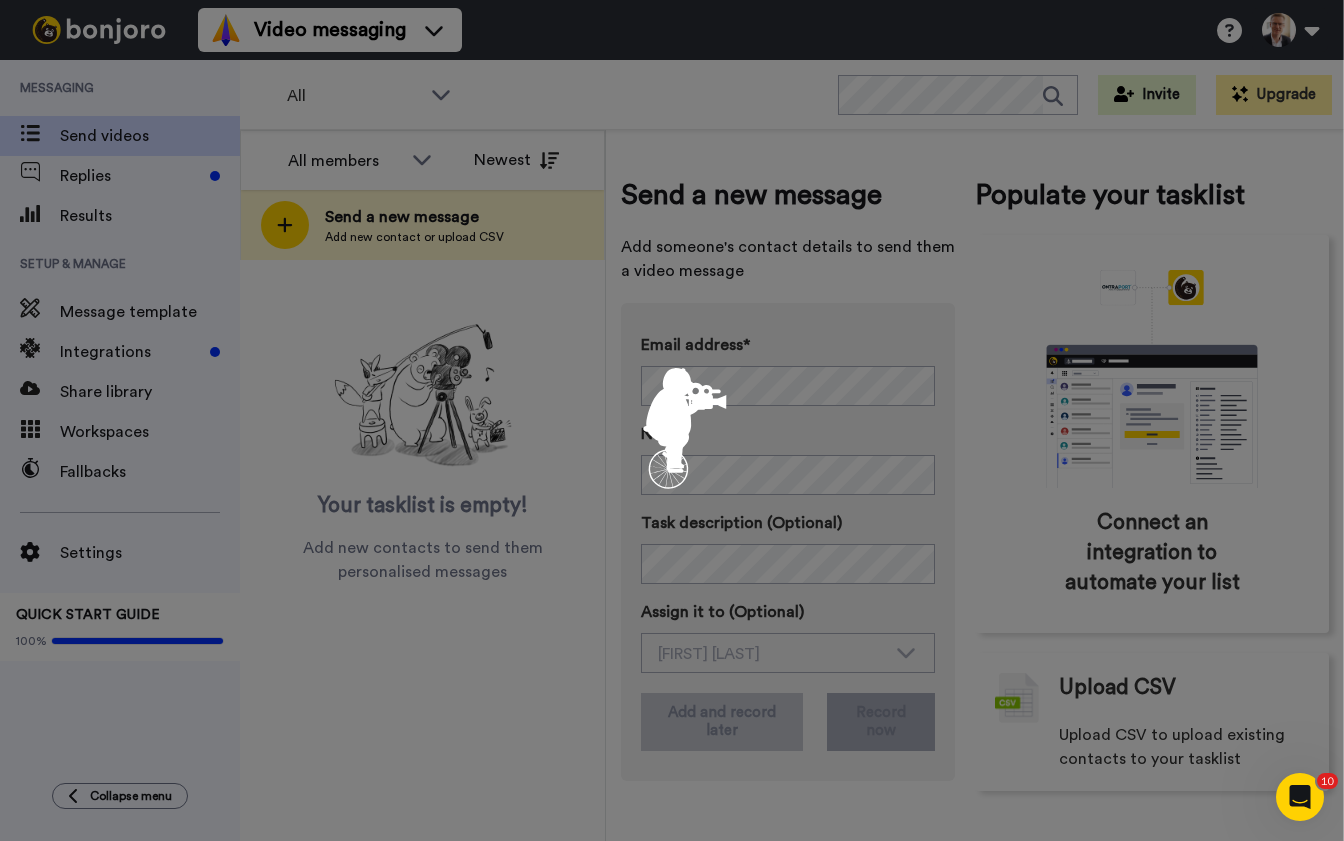 scroll, scrollTop: 0, scrollLeft: 0, axis: both 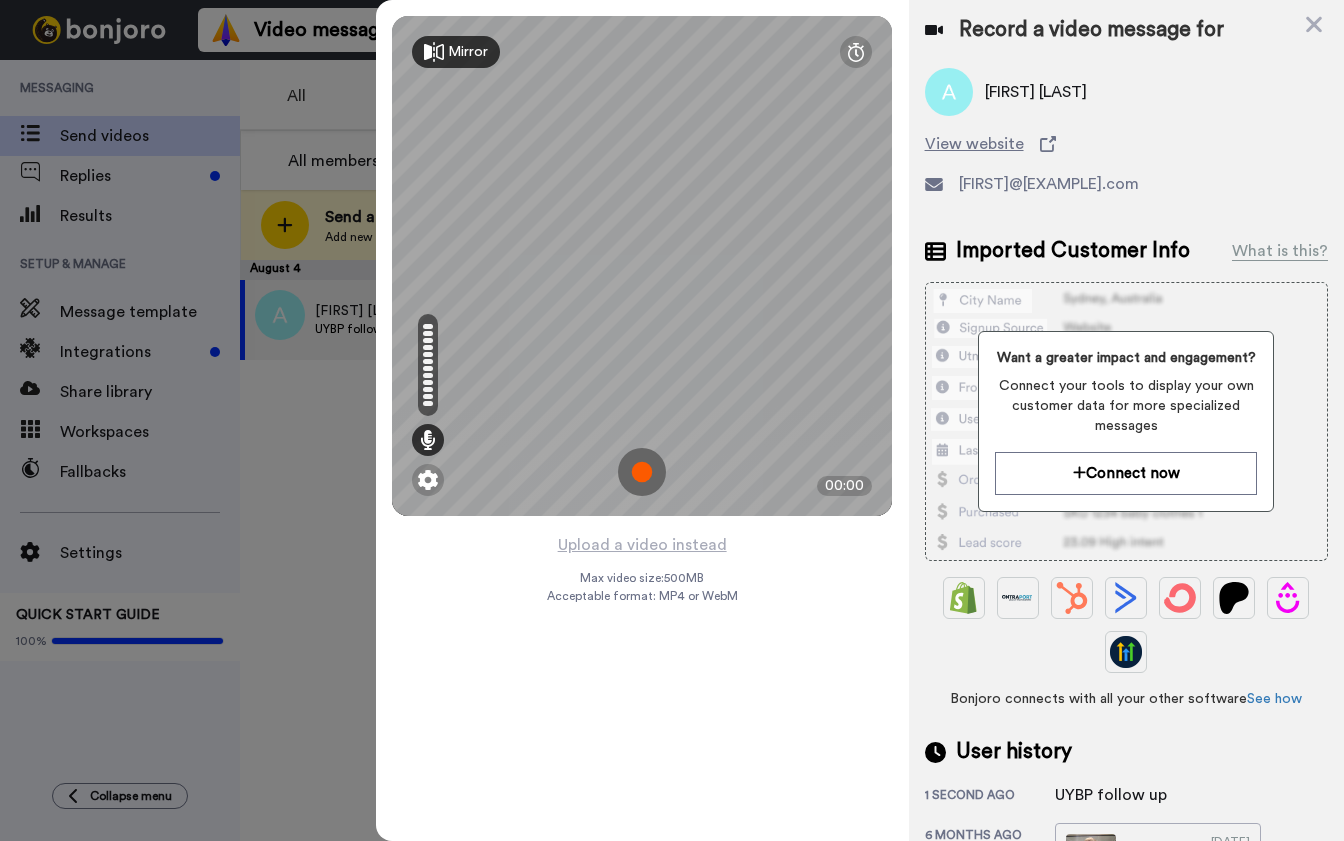 click at bounding box center (642, 472) 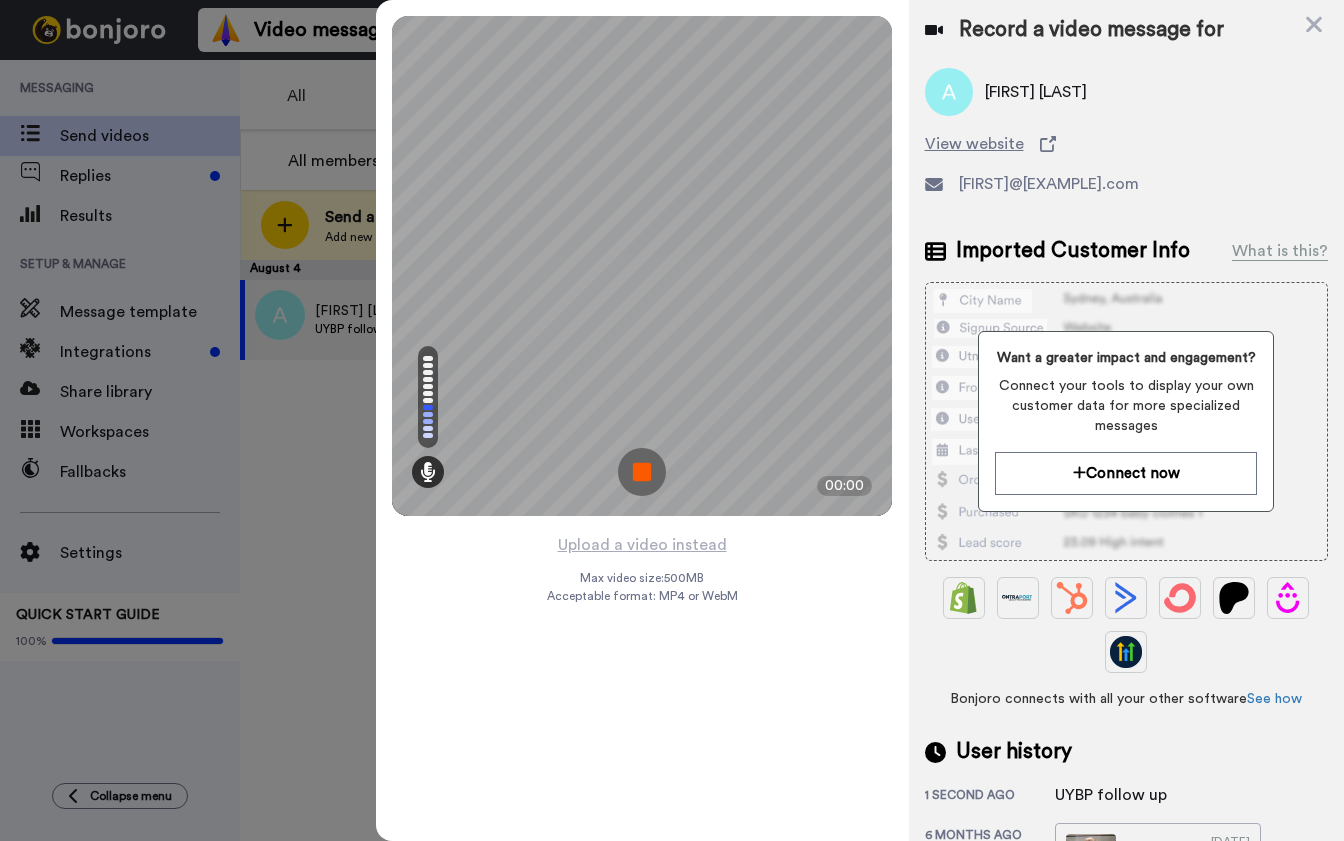 scroll, scrollTop: 0, scrollLeft: 0, axis: both 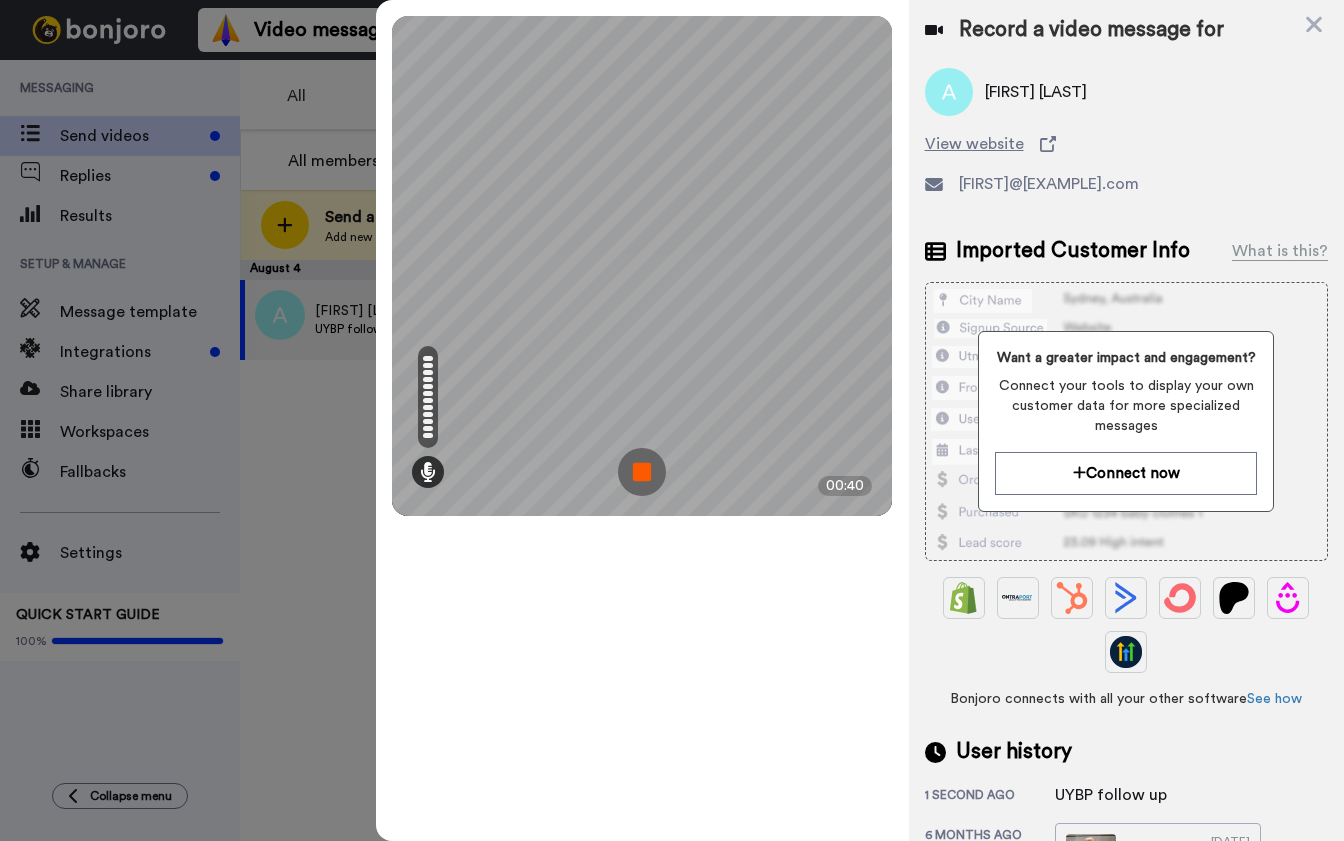 click at bounding box center [642, 472] 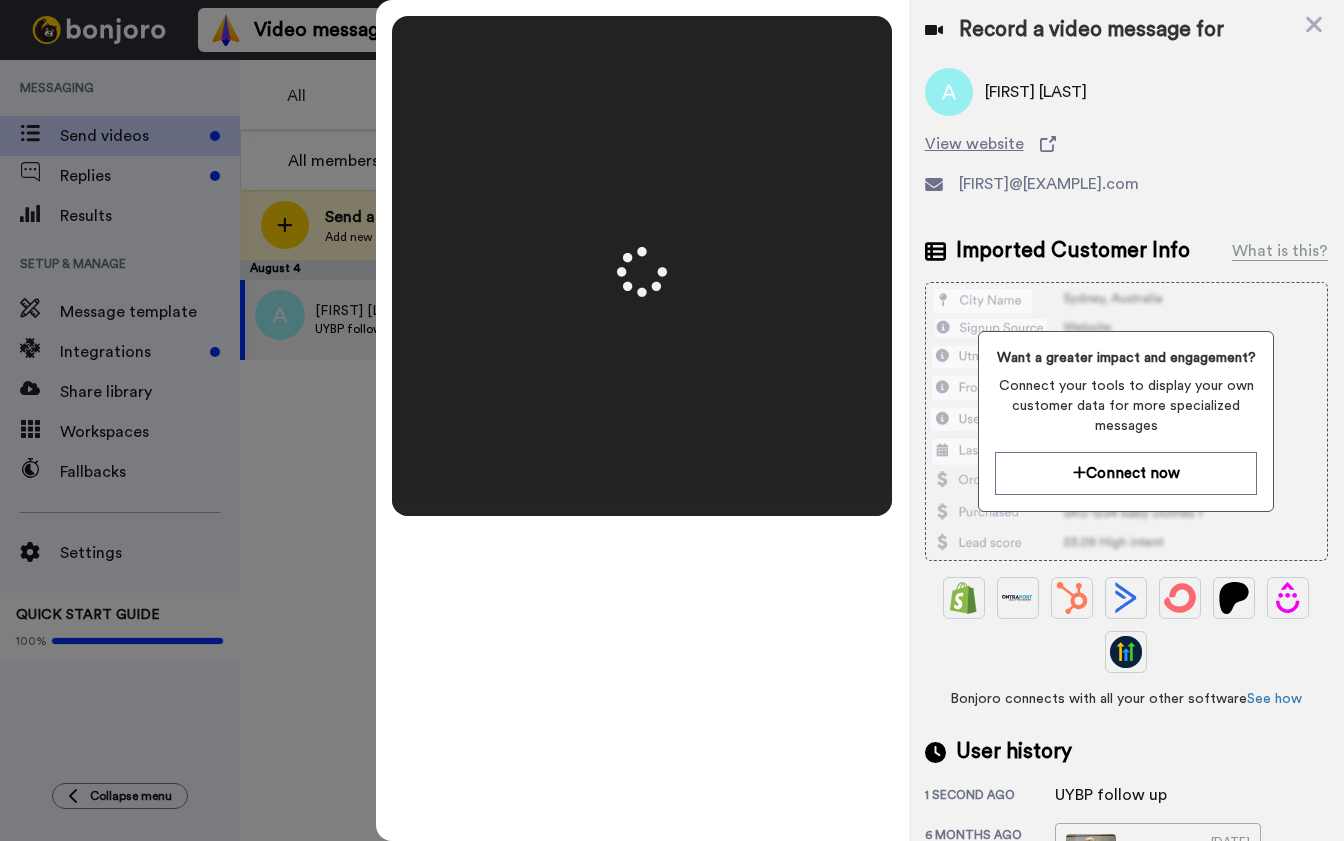 scroll, scrollTop: 0, scrollLeft: 0, axis: both 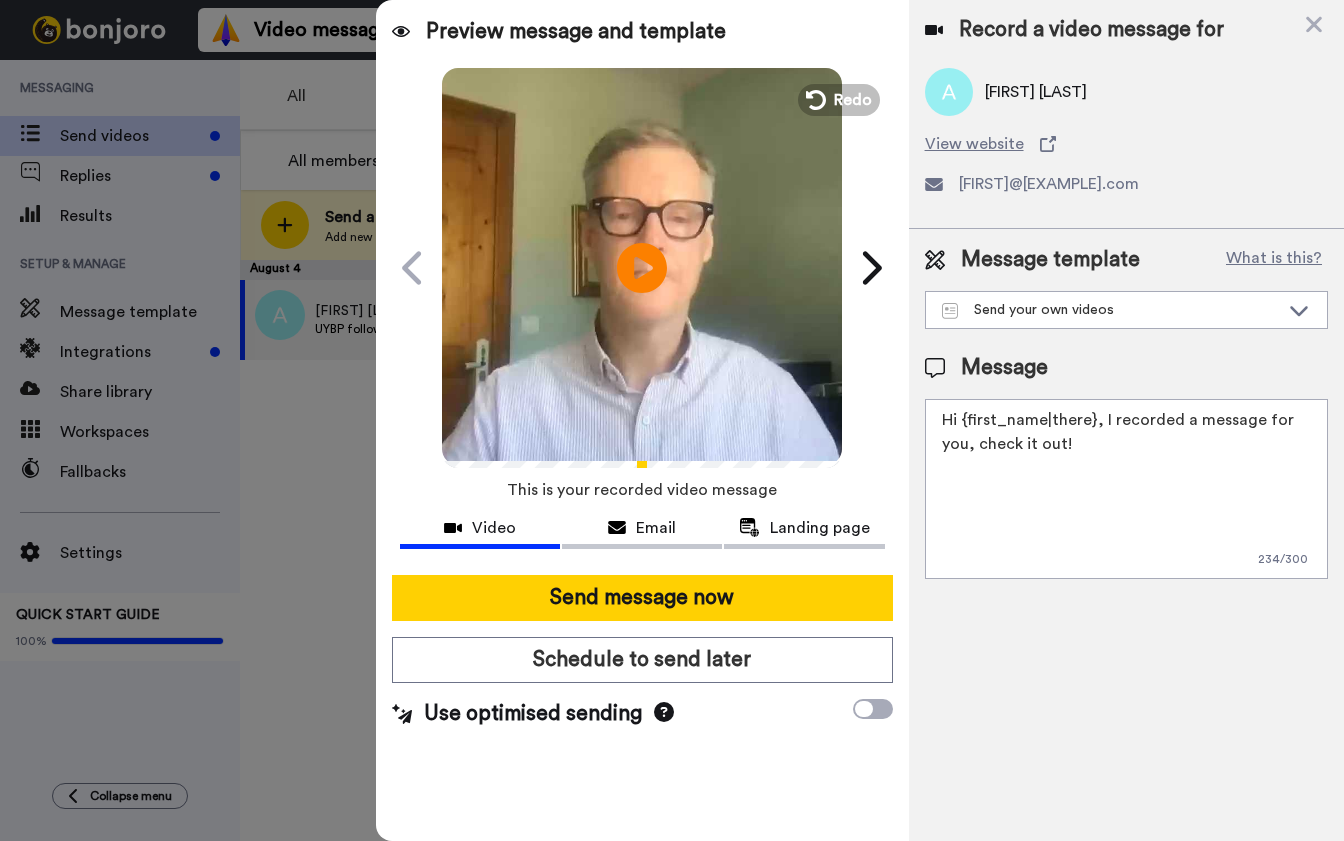 click on "Hi {first_name|there}, I recorded a message for you, check it out!" at bounding box center (1126, 489) 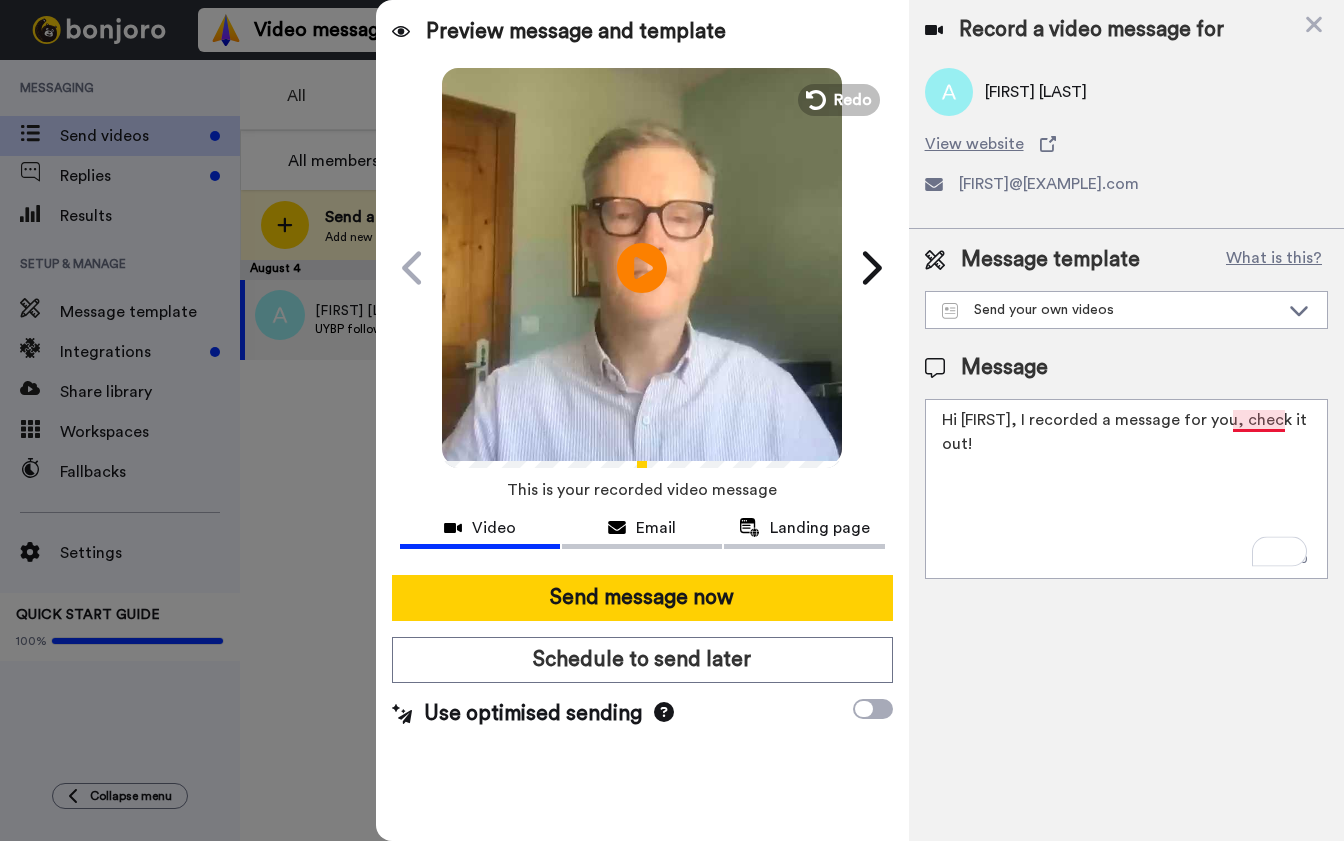 click on "Hi Andrew, I recorded a message for you, check it out!" at bounding box center [1126, 489] 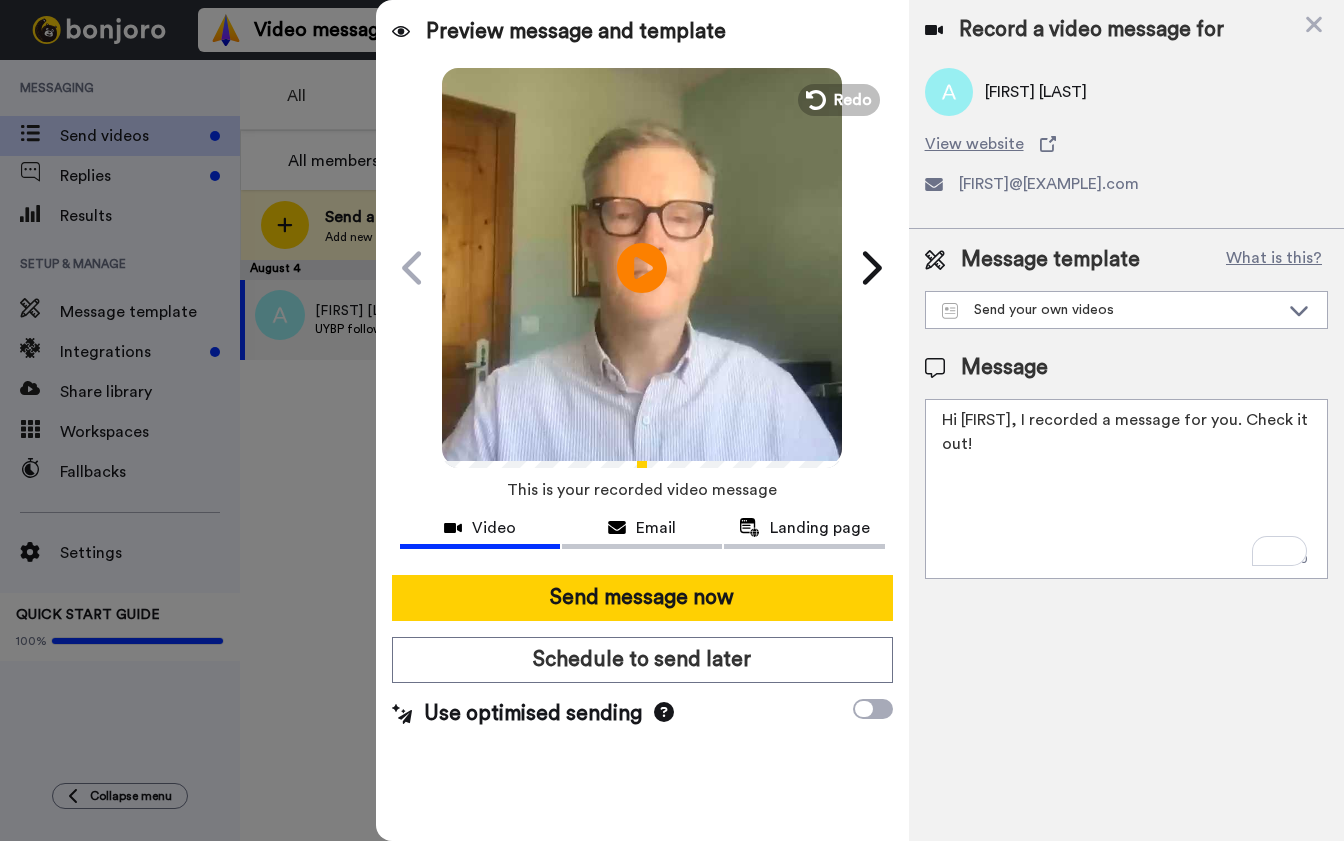 click on "Hi Andrew, I recorded a message for you. Check it out!" at bounding box center [1126, 489] 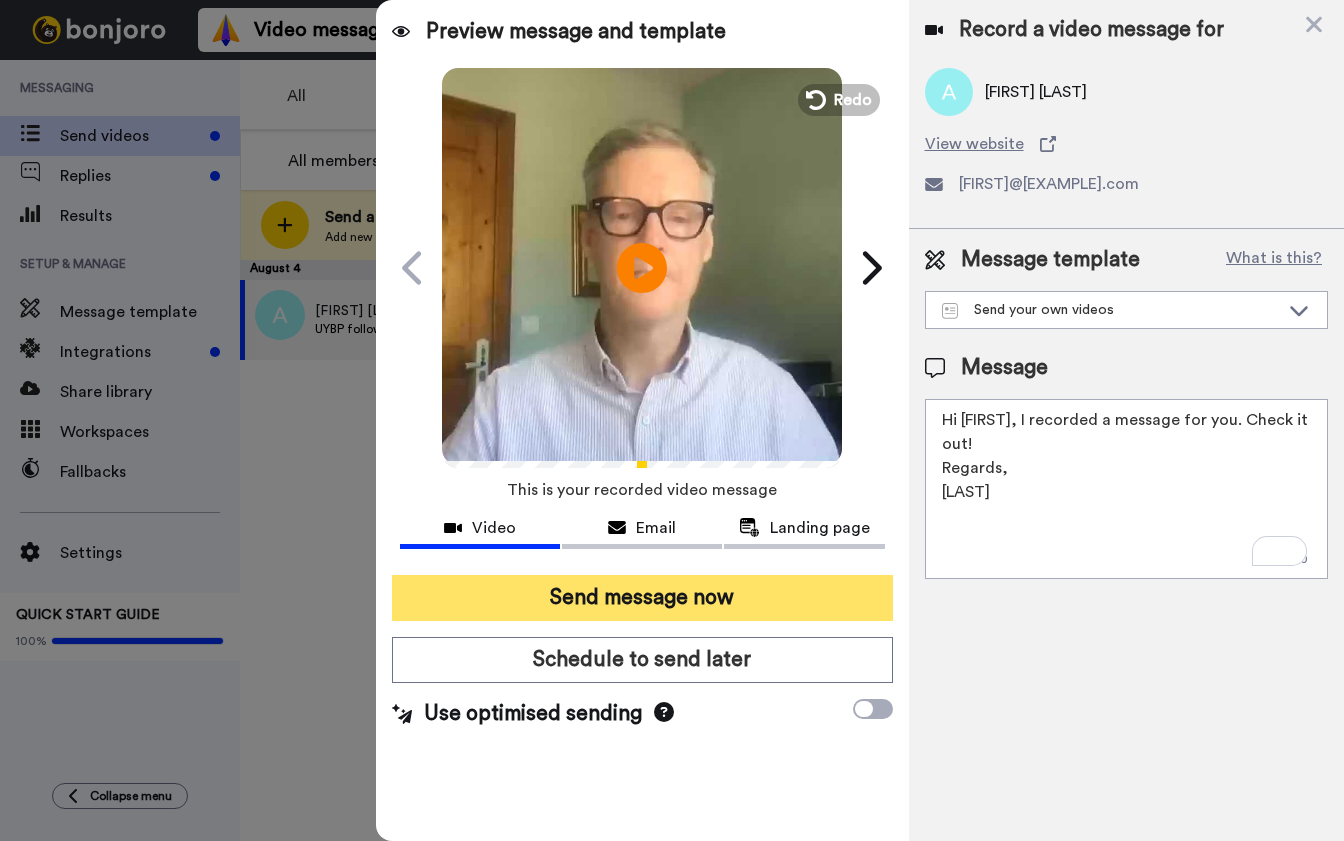 type on "Hi Andrew, I recorded a message for you. Check it out!
Regards,
Brett" 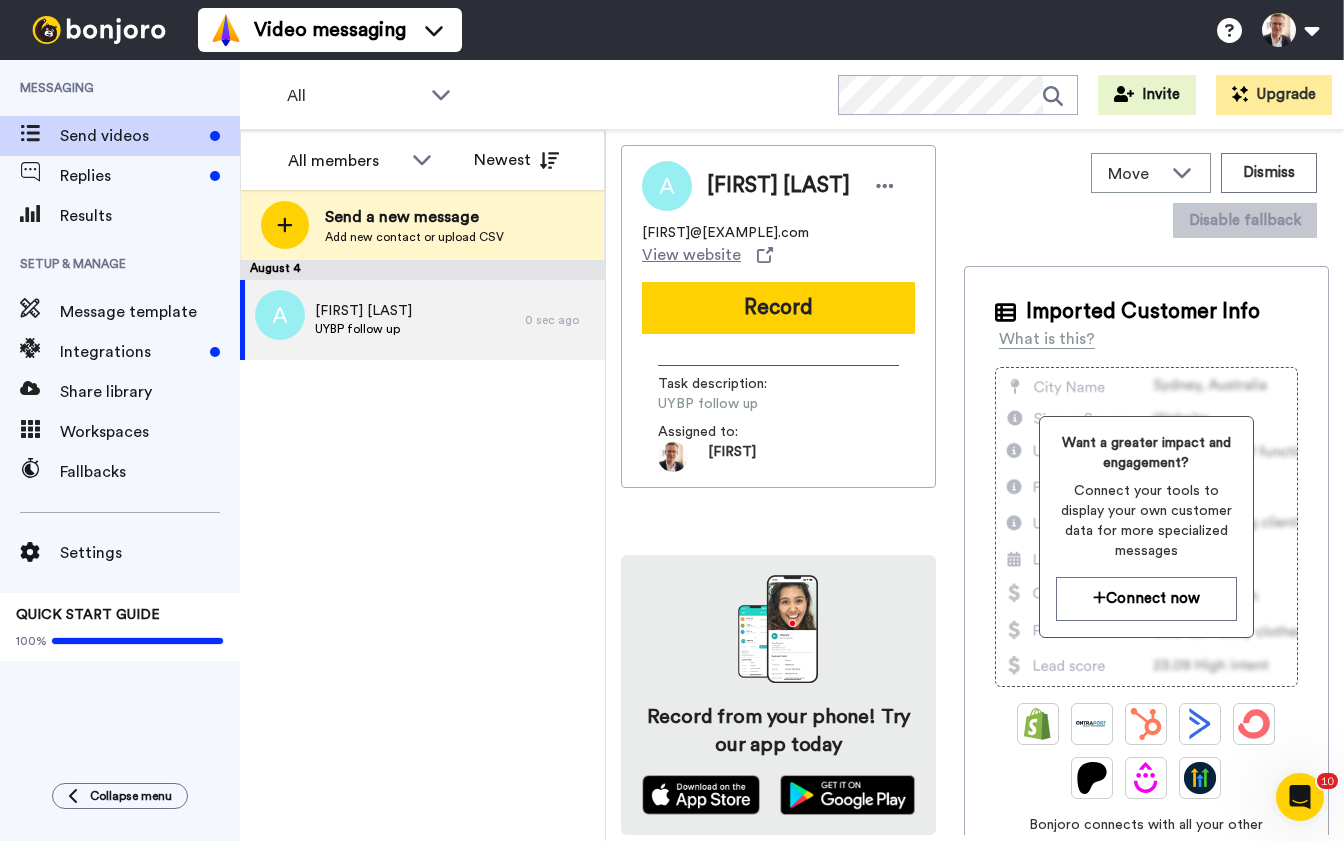 scroll, scrollTop: 0, scrollLeft: 0, axis: both 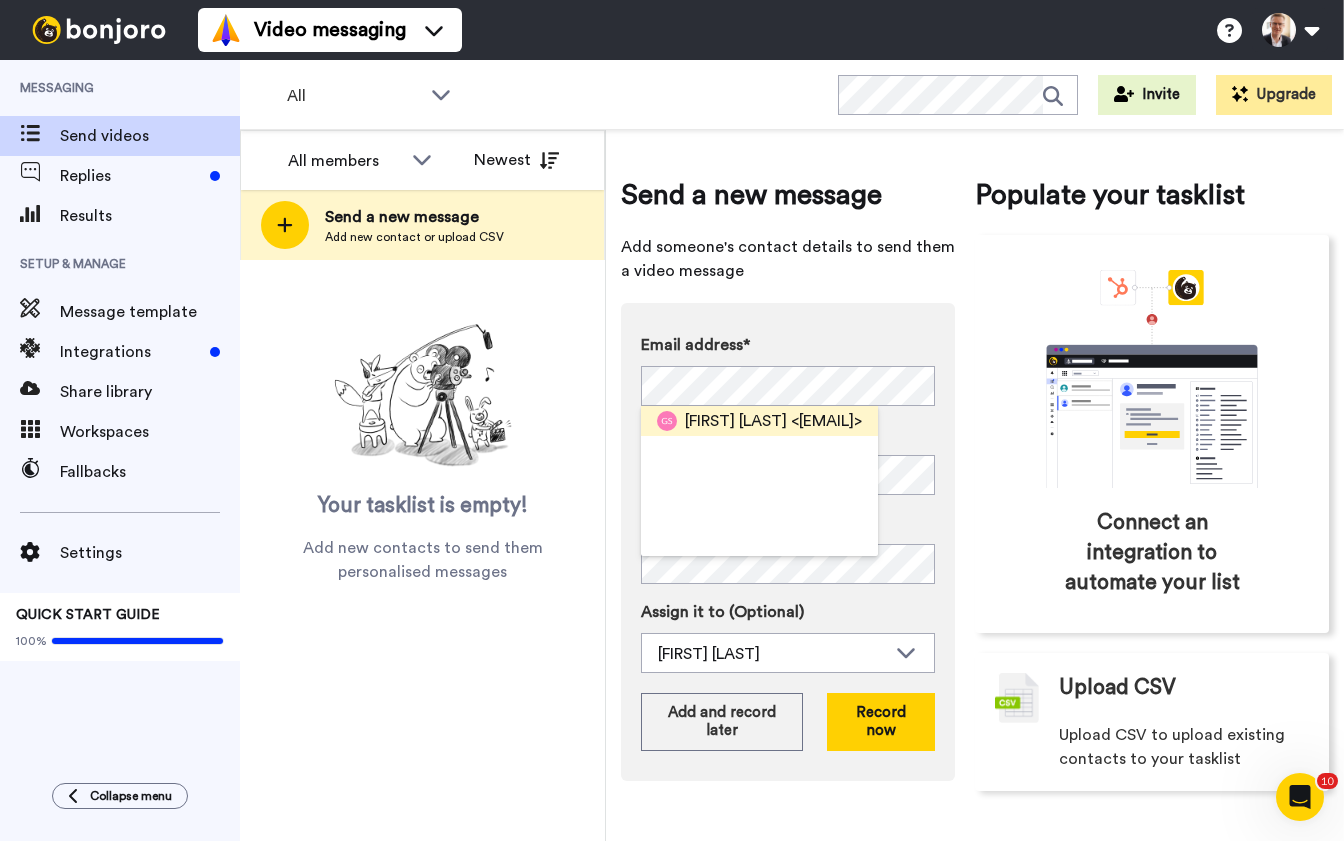 click on "[FIRST] [LAST]" at bounding box center (736, 421) 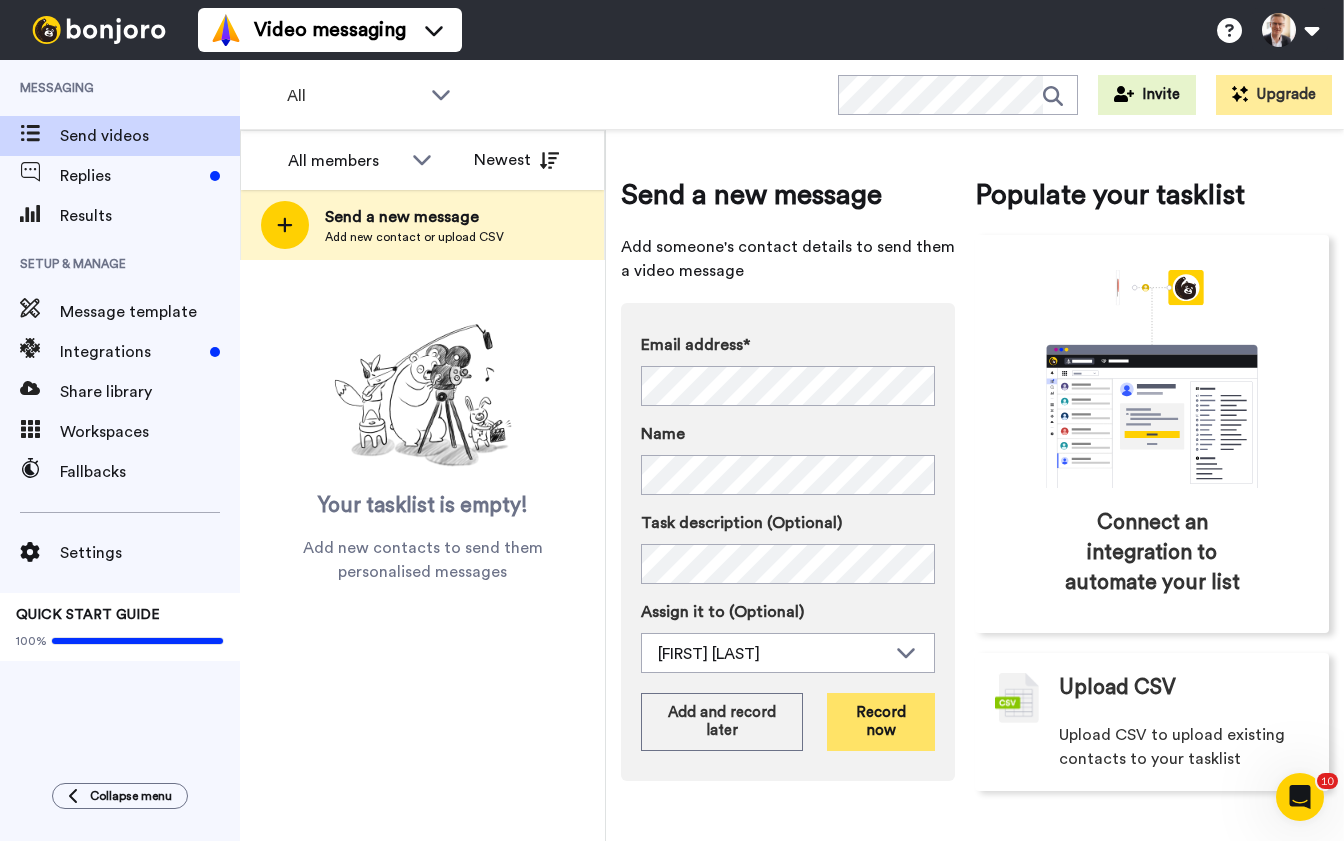 click on "Record now" at bounding box center [881, 722] 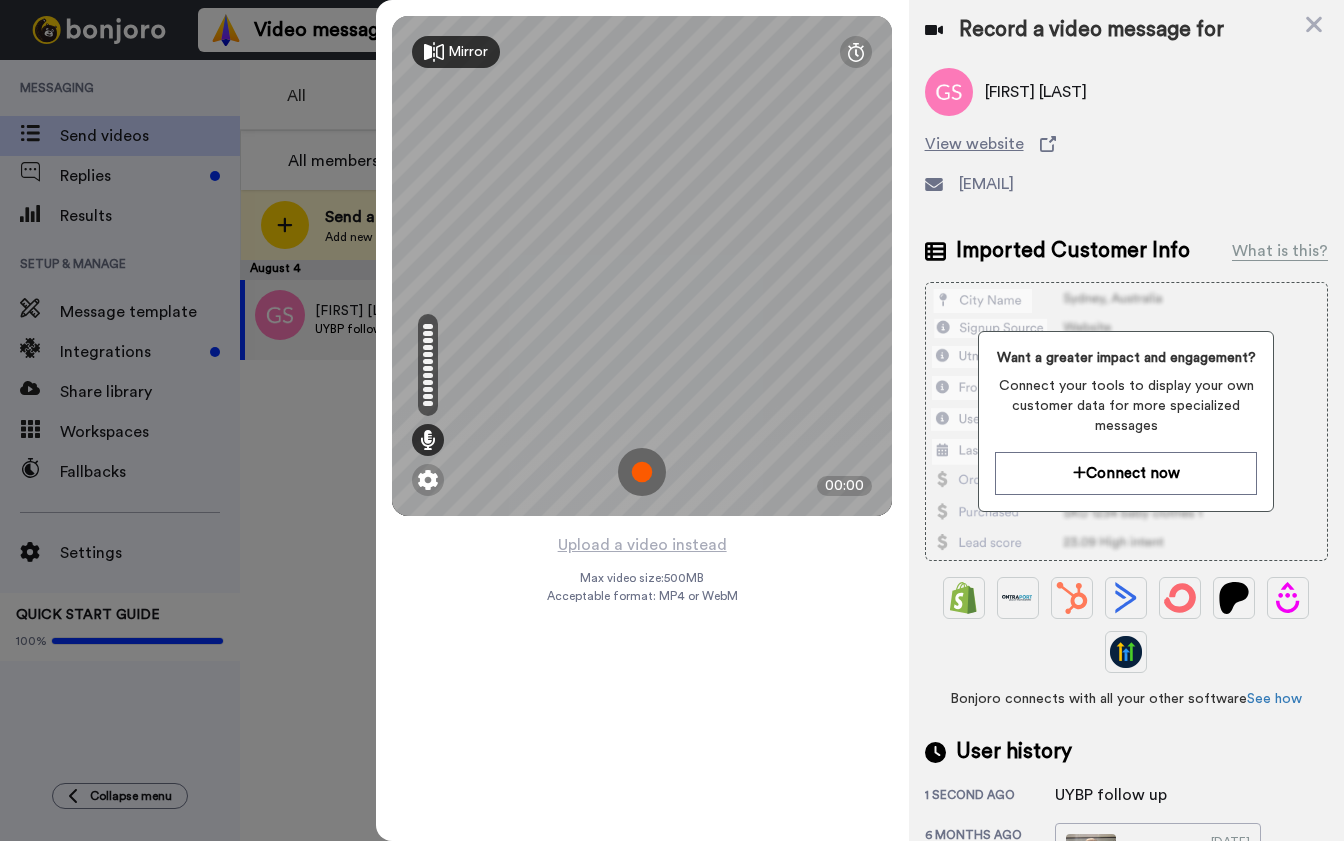 click at bounding box center (642, 472) 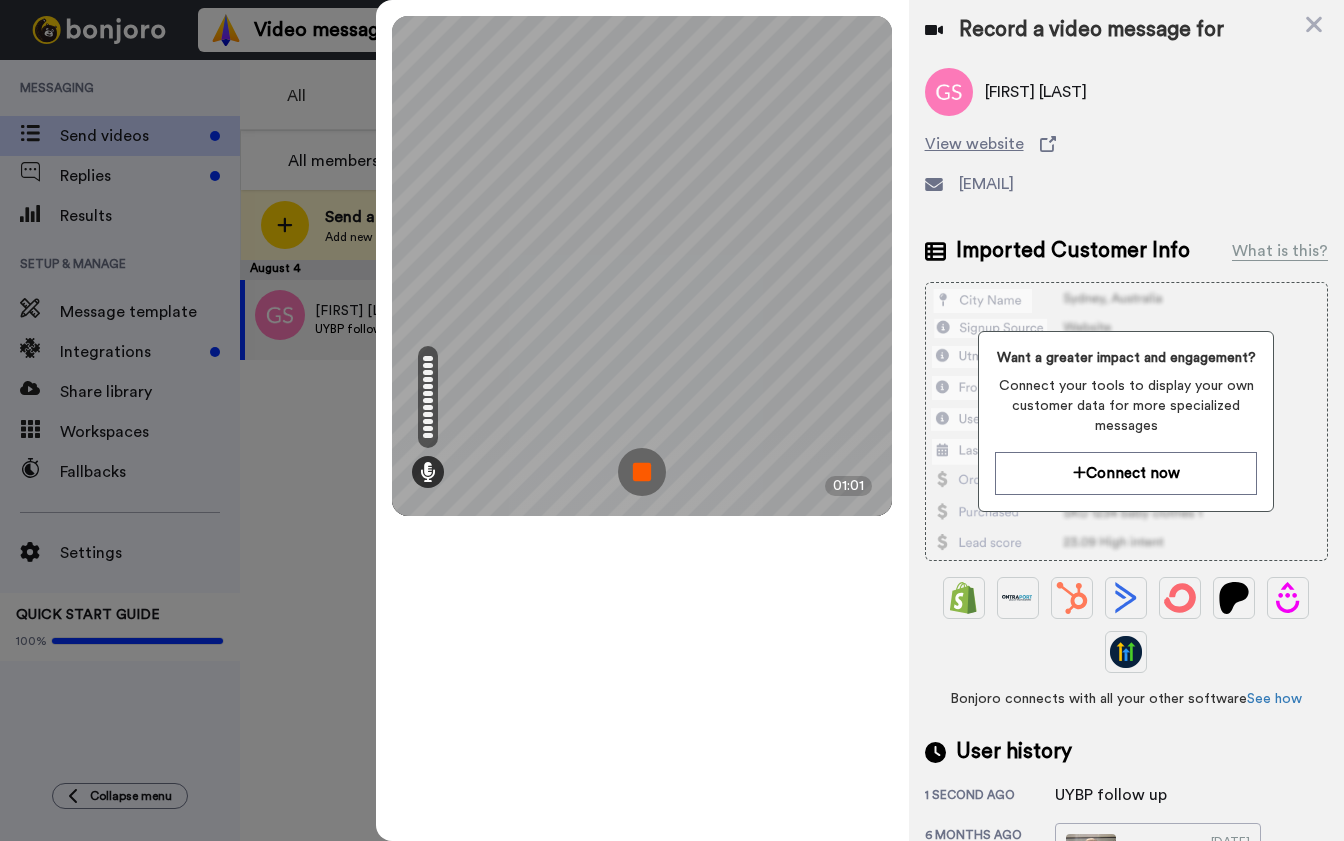 click at bounding box center (642, 472) 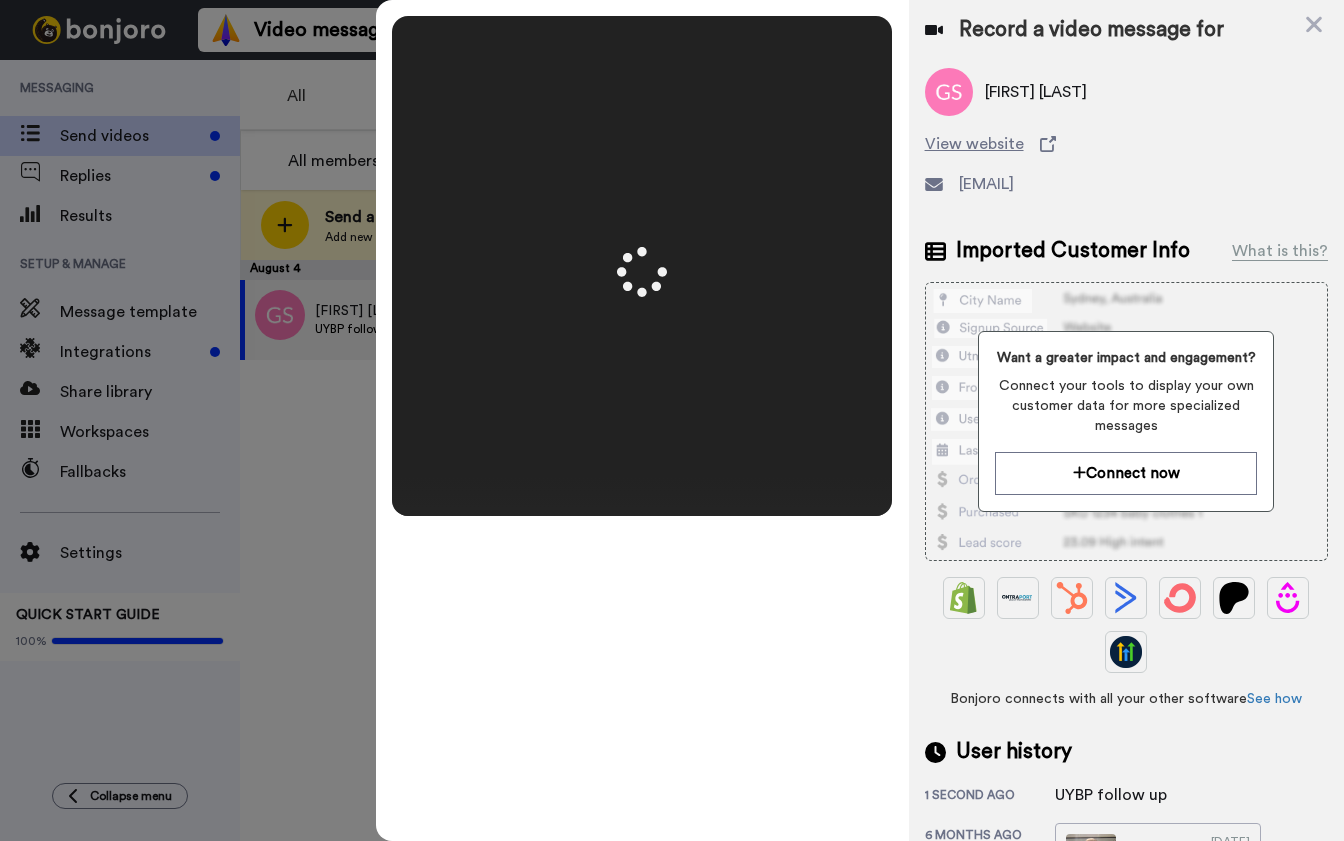 scroll, scrollTop: 0, scrollLeft: 0, axis: both 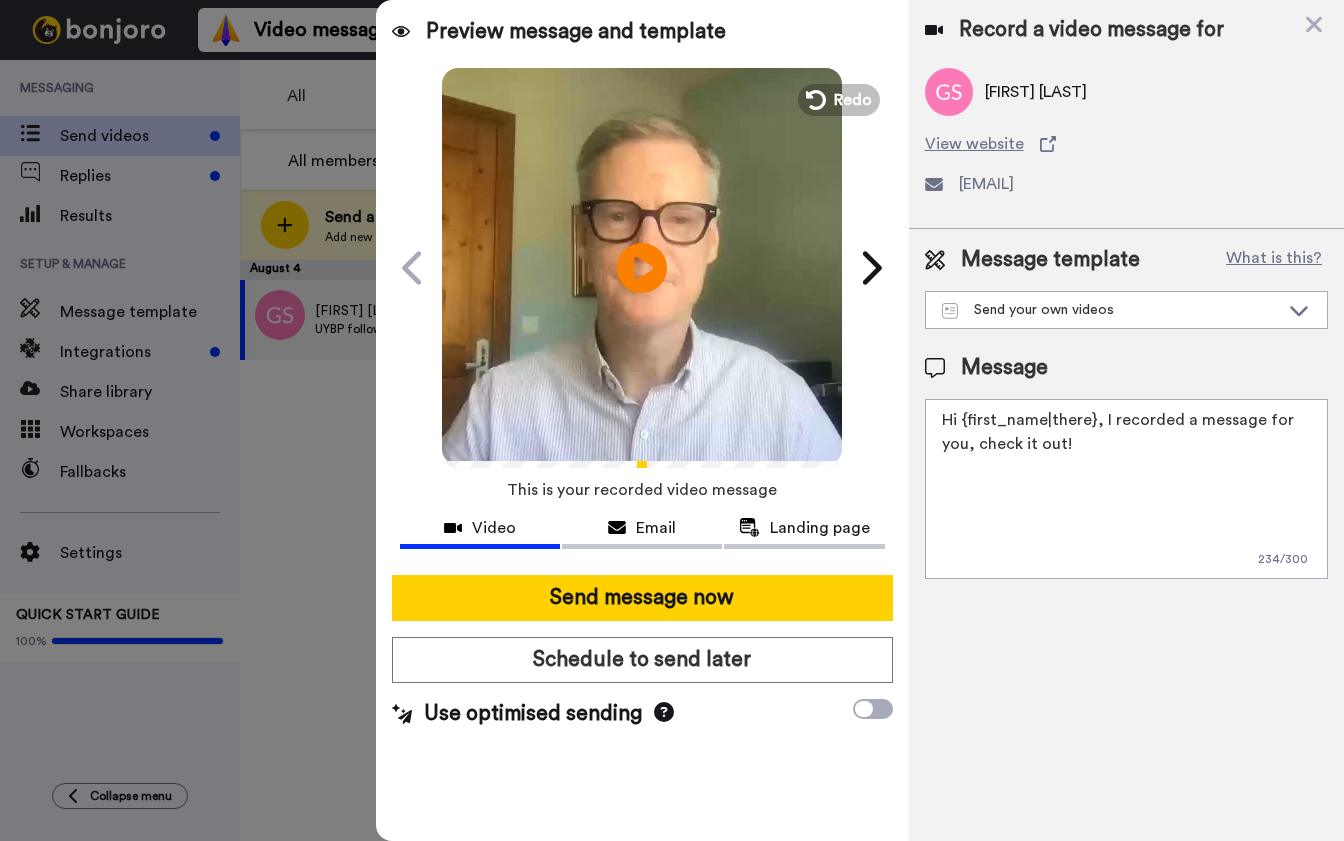 click on "Hi {first_name|there}, I recorded a message for you, check it out!" at bounding box center [1126, 489] 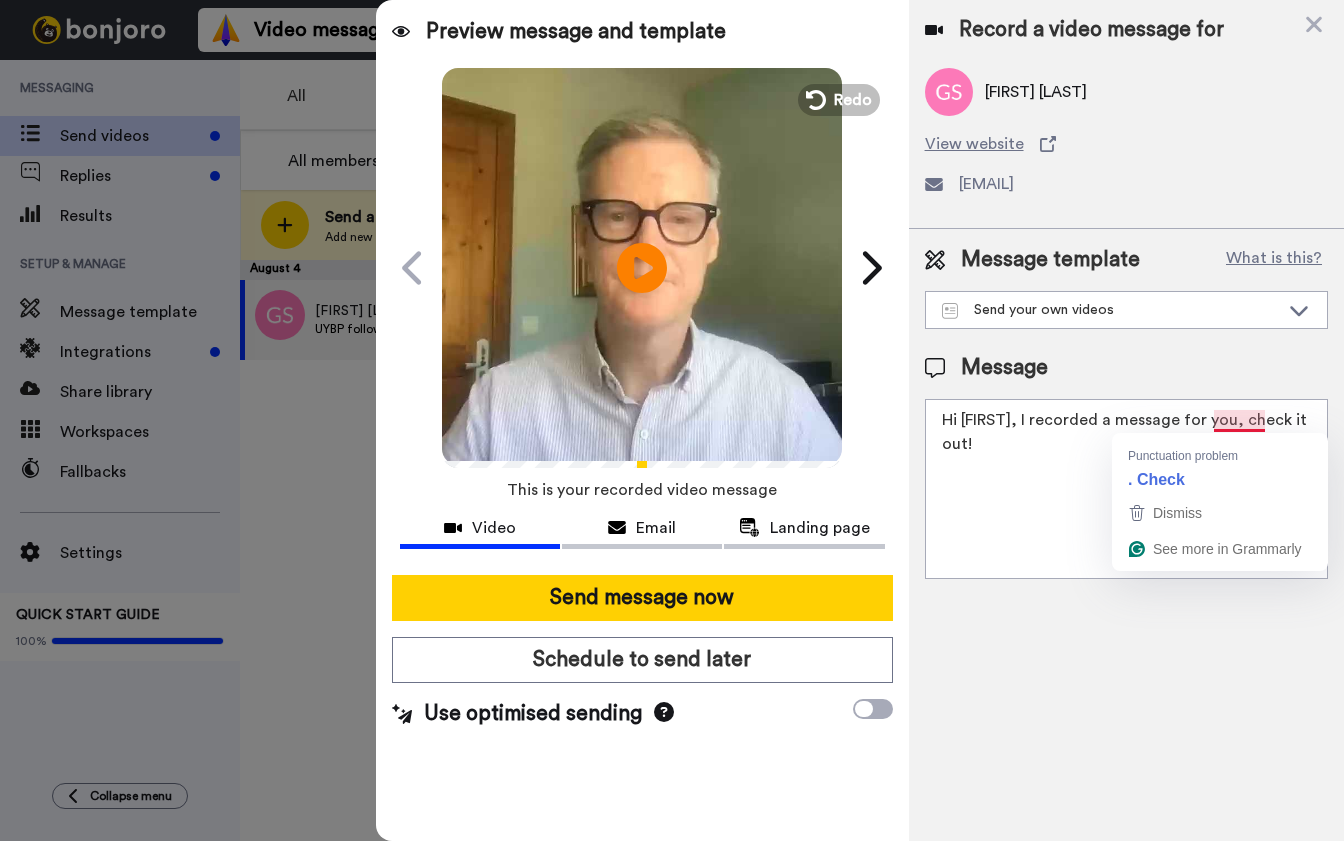 click on "Hi Greg, I recorded a message for you, check it out!" at bounding box center (1126, 489) 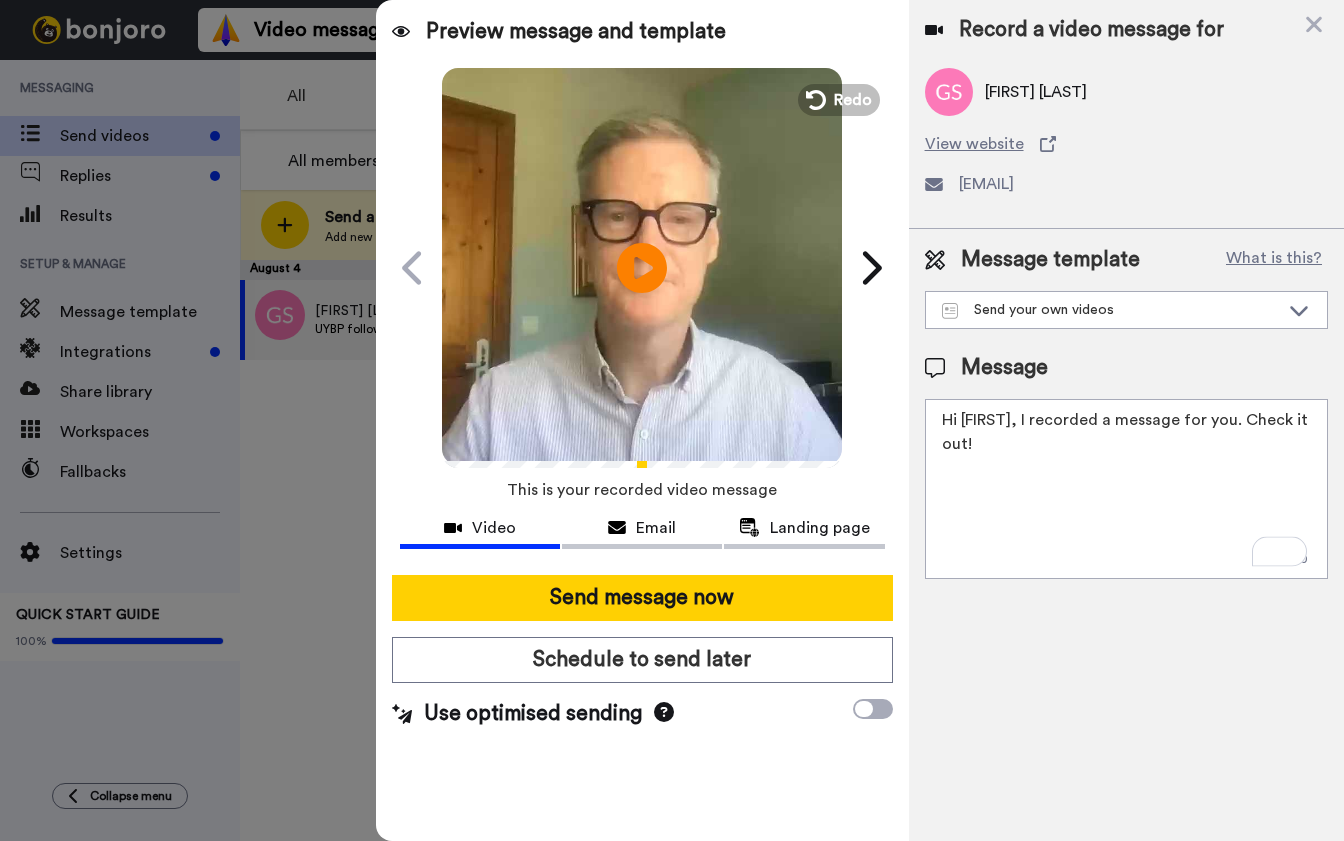 click on "Hi Greg, I recorded a message for you. Check it out!" at bounding box center (1126, 489) 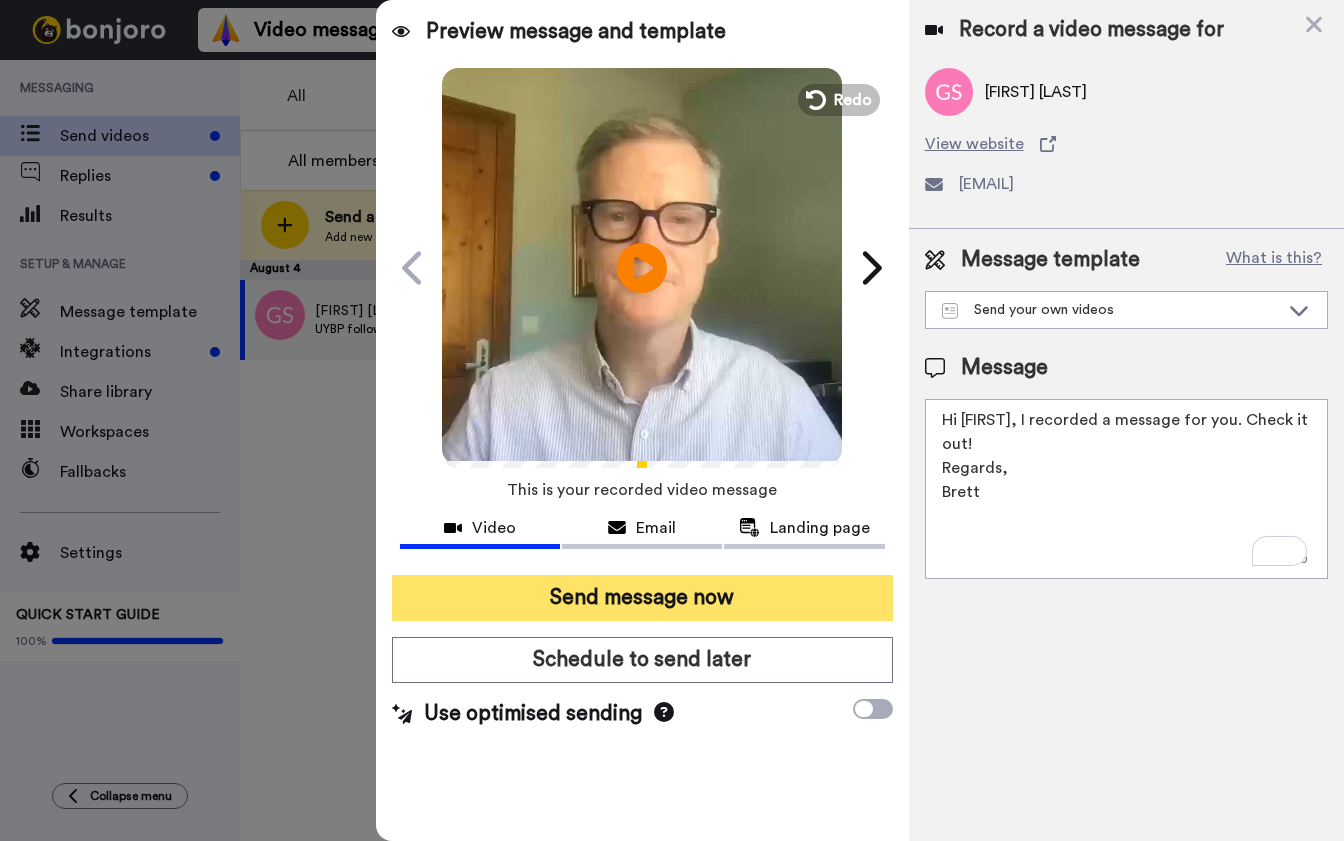 type on "Hi Greg, I recorded a message for you. Check it out!
Regards,
Brett" 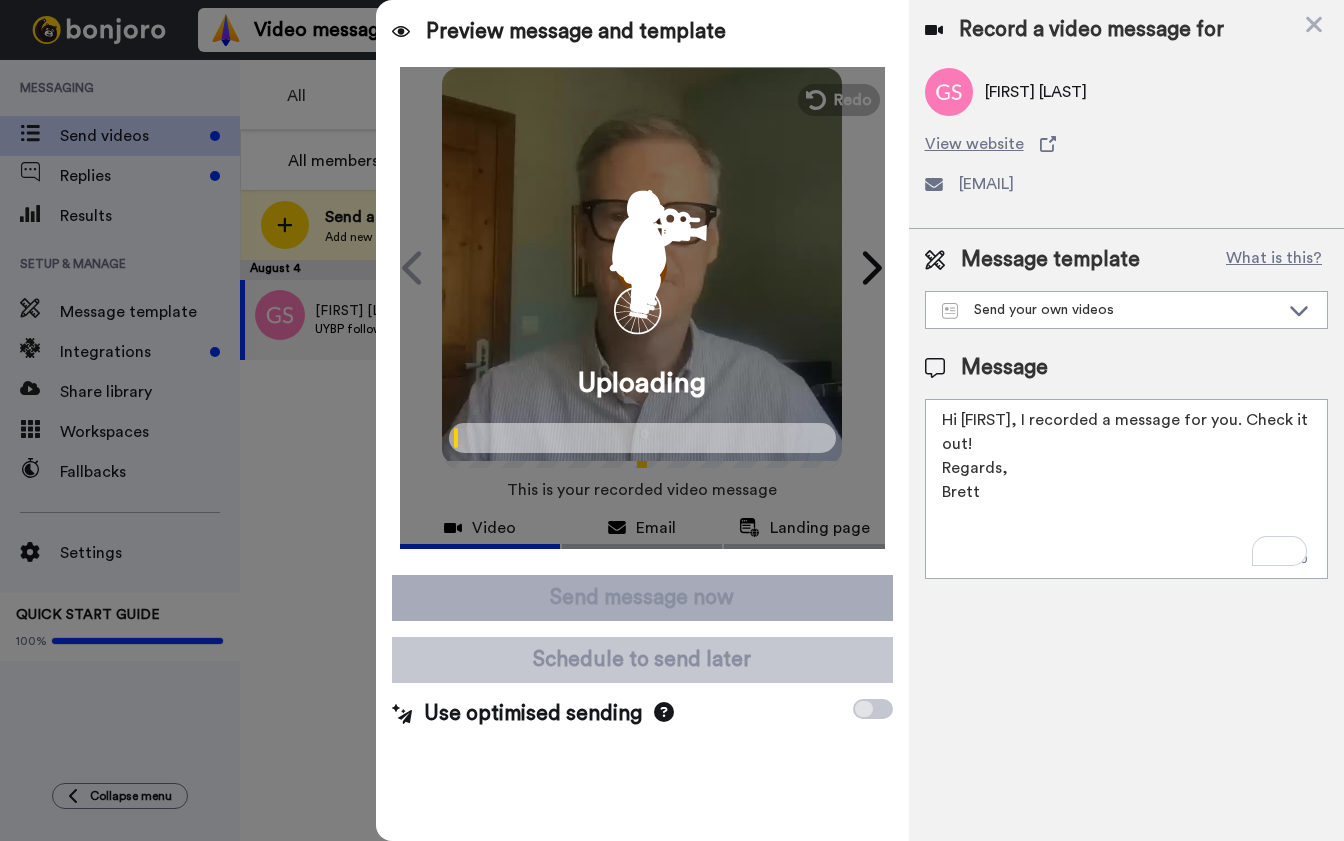 scroll, scrollTop: 0, scrollLeft: 0, axis: both 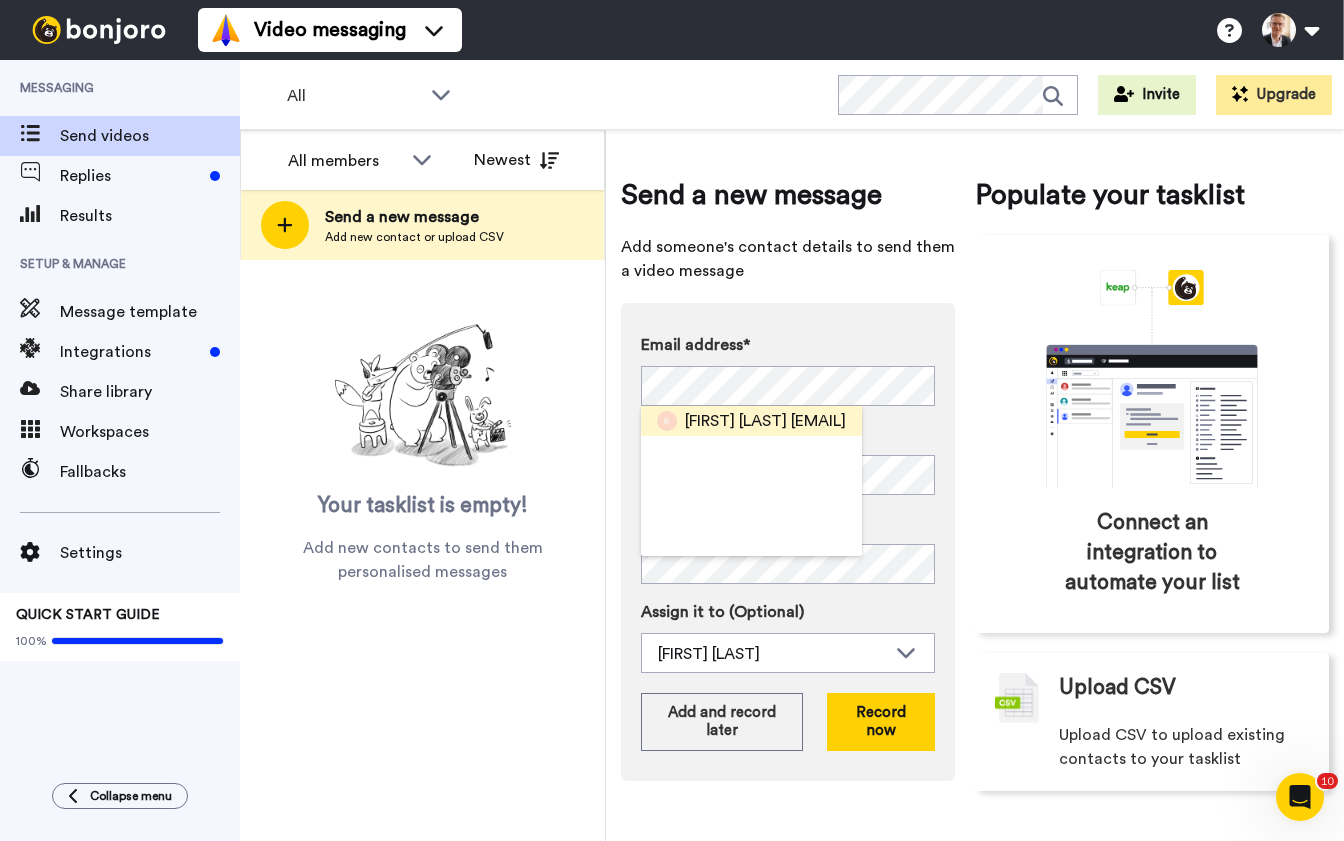 click on "Rod Albright" at bounding box center (736, 421) 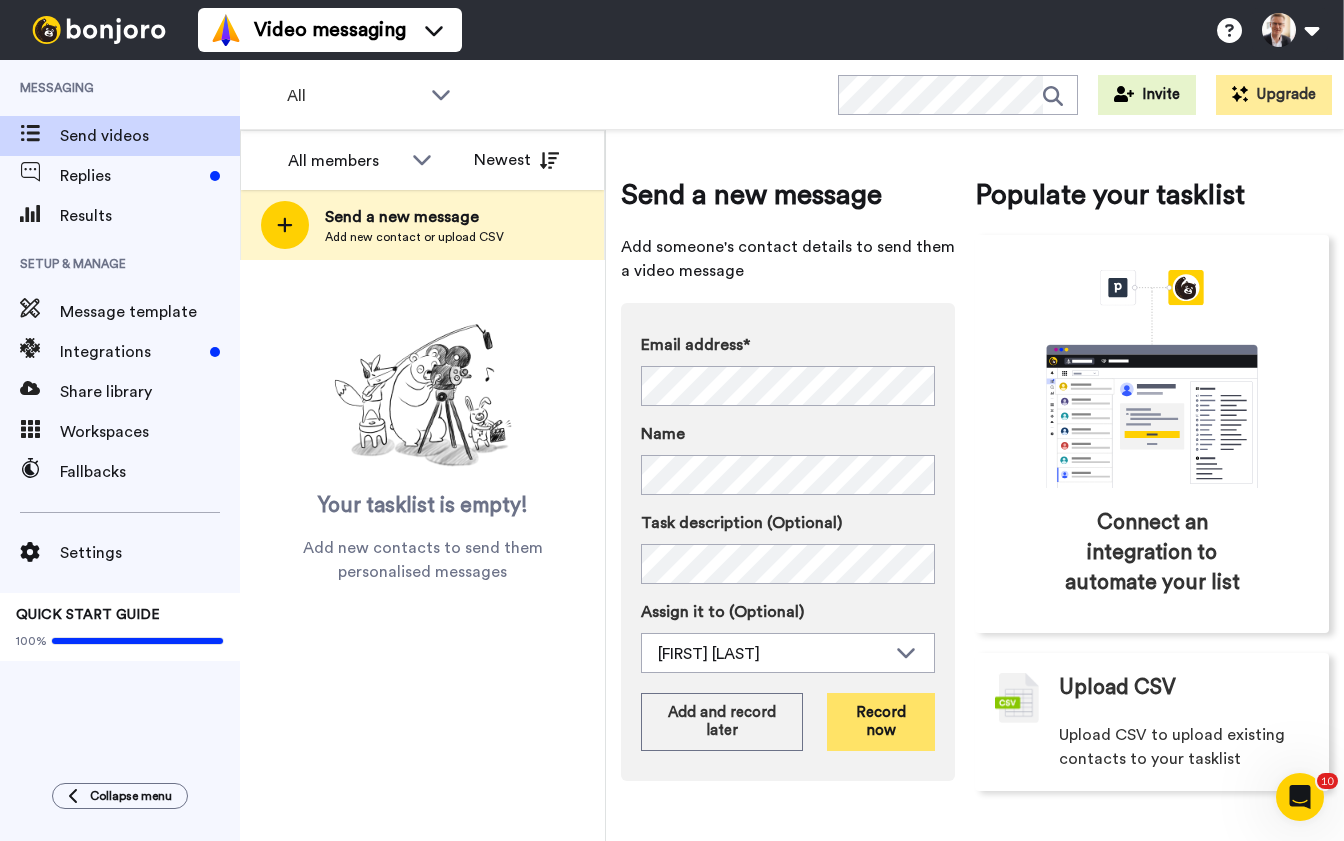 click on "Record now" at bounding box center [881, 722] 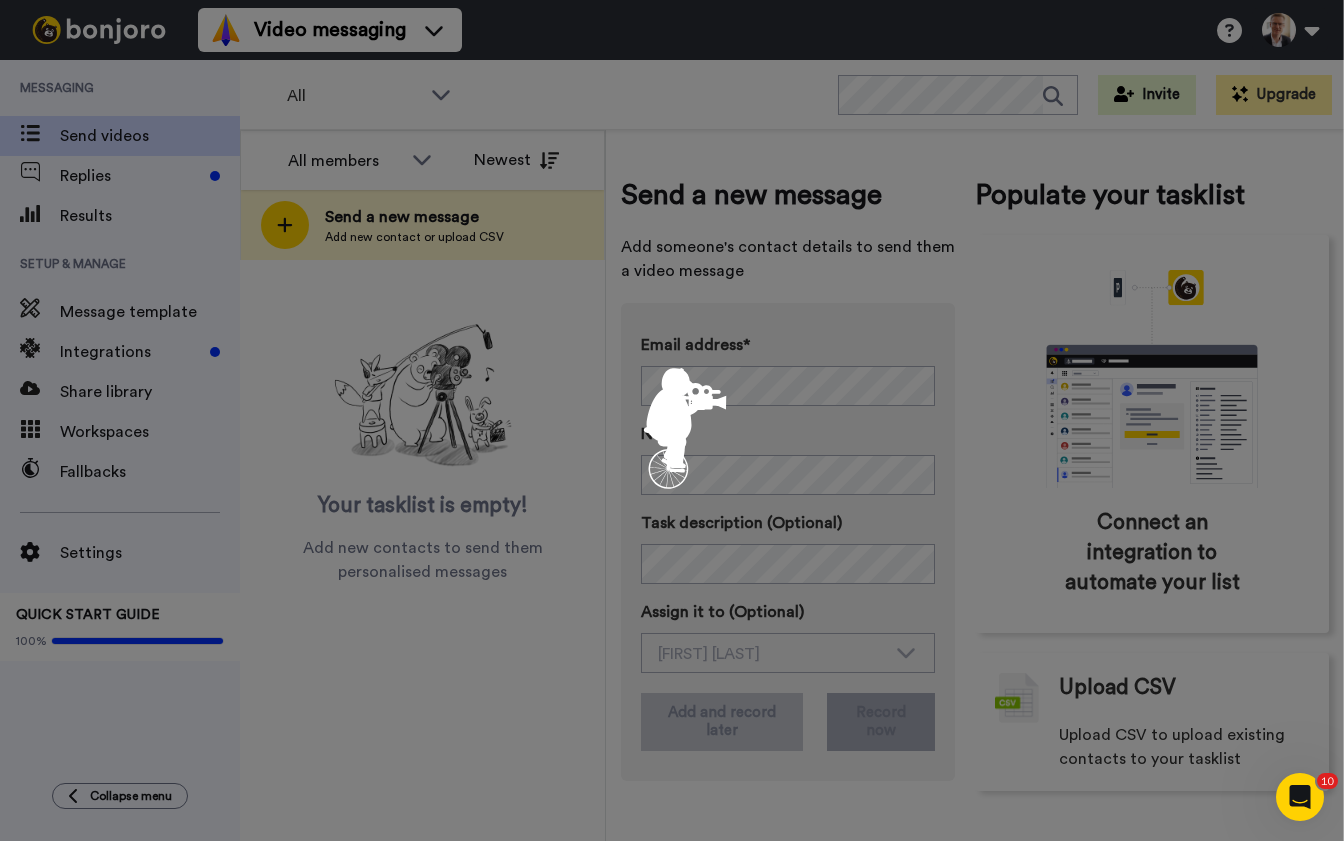 scroll, scrollTop: 0, scrollLeft: 0, axis: both 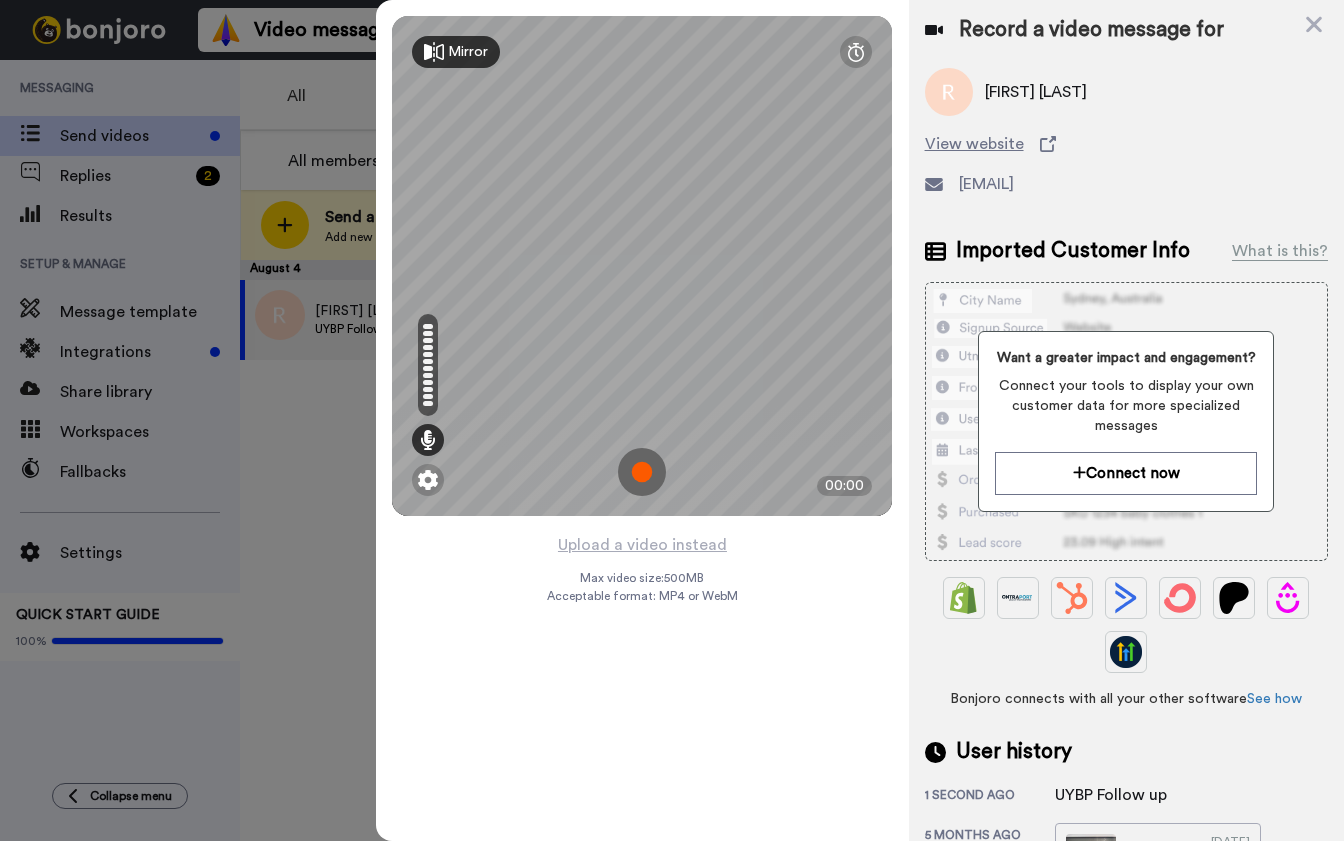 click at bounding box center [642, 472] 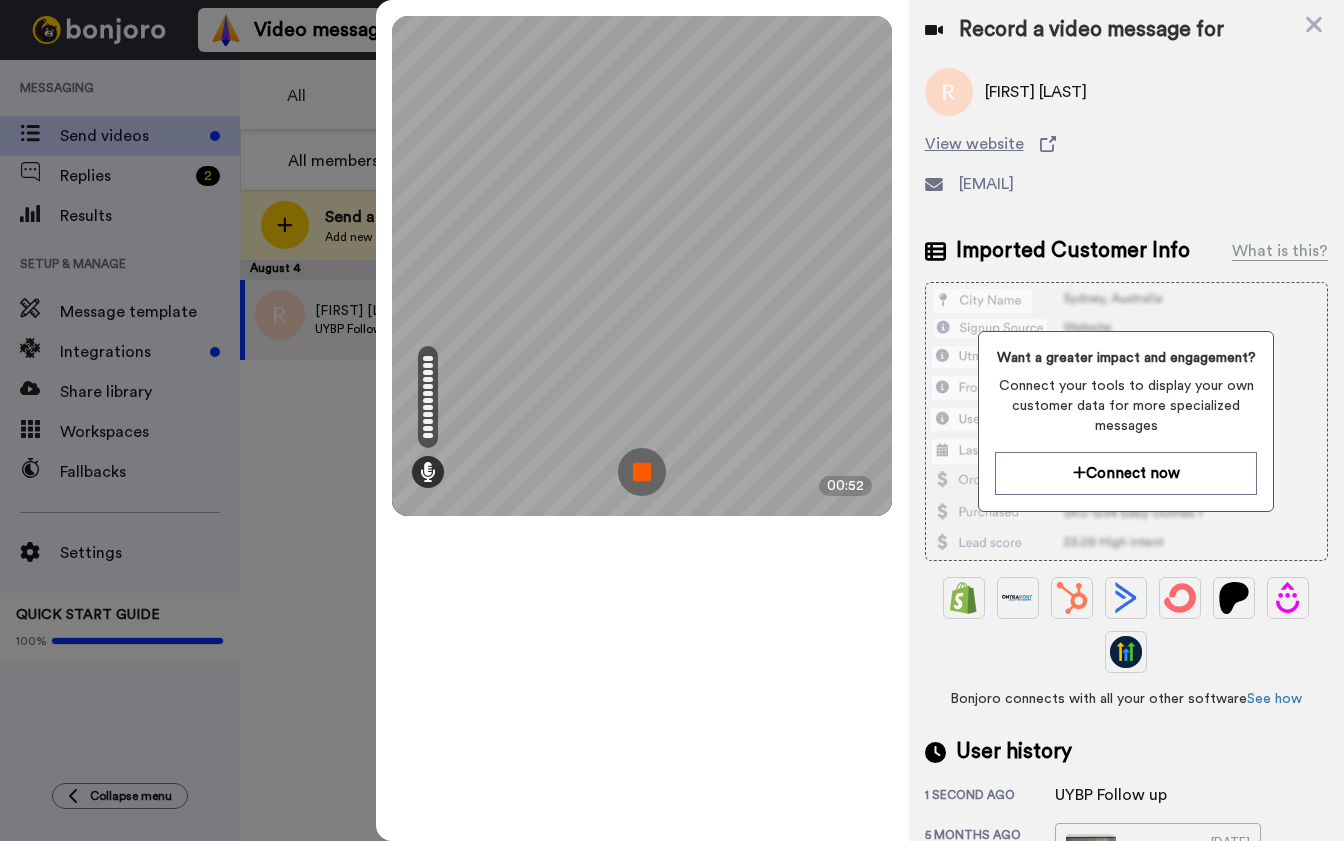 click at bounding box center (642, 472) 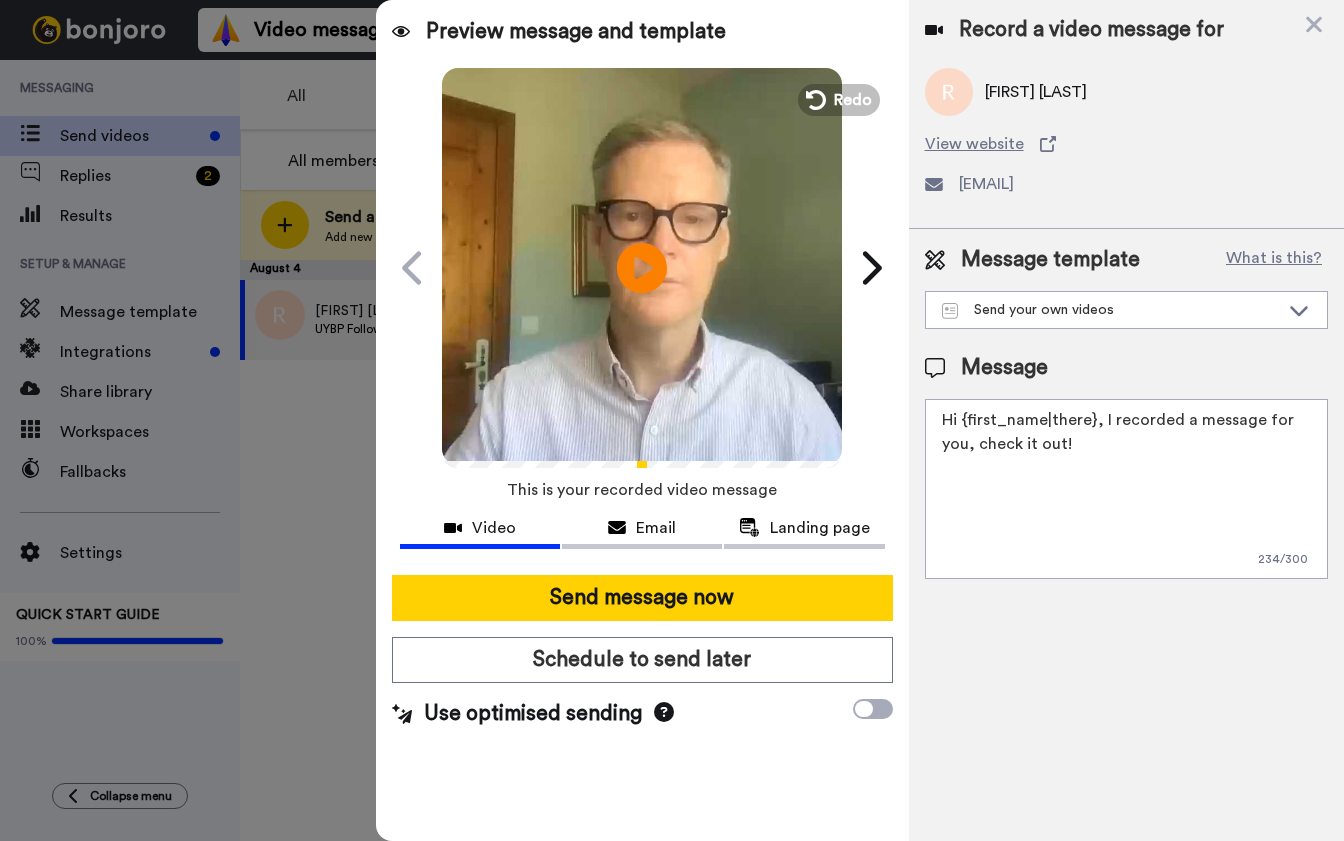 click on "Hi {first_name|there}, I recorded a message for you, check it out!" at bounding box center (1126, 489) 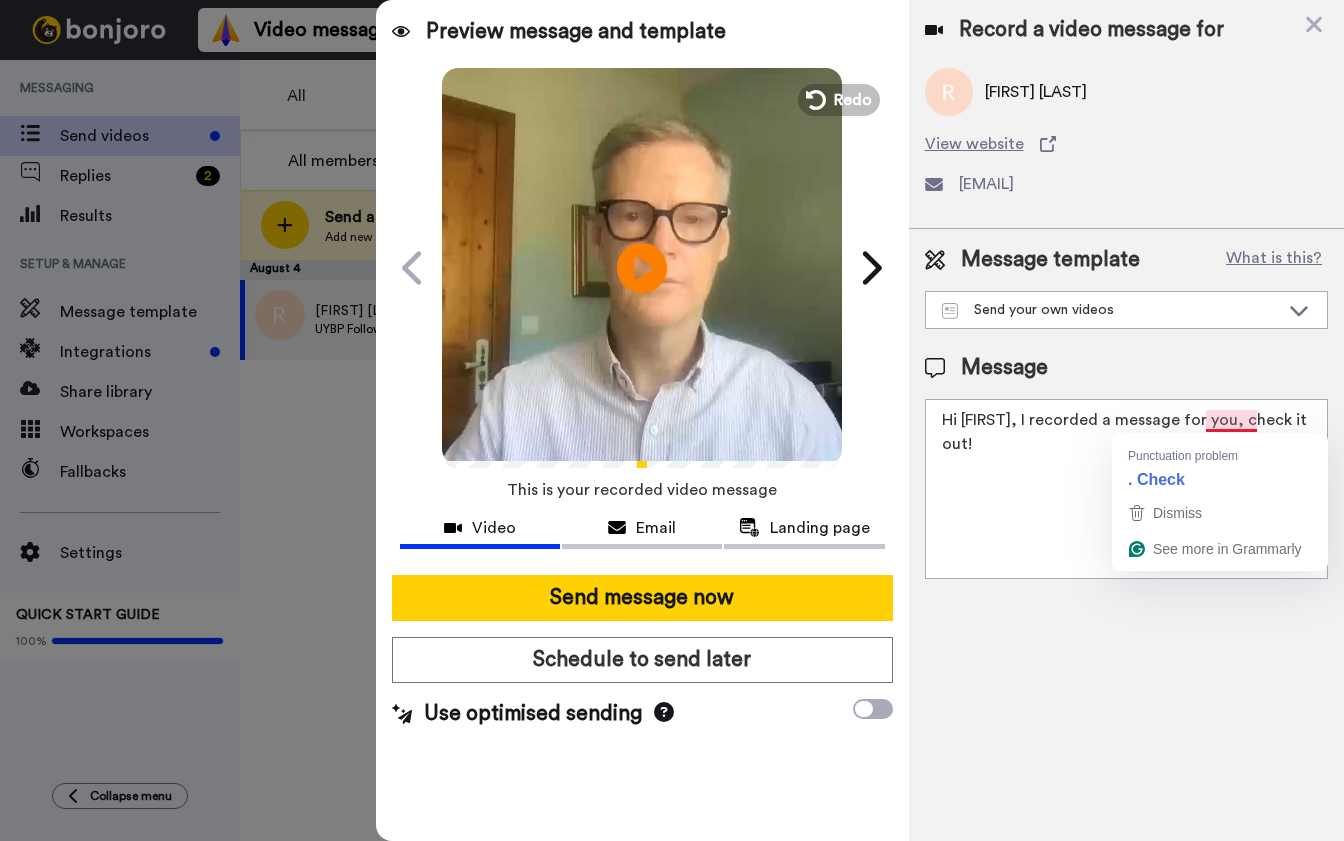 click on "Hi Rod, I recorded a message for you, check it out!" at bounding box center (1126, 489) 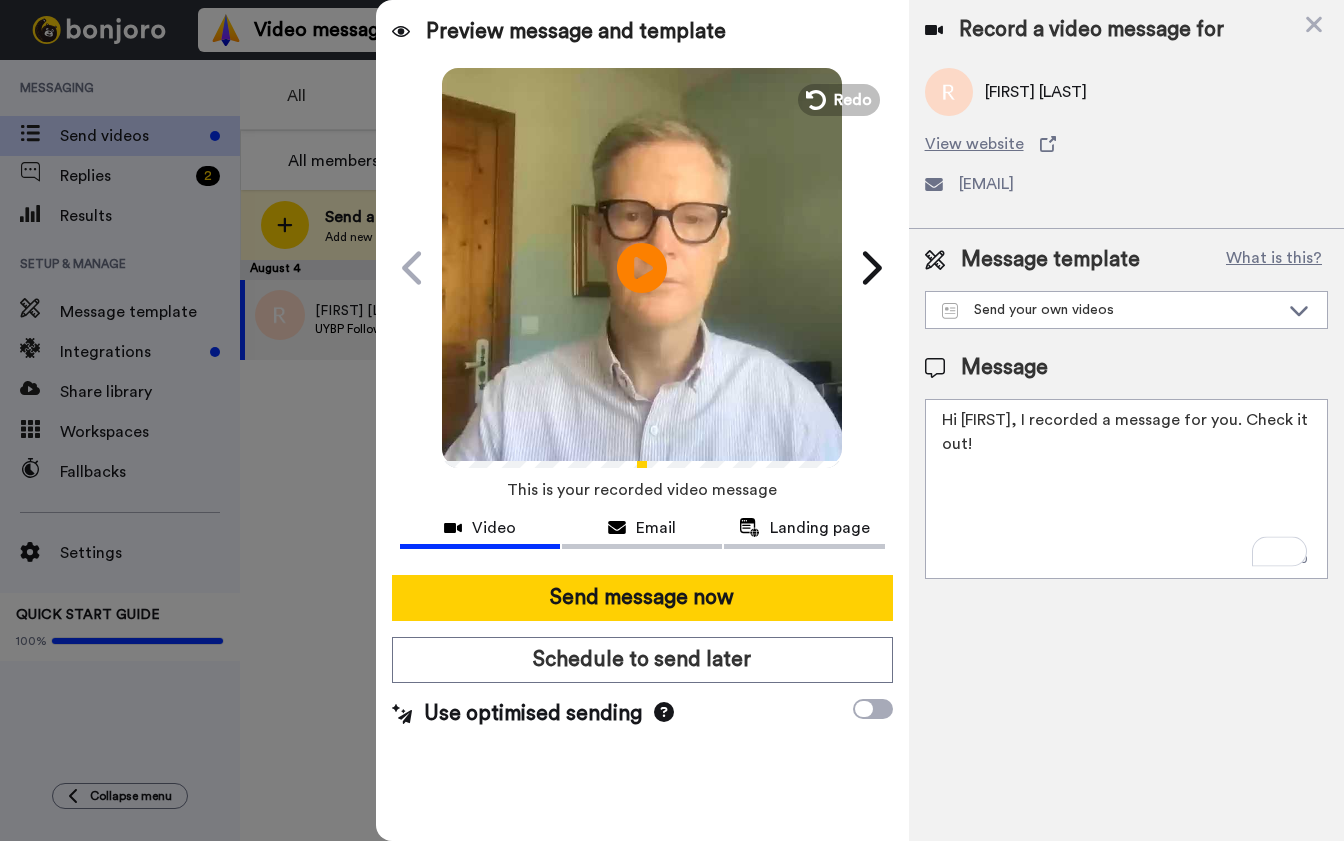 click on "Hi Rod, I recorded a message for you. Check it out!" at bounding box center [1126, 489] 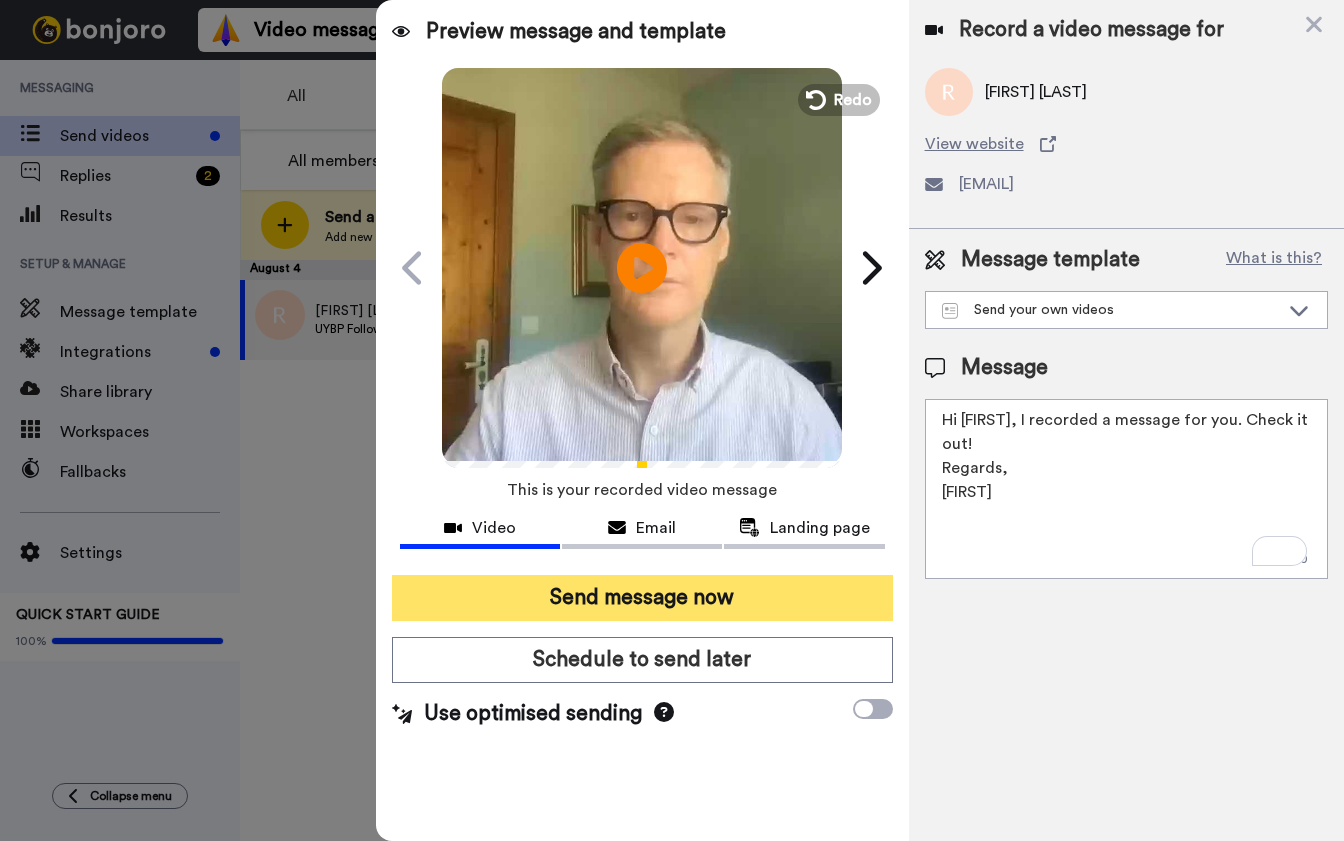 type on "Hi Rod, I recorded a message for you. Check it out!
Regards,
Brett" 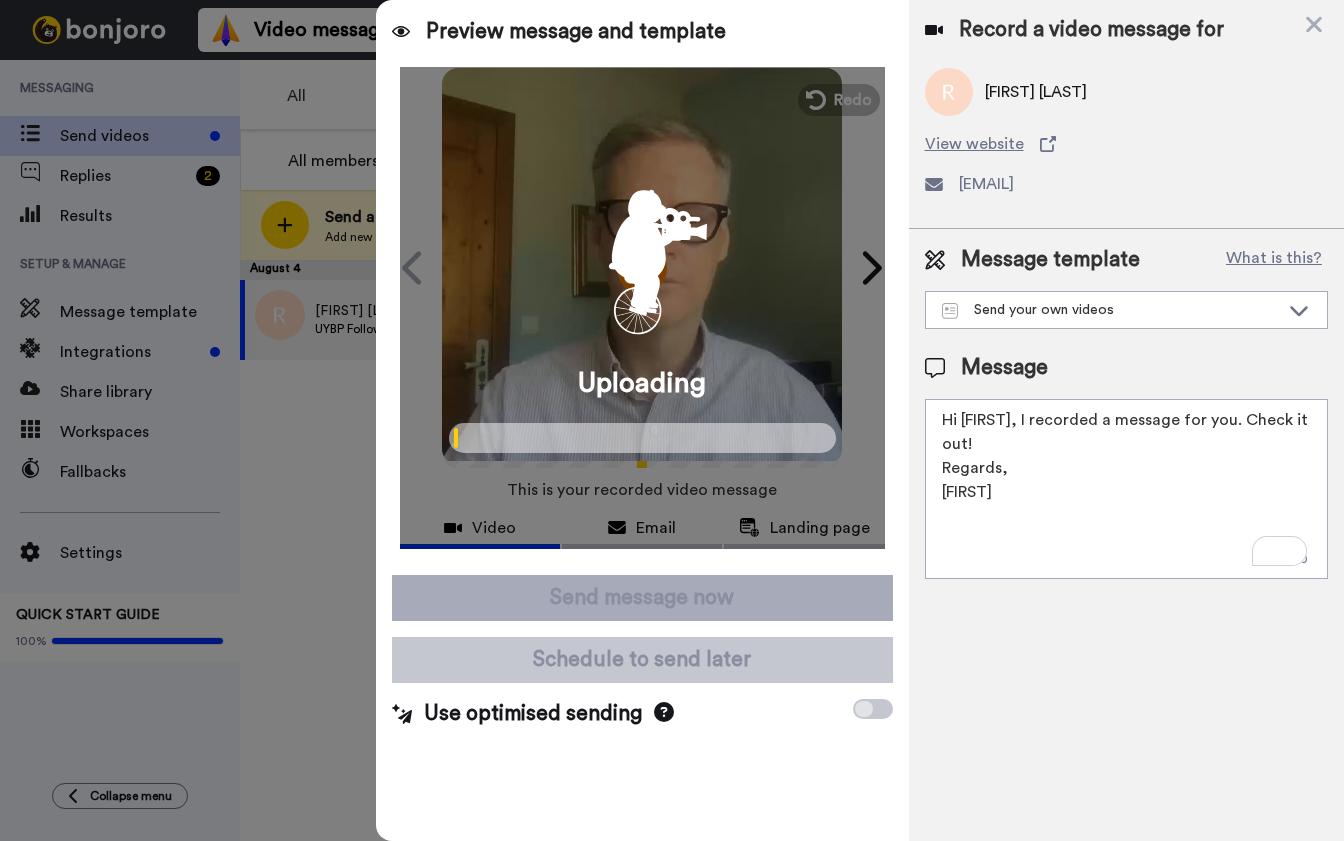 scroll, scrollTop: 0, scrollLeft: 0, axis: both 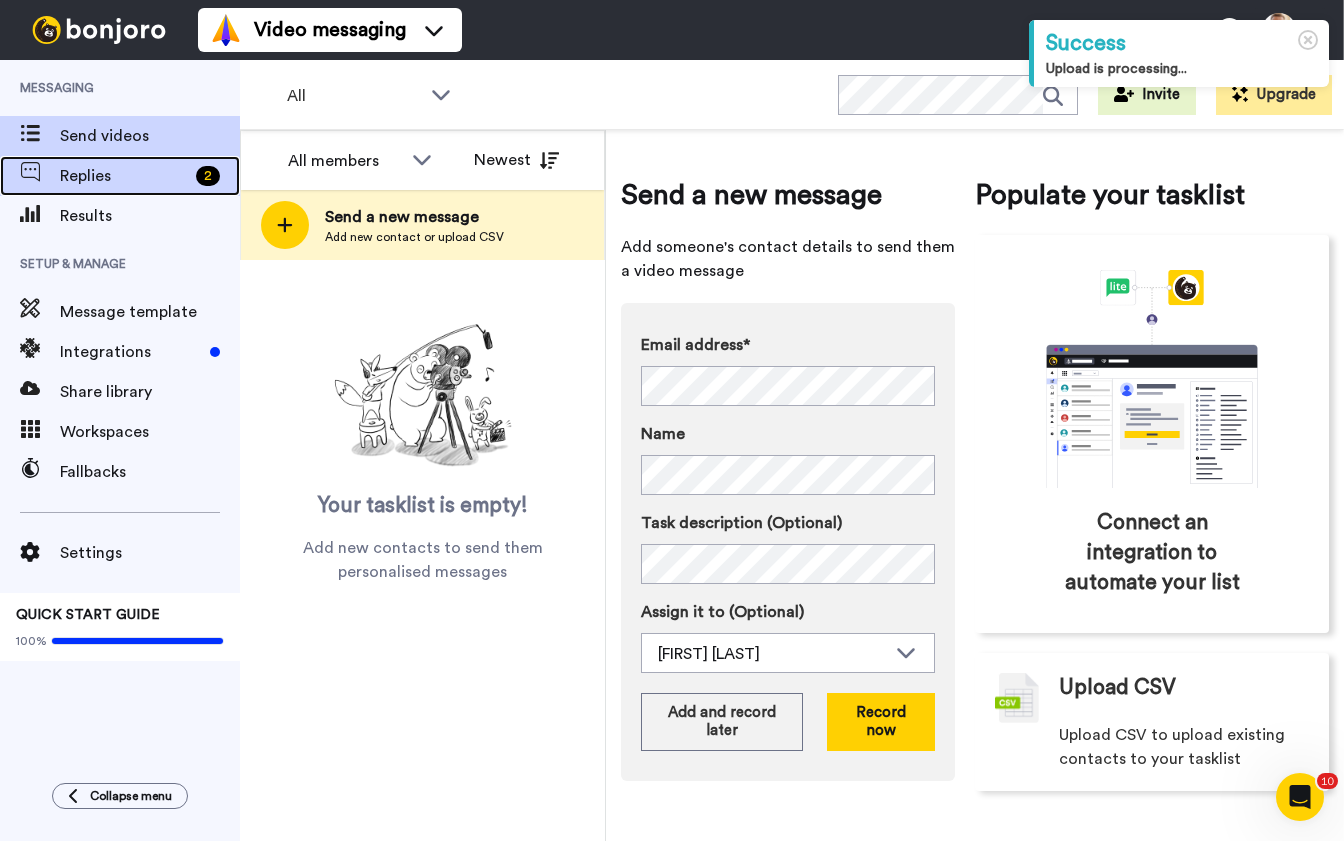 click on "Replies" at bounding box center (124, 176) 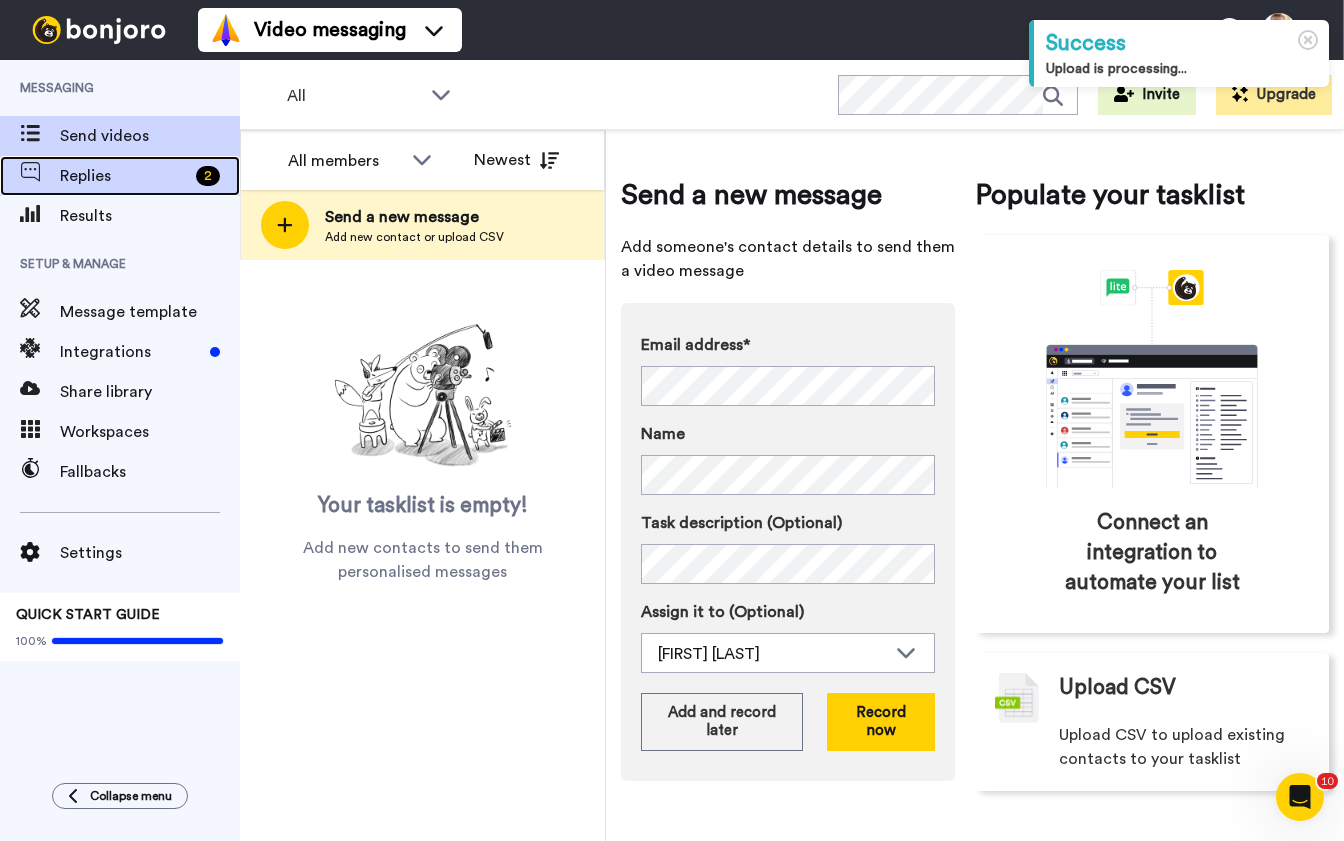 scroll, scrollTop: 0, scrollLeft: 0, axis: both 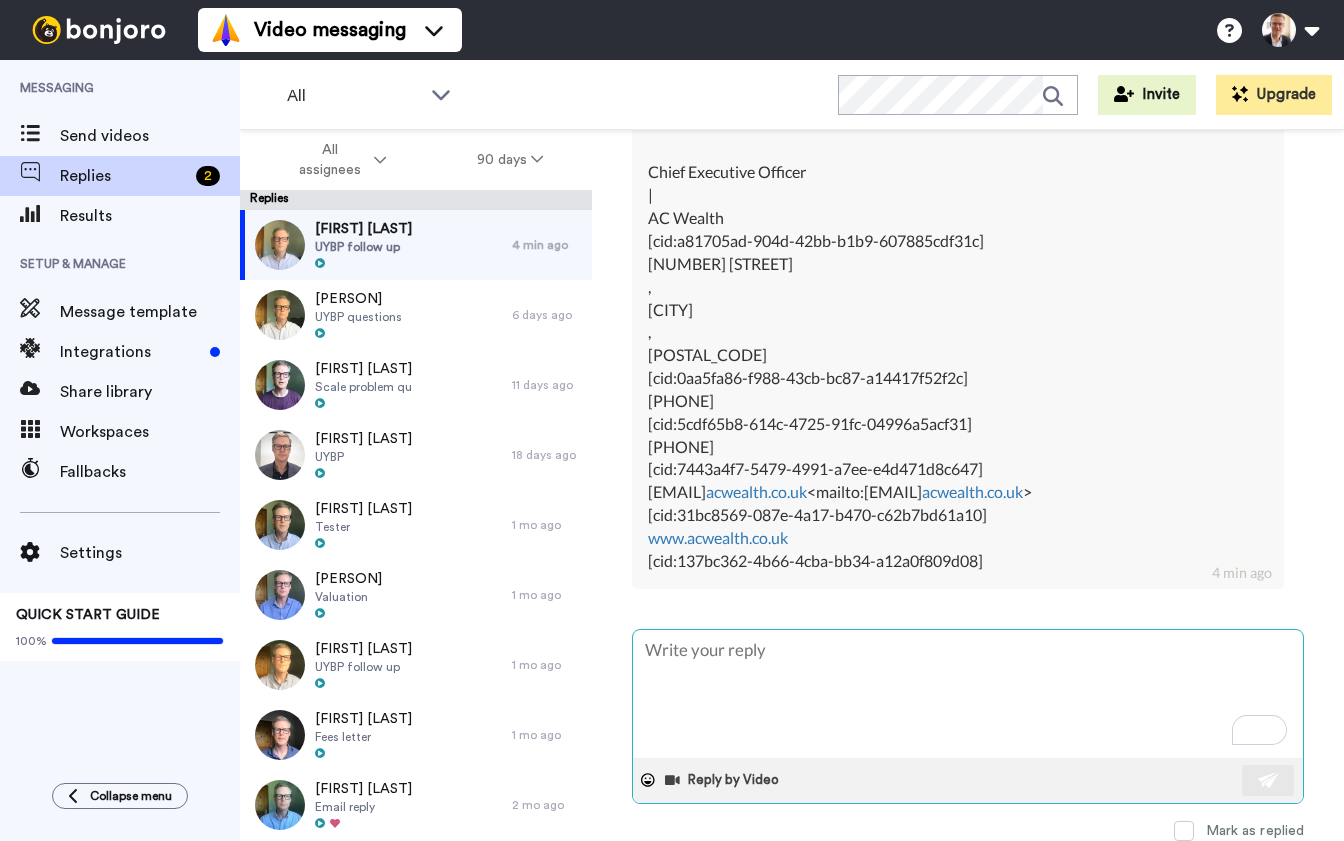 type on "x" 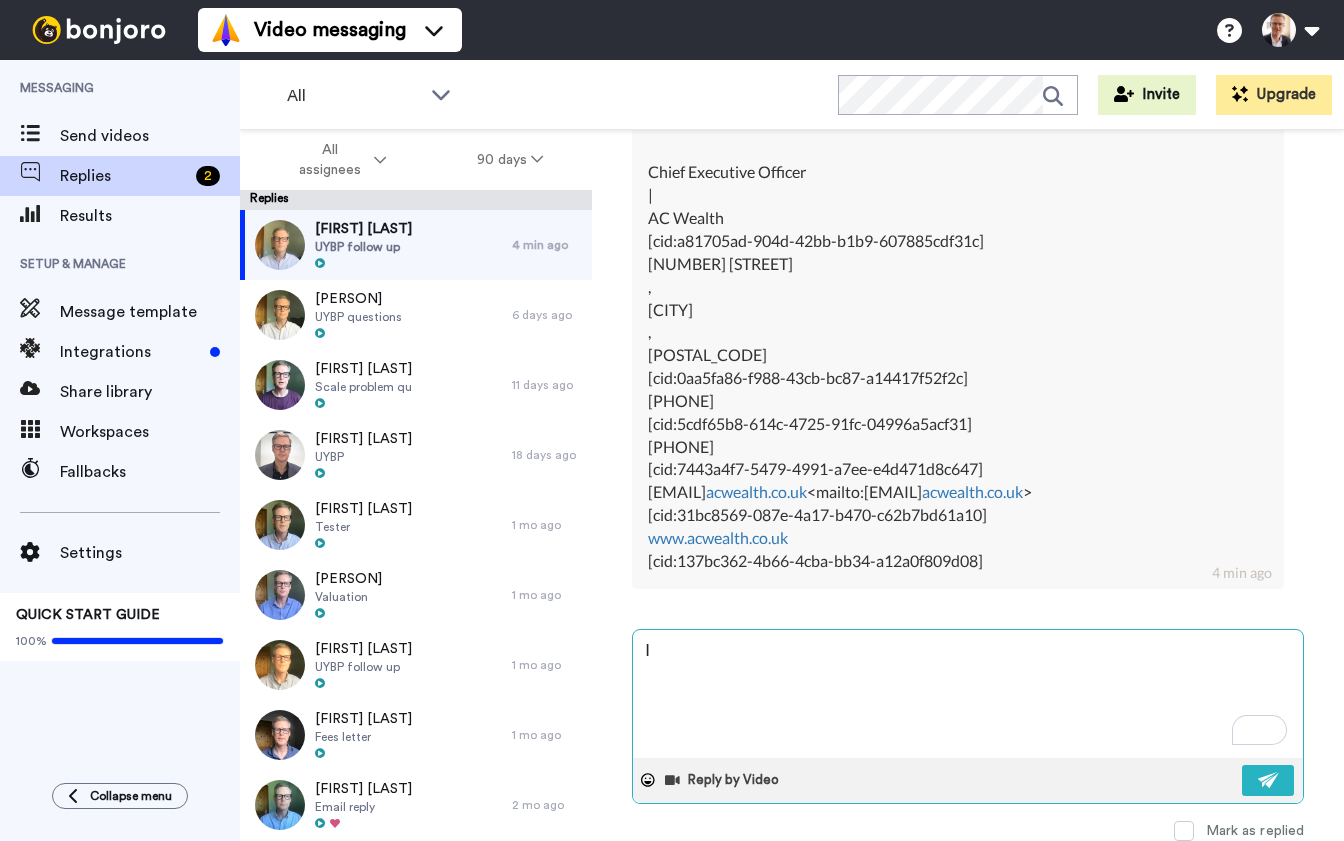 type on "x" 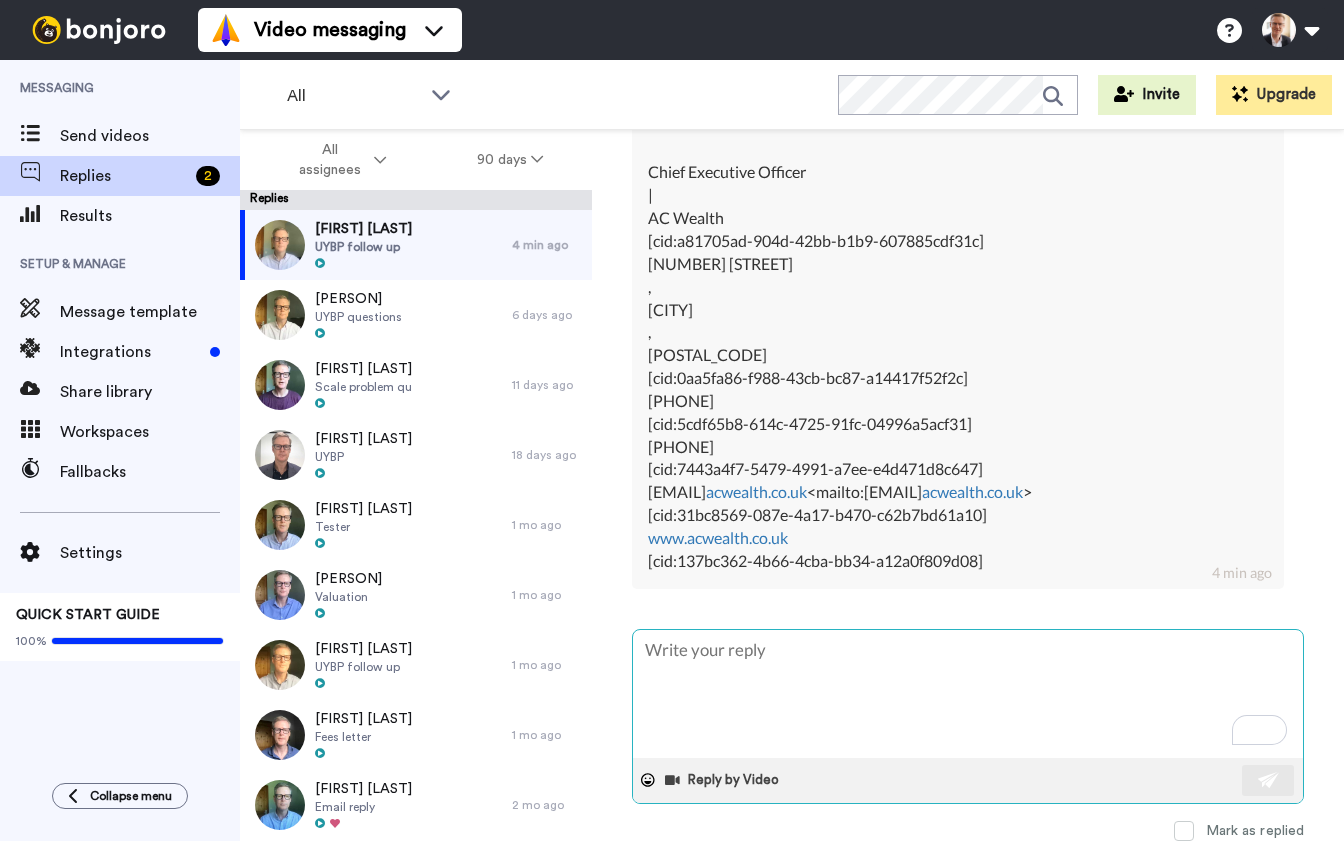 type on "x" 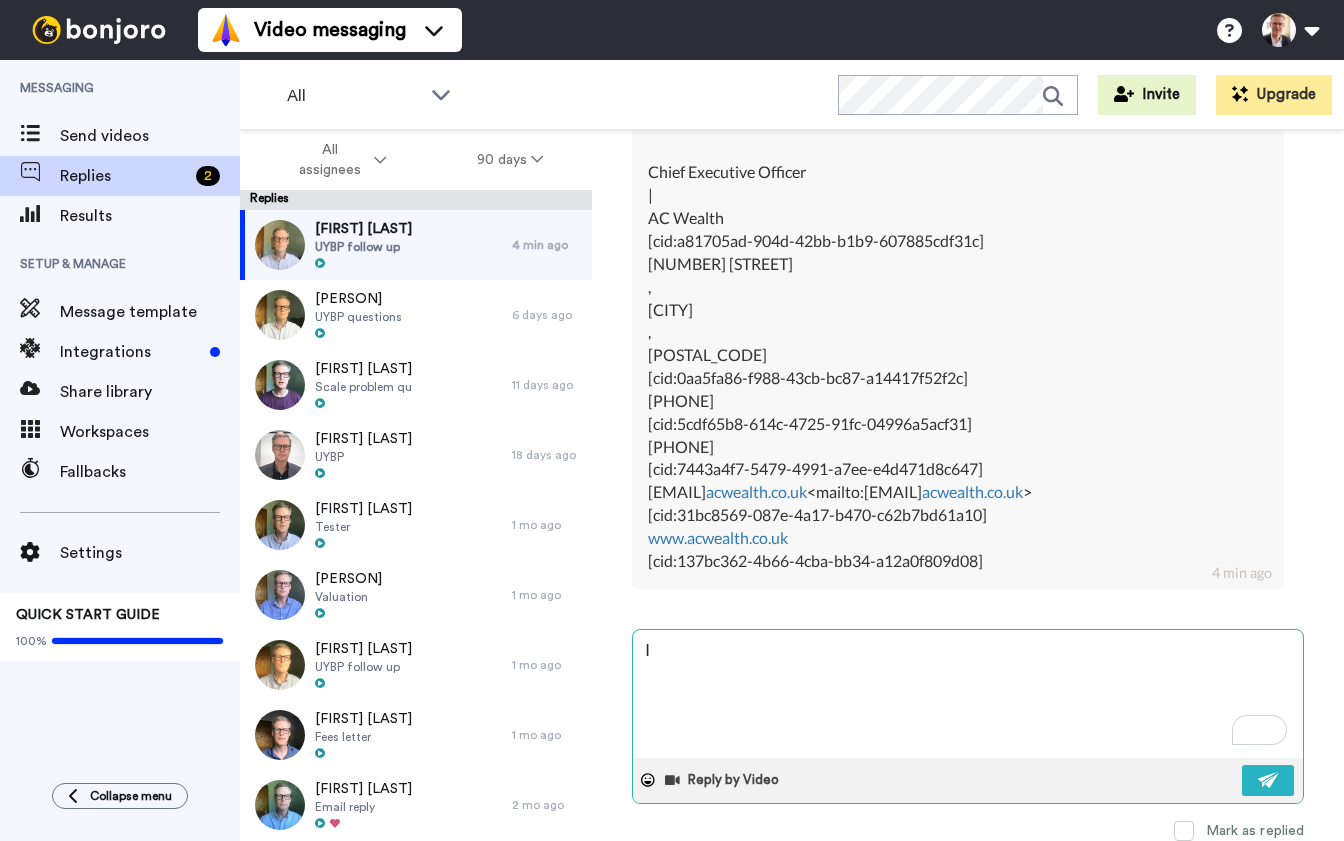 type on "x" 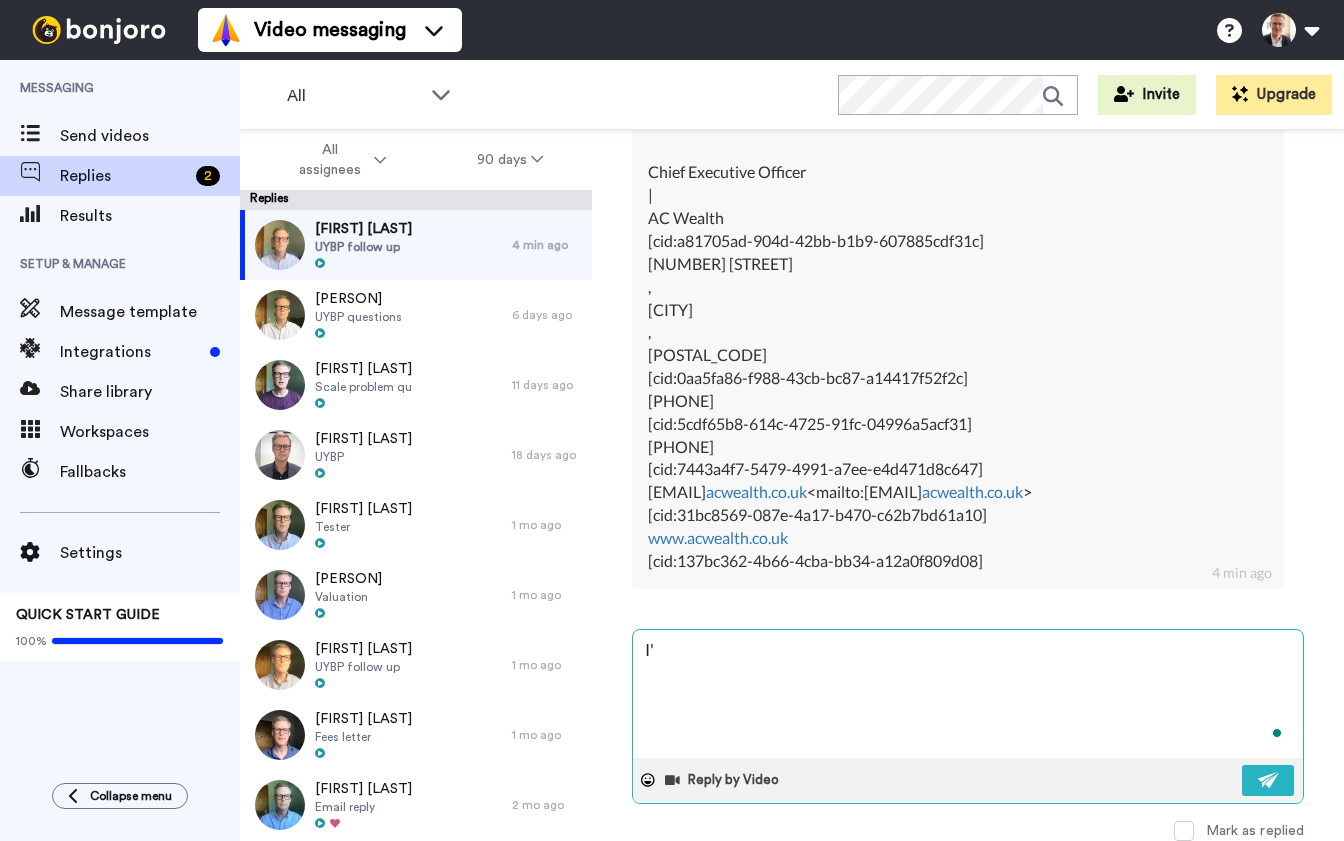 type on "x" 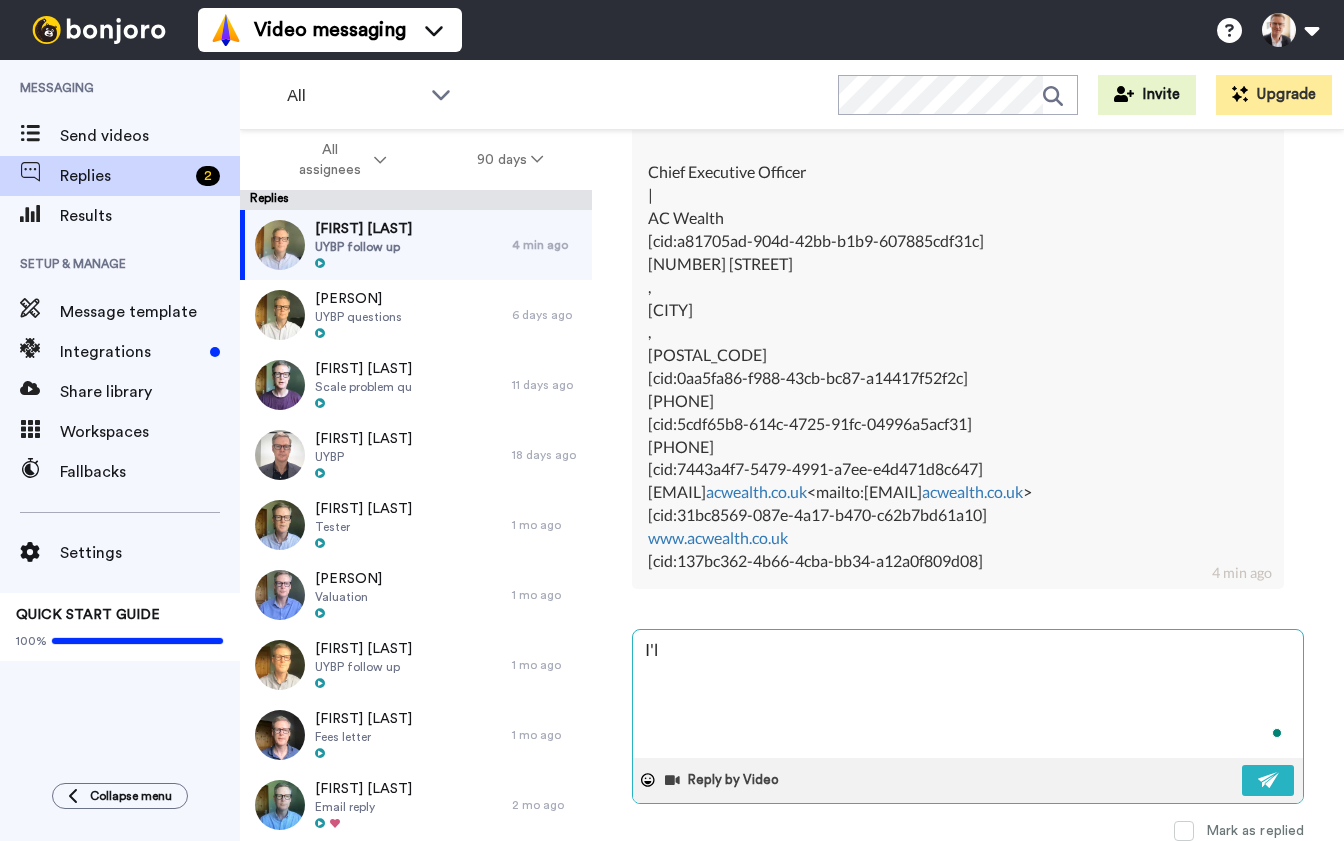 type on "x" 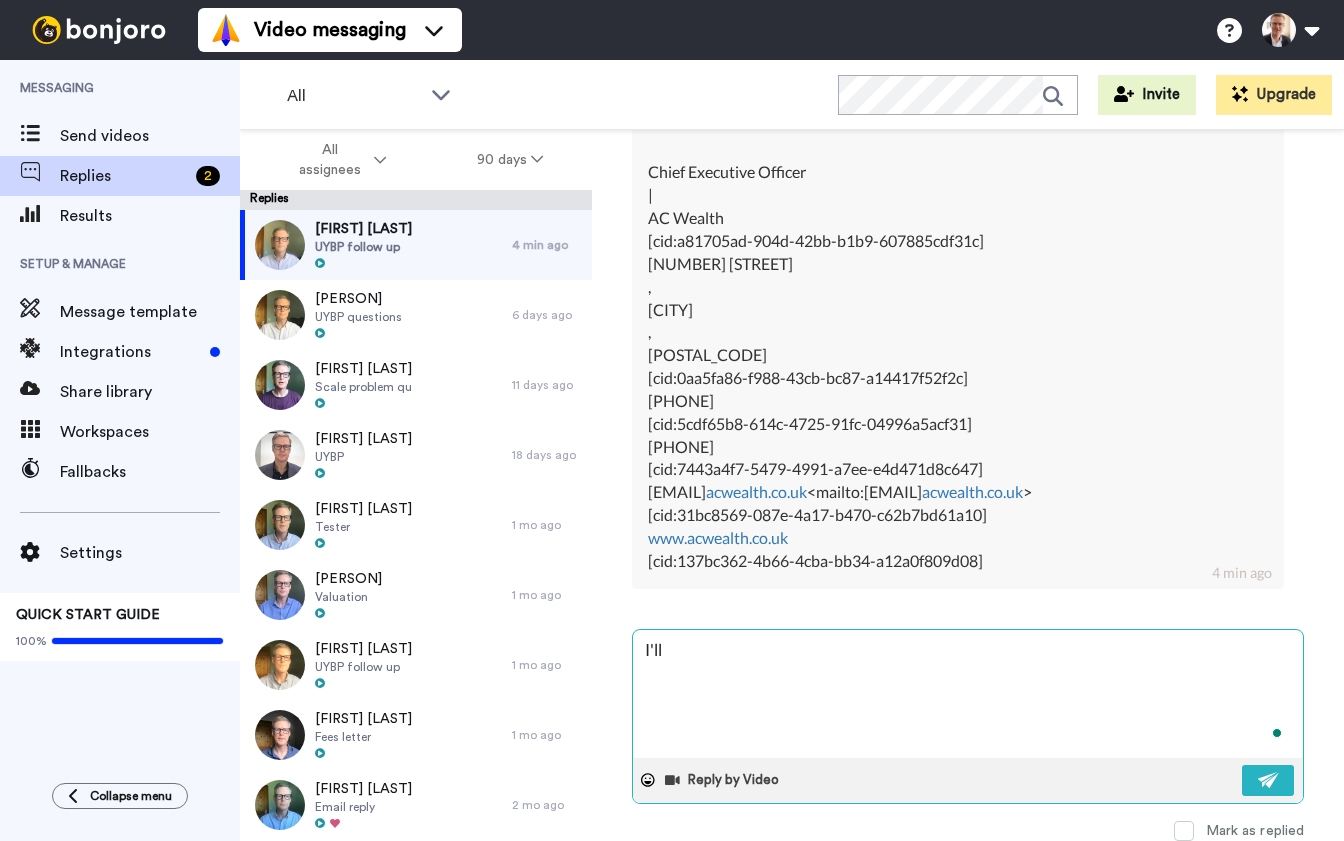 type on "x" 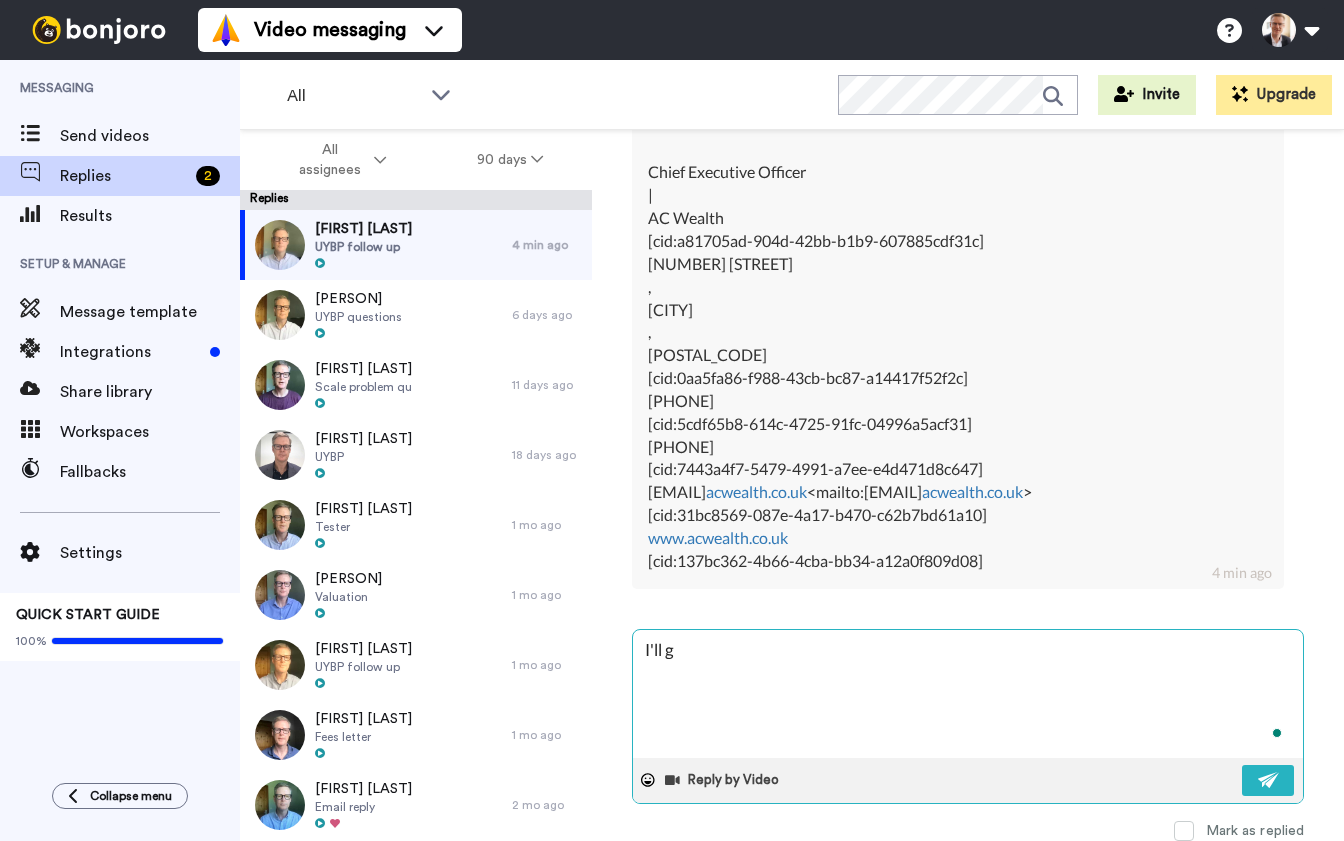 type on "x" 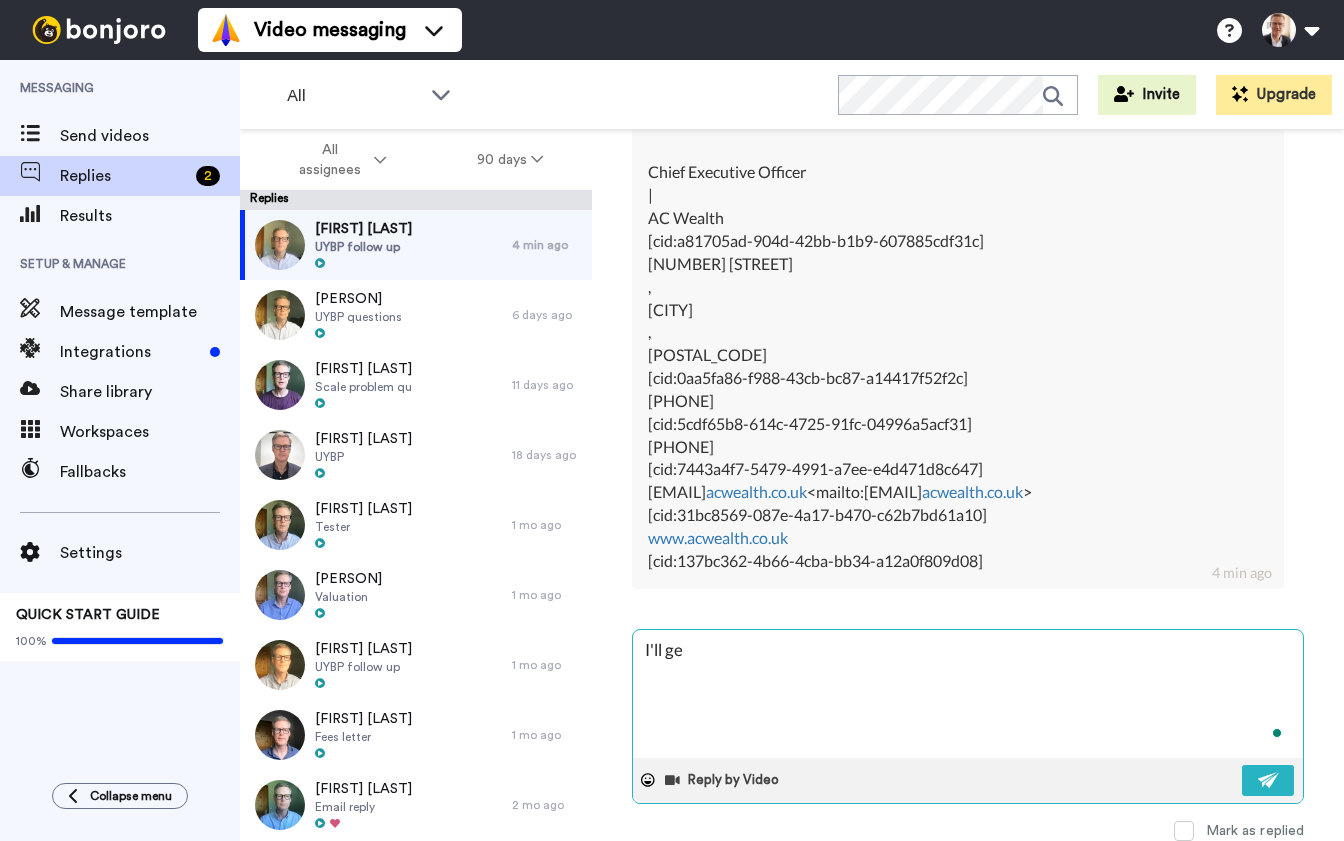 type on "I'll get" 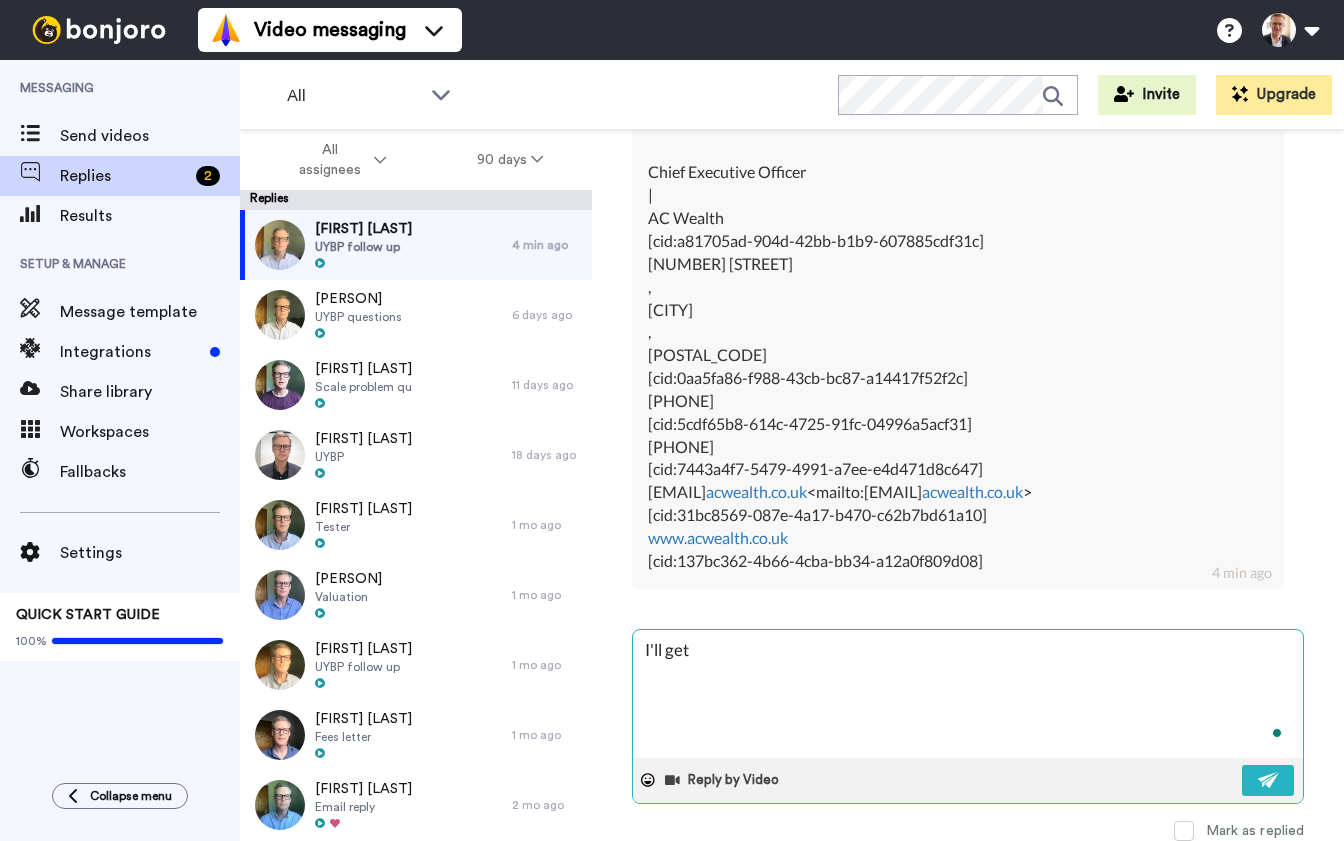 type on "x" 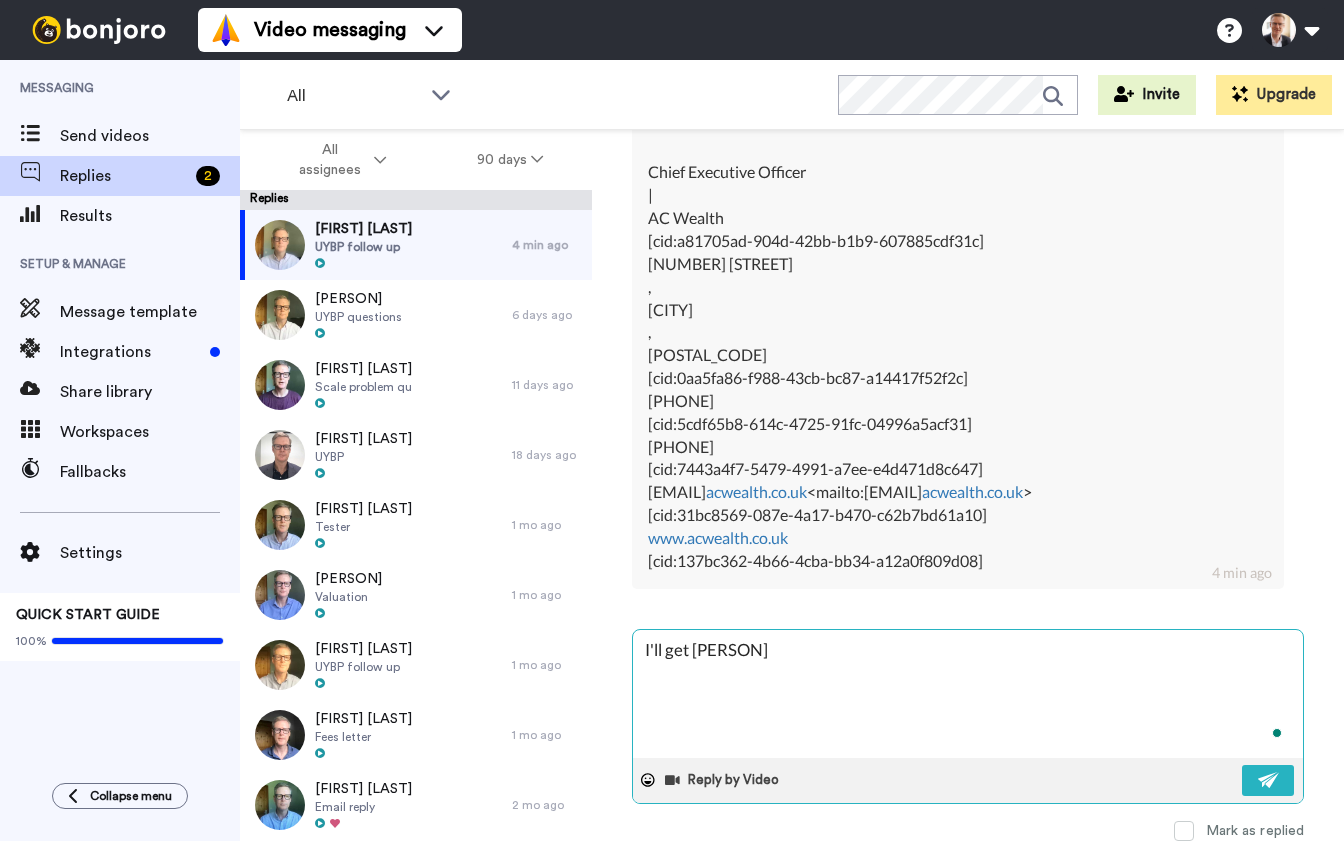 type on "x" 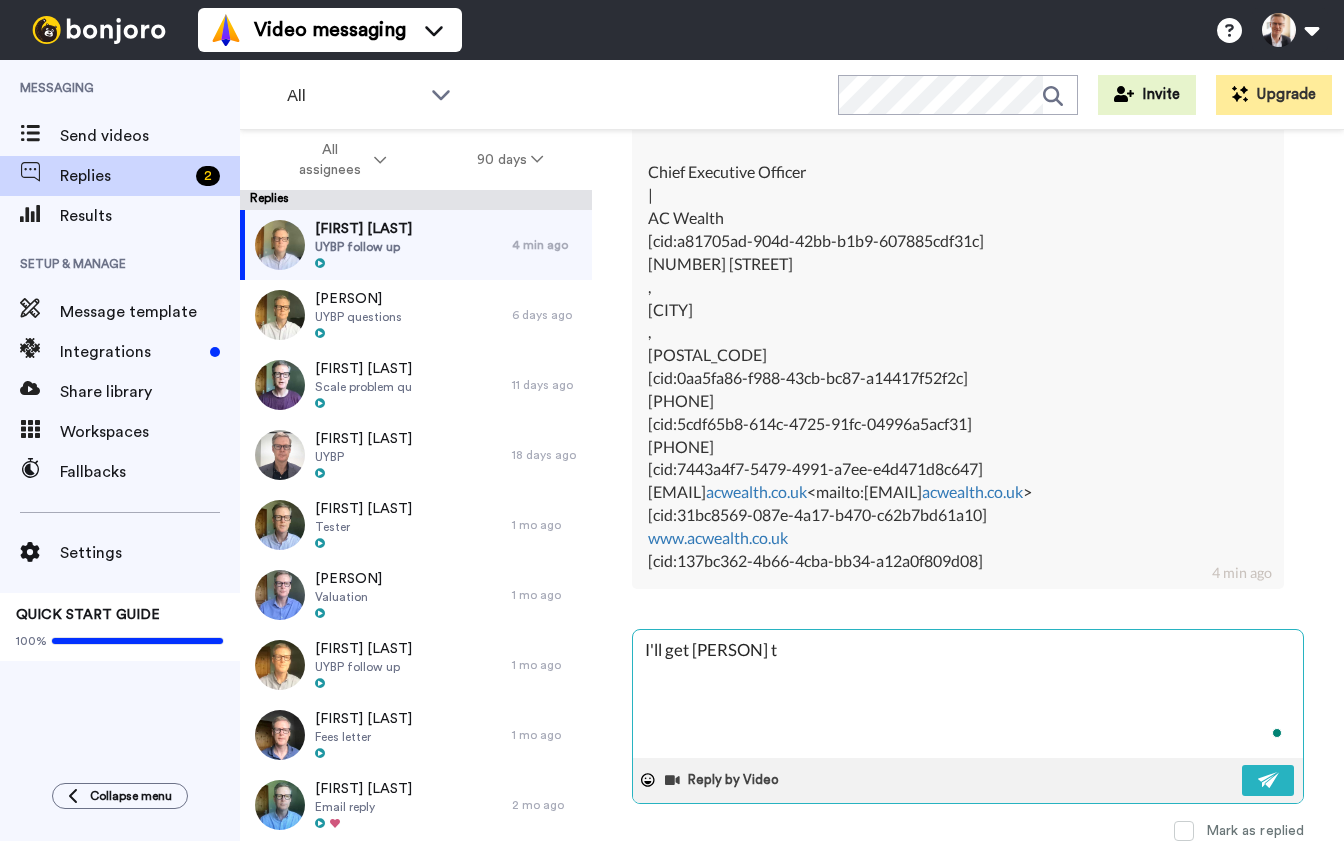 type on "x" 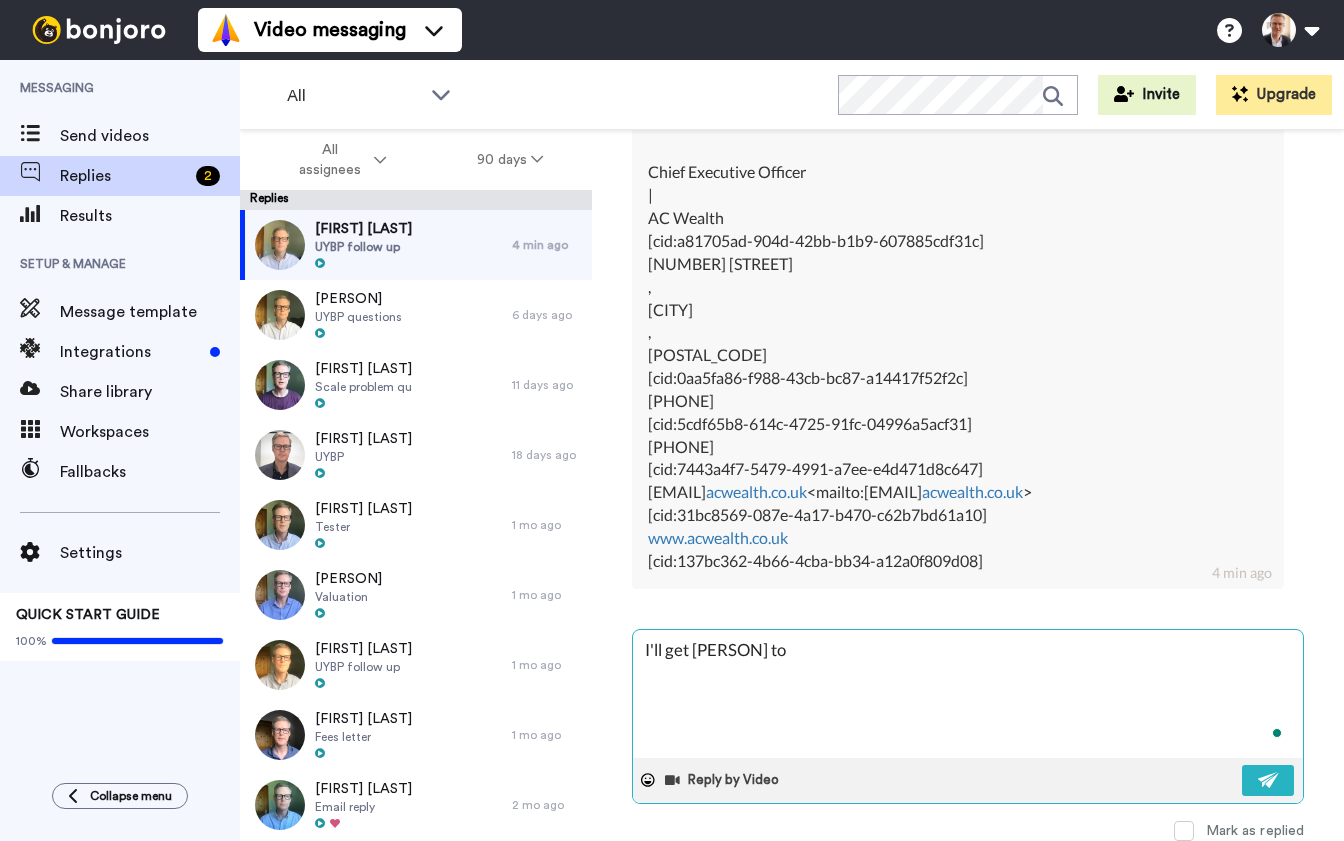 type on "x" 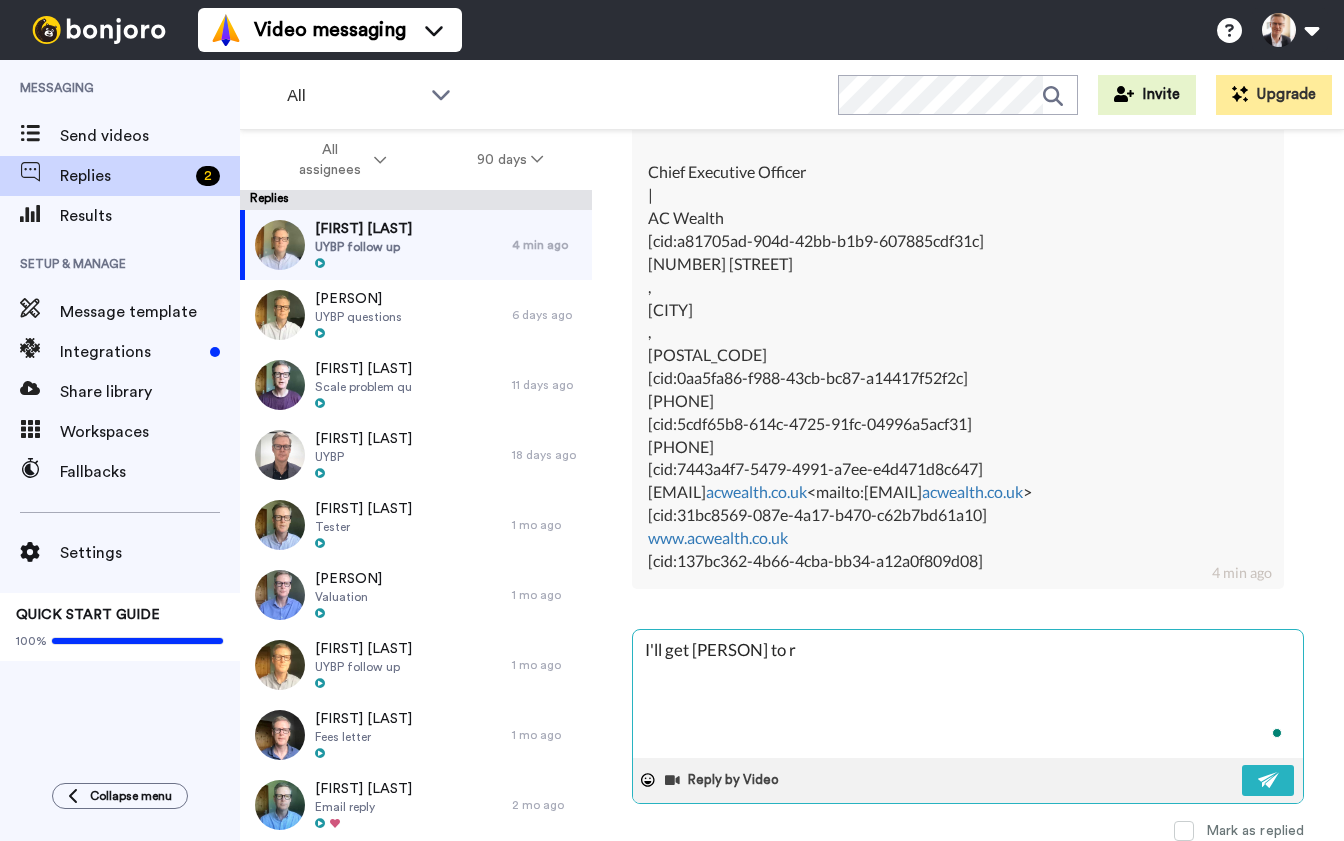 type on "x" 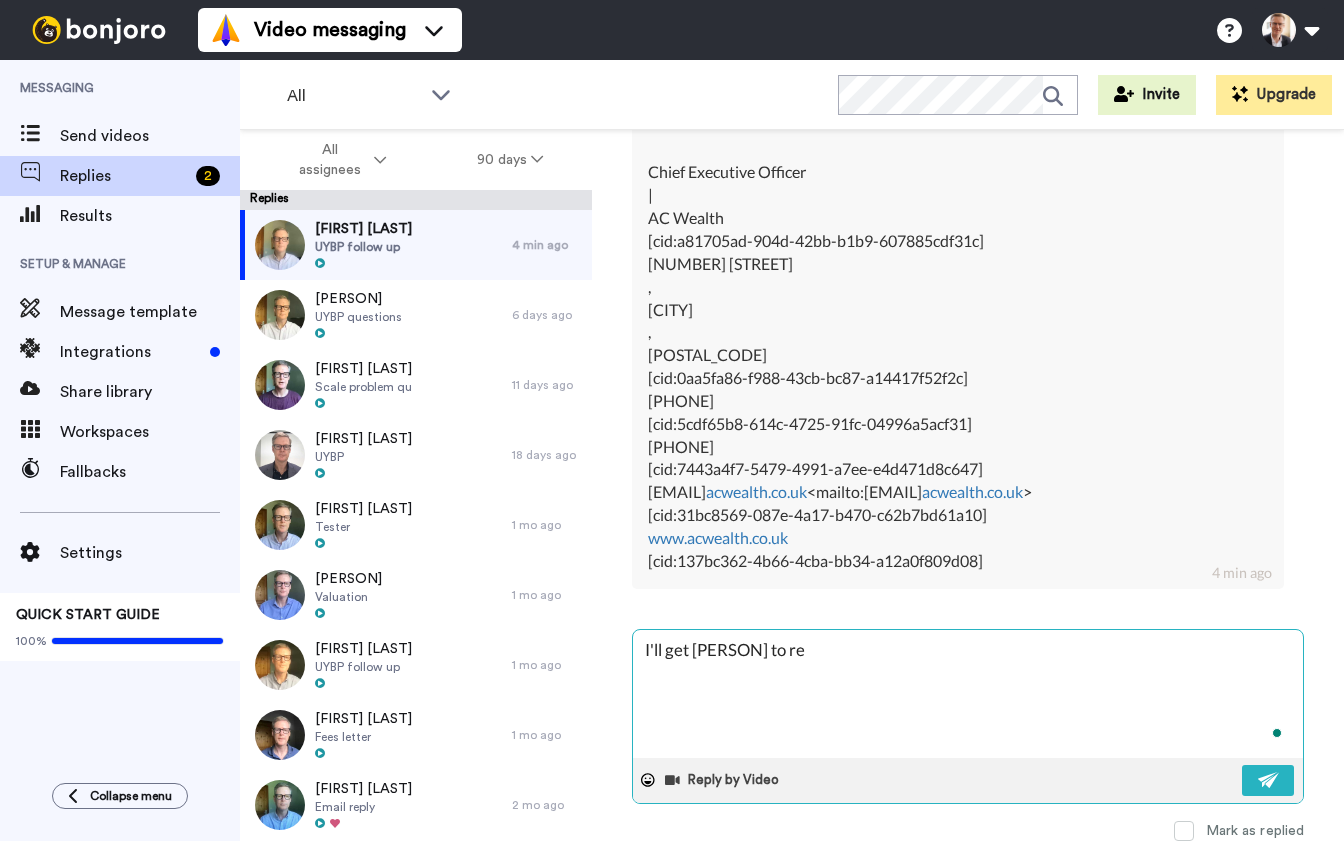 type on "x" 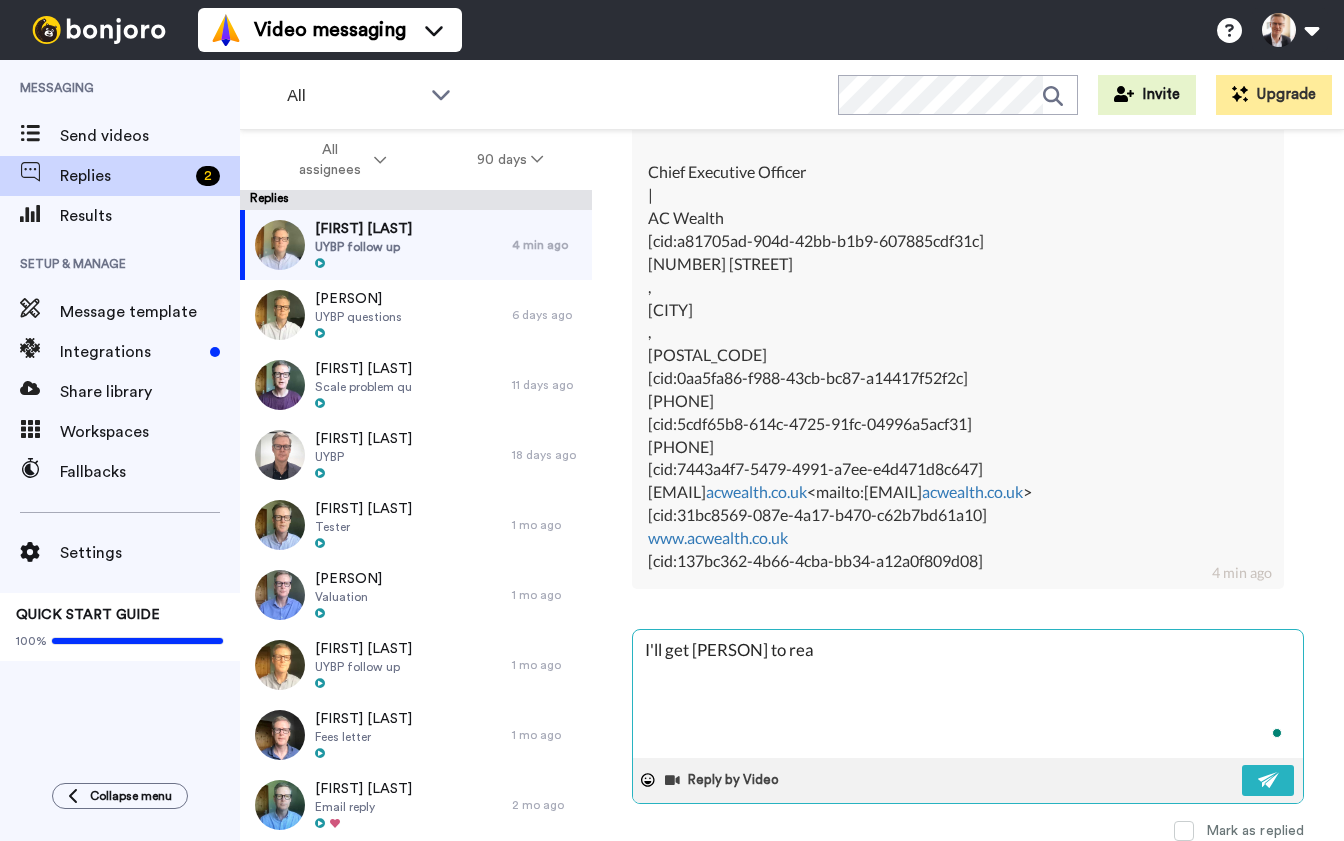 type on "x" 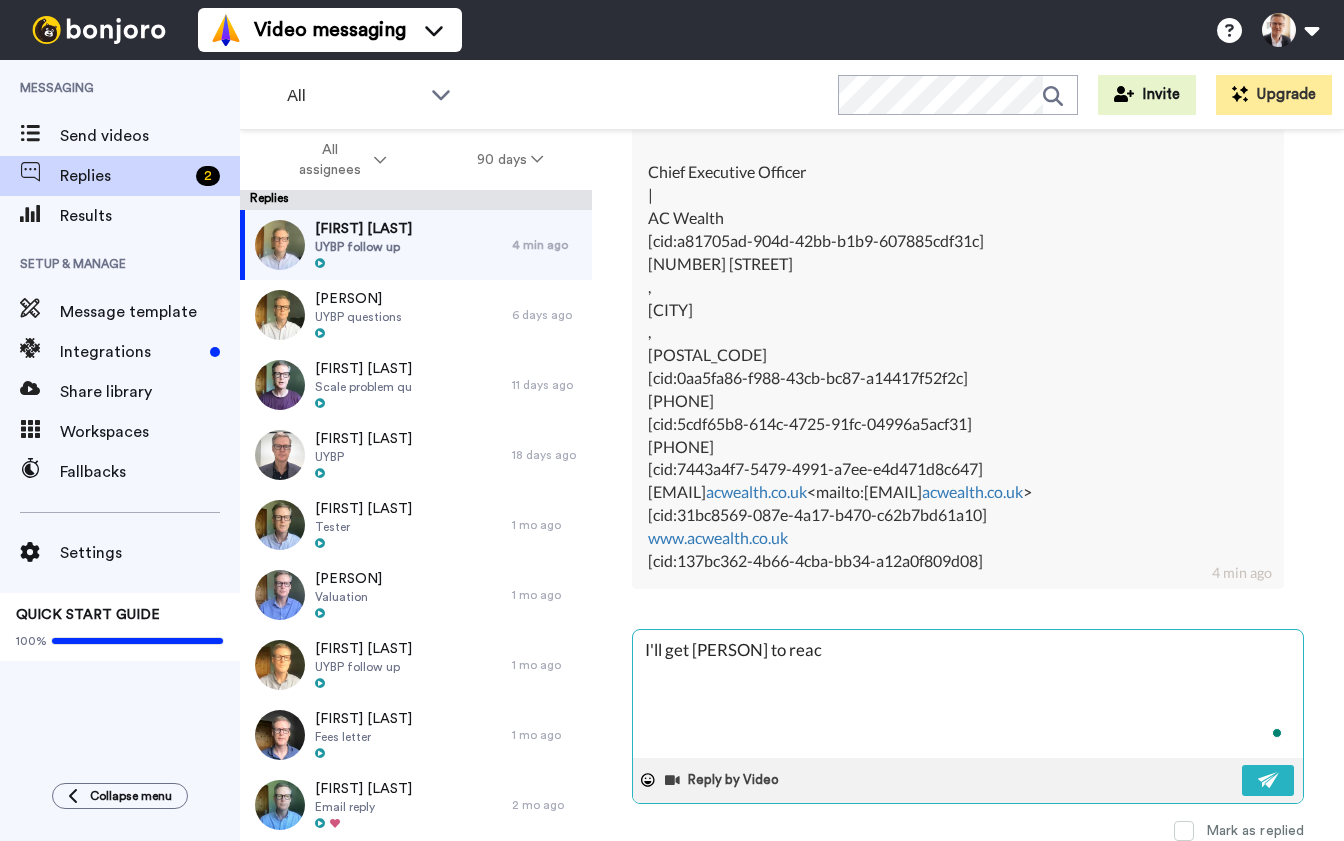type on "x" 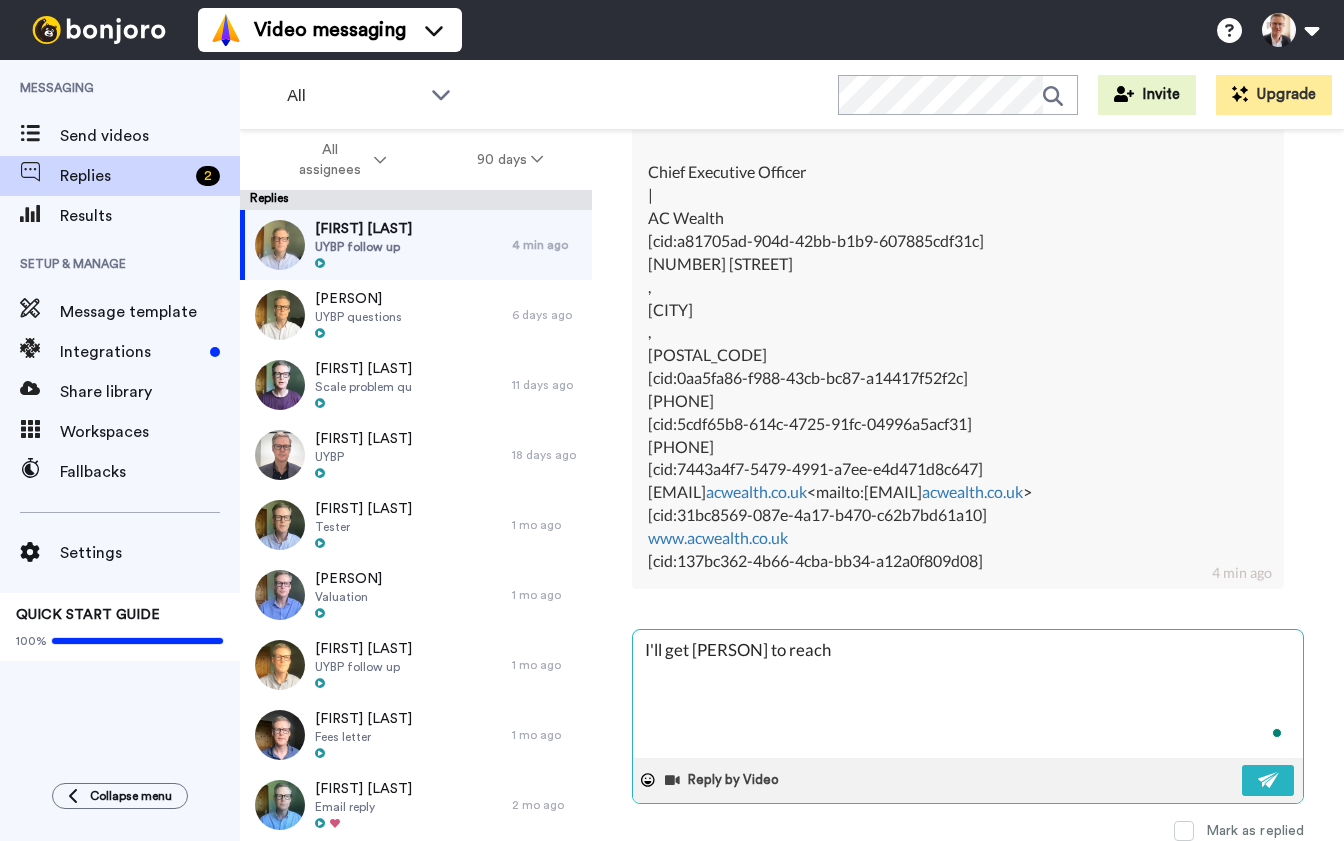 type on "x" 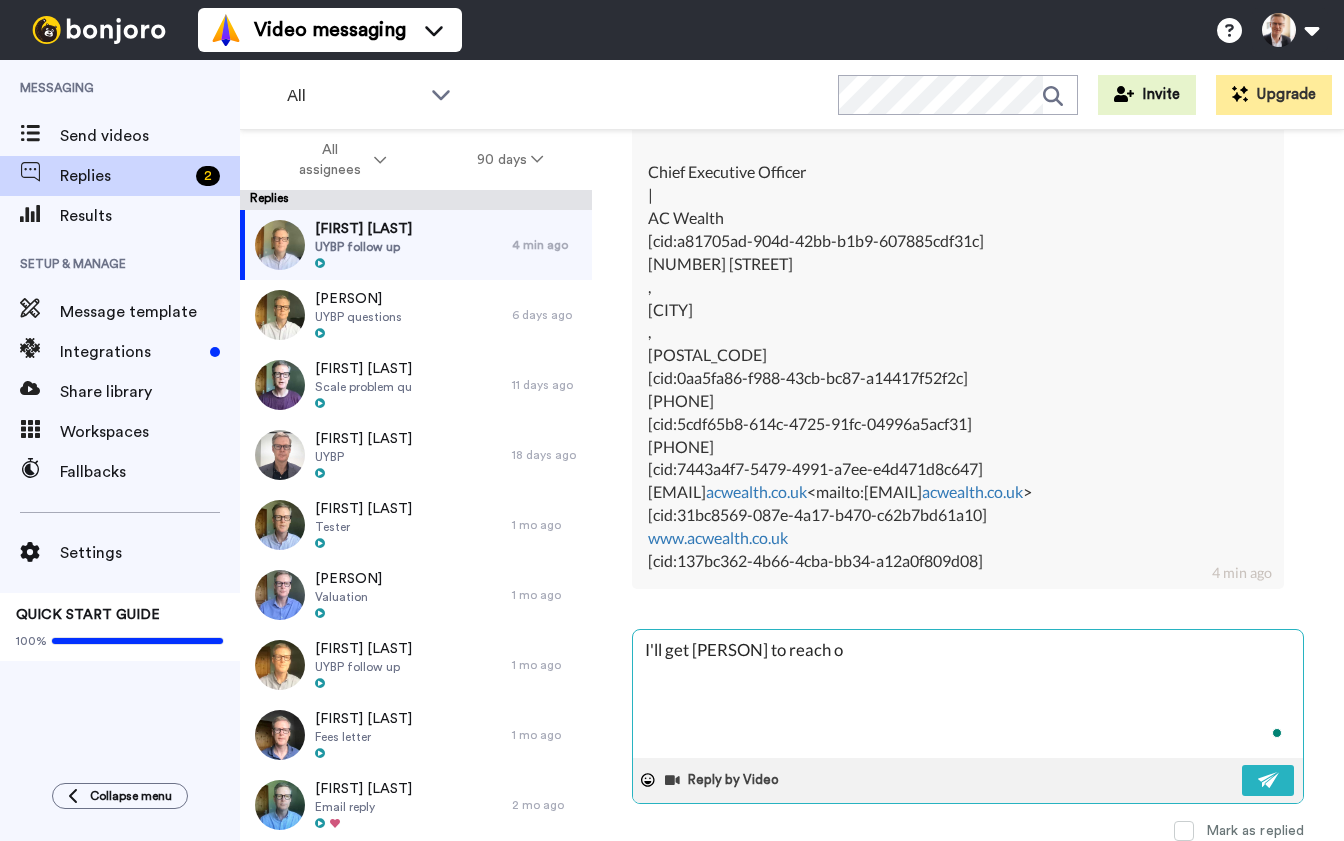 type on "x" 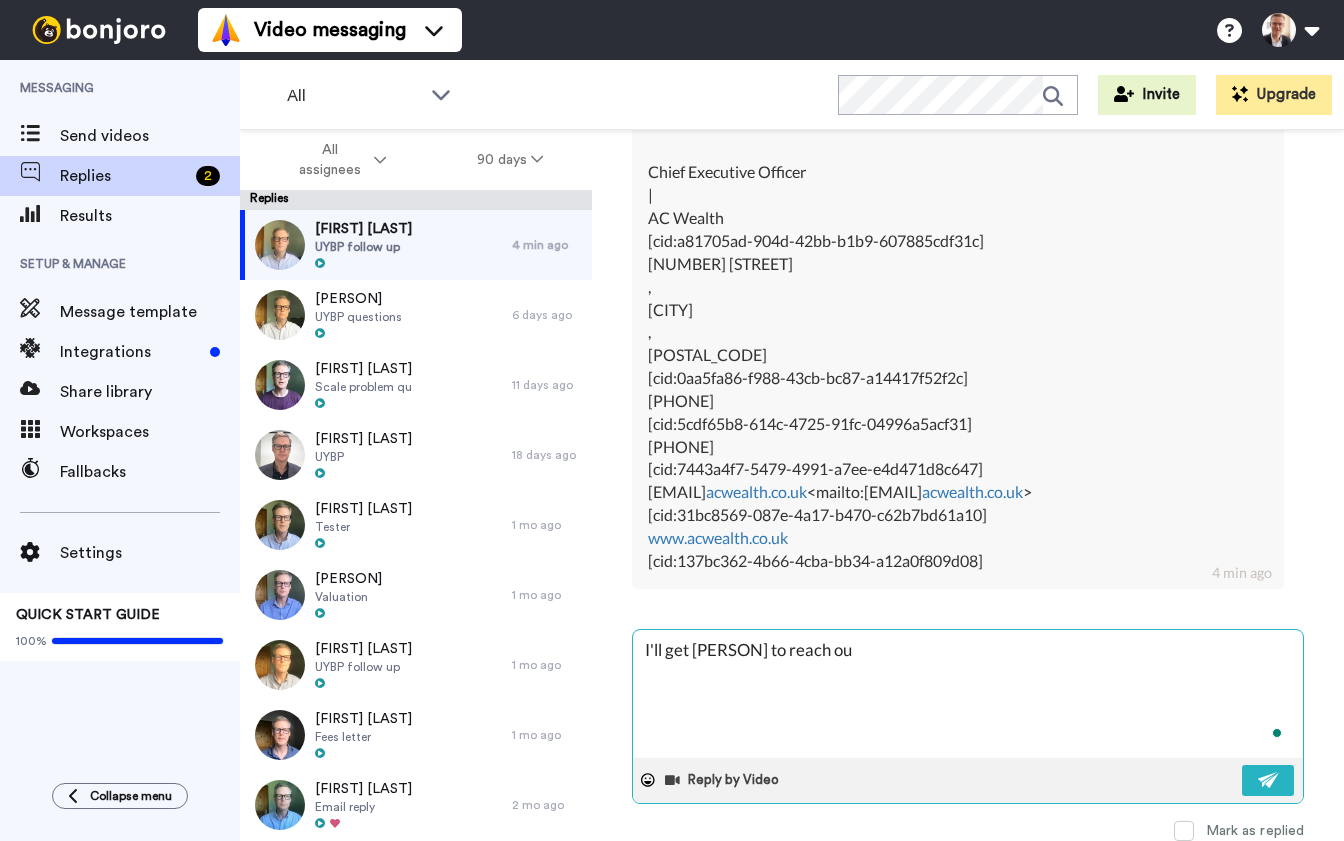 type on "x" 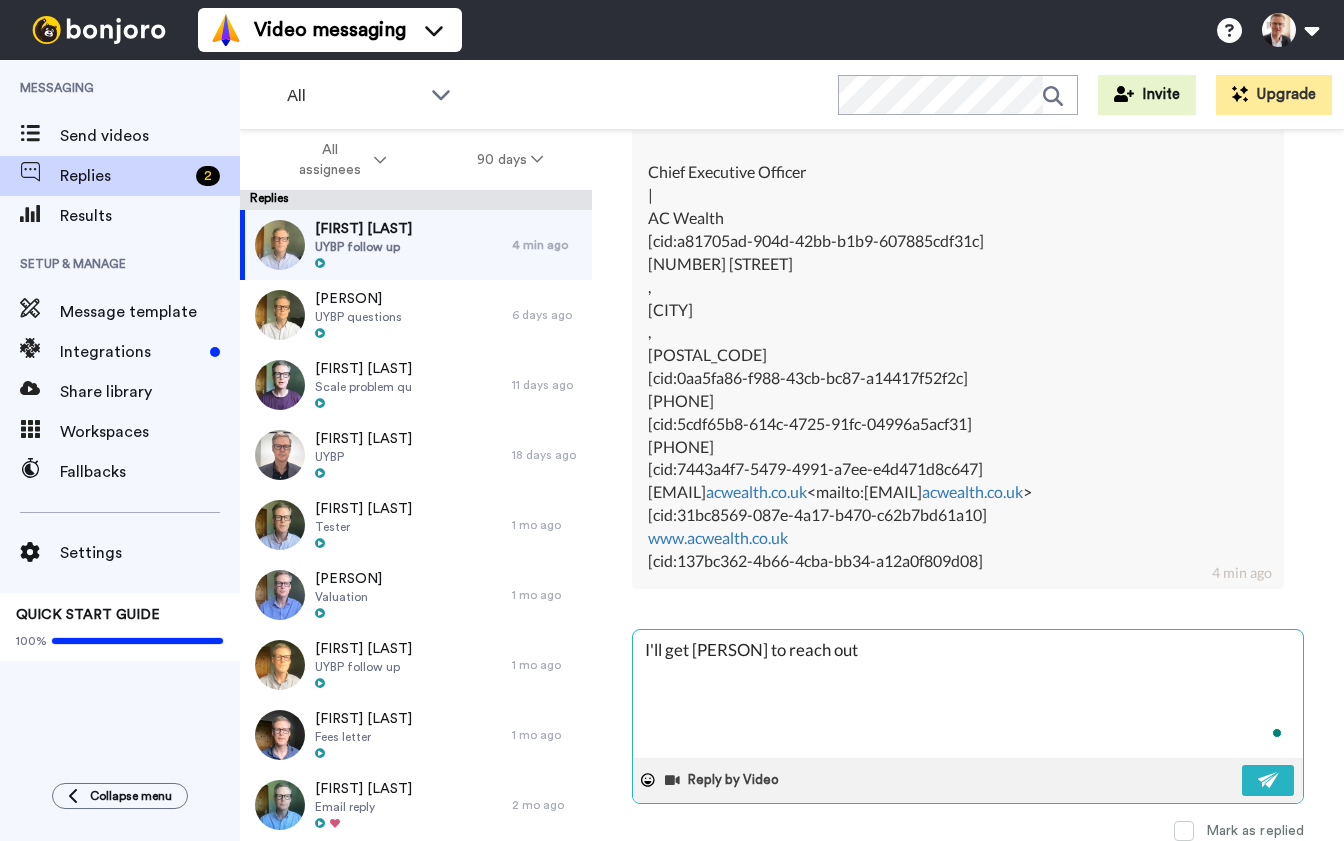 type on "x" 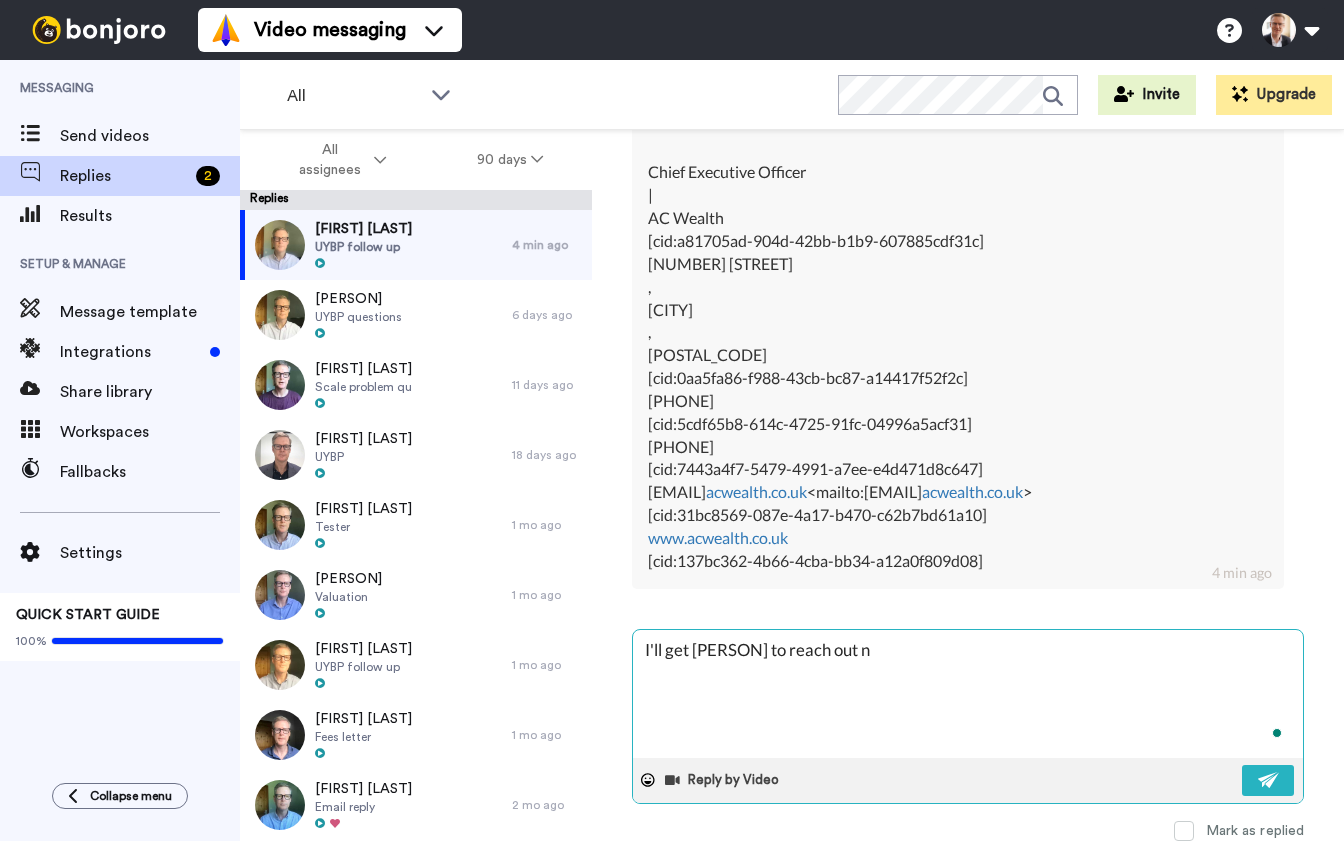 type on "x" 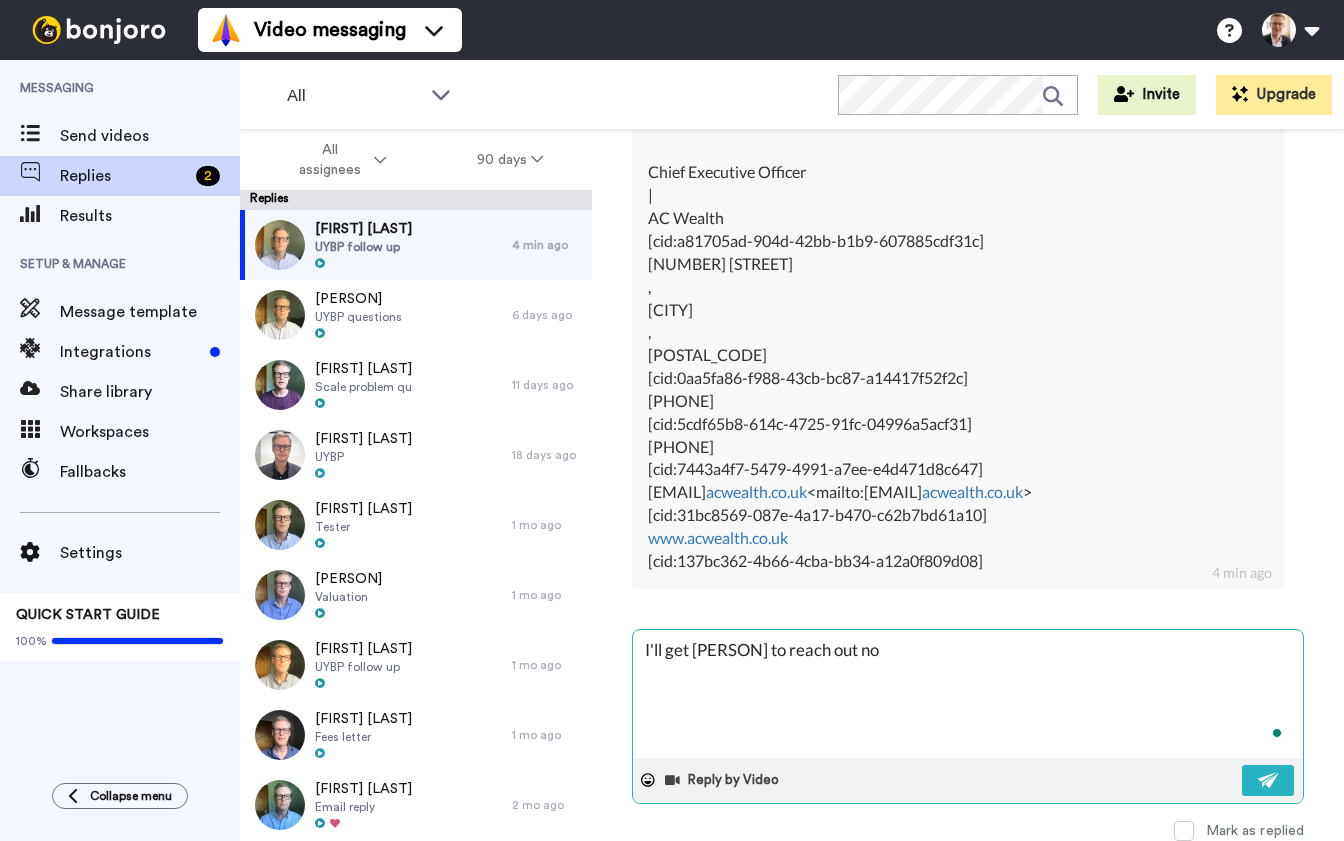 type on "x" 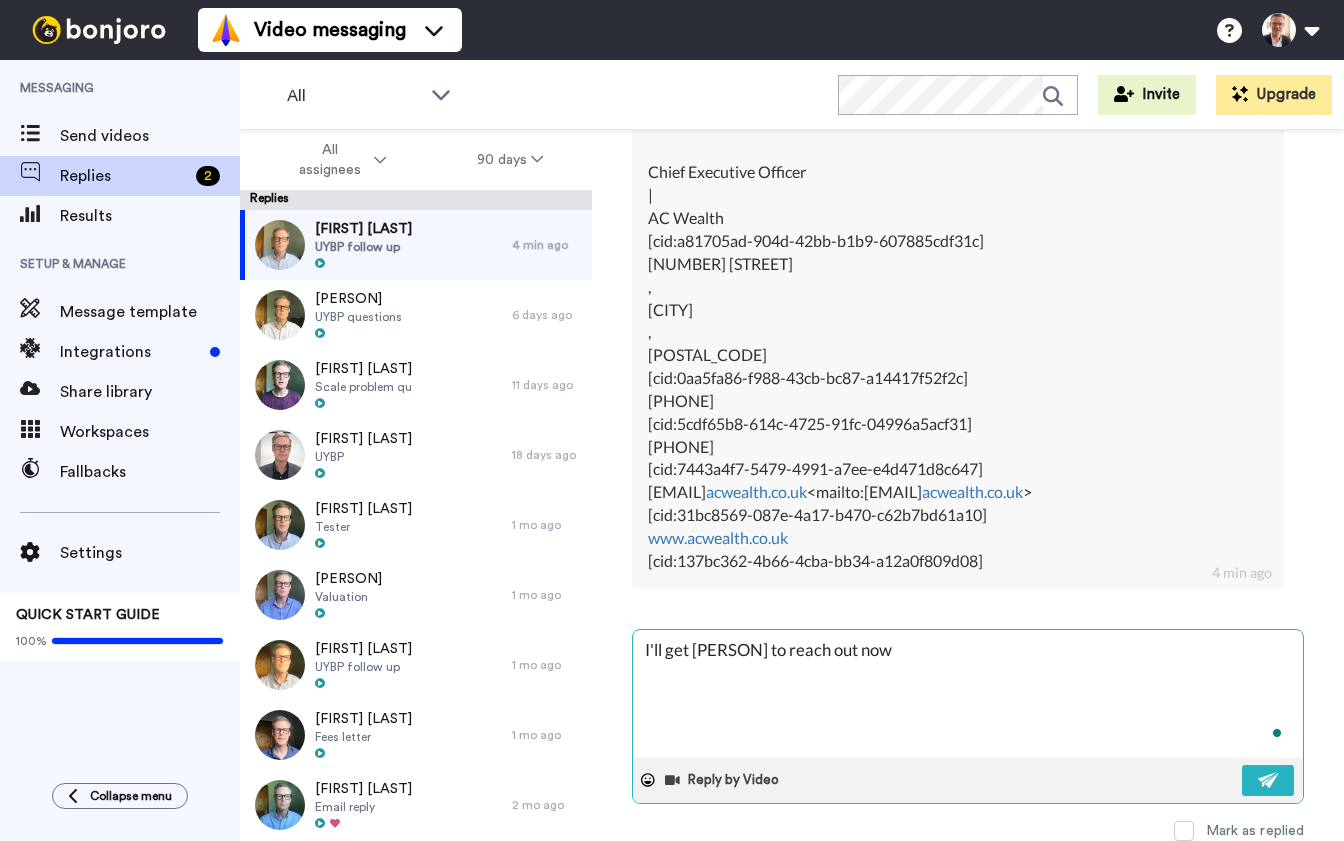 type on "x" 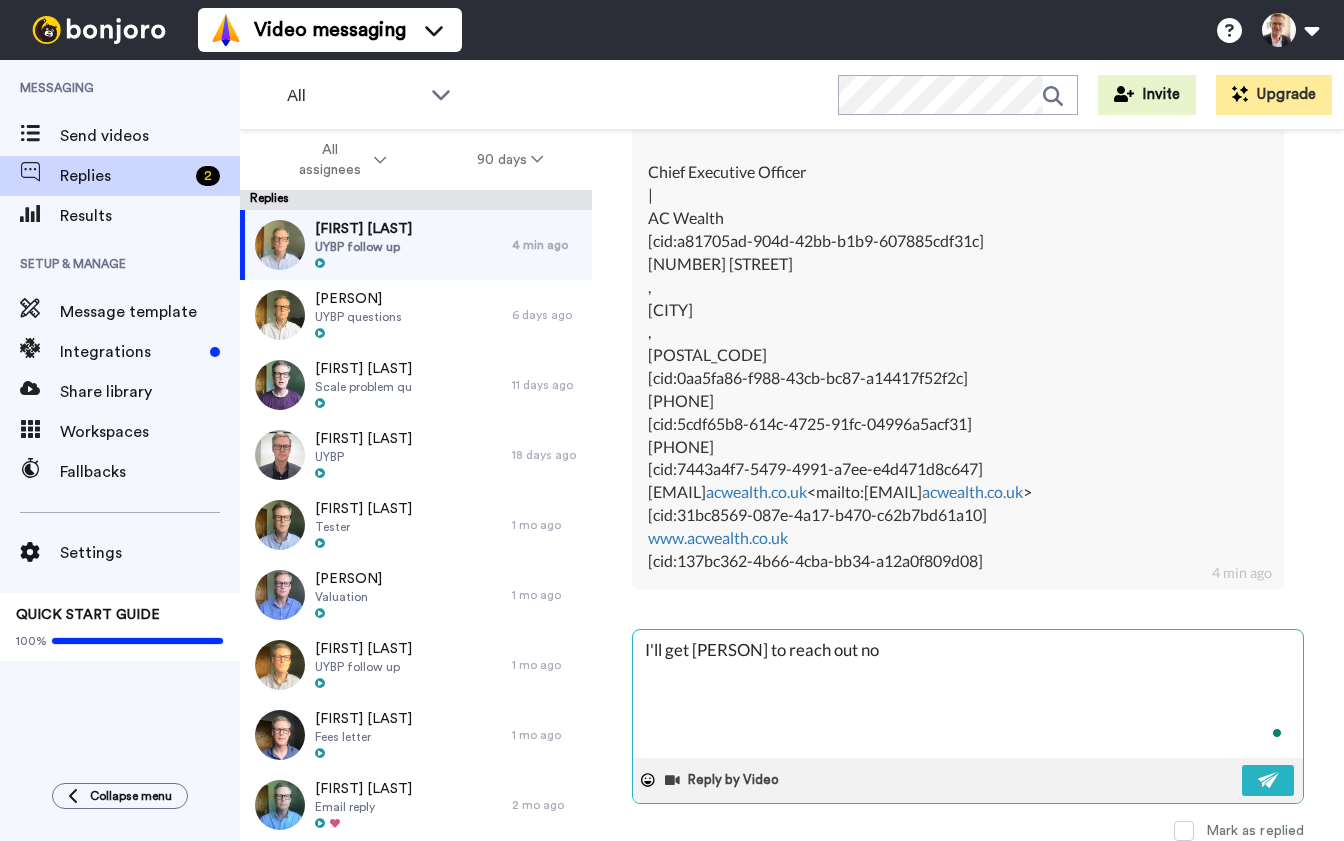 type on "x" 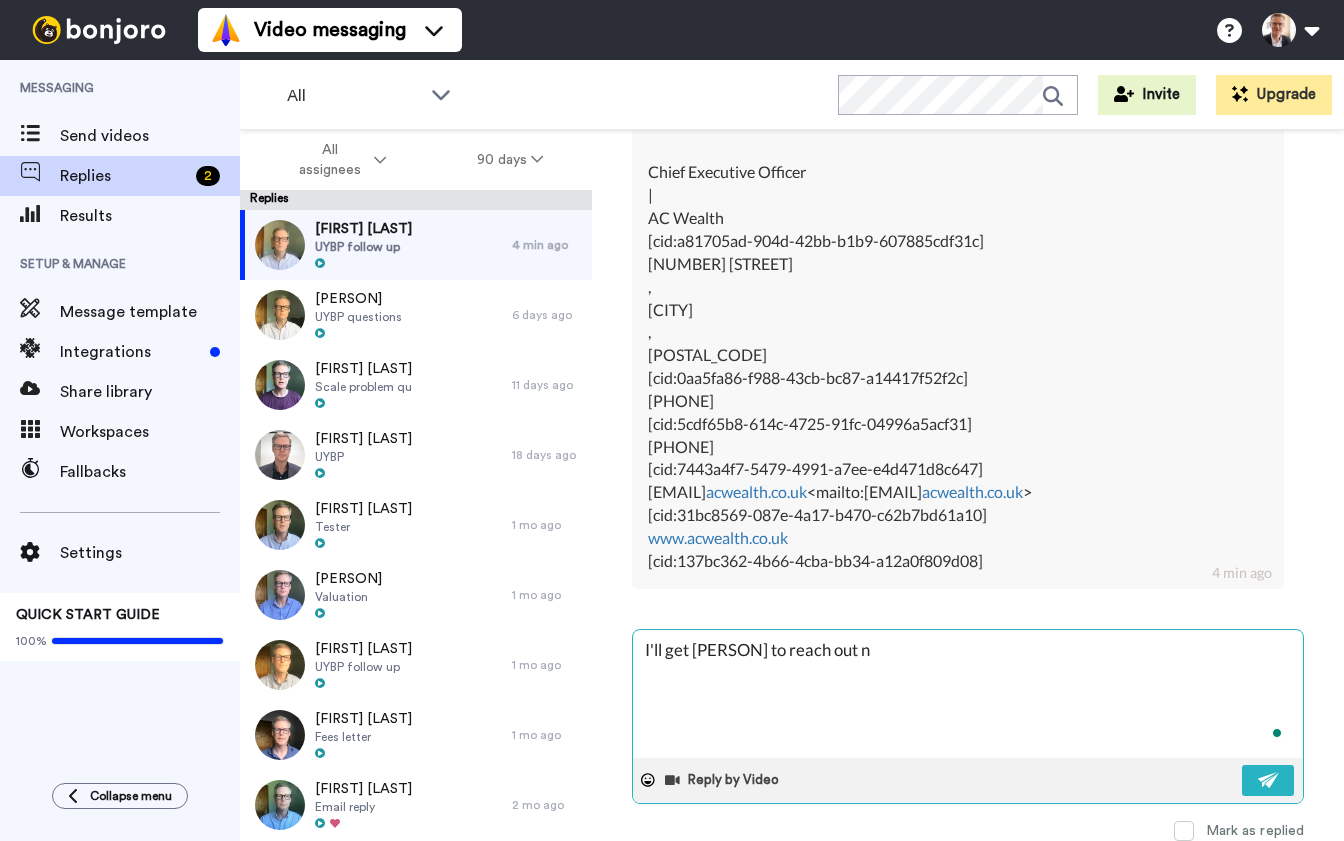 type on "x" 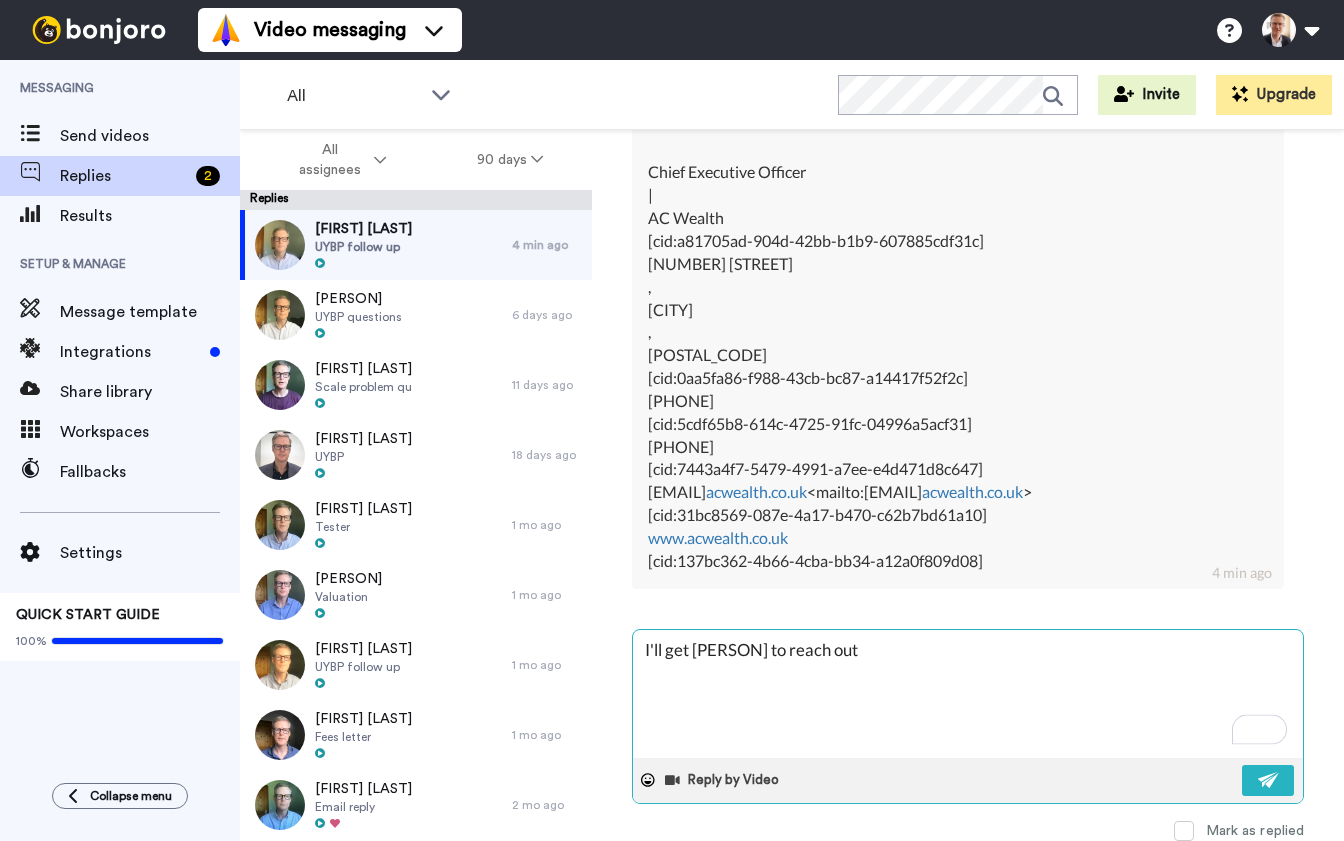 type on "x" 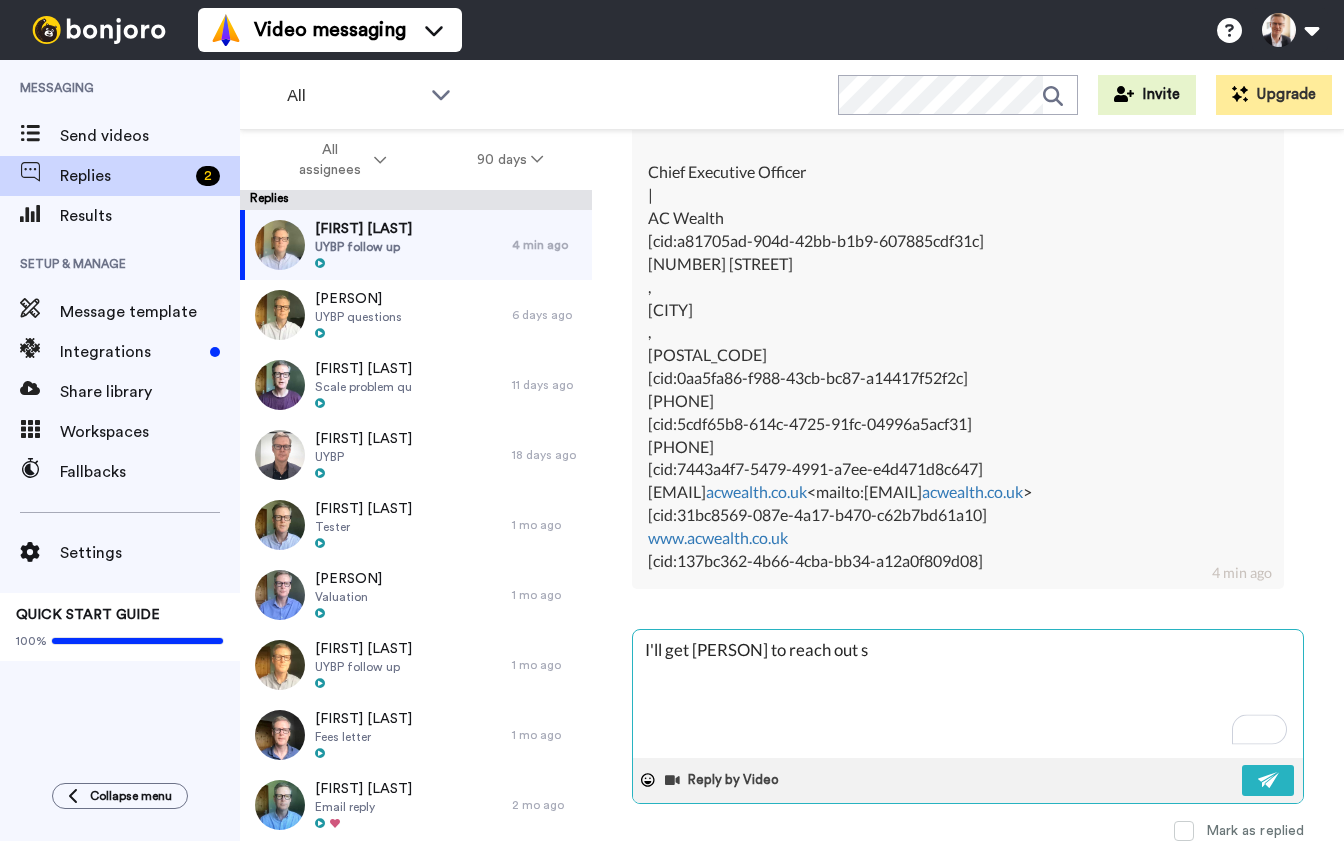 type on "x" 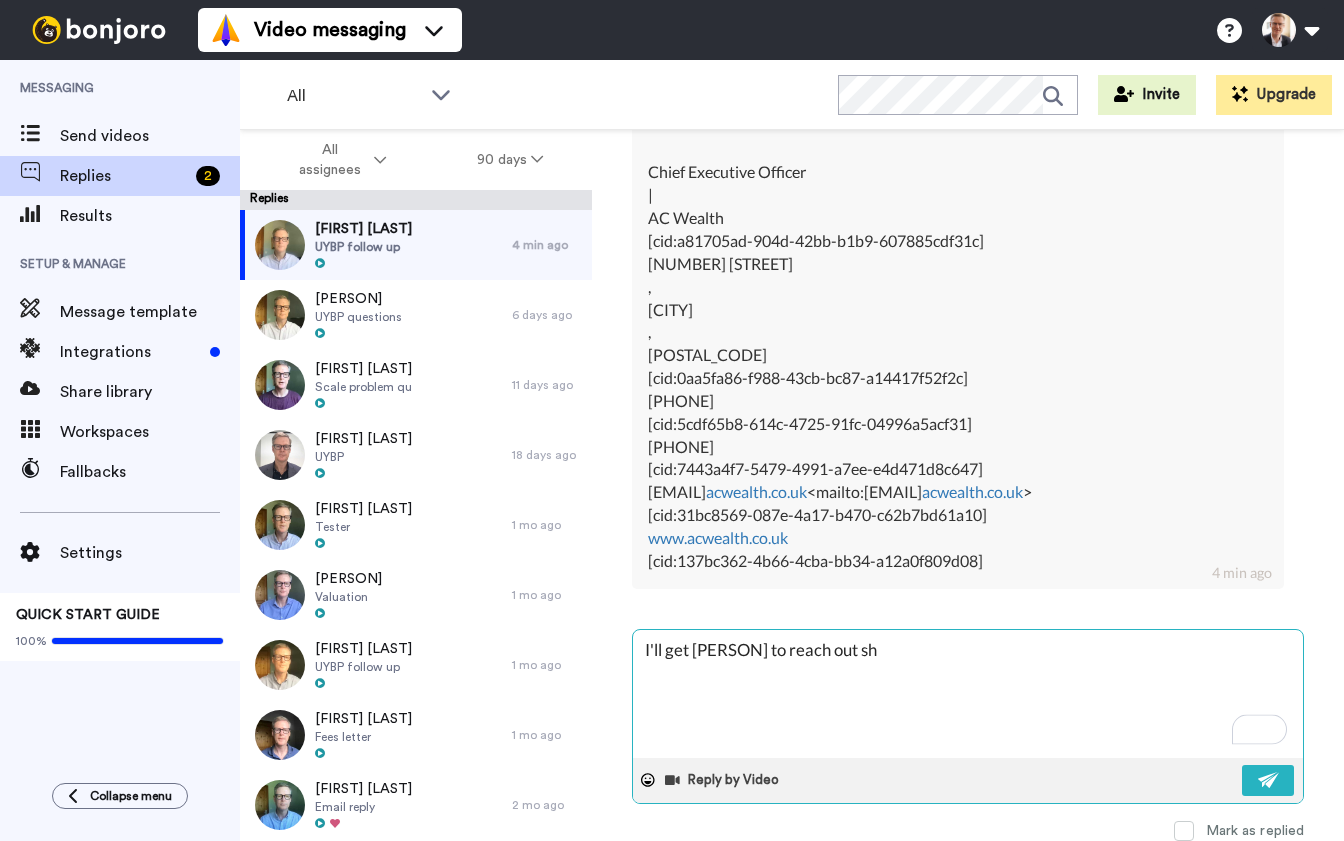 type on "x" 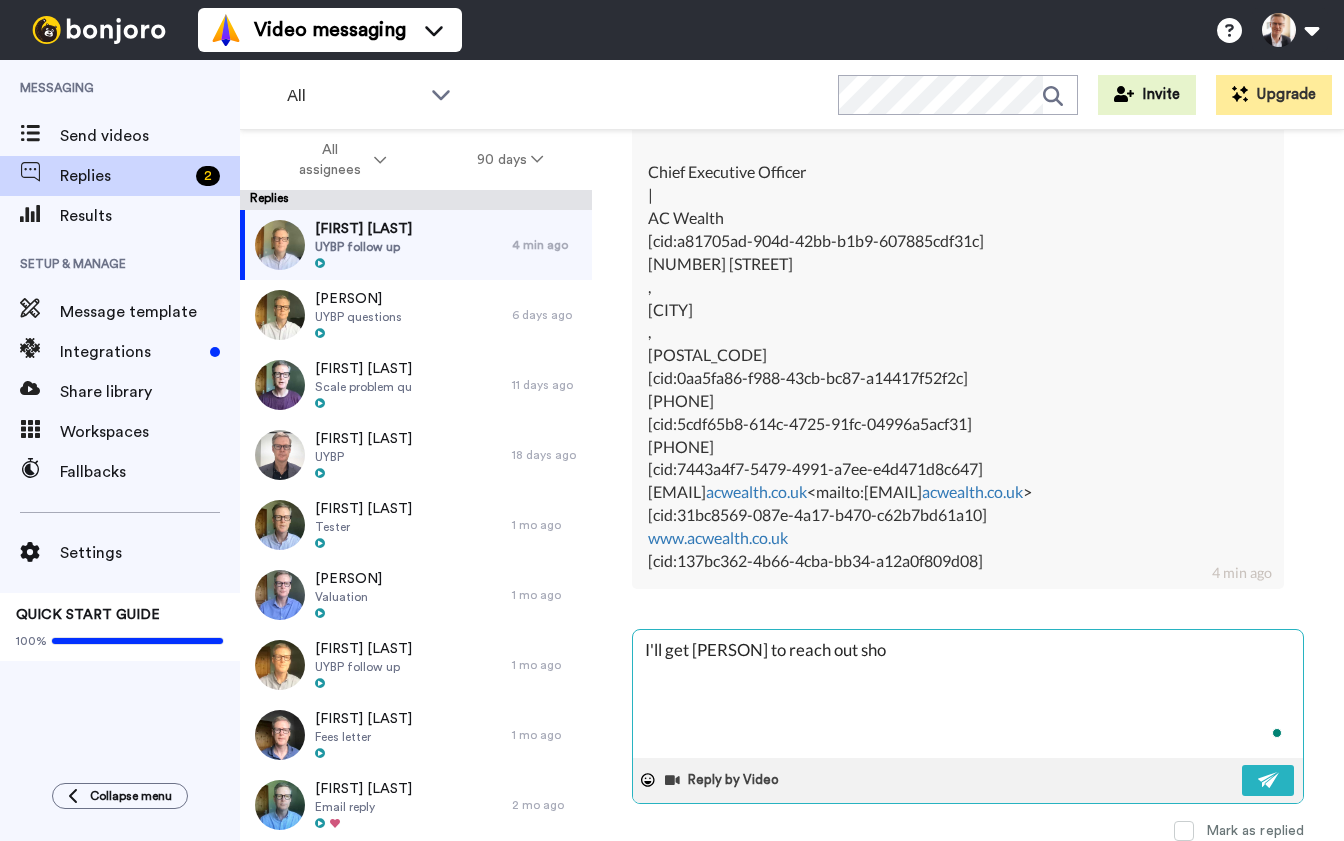 type on "x" 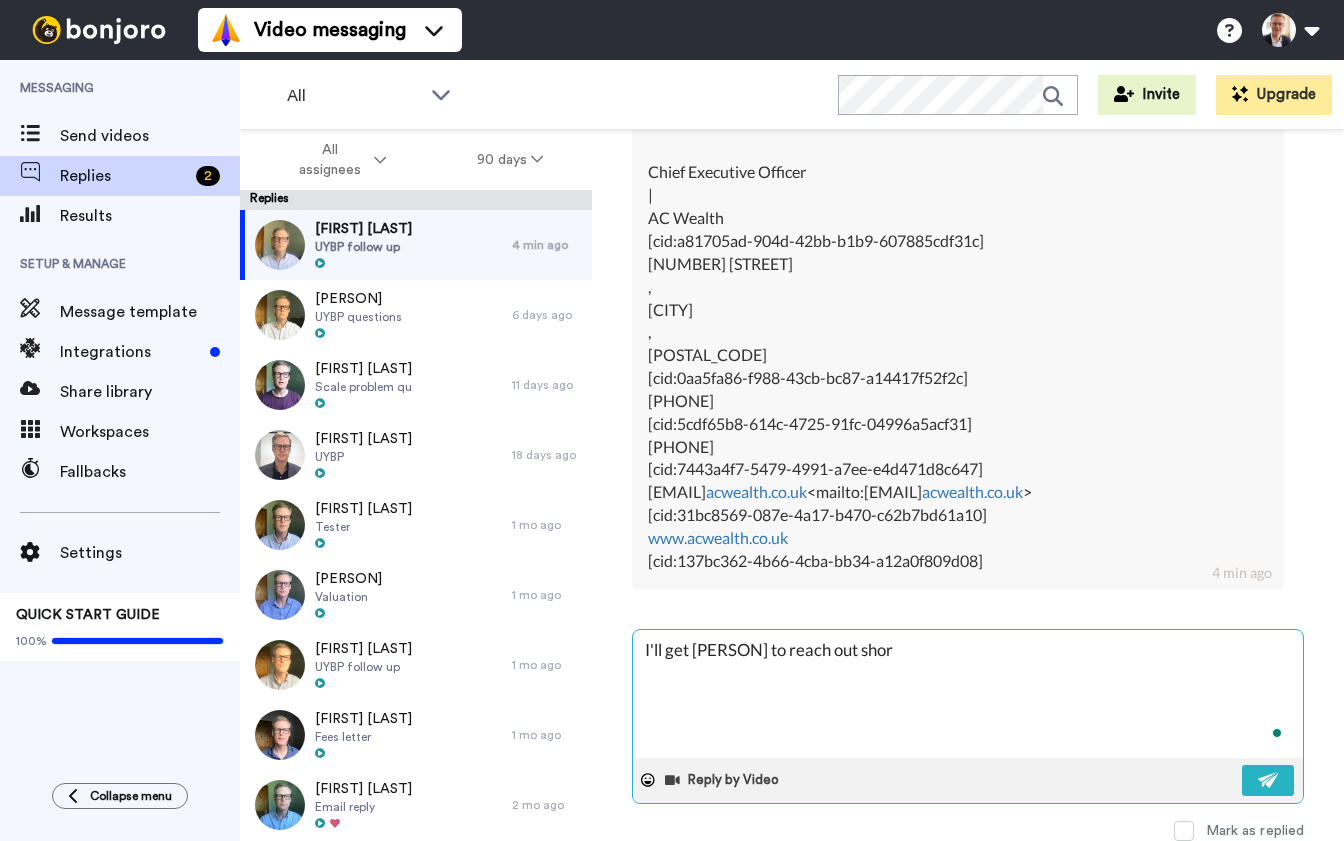 type on "x" 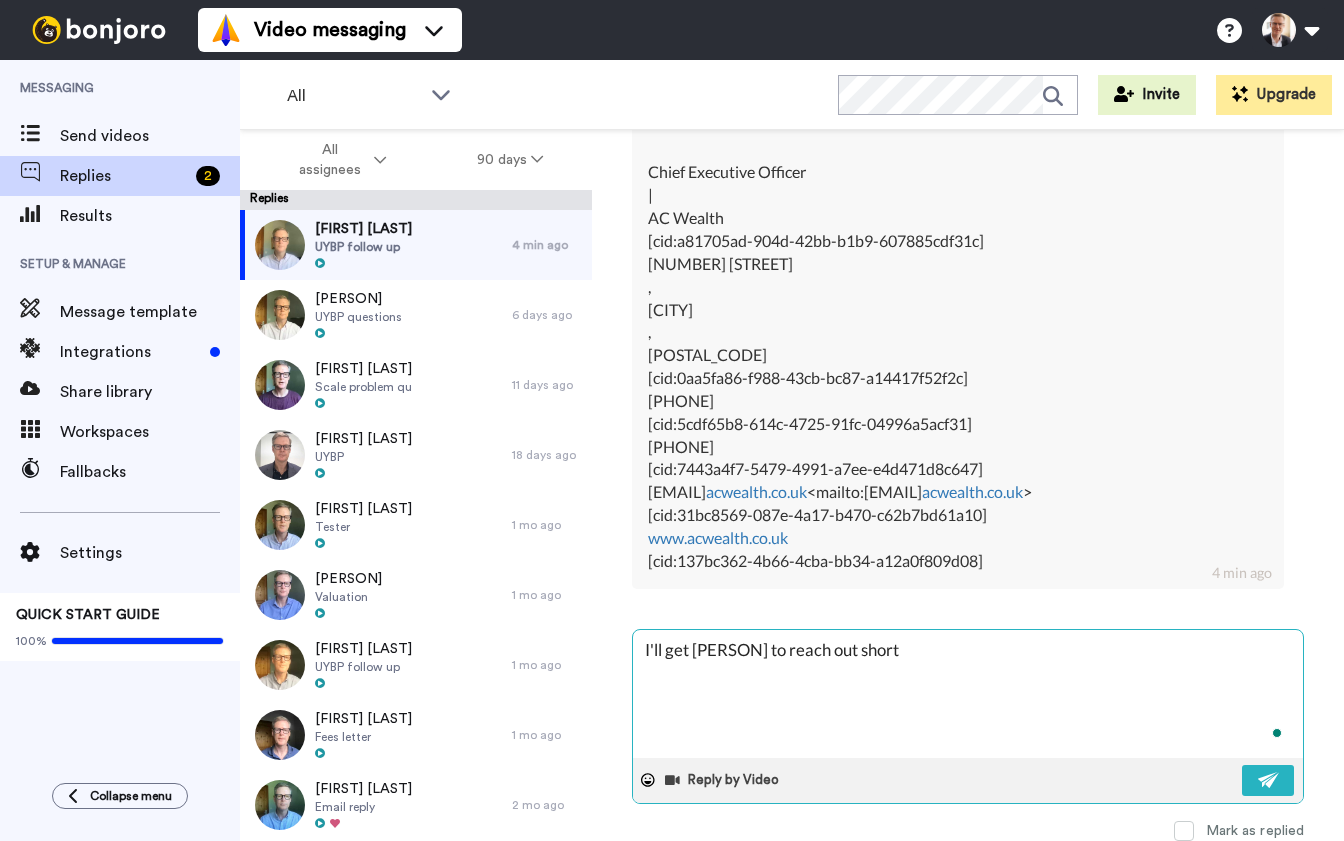 type on "x" 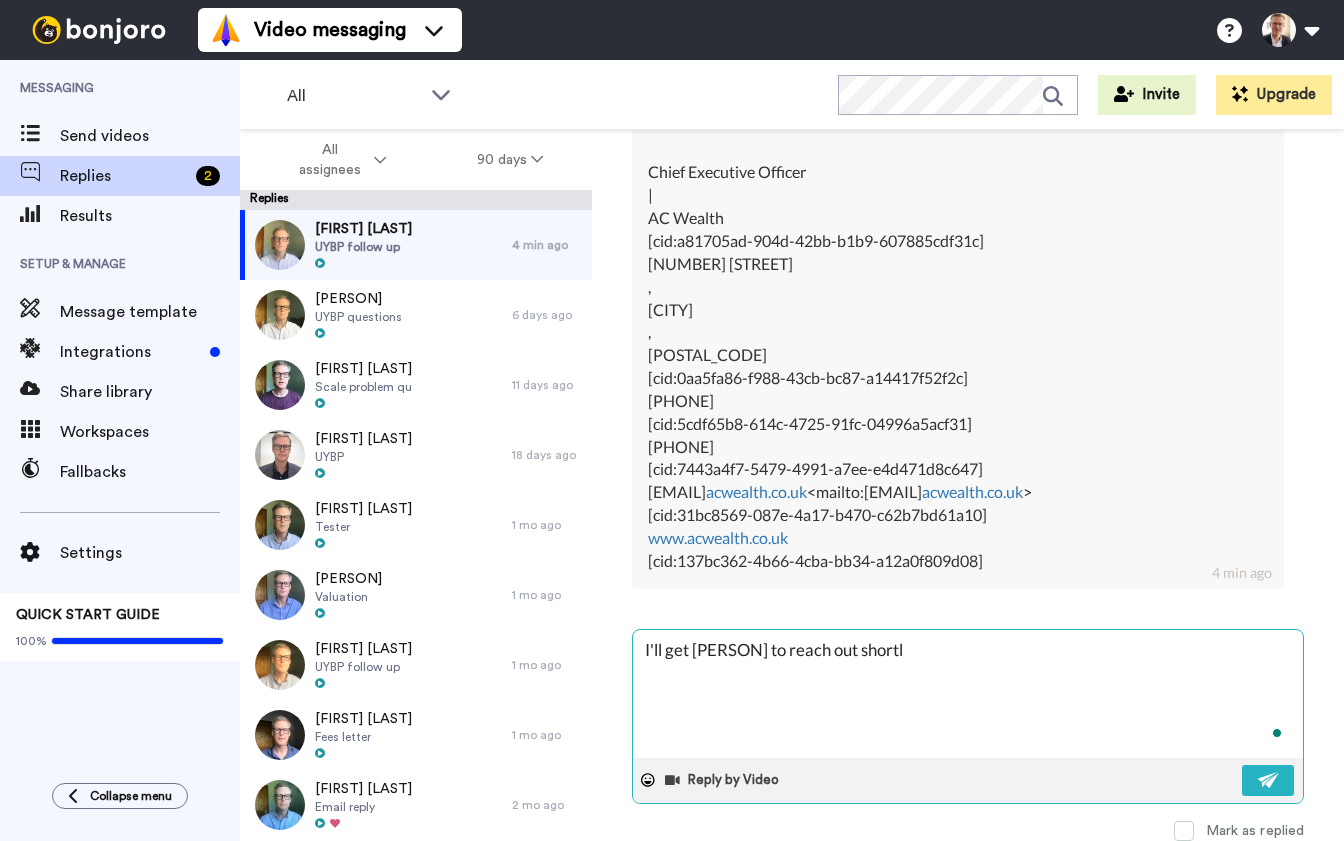type on "x" 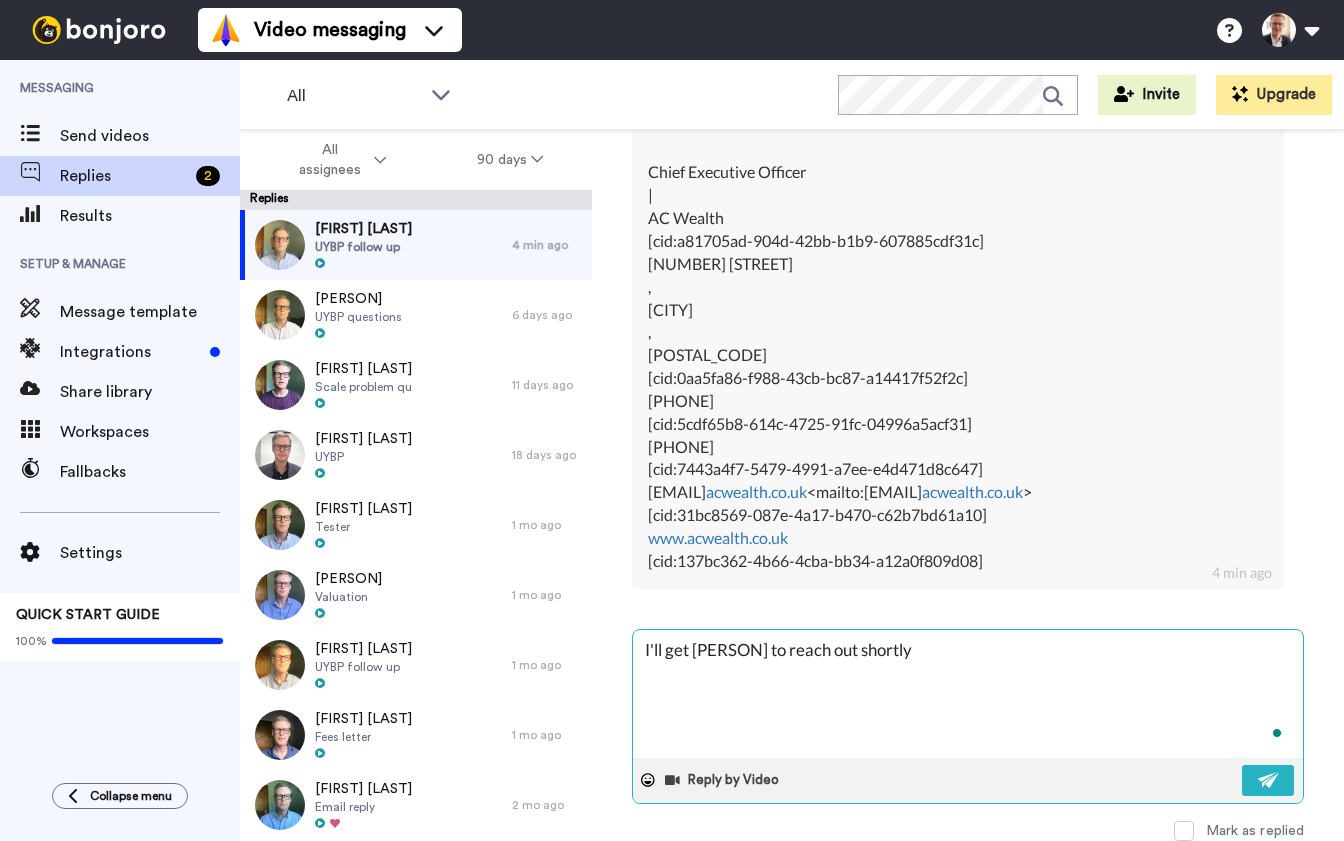 type on "x" 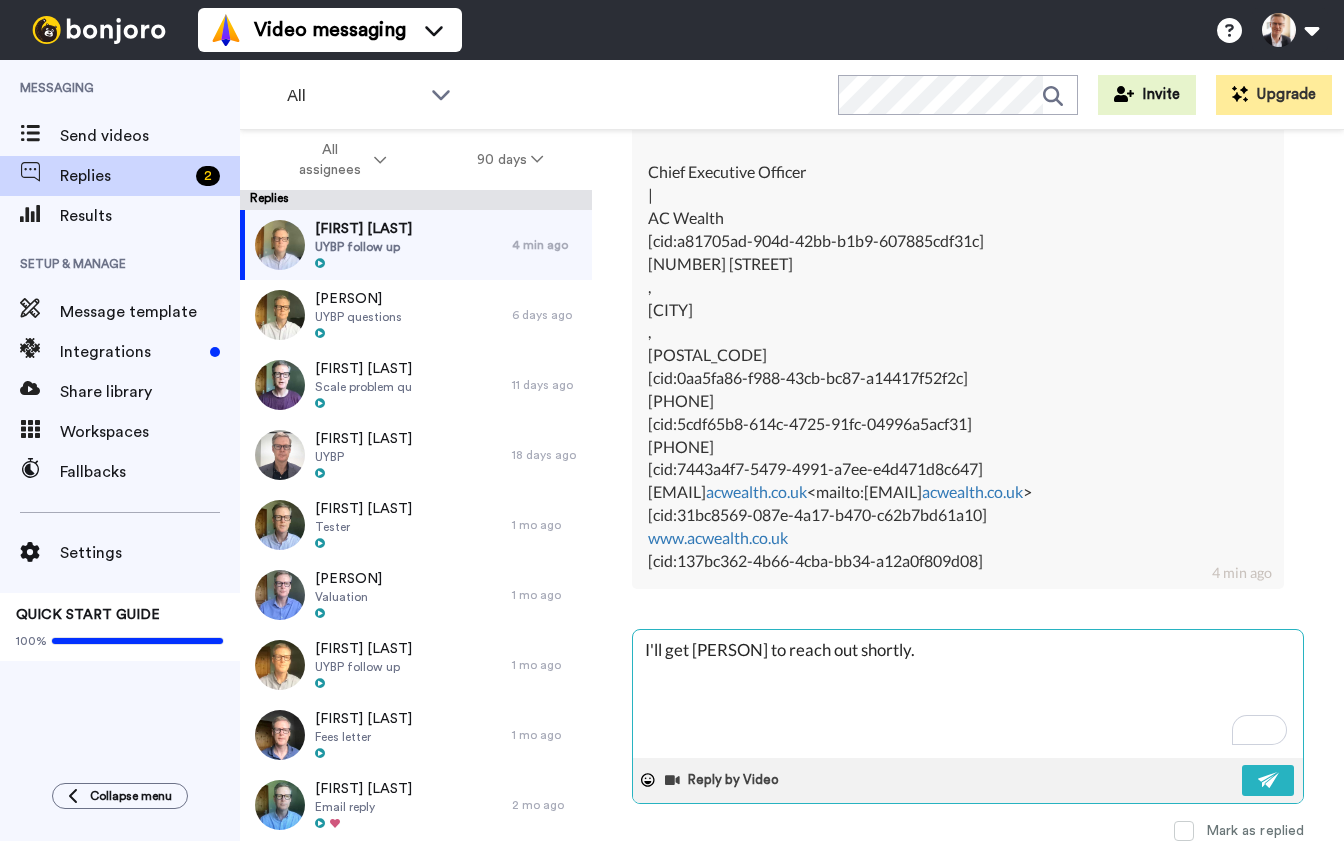 type on "x" 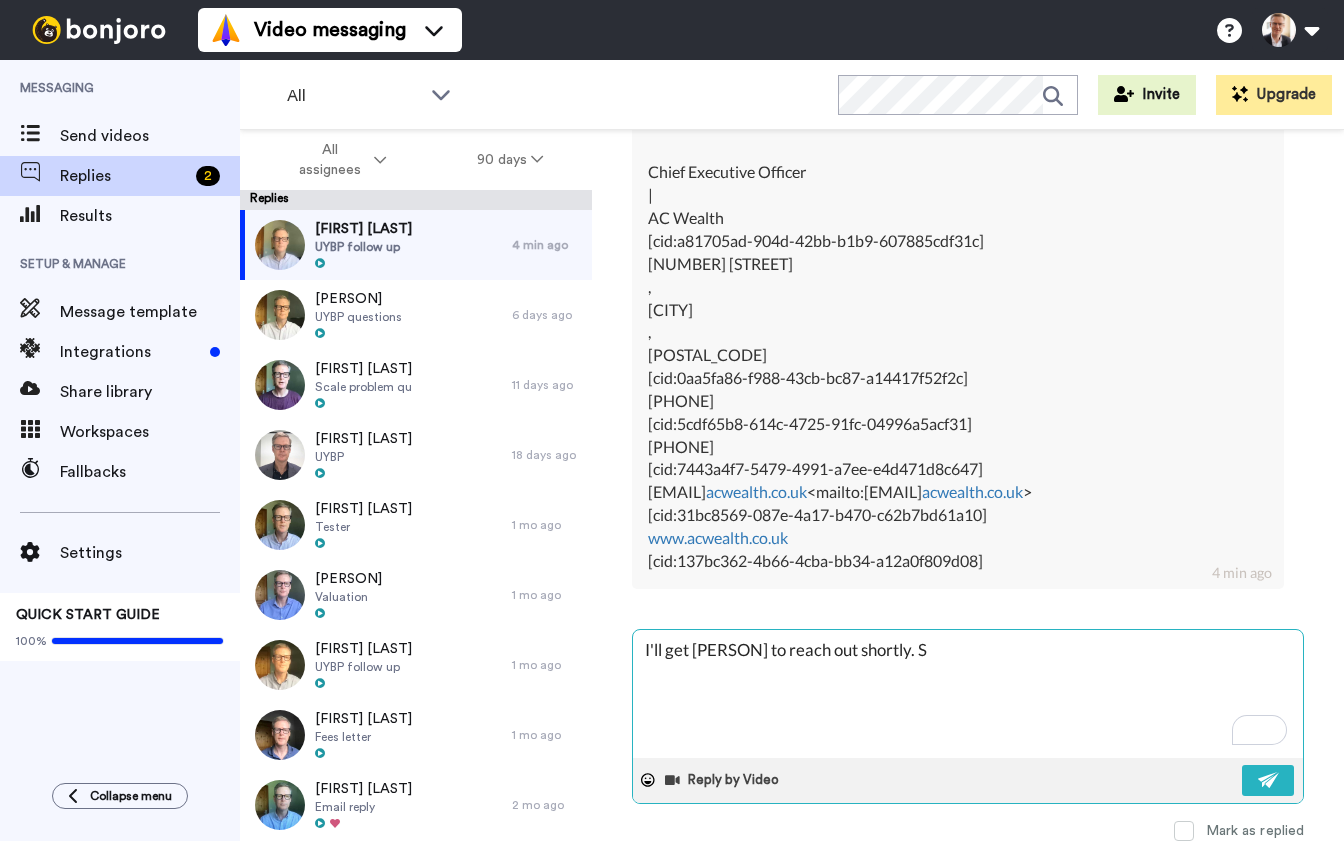 type on "x" 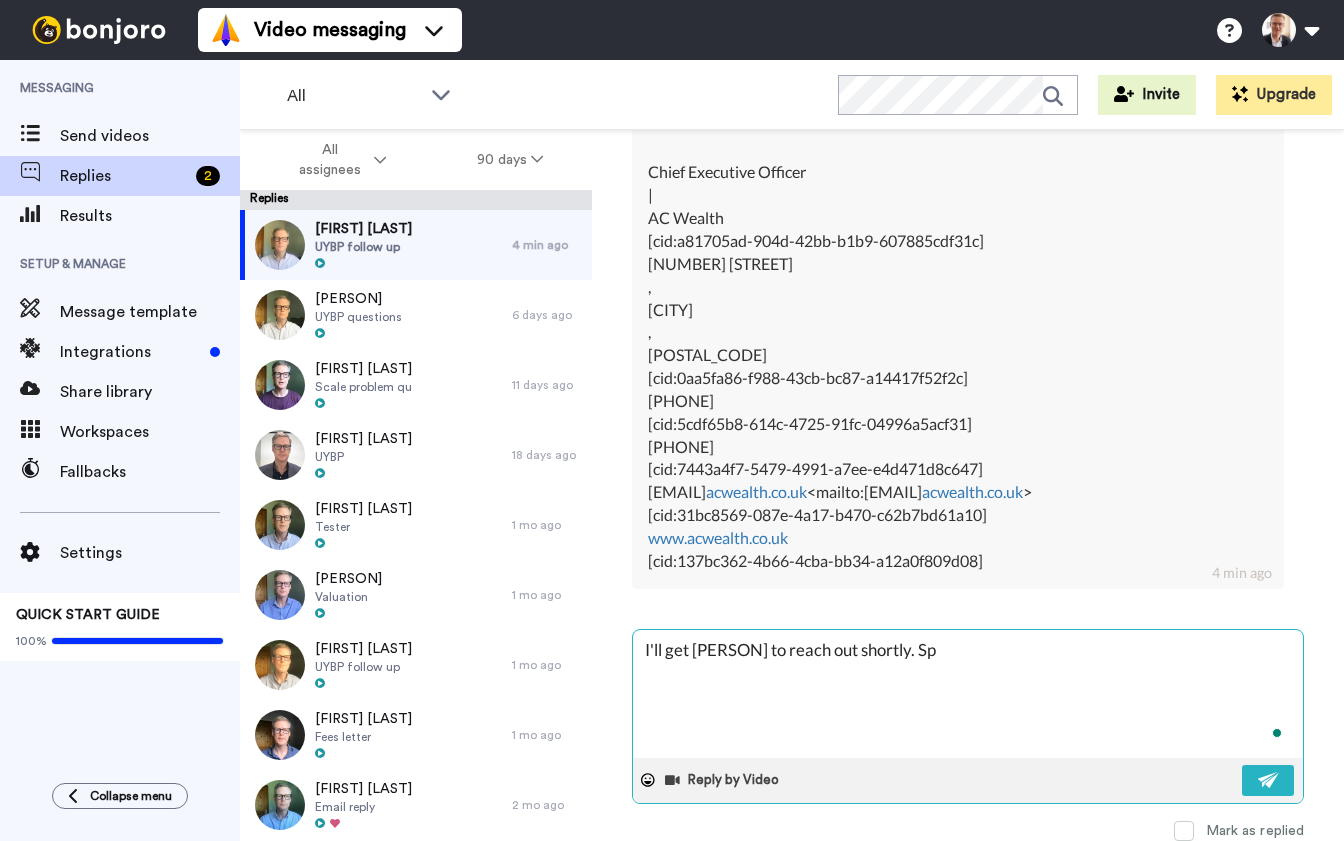 type on "x" 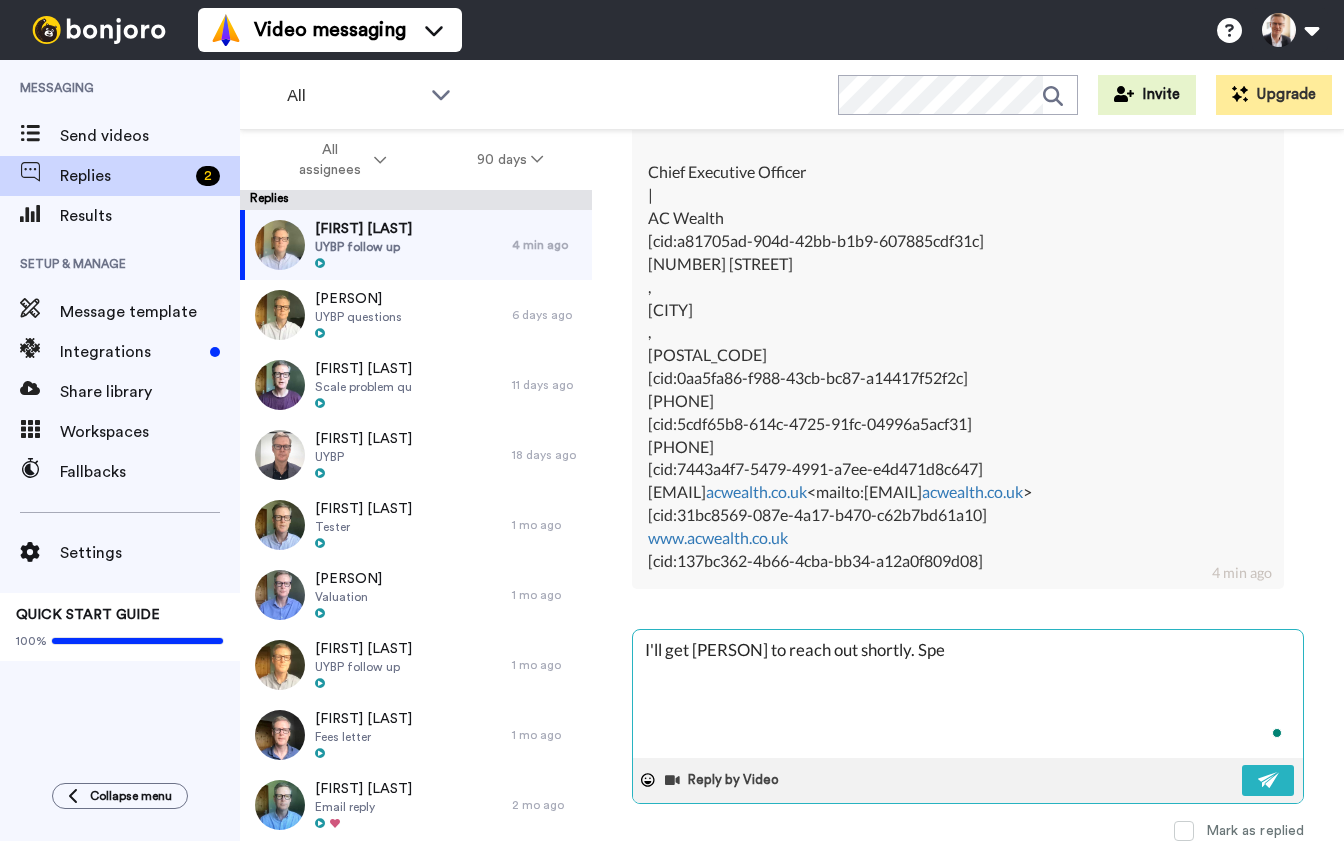 type on "x" 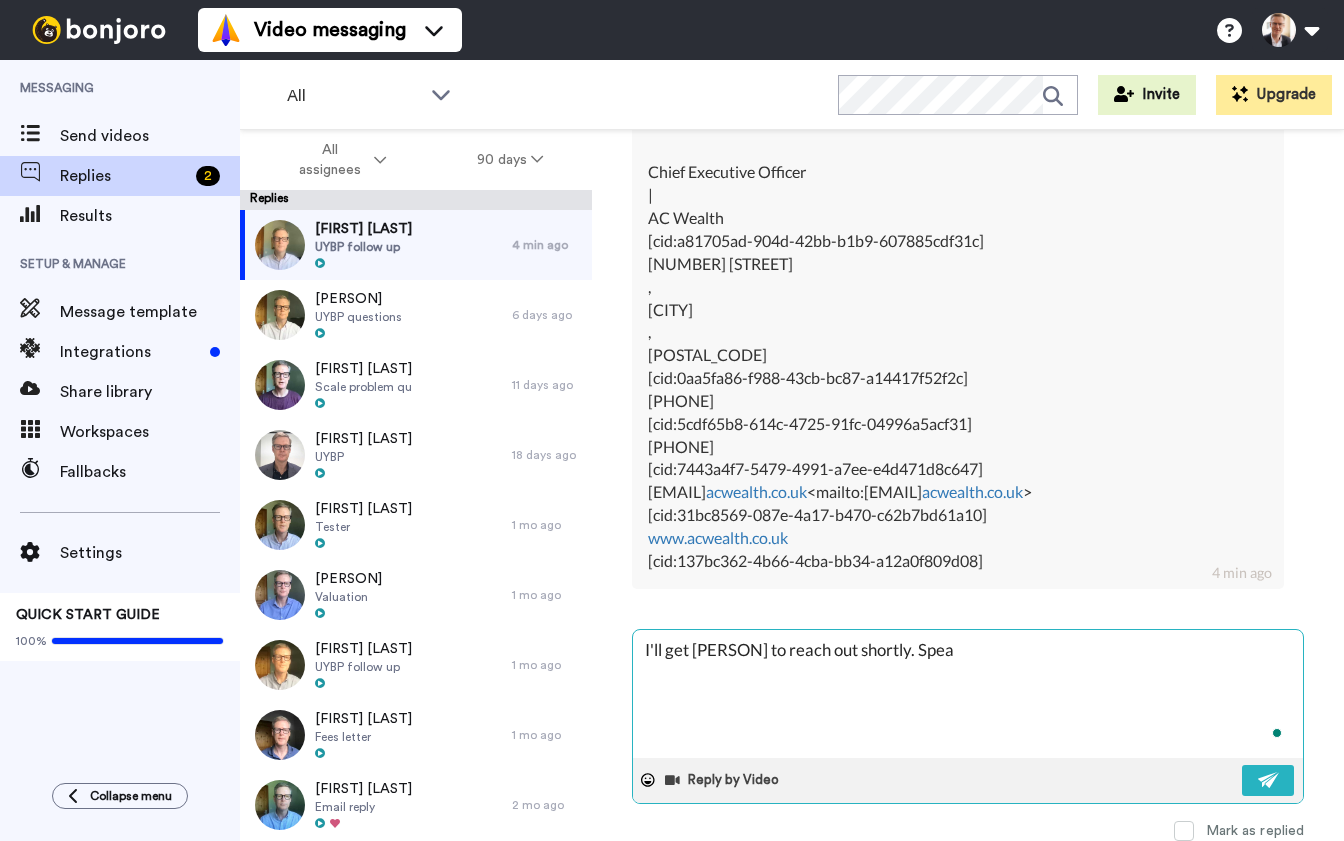 type on "x" 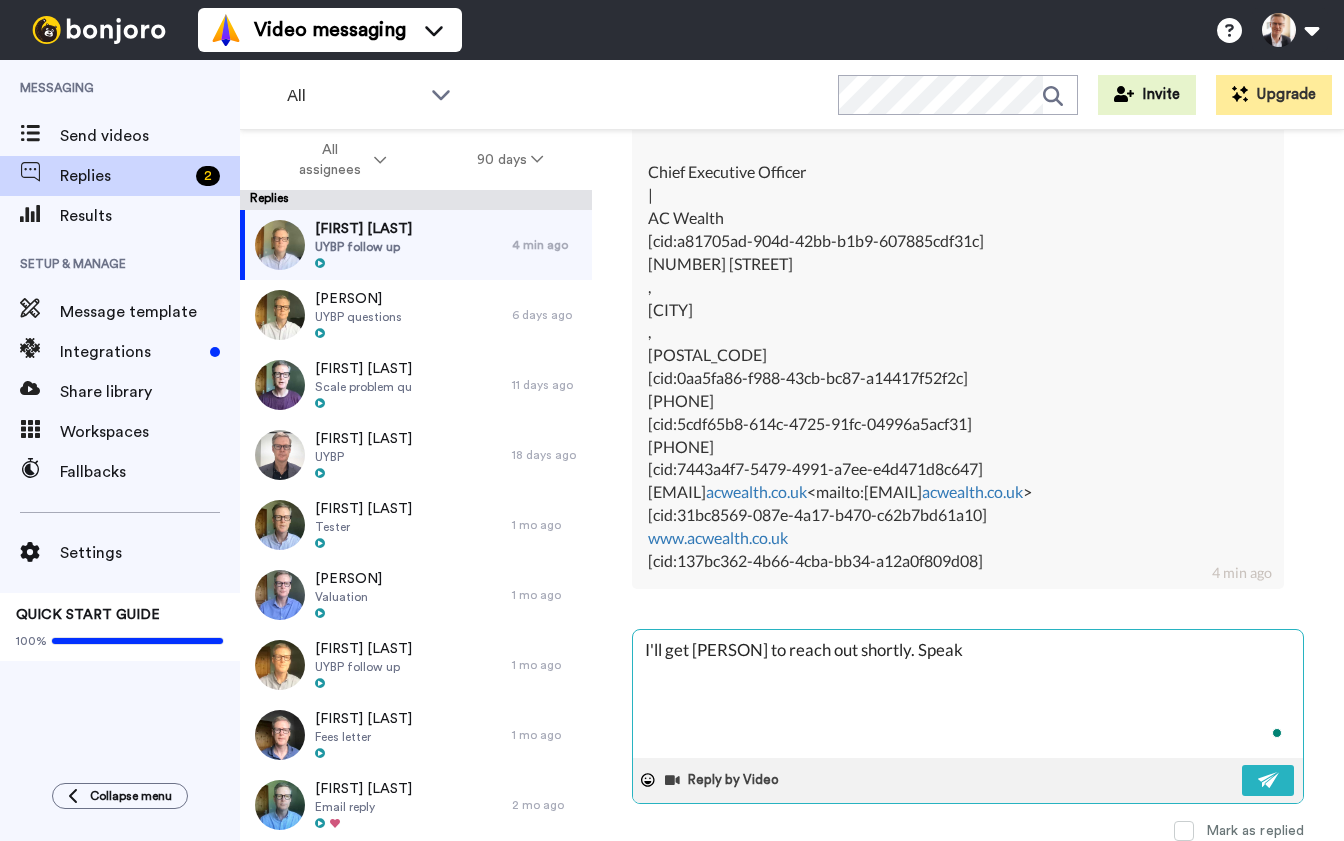 type on "x" 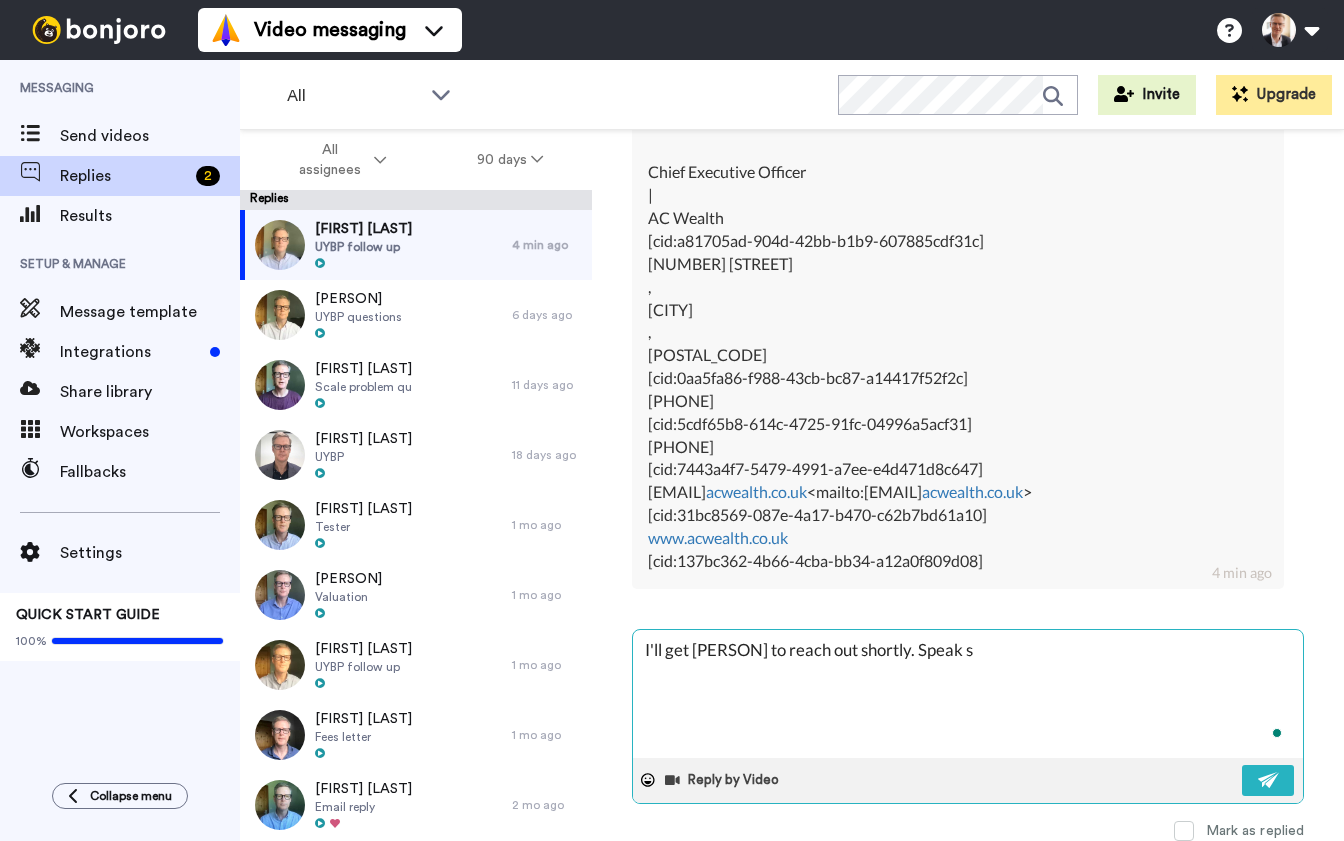 type on "x" 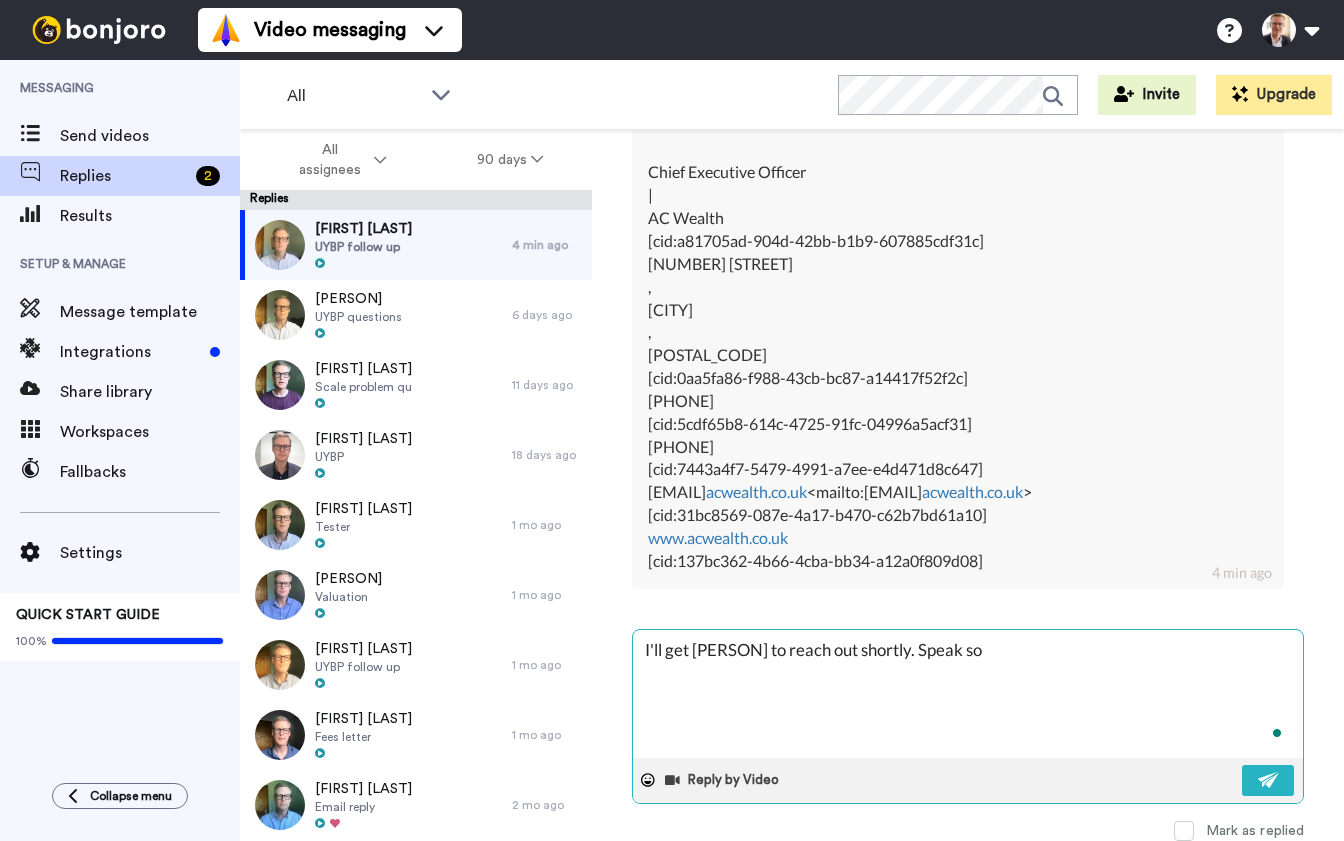 type on "x" 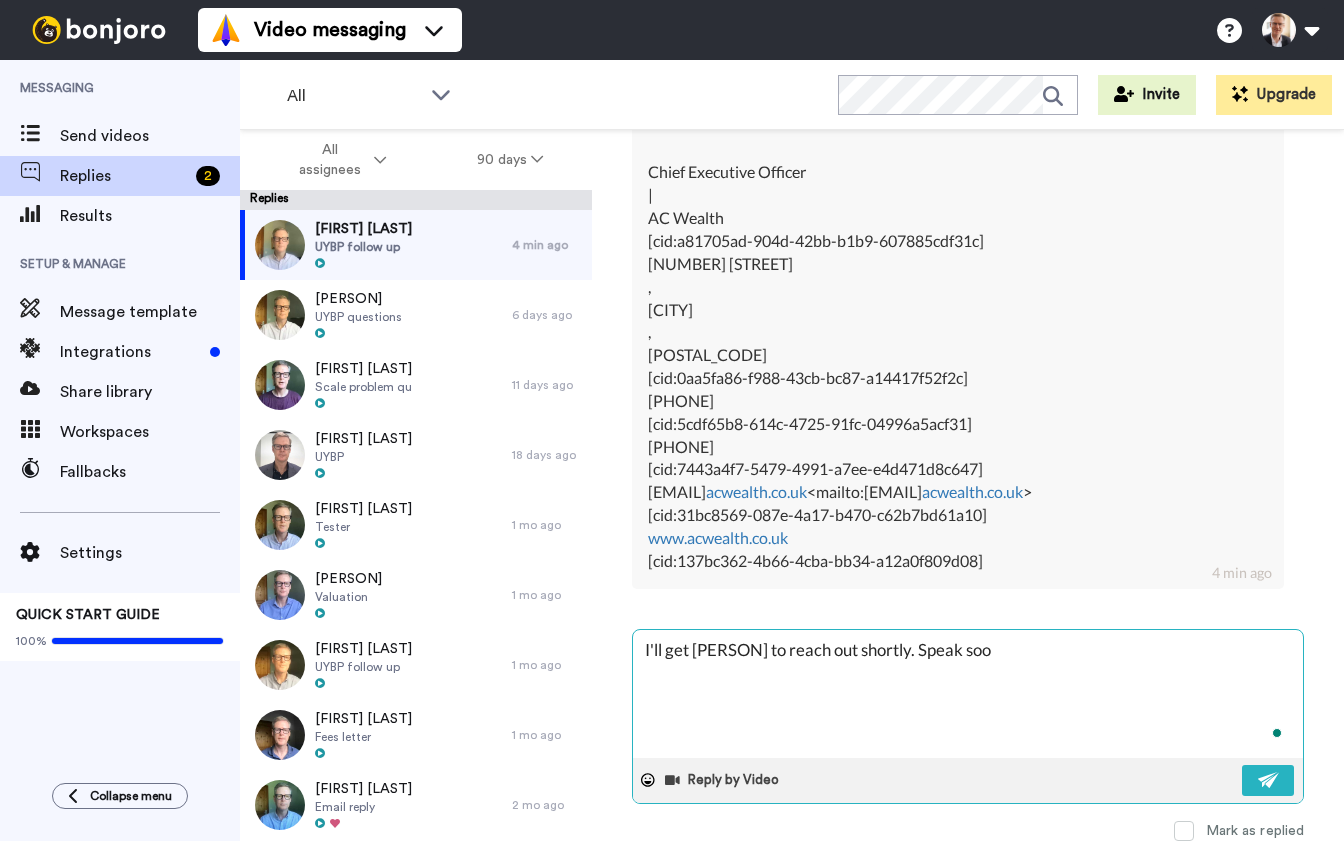 type on "x" 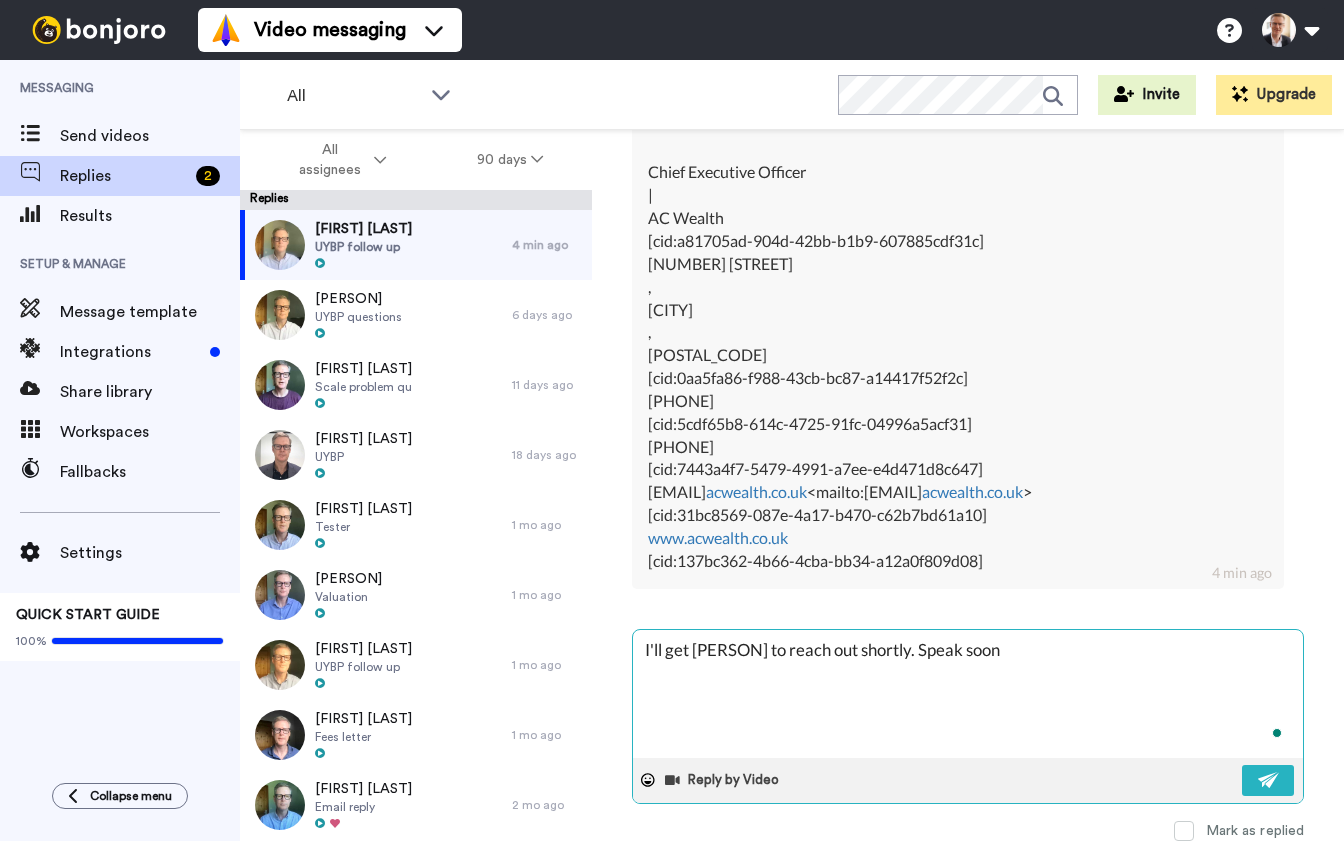 type on "x" 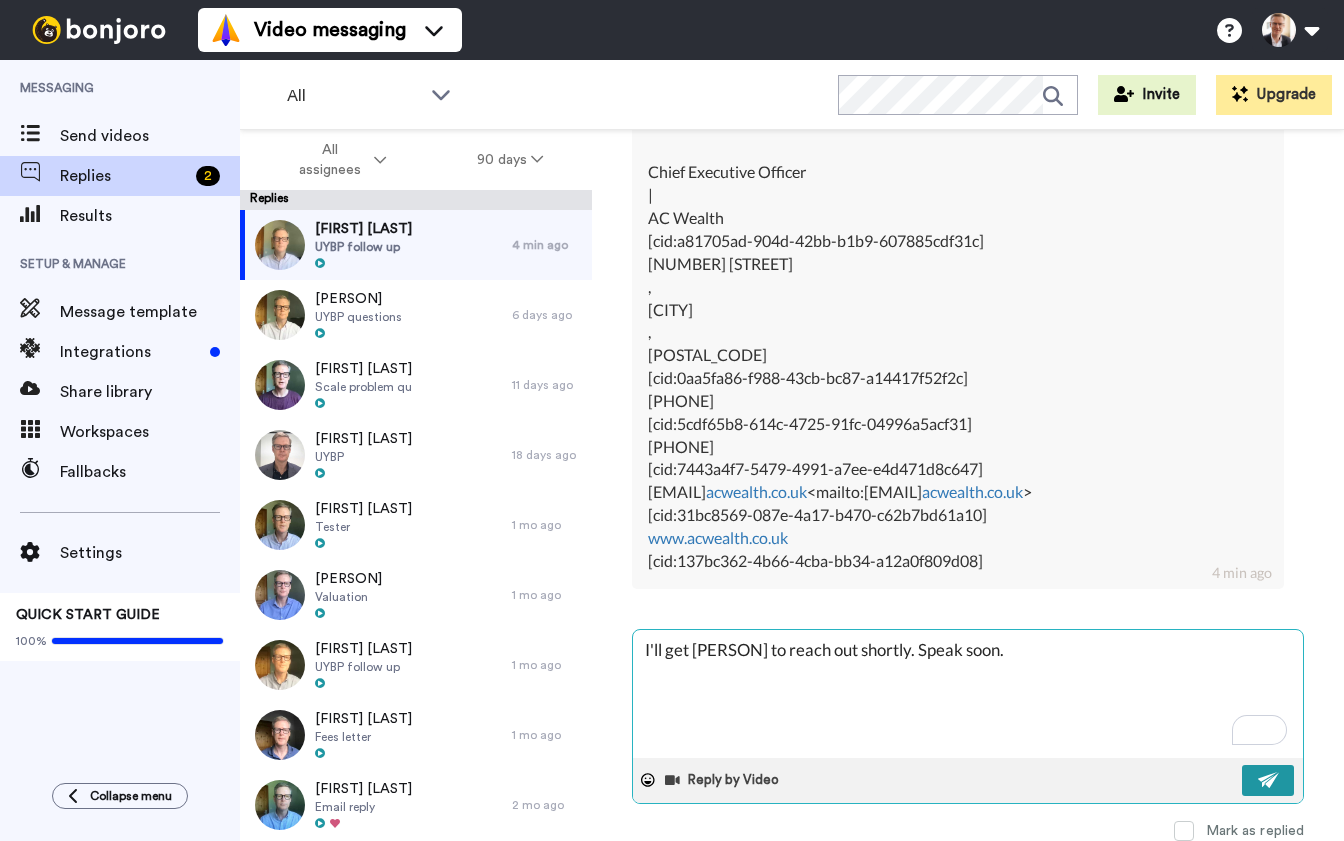 type on "I'll get Emma to reach out shortly. Speak soon." 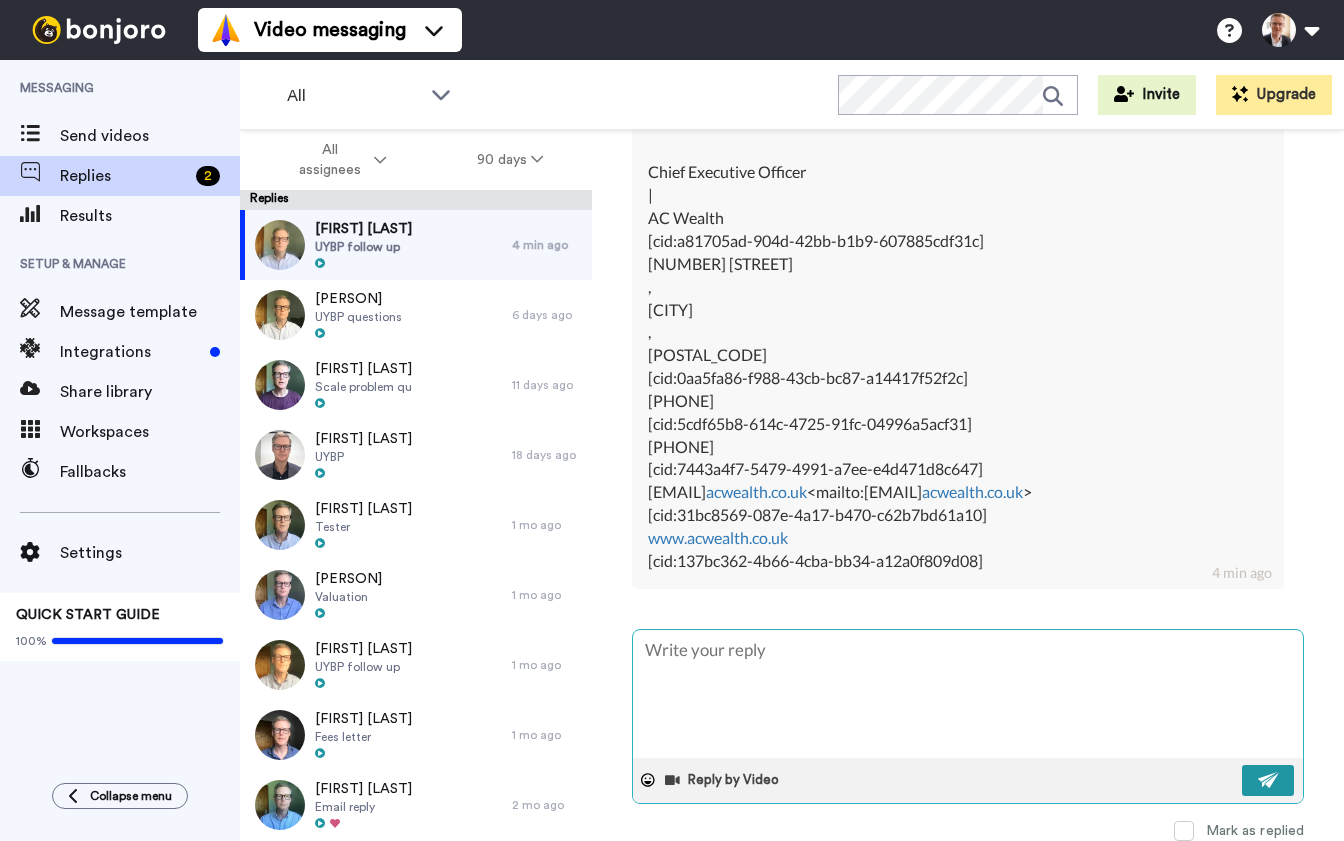 scroll, scrollTop: 0, scrollLeft: 0, axis: both 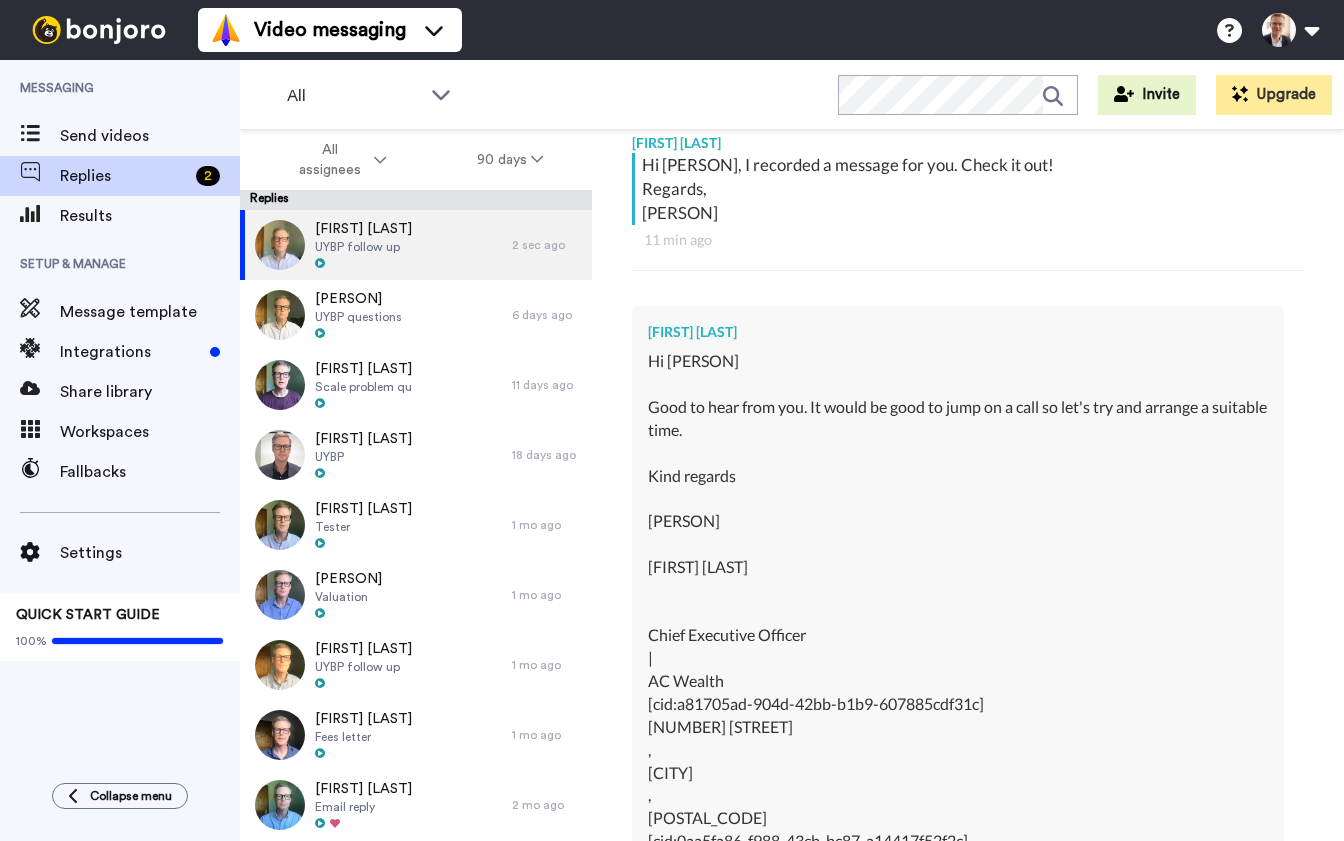 type on "x" 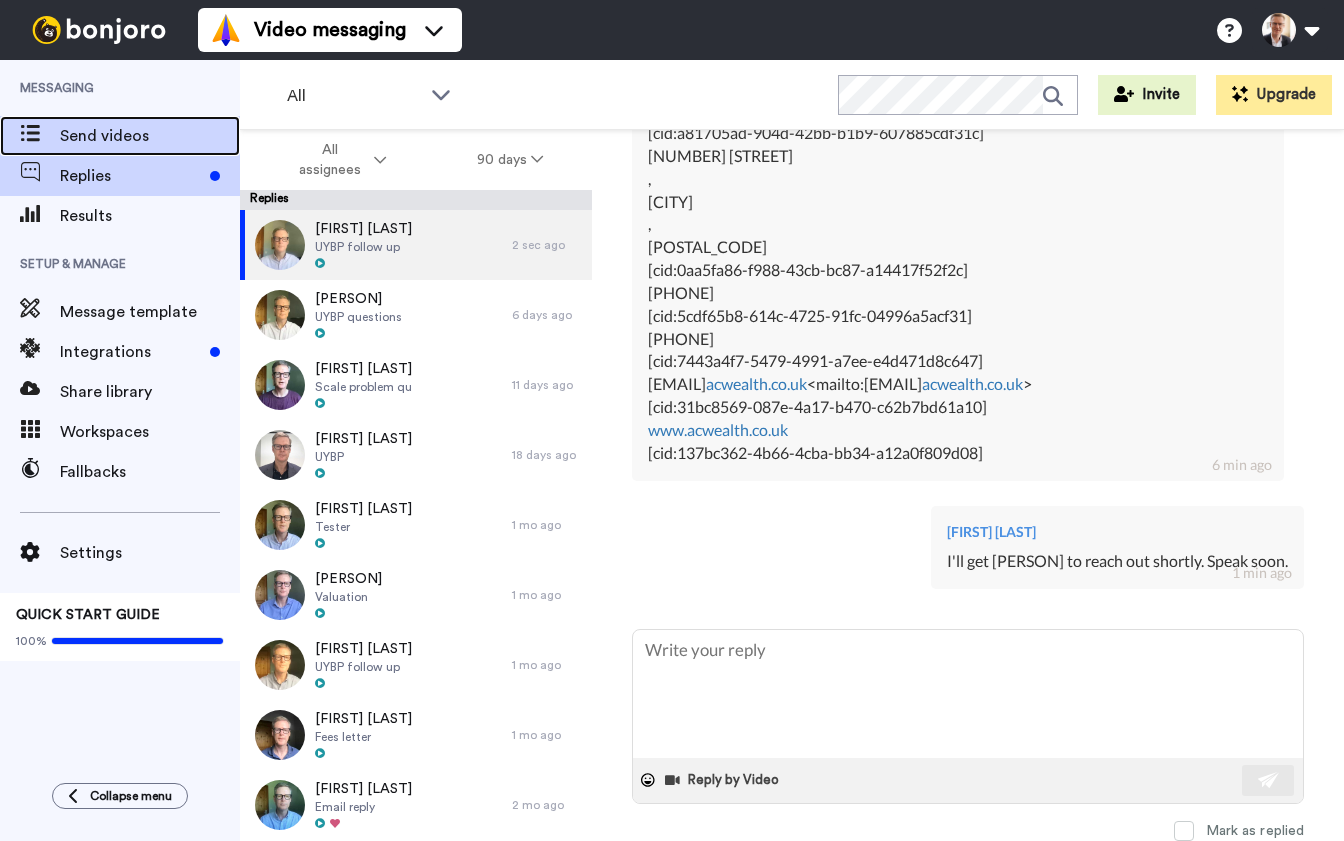 click on "Send videos" at bounding box center [150, 136] 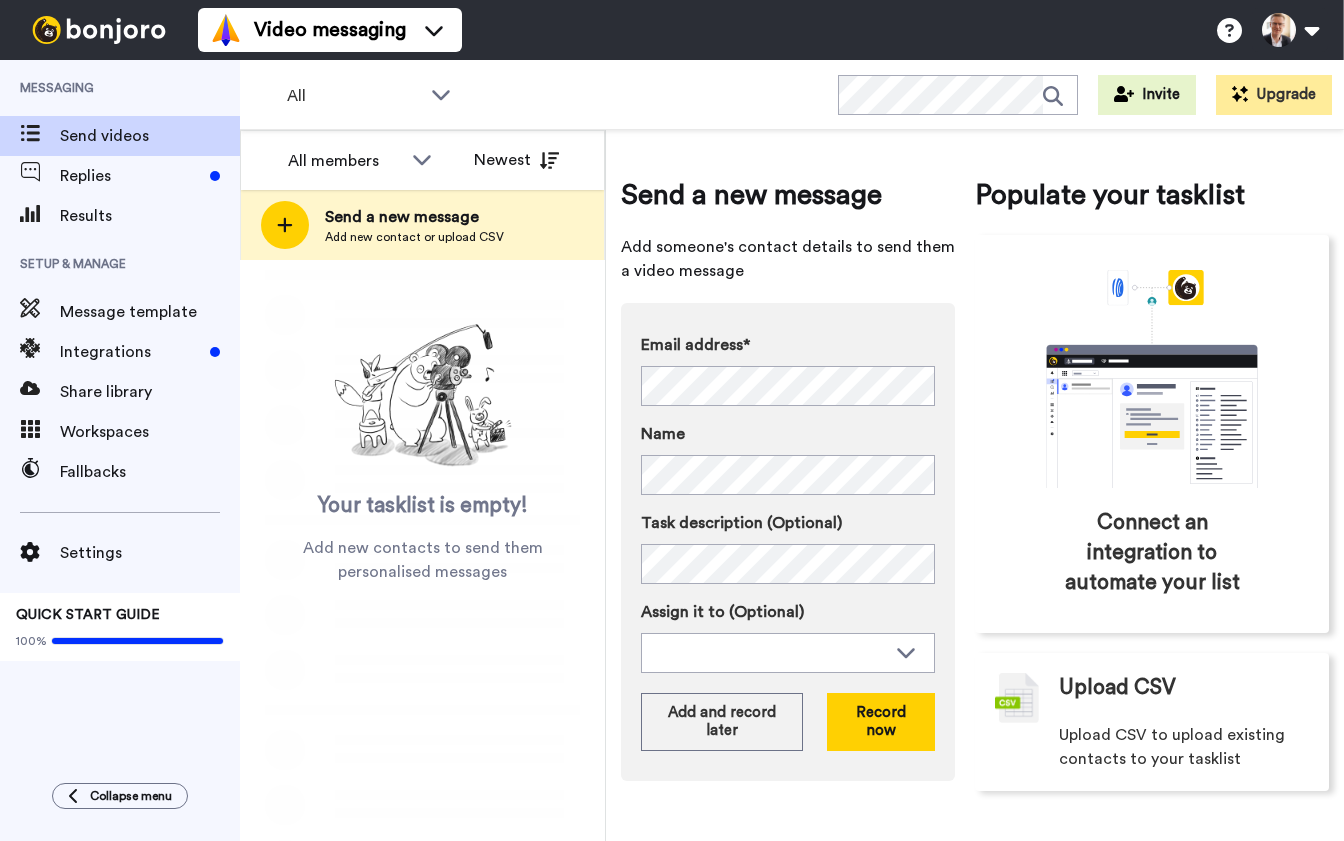 scroll, scrollTop: 0, scrollLeft: 0, axis: both 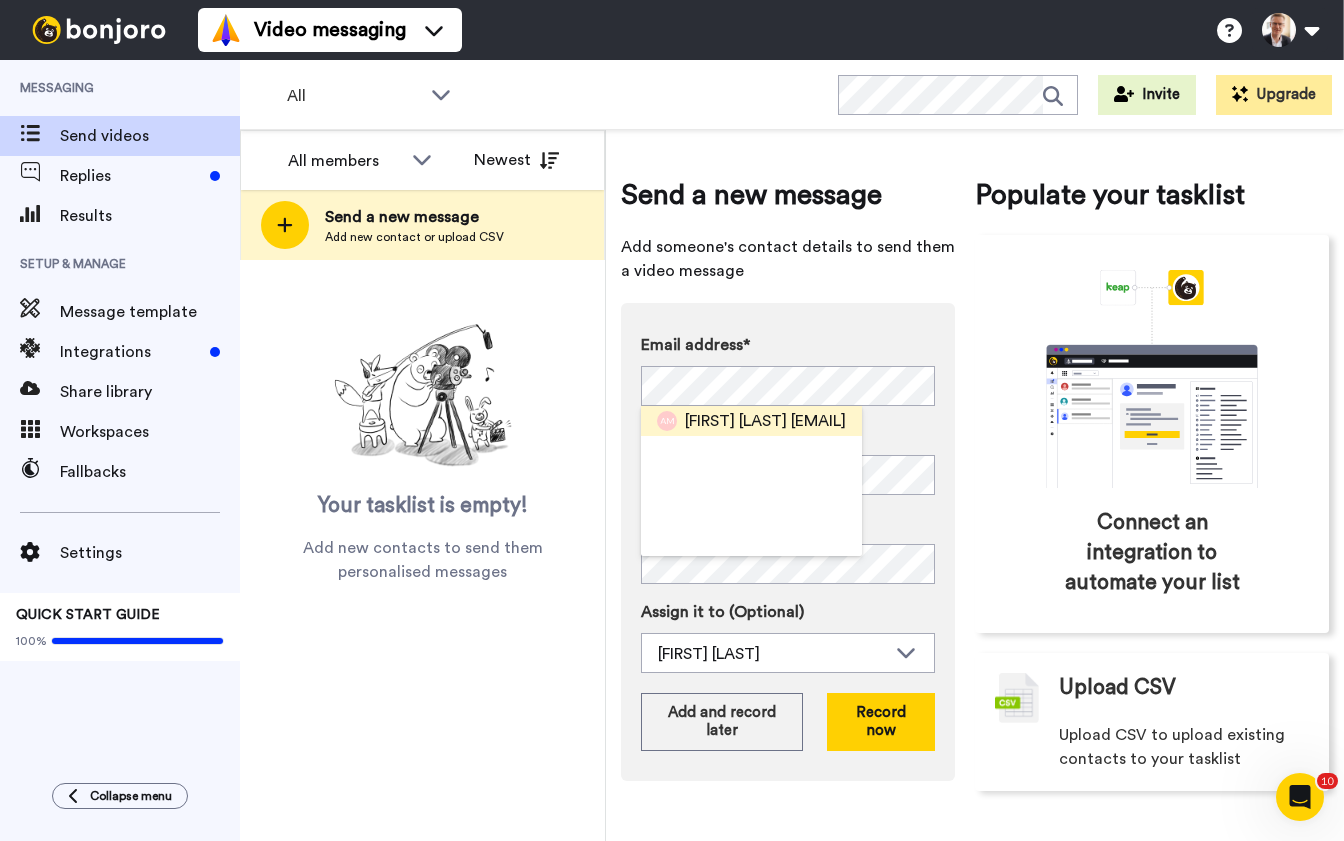 click on "[FIRST] [LAST]" at bounding box center (736, 421) 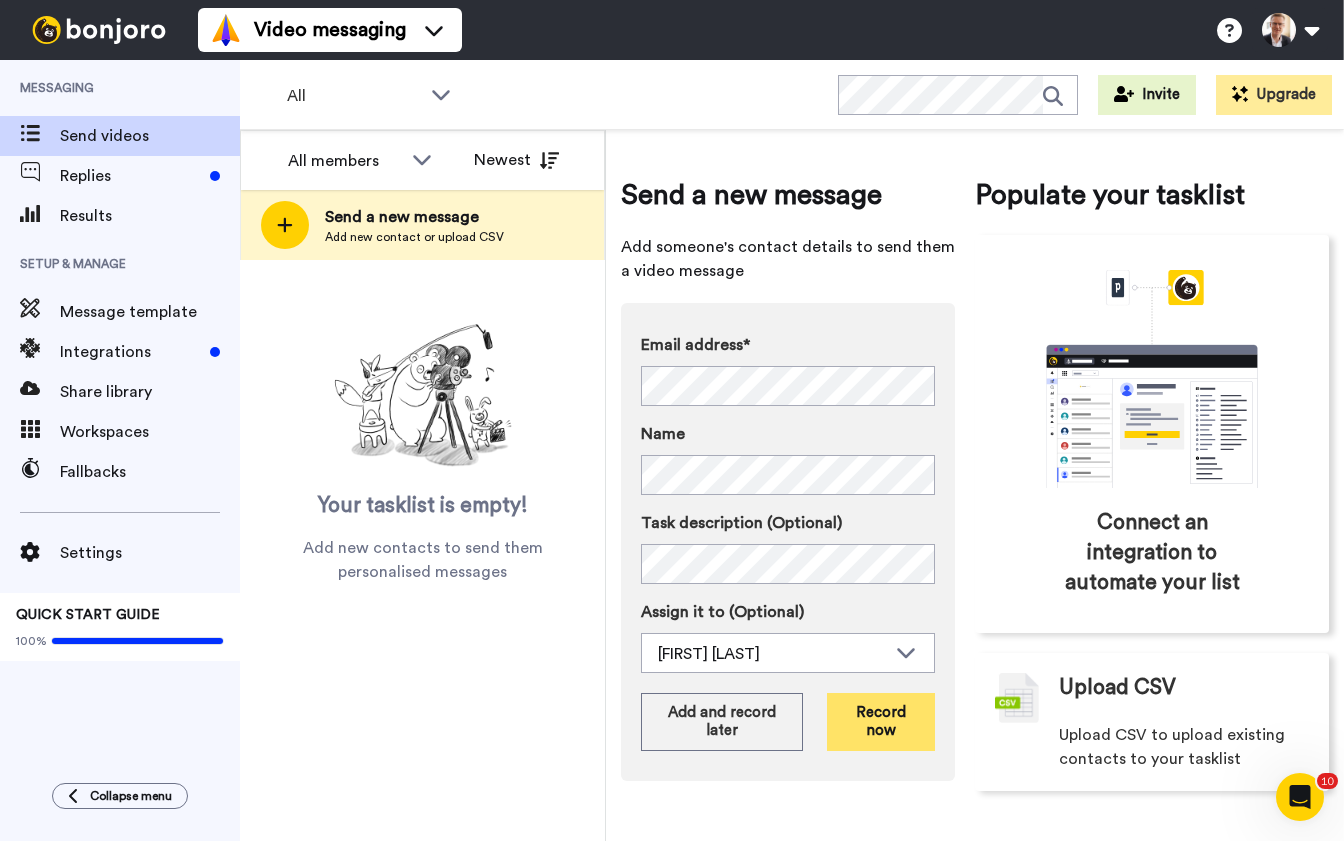 click on "Record now" at bounding box center (881, 722) 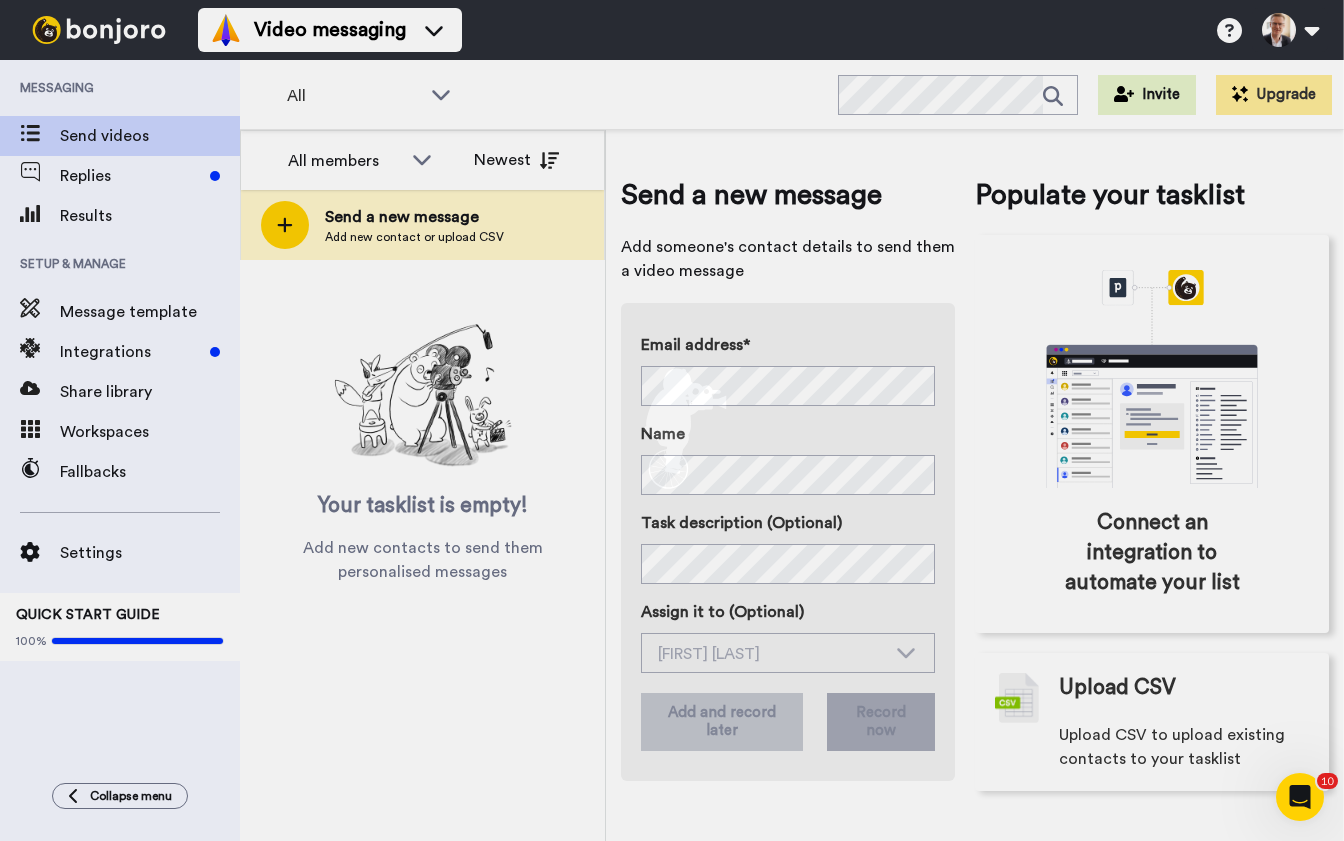 scroll, scrollTop: 0, scrollLeft: 0, axis: both 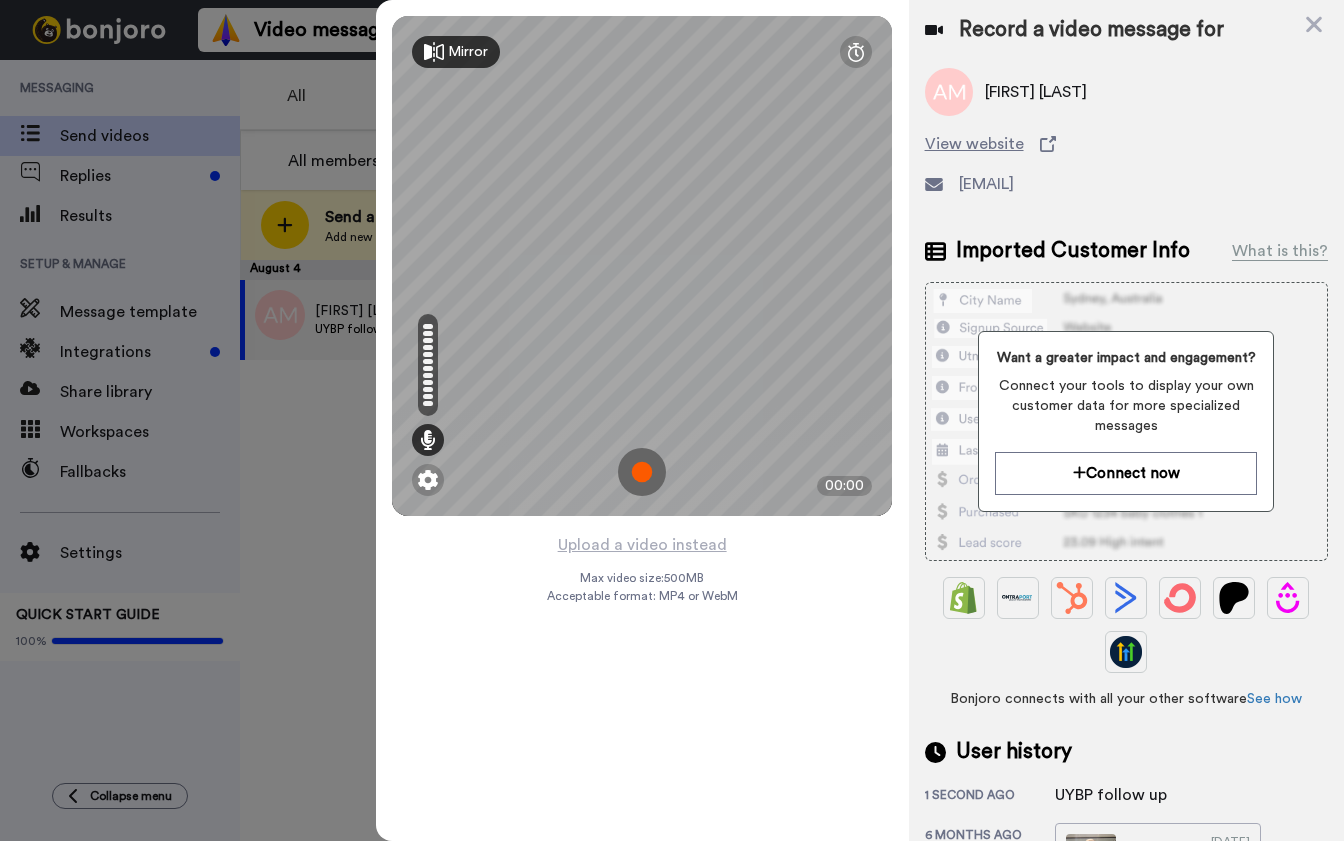 click at bounding box center [642, 472] 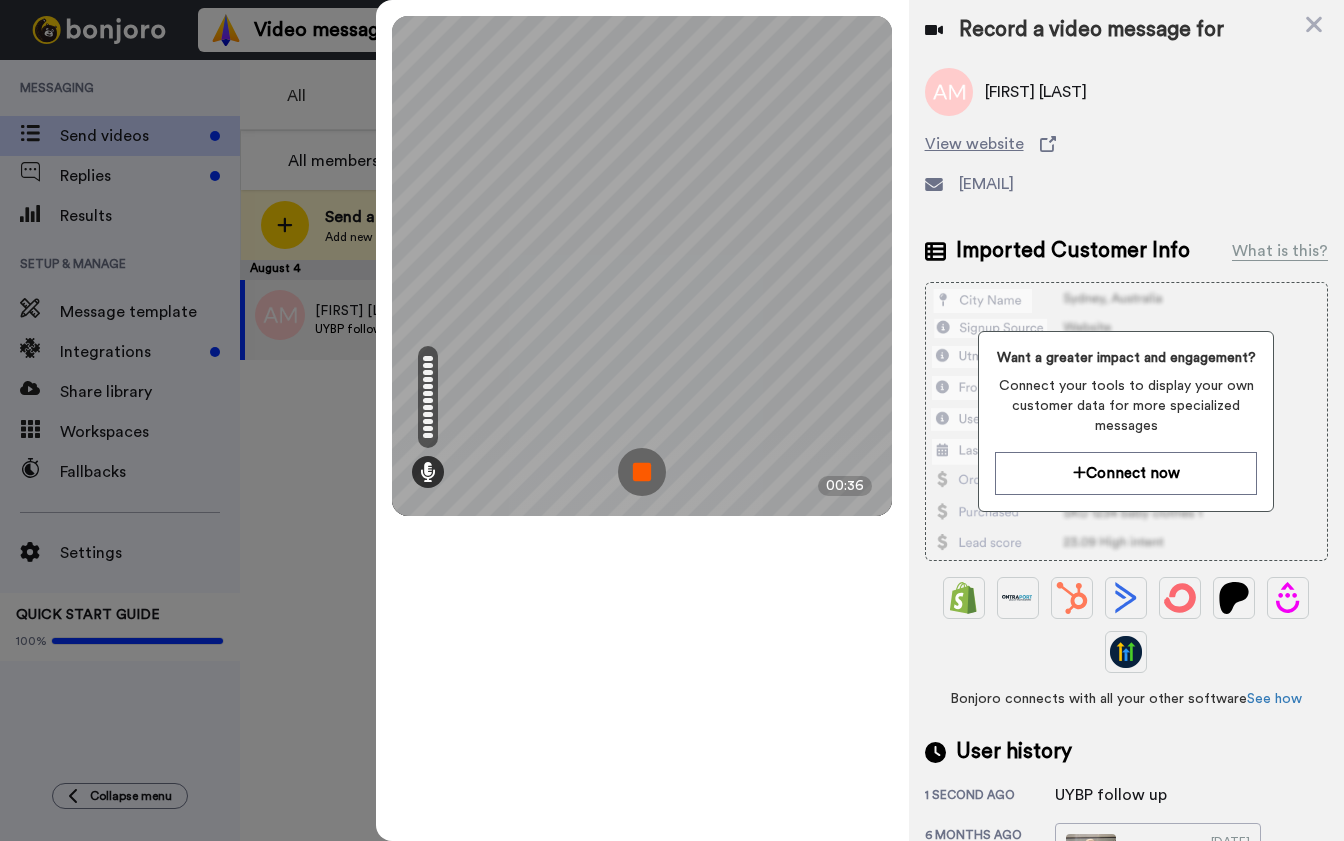 click at bounding box center [642, 472] 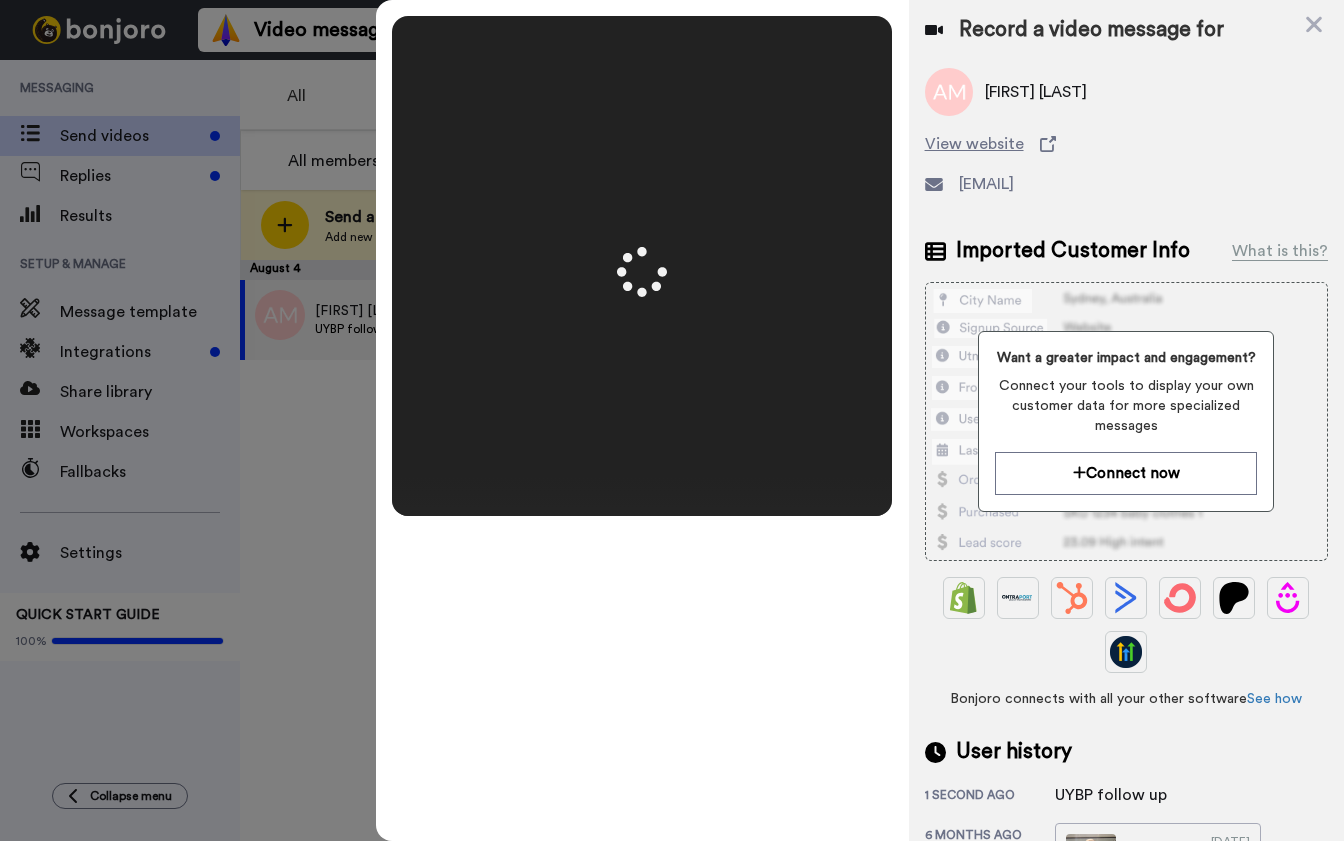 scroll, scrollTop: 0, scrollLeft: 0, axis: both 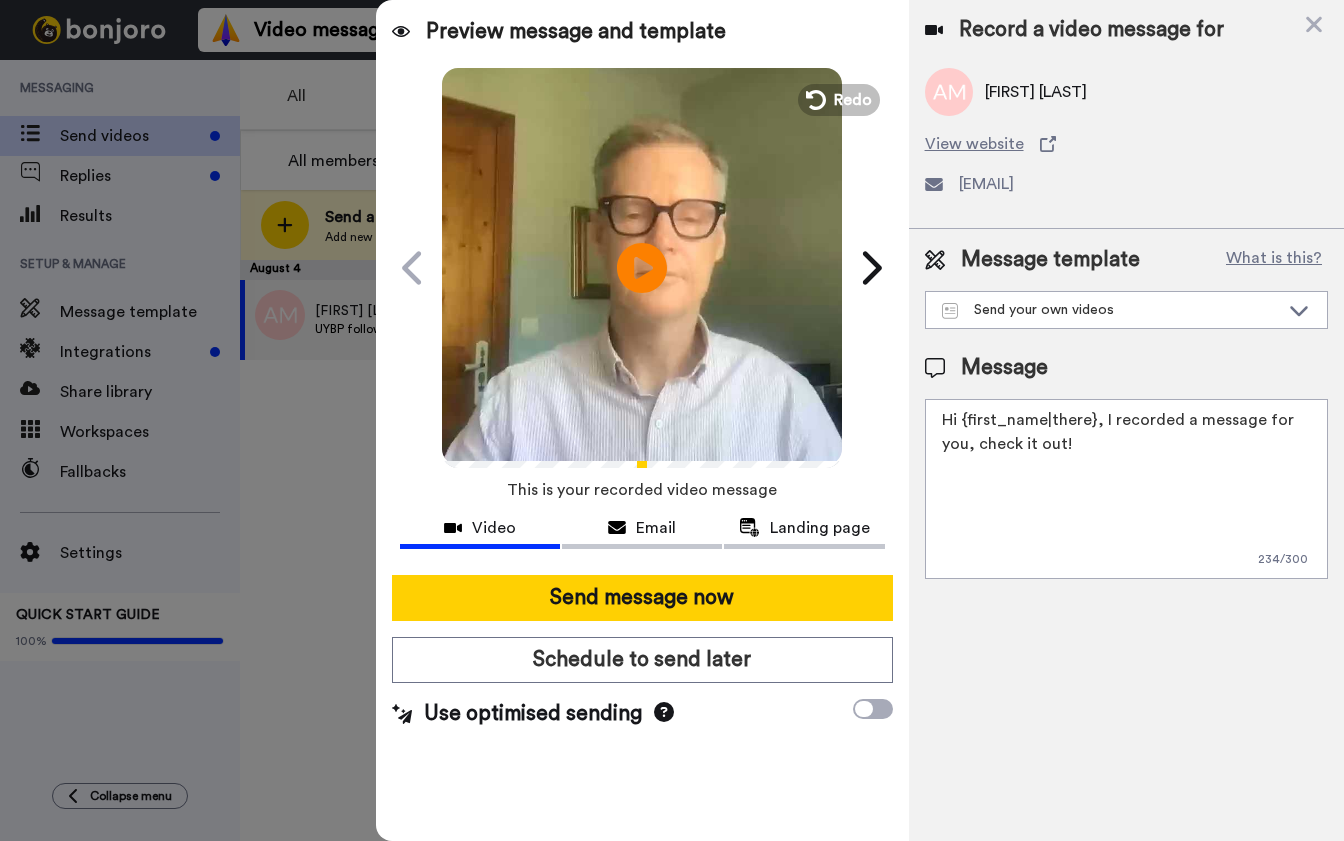 click on "Hi {first_name|there}, I recorded a message for you, check it out!" at bounding box center [1126, 489] 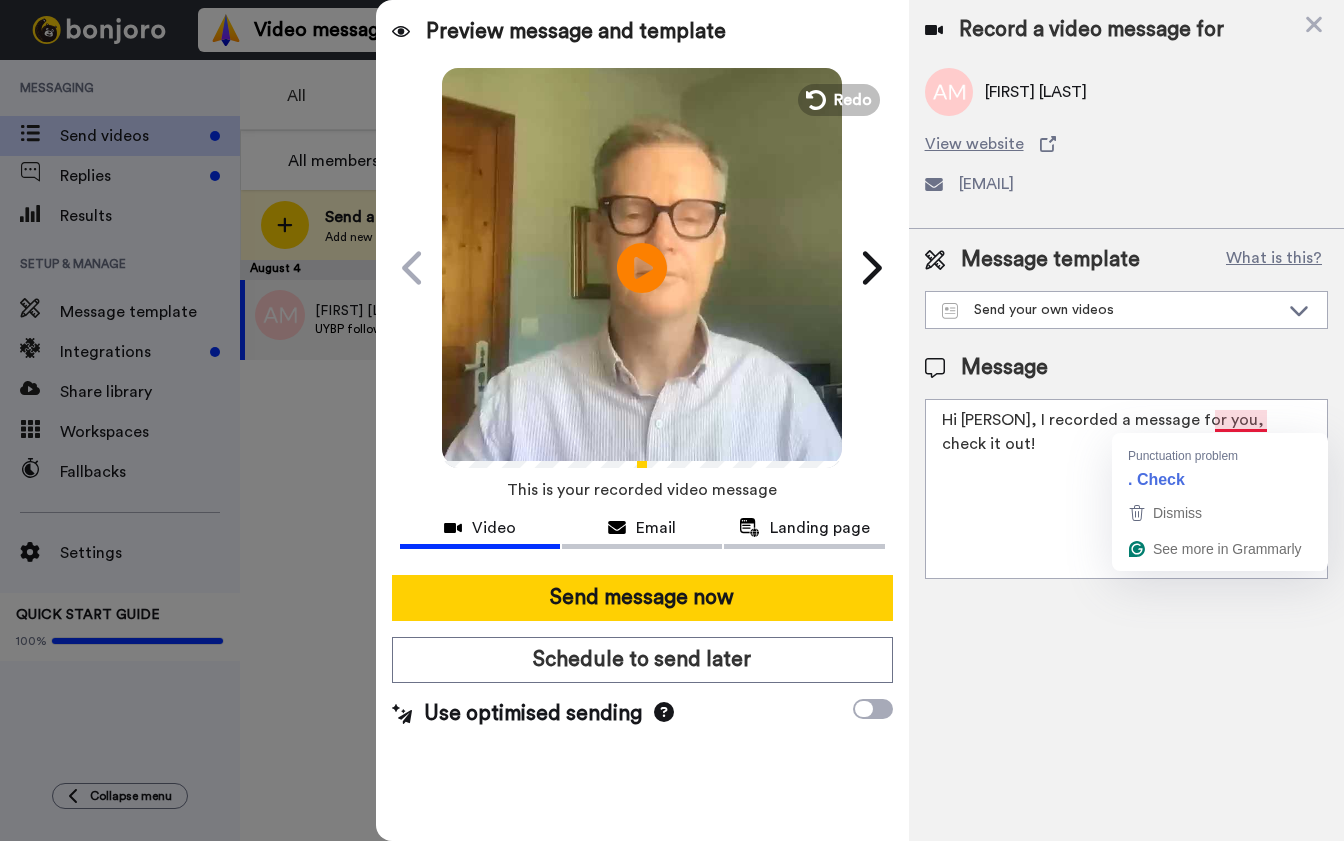 click on "Hi Anne, I recorded a message for you, check it out!" at bounding box center (1126, 489) 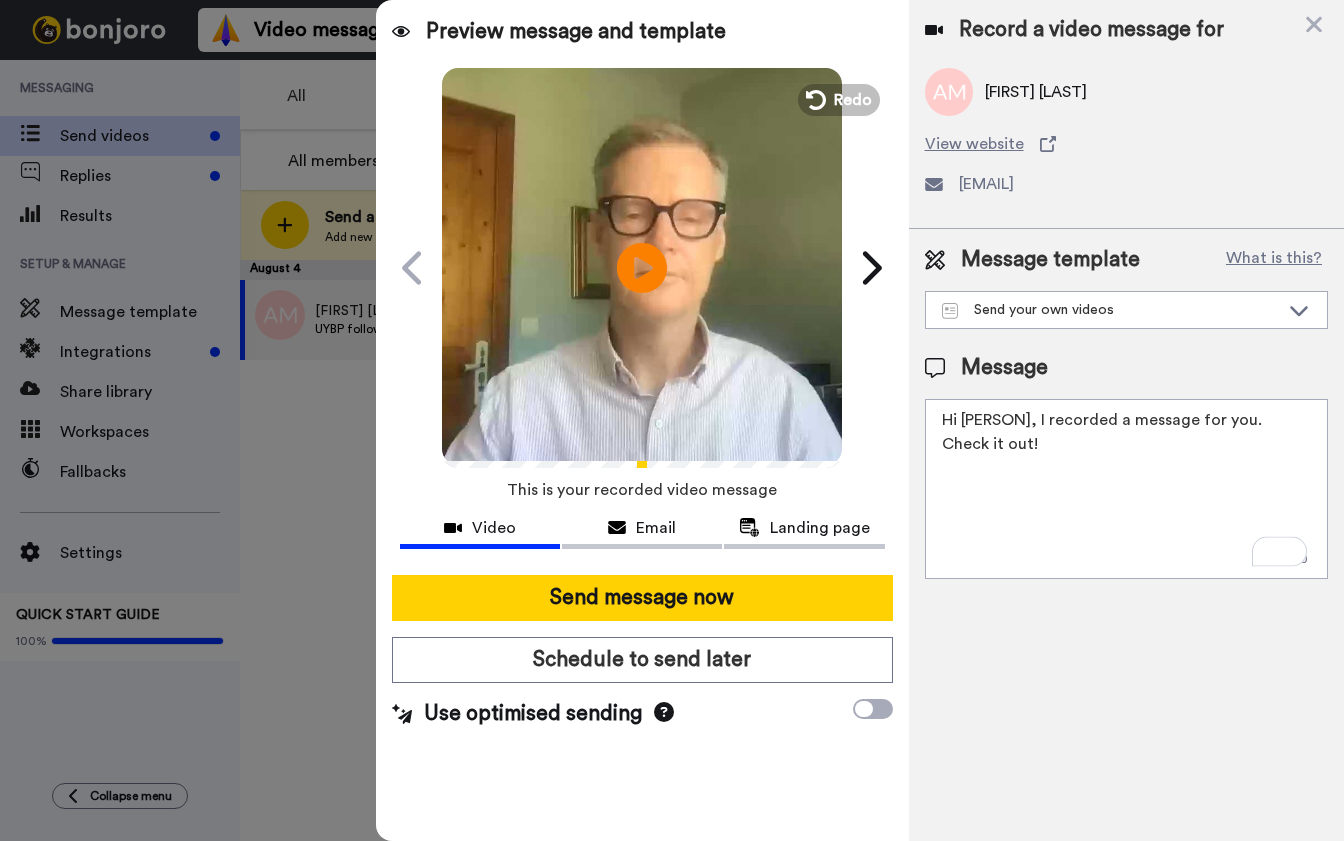 click on "Hi Anne, I recorded a message for you. Check it out!" at bounding box center (1126, 489) 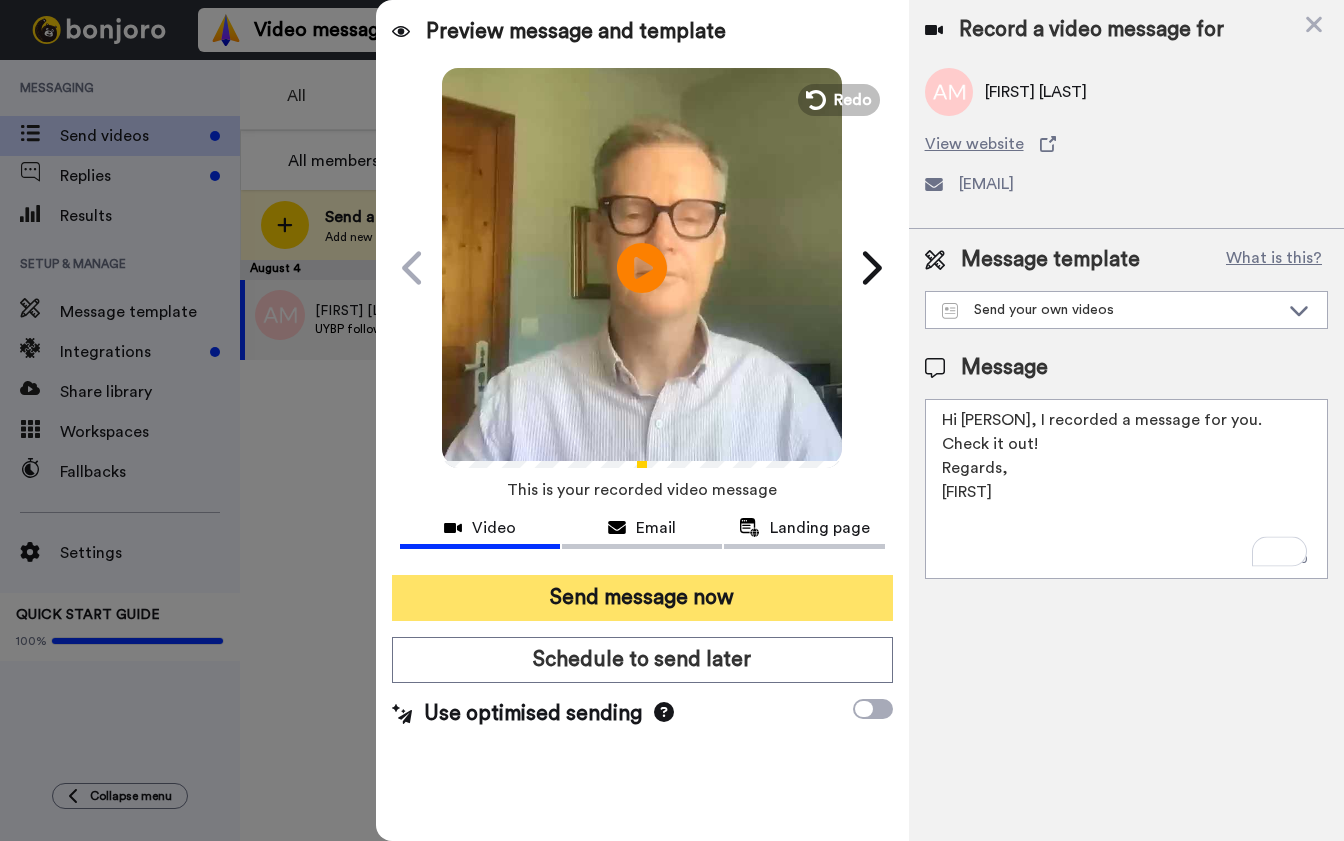 type on "Hi Anne, I recorded a message for you. Check it out!
Regards,
Brett" 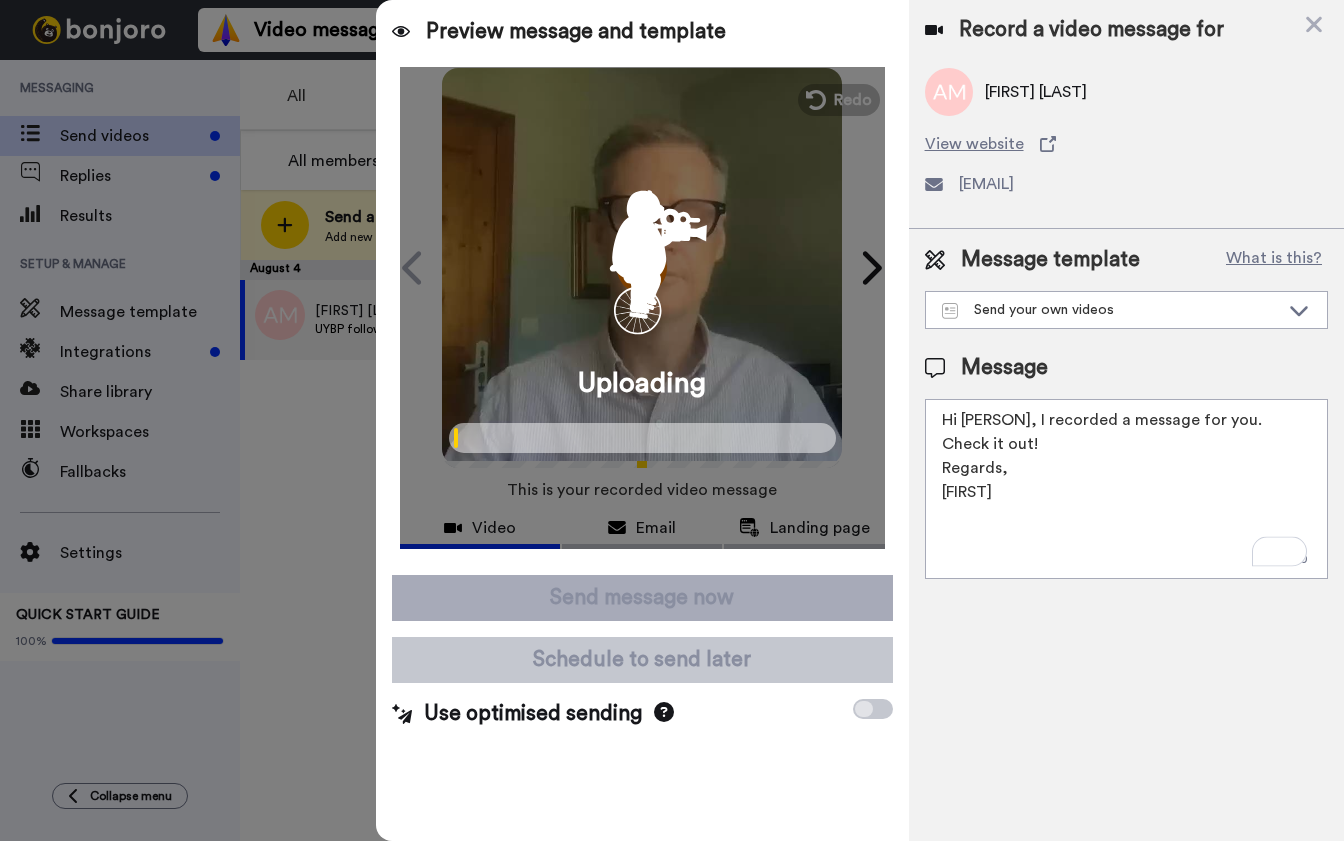 scroll, scrollTop: 0, scrollLeft: 0, axis: both 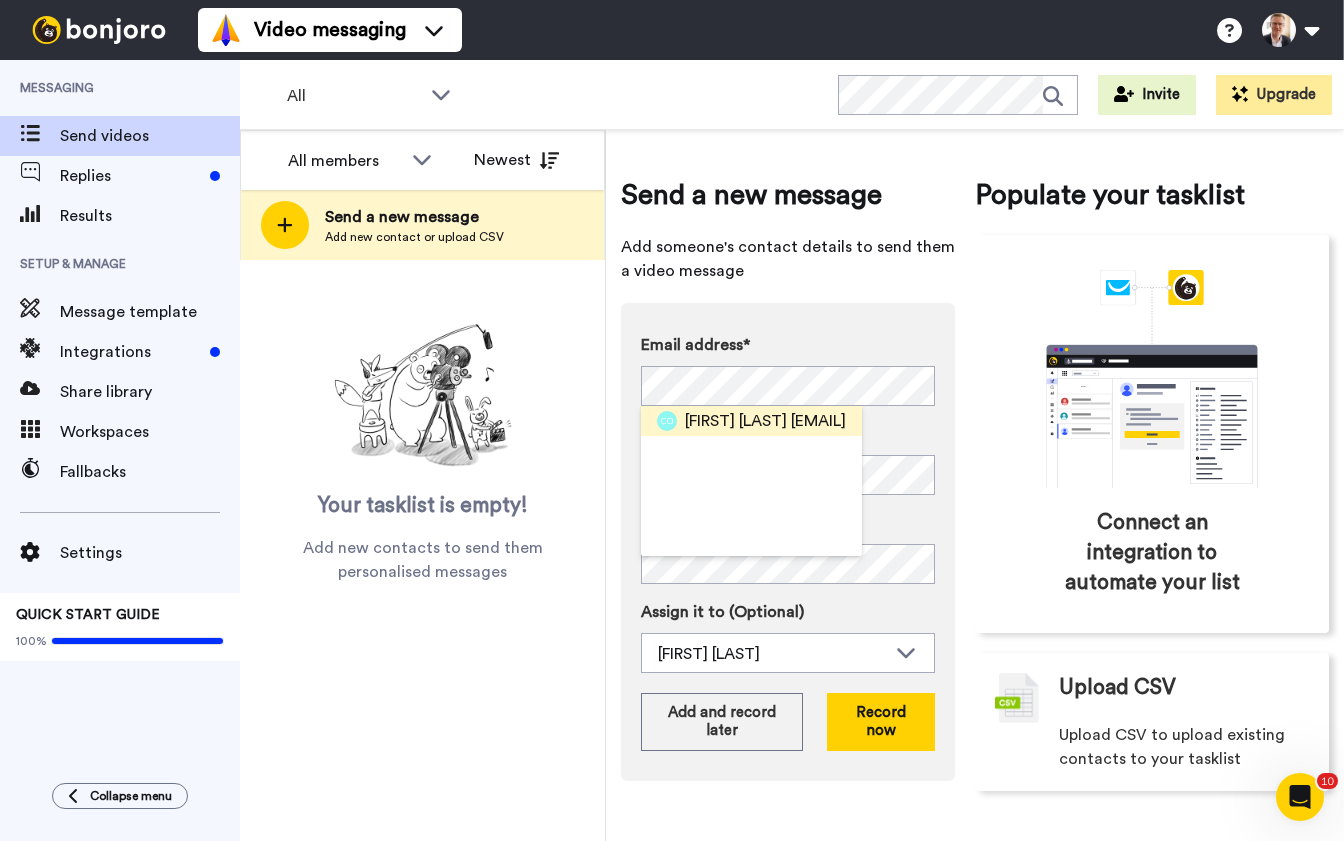click on "[FIRST] [LAST]" at bounding box center (736, 421) 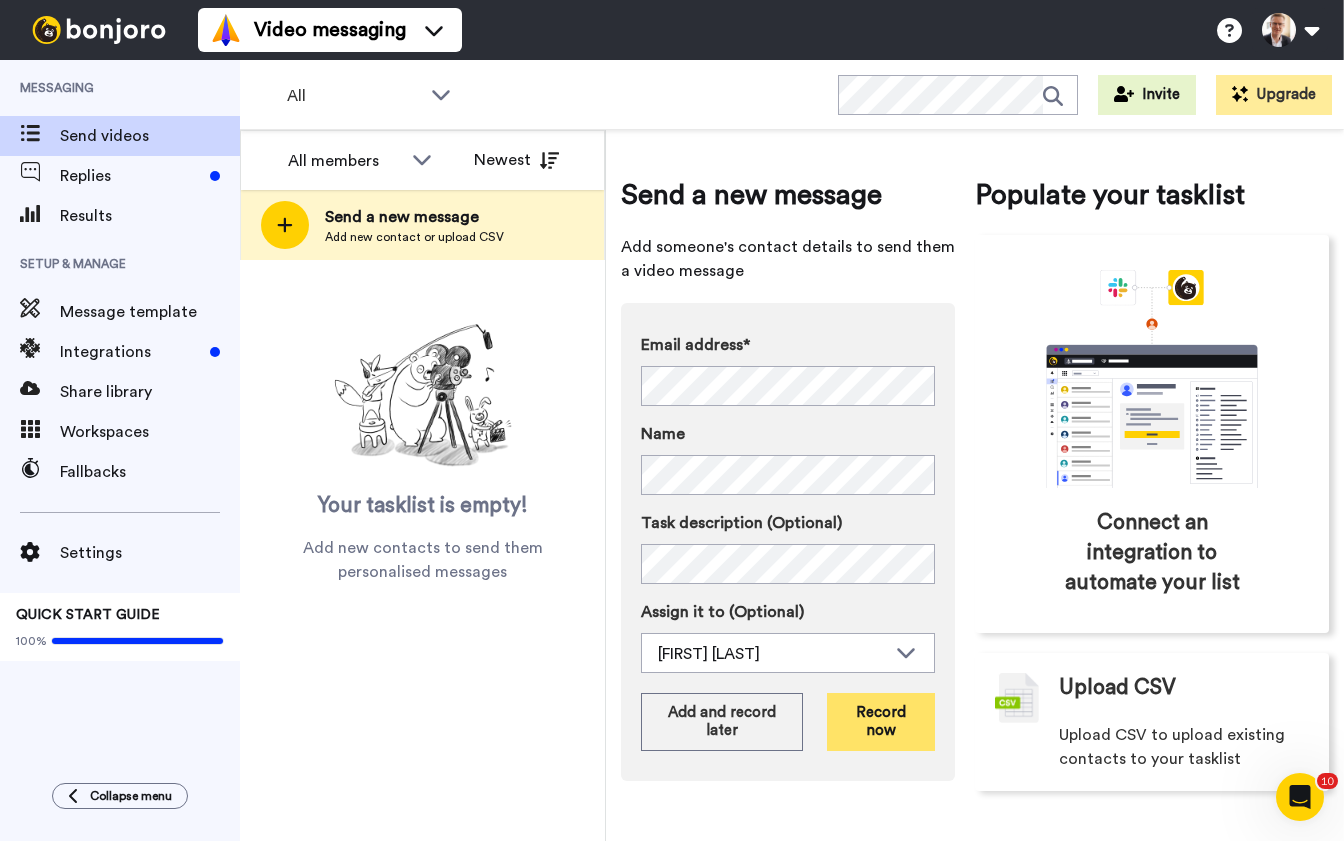 click on "Record now" at bounding box center (881, 722) 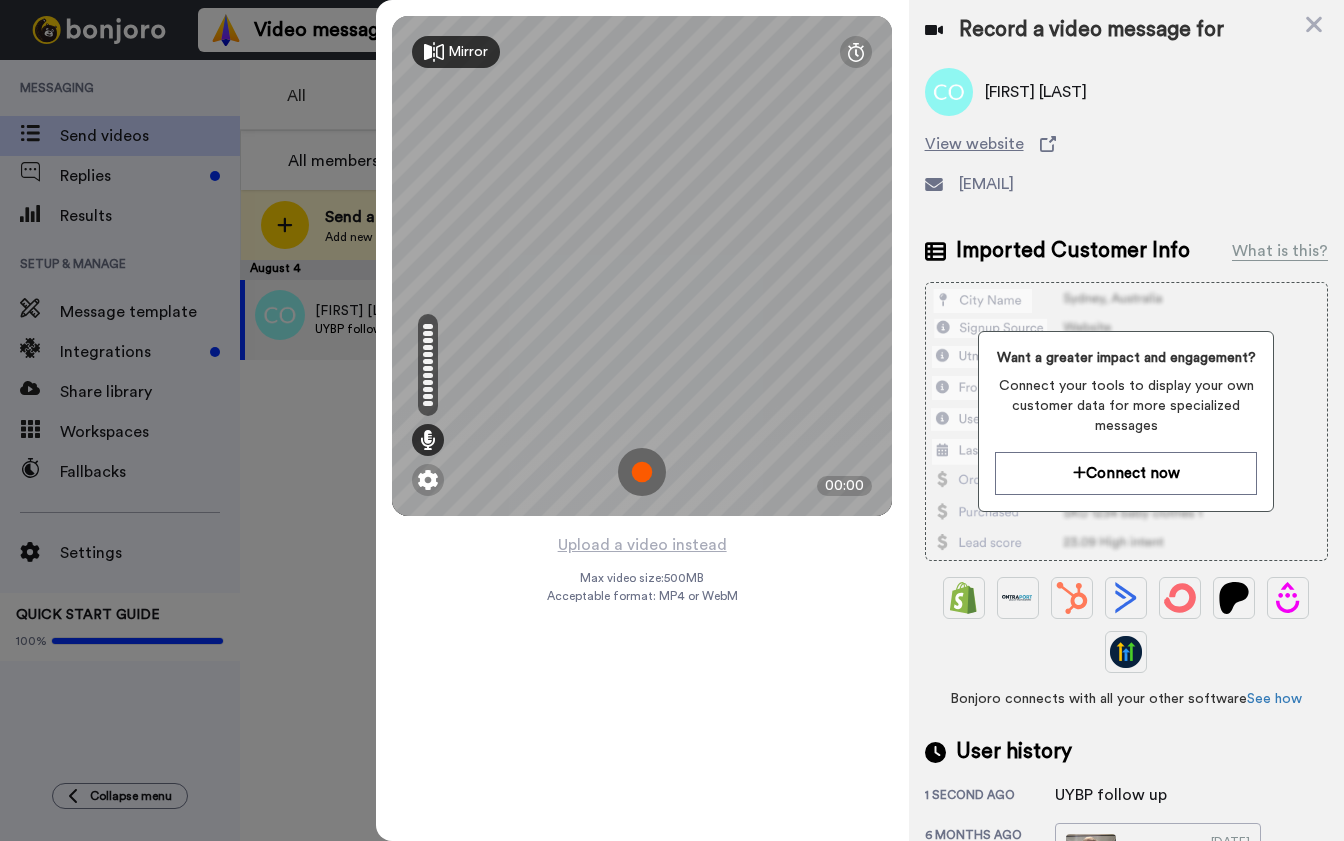 click at bounding box center (642, 472) 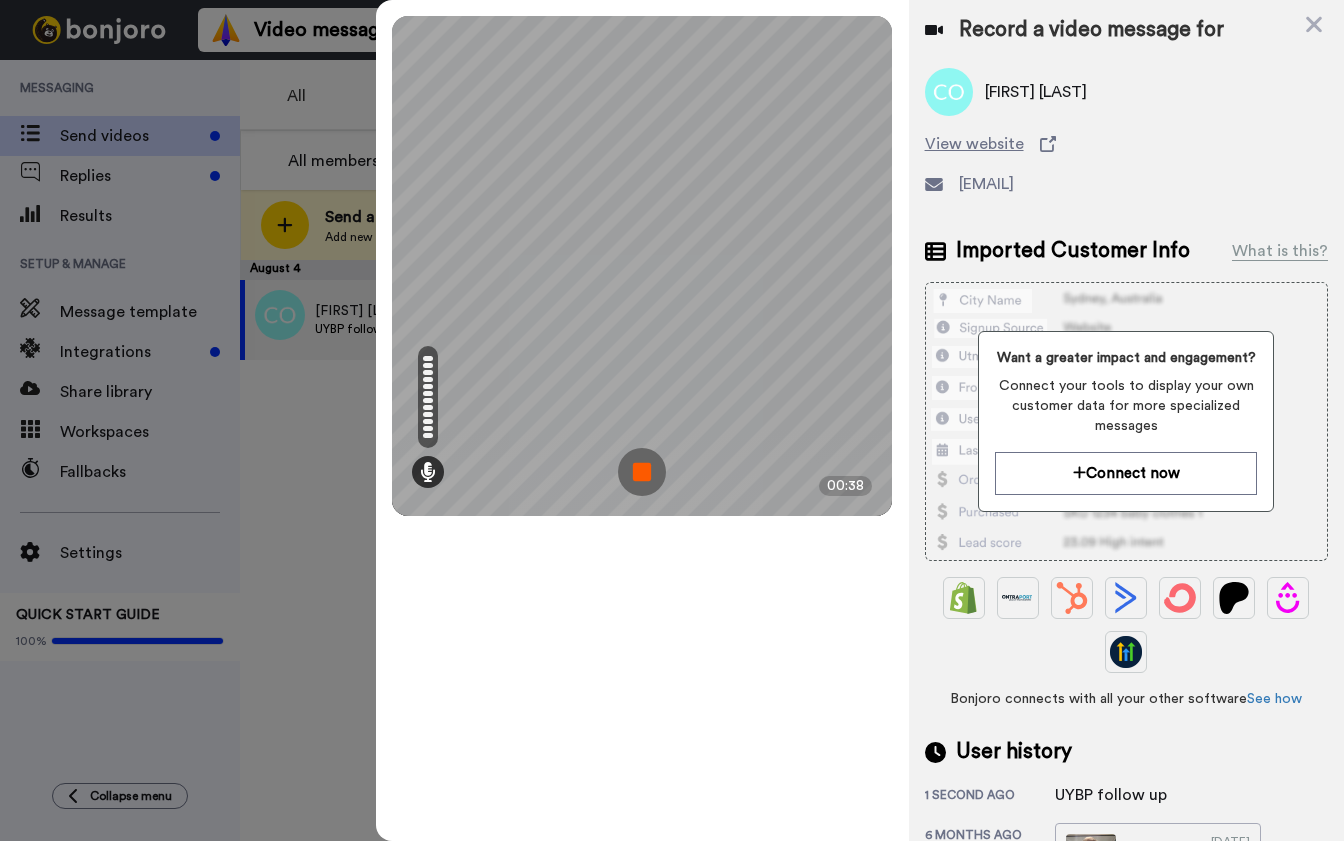 click at bounding box center (642, 472) 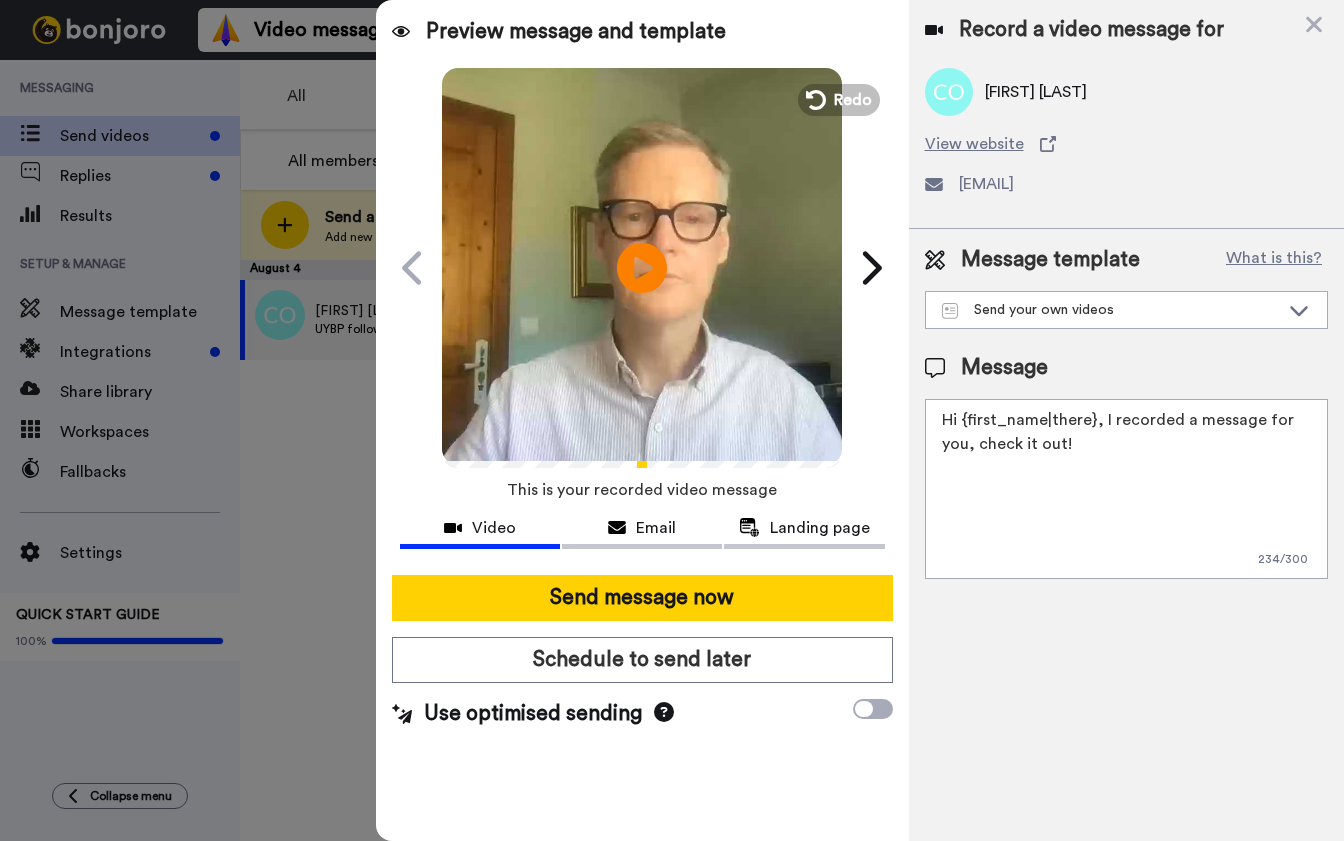 click on "Hi {first_name|there}, I recorded a message for you, check it out!" at bounding box center [1126, 489] 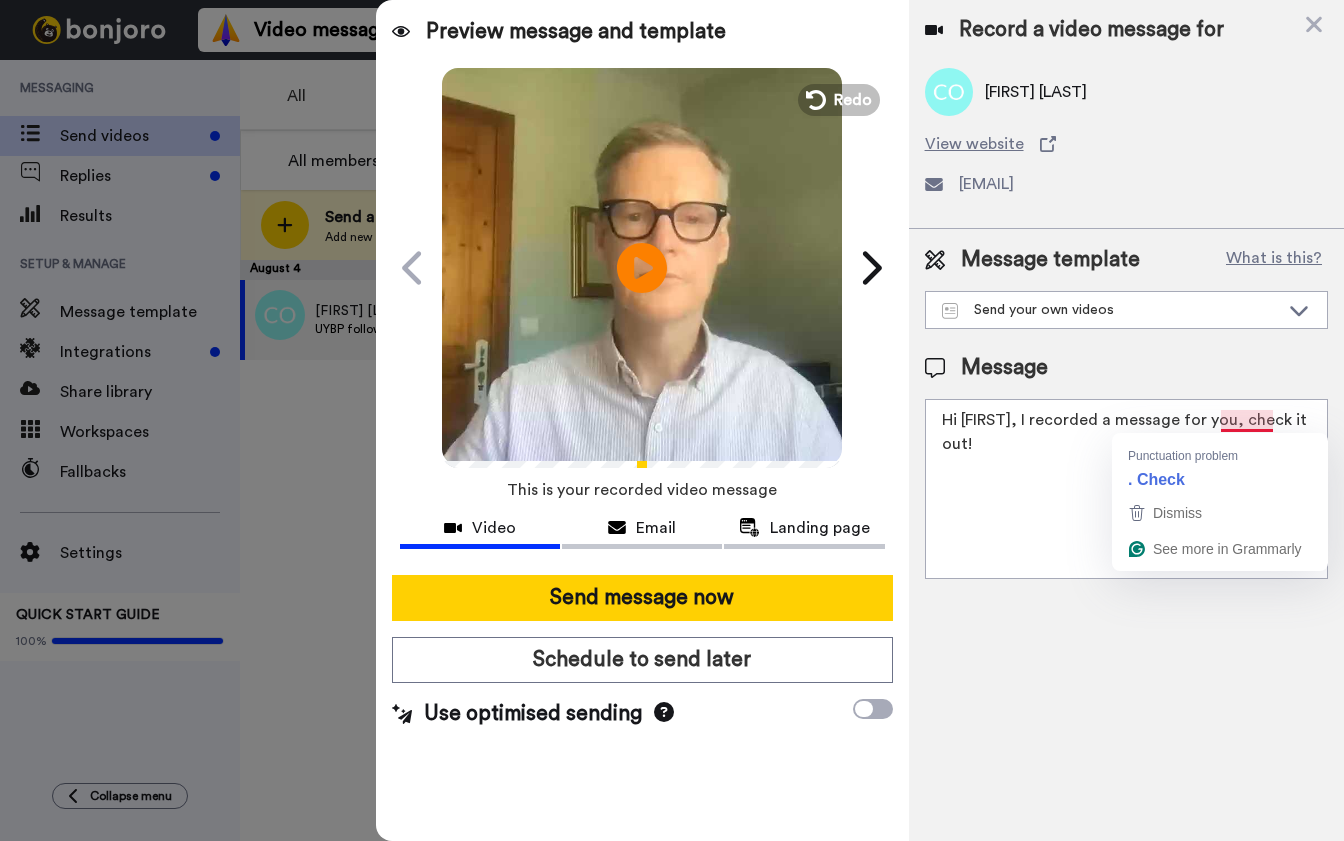 click on "Hi Conor, I recorded a message for you, check it out!" at bounding box center (1126, 489) 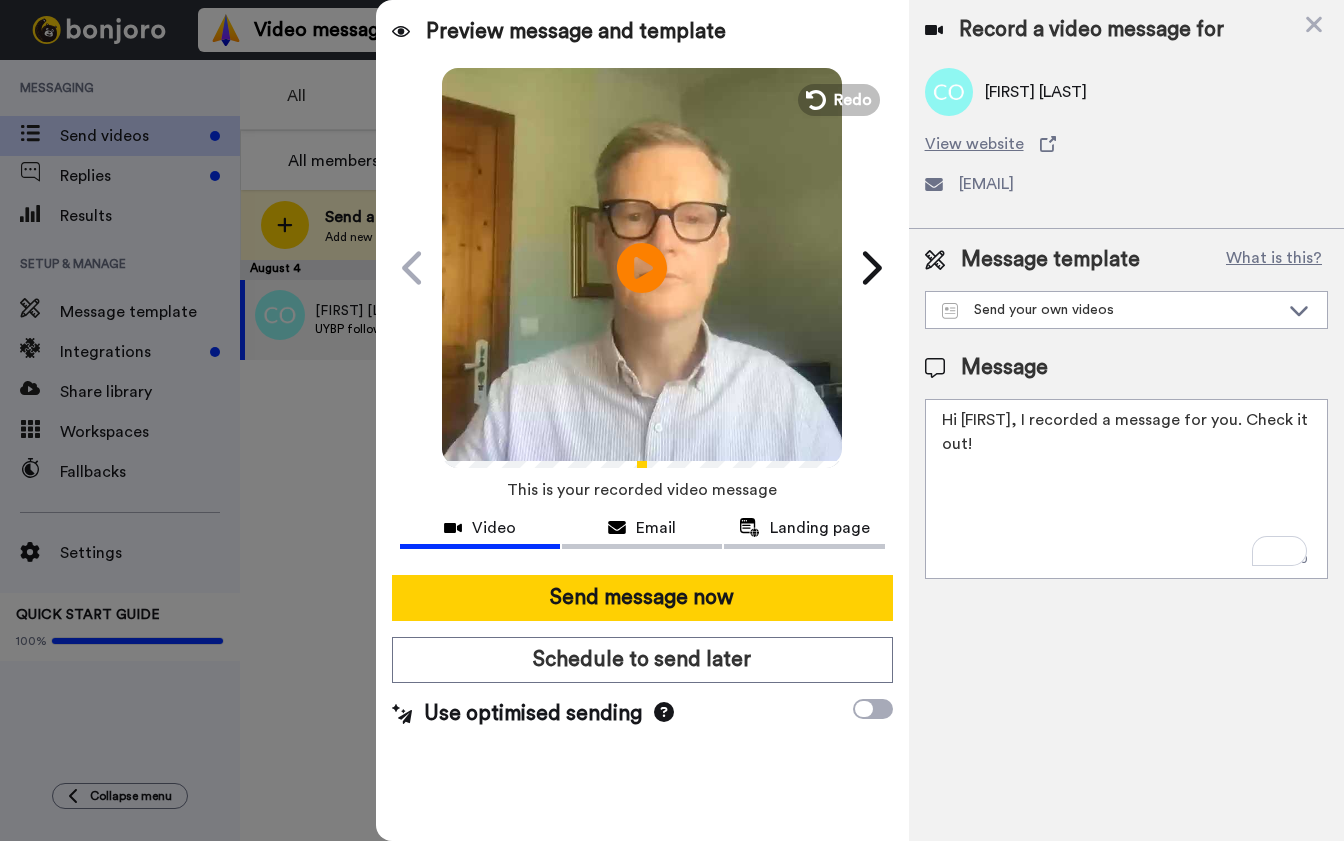 click on "Hi Conor, I recorded a message for you. Check it out!" at bounding box center [1126, 489] 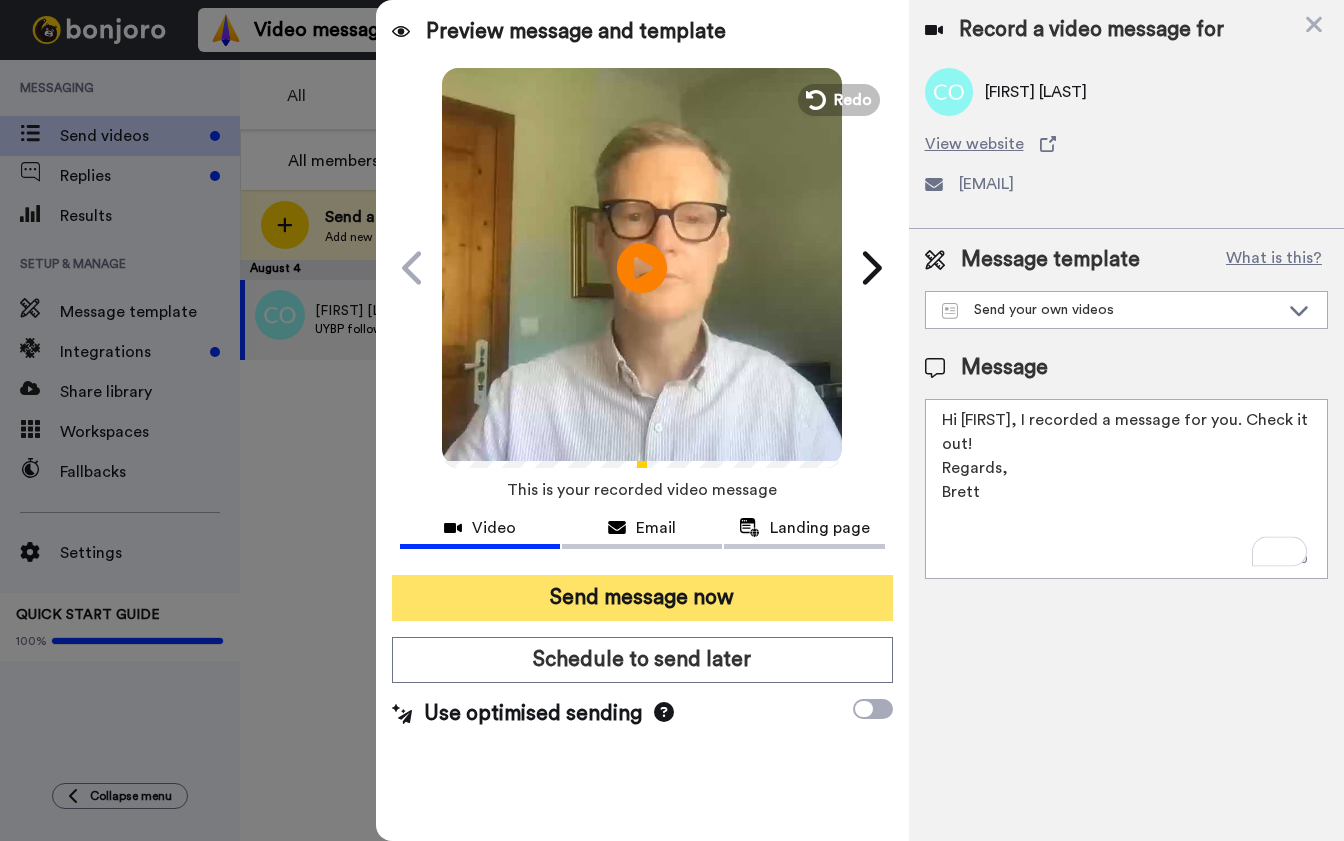 type on "Hi Conor, I recorded a message for you. Check it out!
Regards,
Brett" 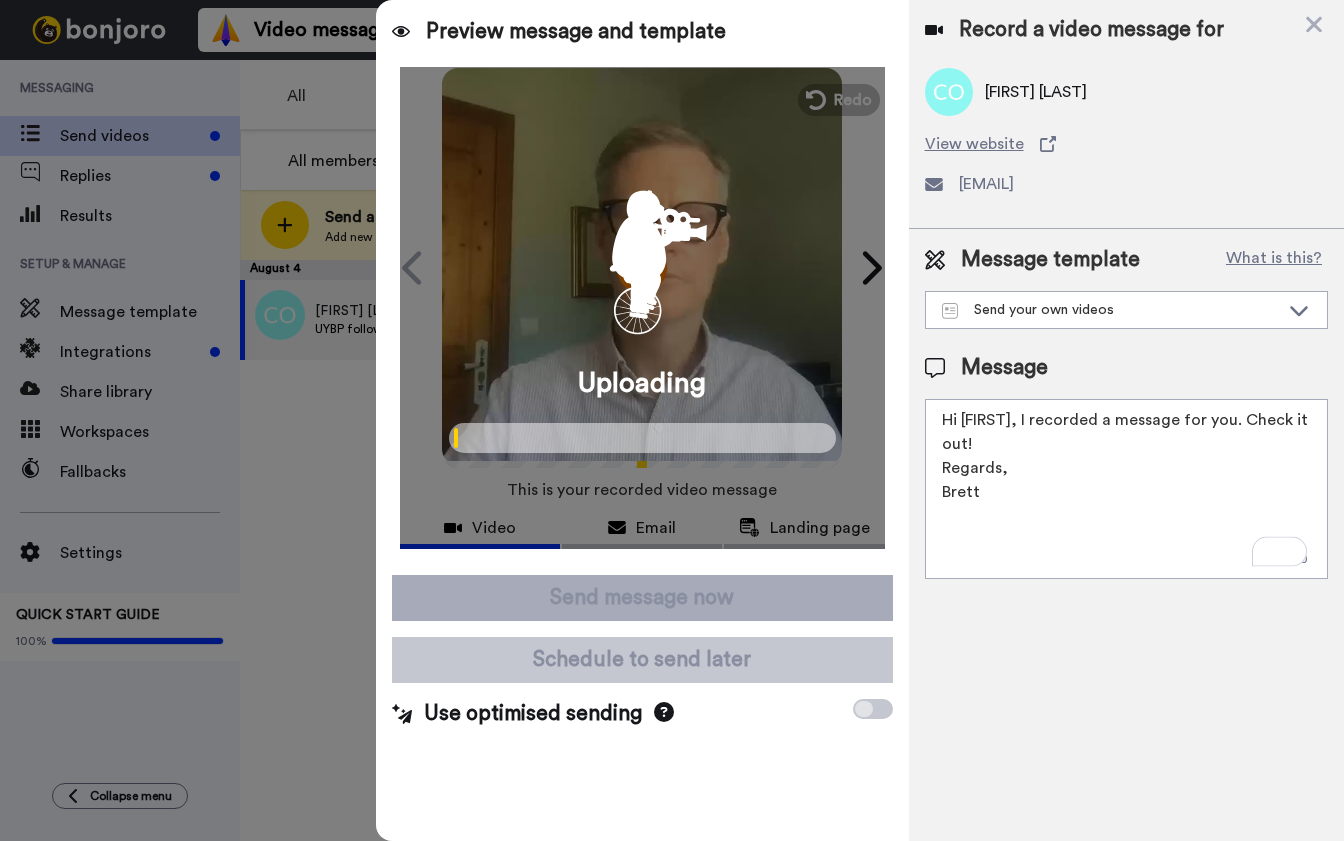 scroll, scrollTop: 0, scrollLeft: 0, axis: both 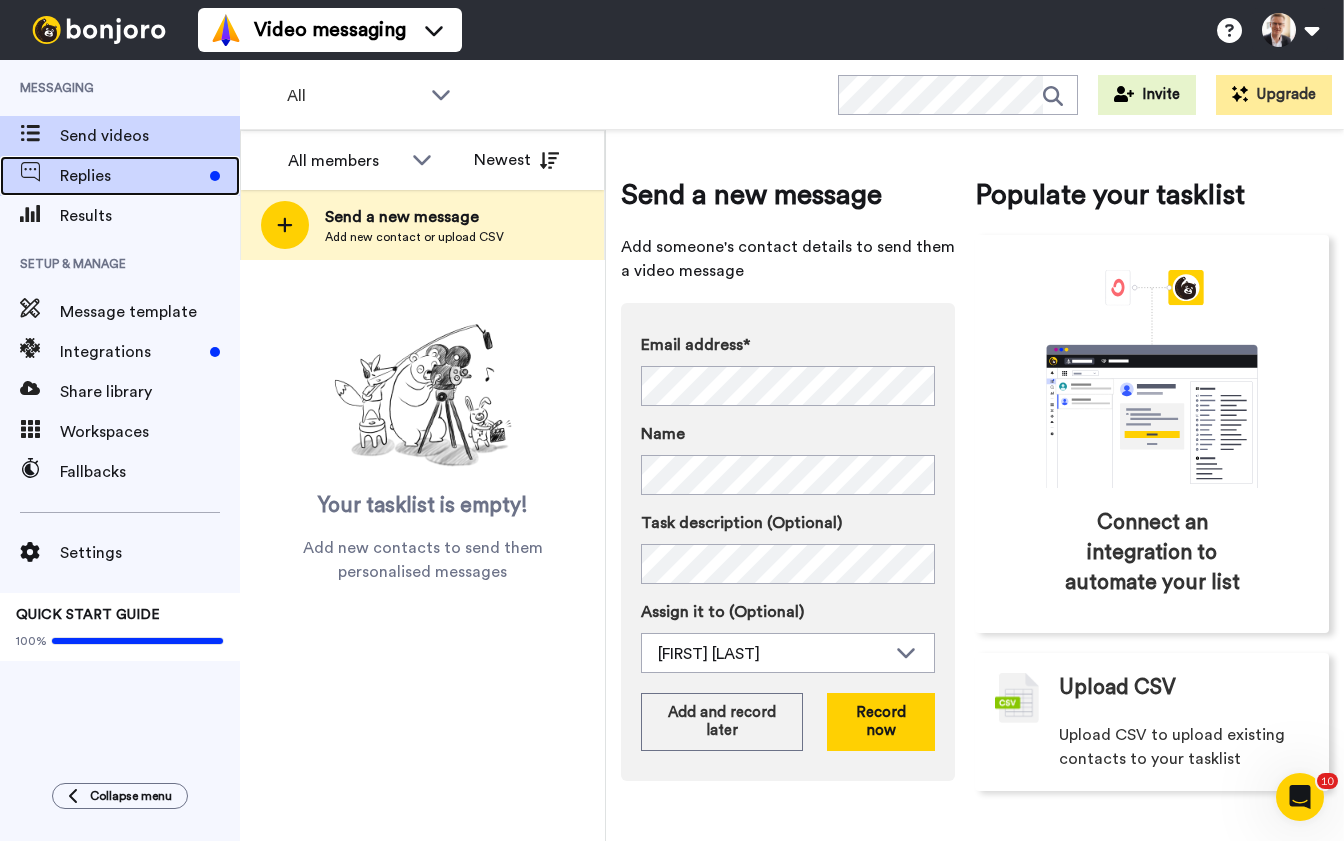 click on "Replies" at bounding box center (131, 176) 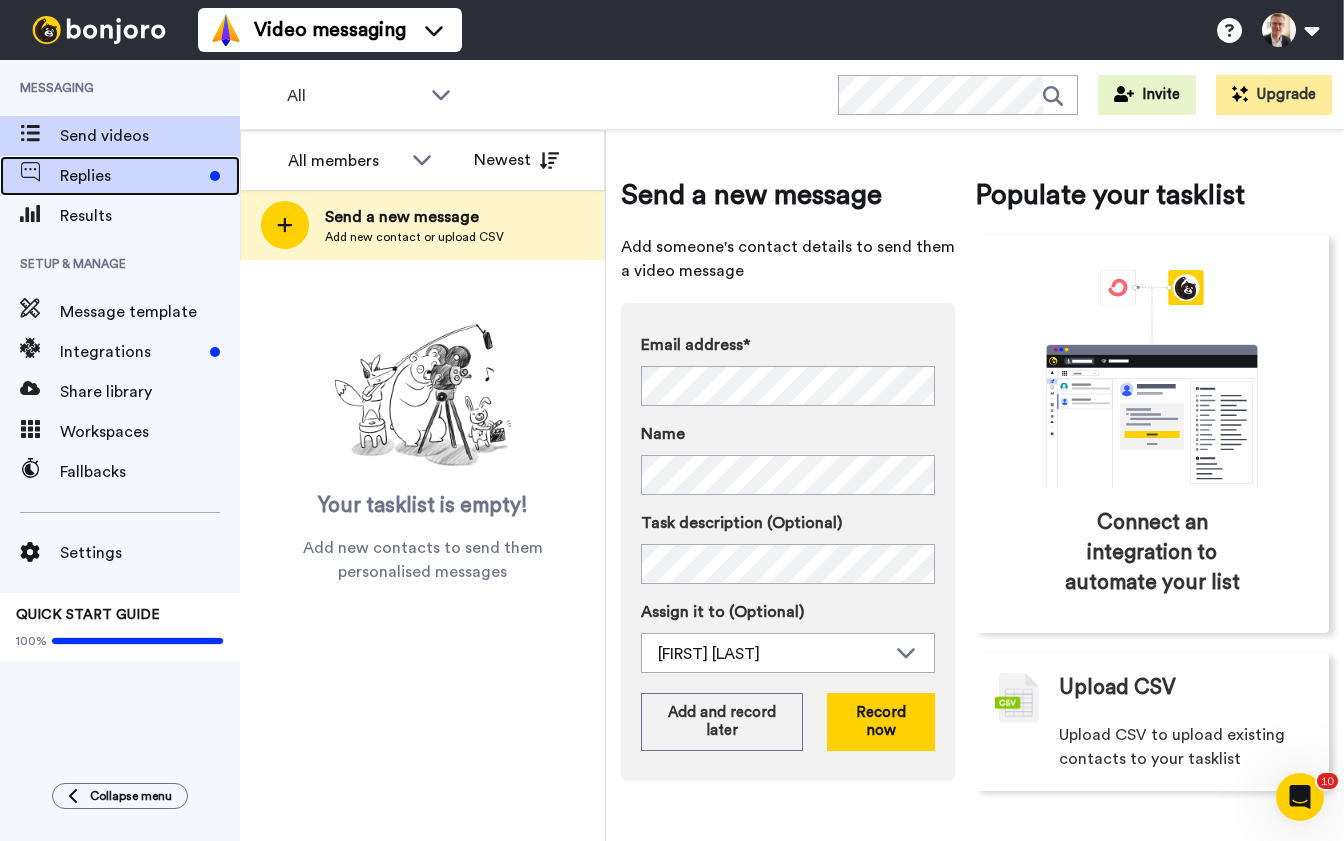 scroll, scrollTop: 0, scrollLeft: 0, axis: both 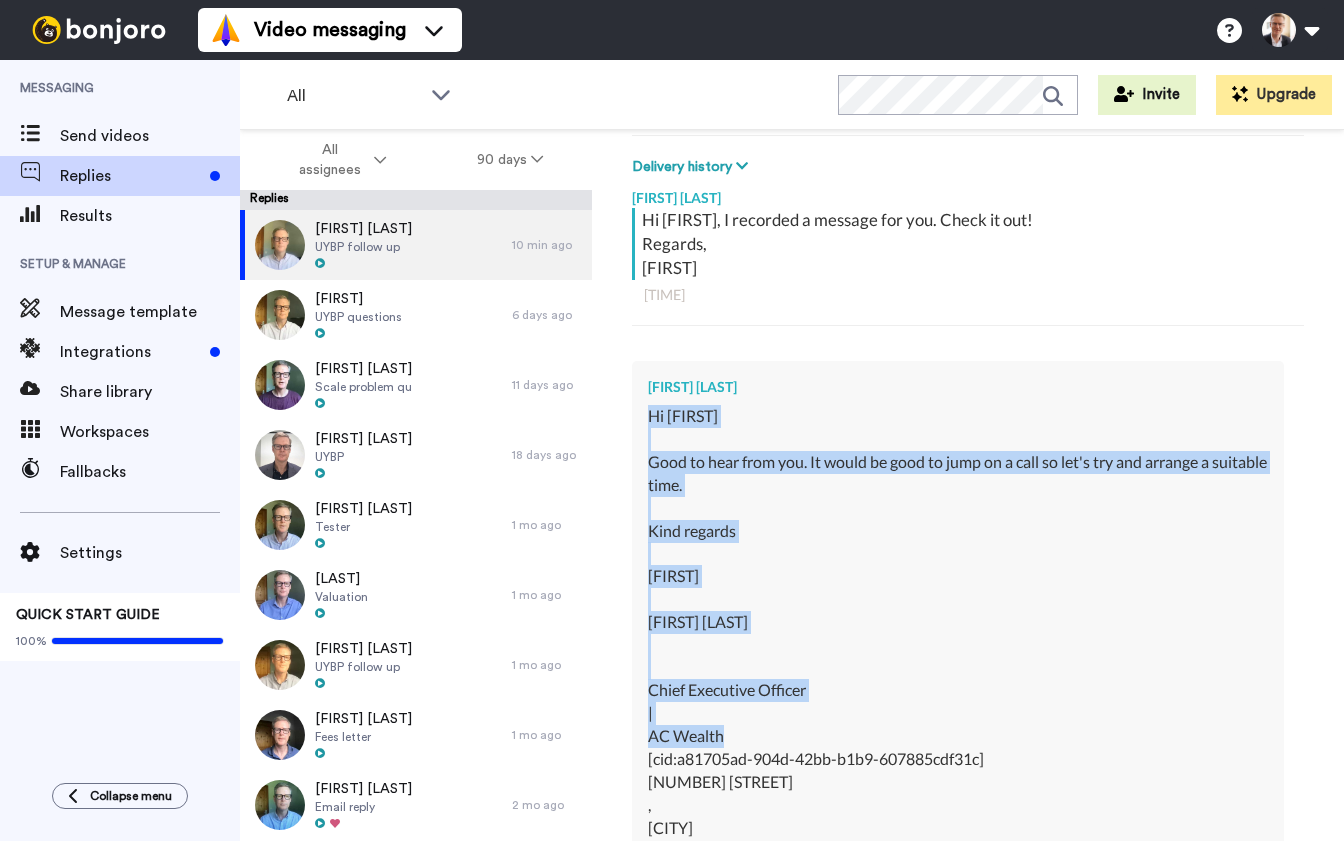 drag, startPoint x: 650, startPoint y: 415, endPoint x: 848, endPoint y: 729, distance: 371.21423 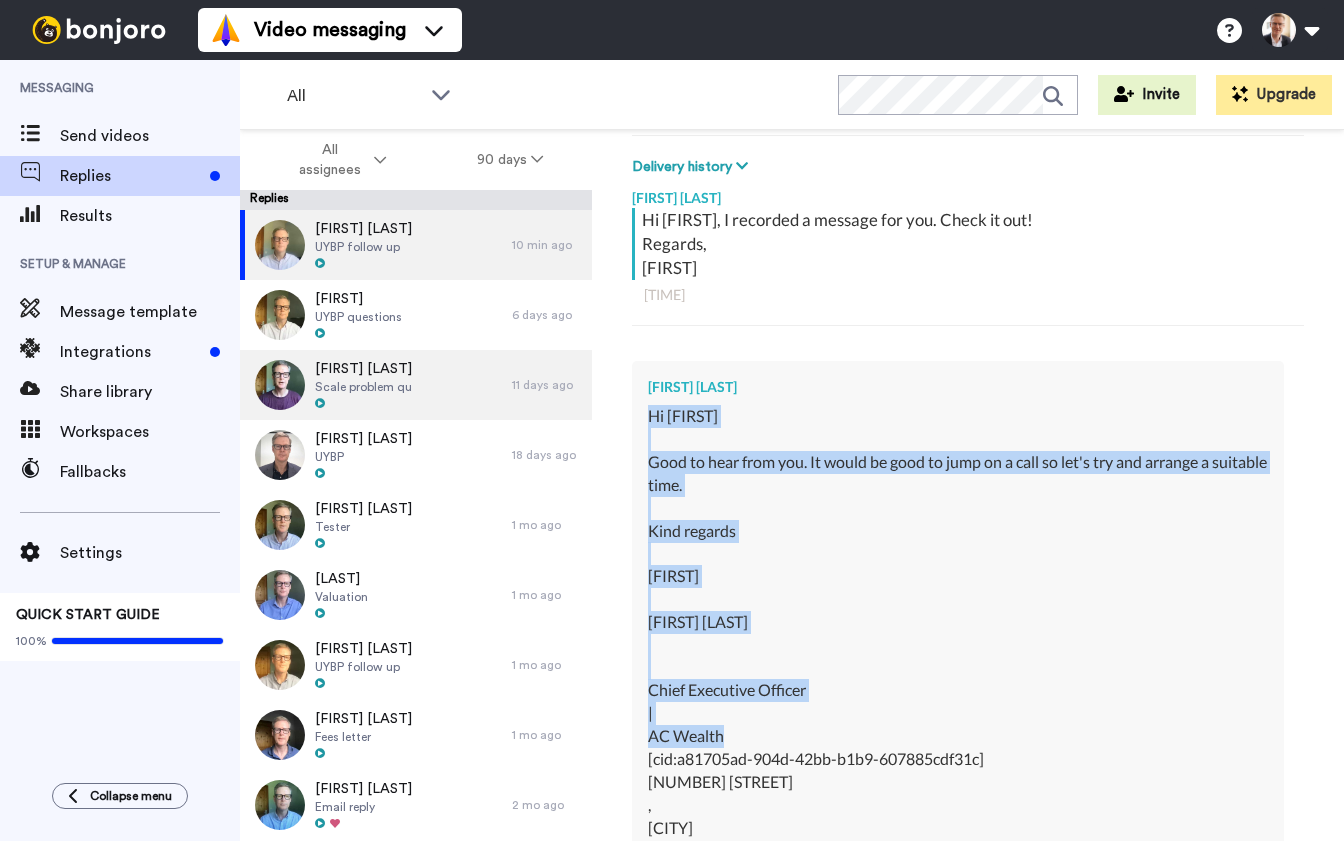 type on "x" 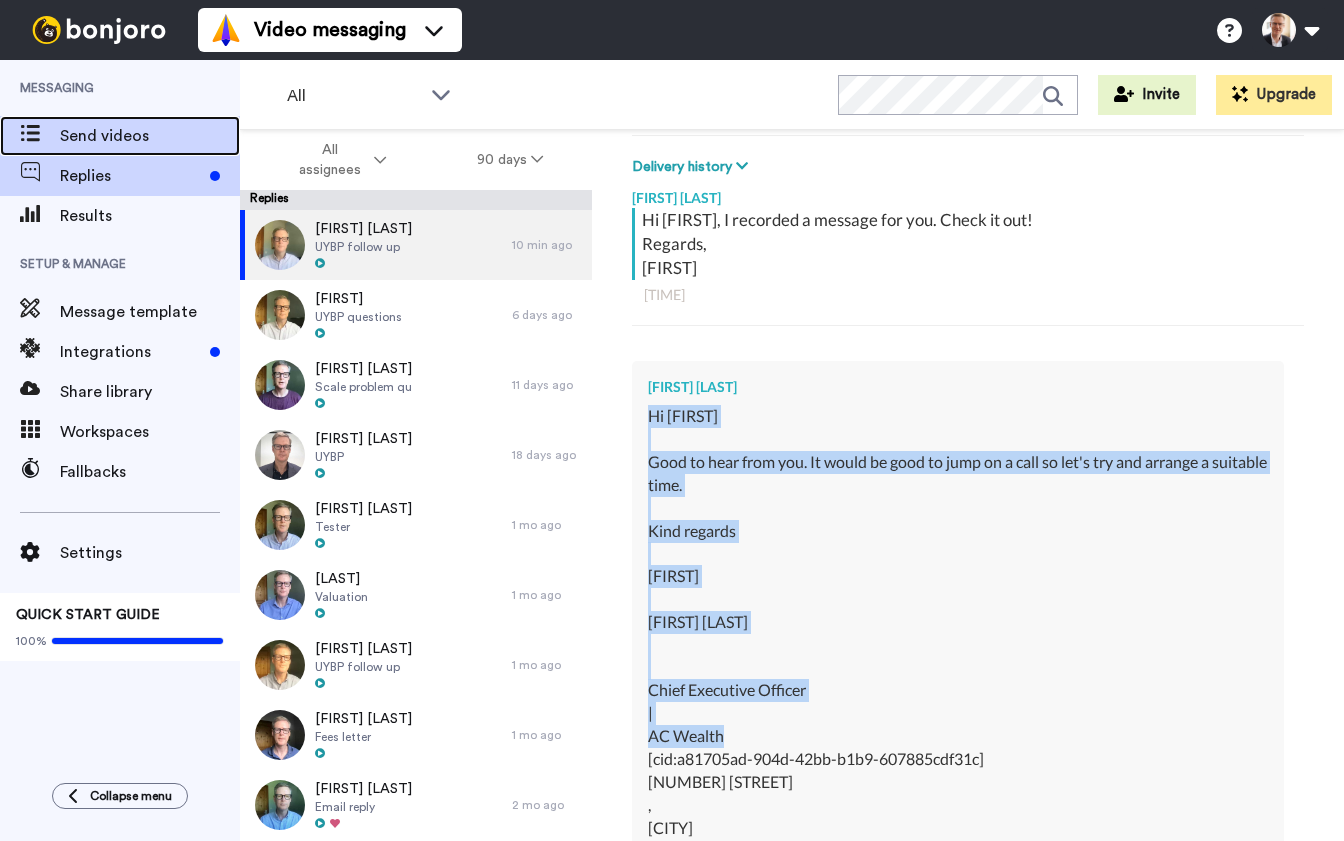 click on "Send videos" at bounding box center (150, 136) 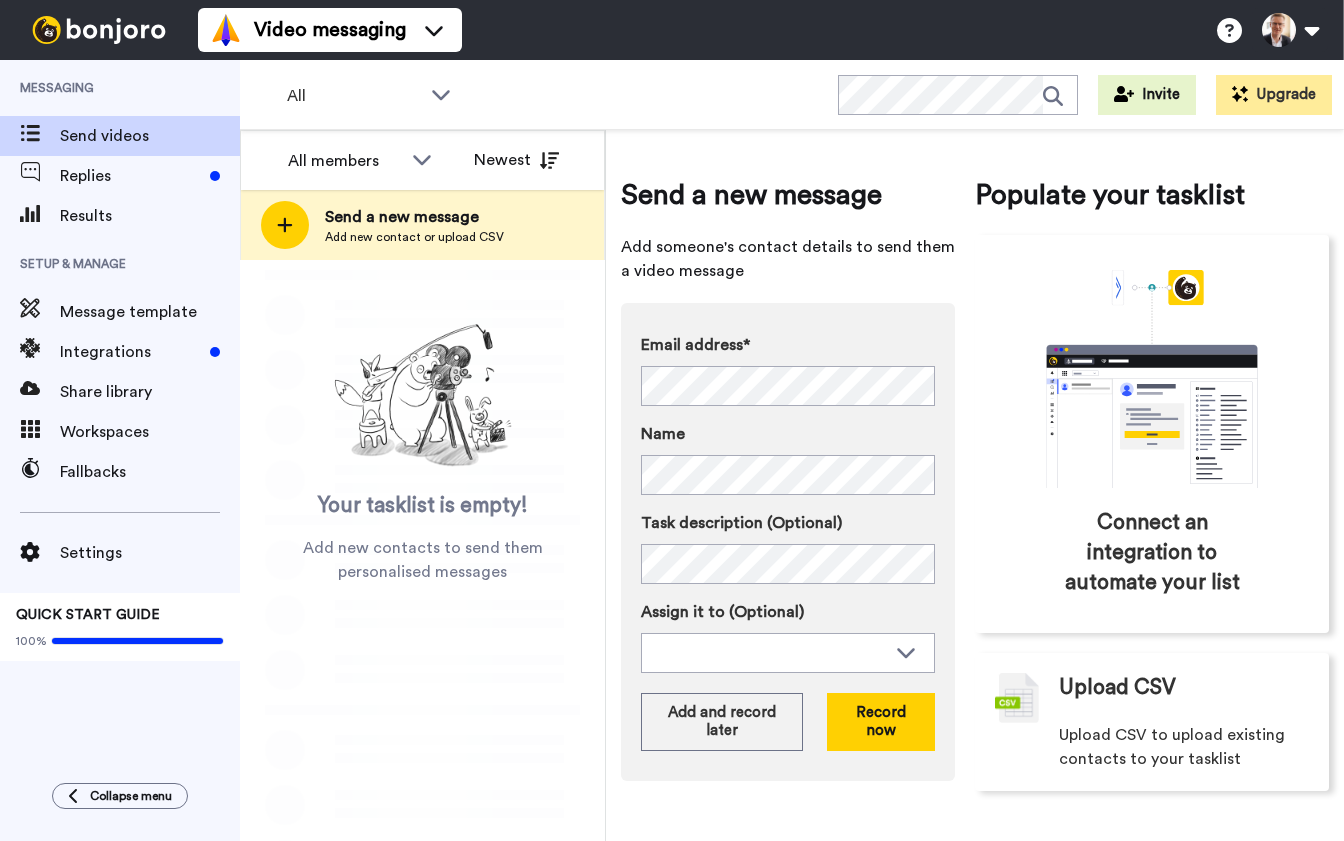 scroll, scrollTop: 0, scrollLeft: 0, axis: both 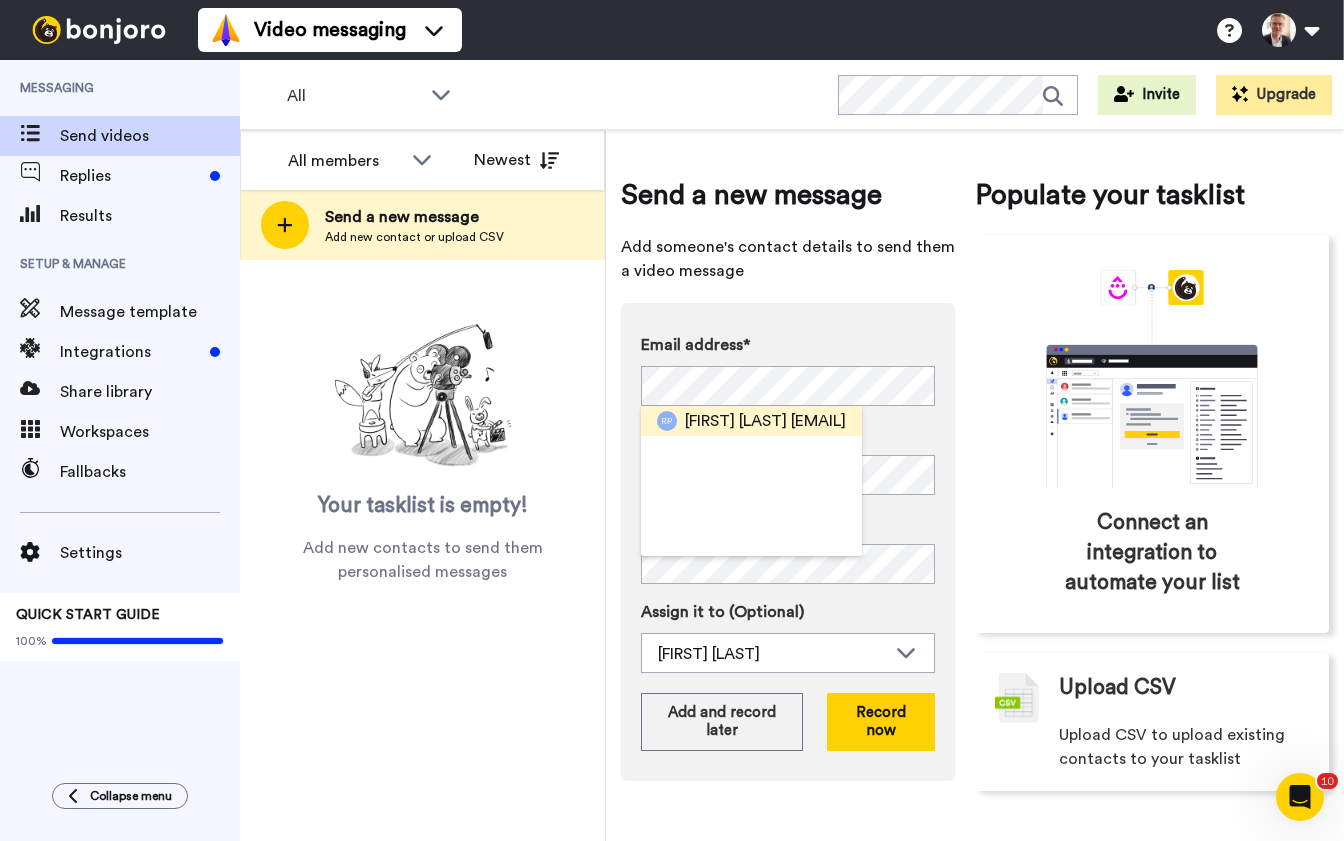 click on "Richard Platt" at bounding box center [736, 421] 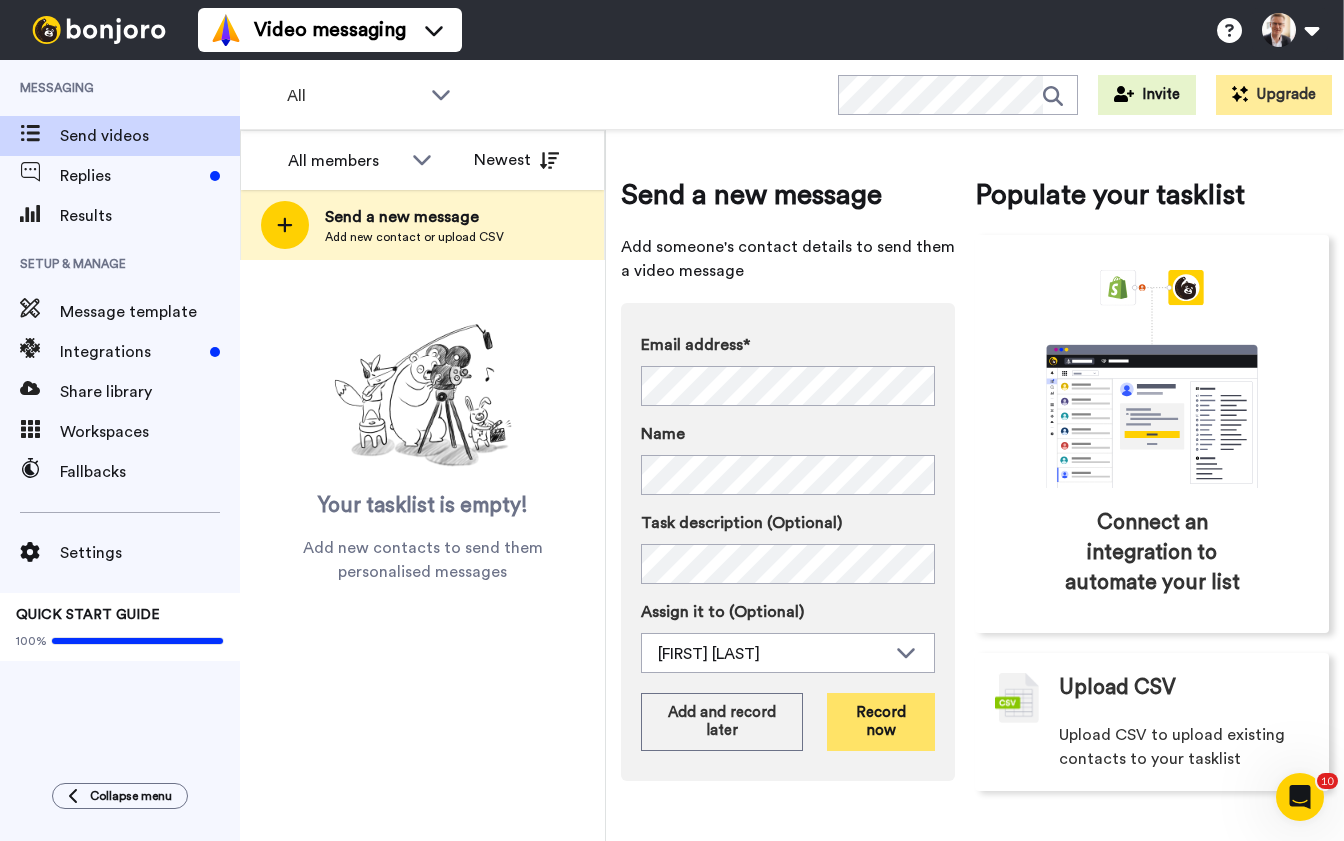 click on "Record now" at bounding box center (881, 722) 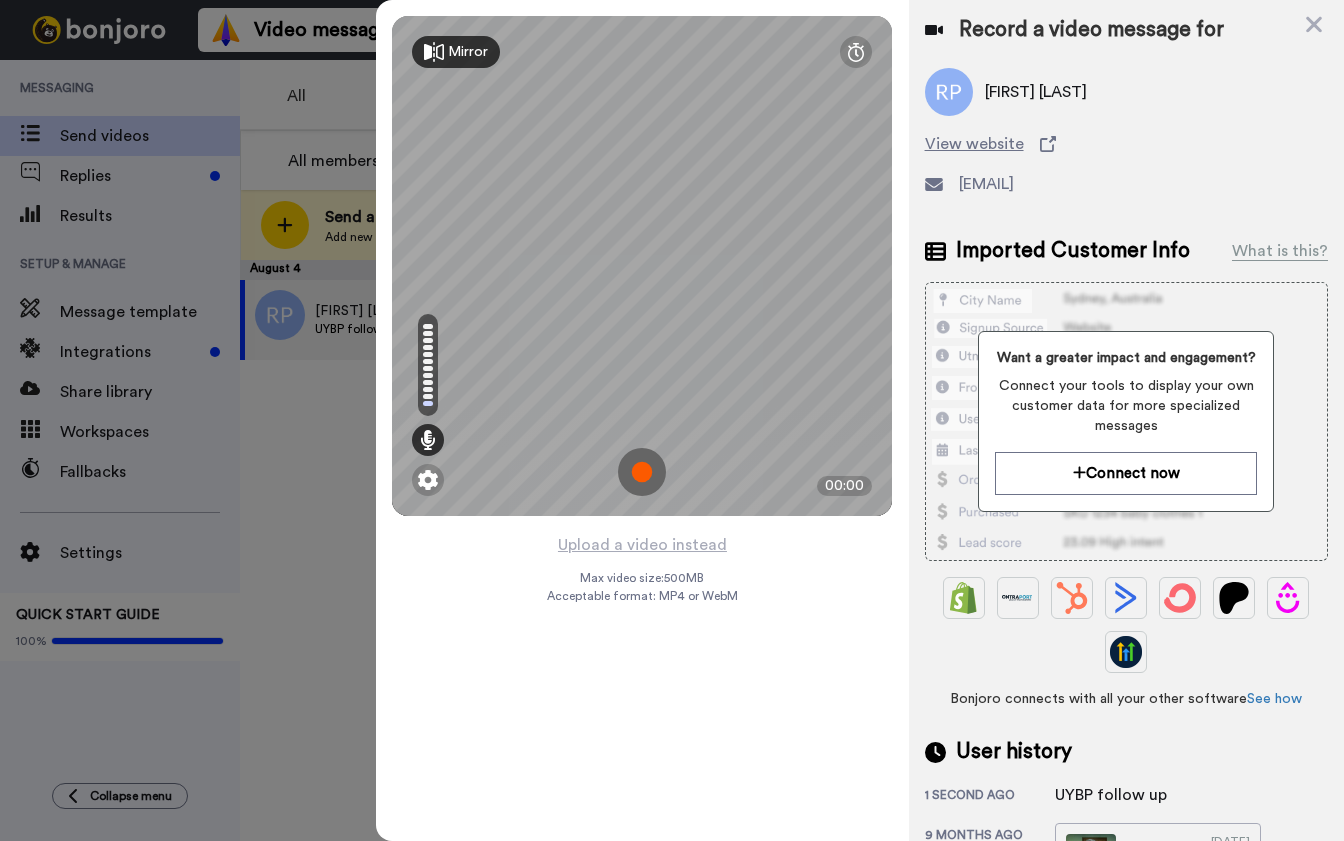 click at bounding box center (642, 472) 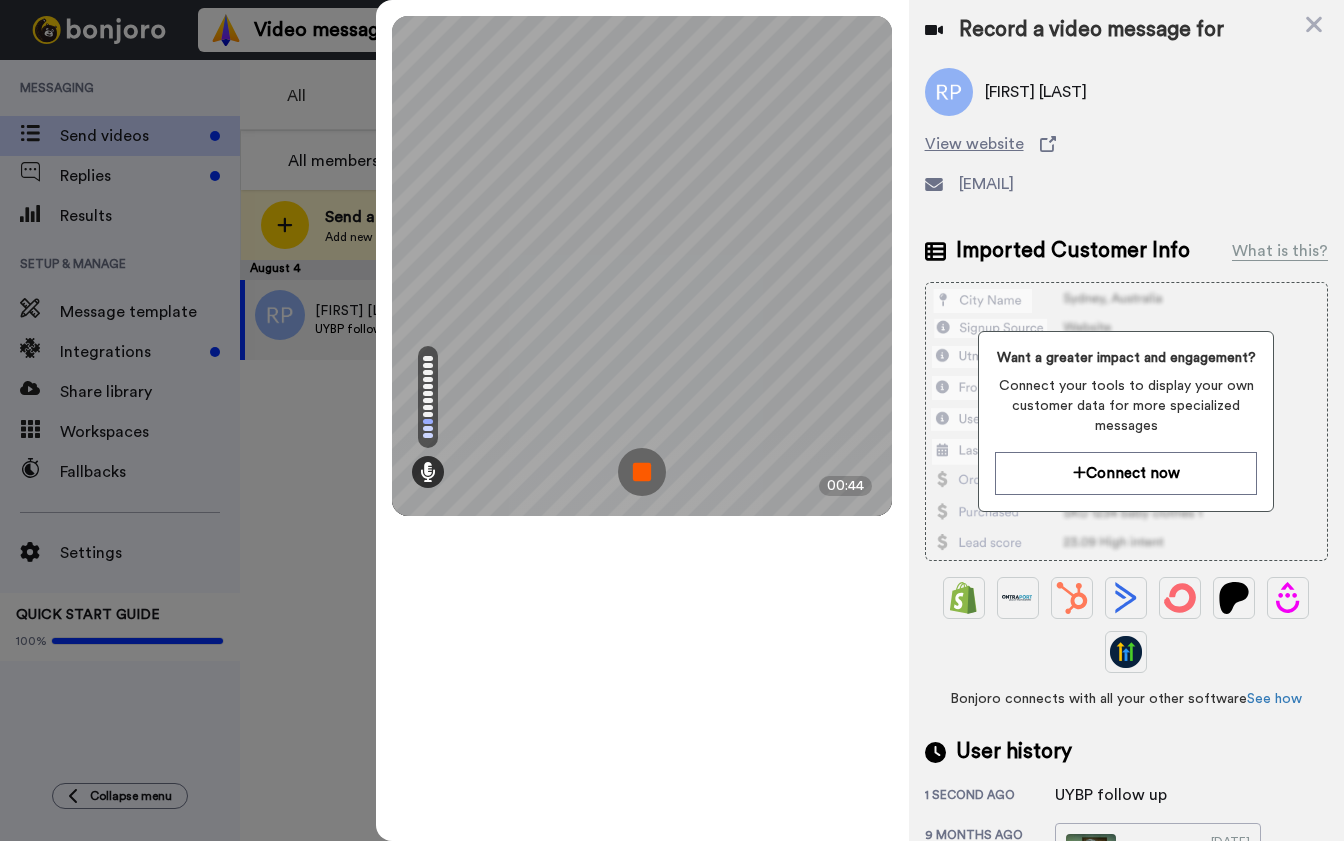 click at bounding box center [642, 472] 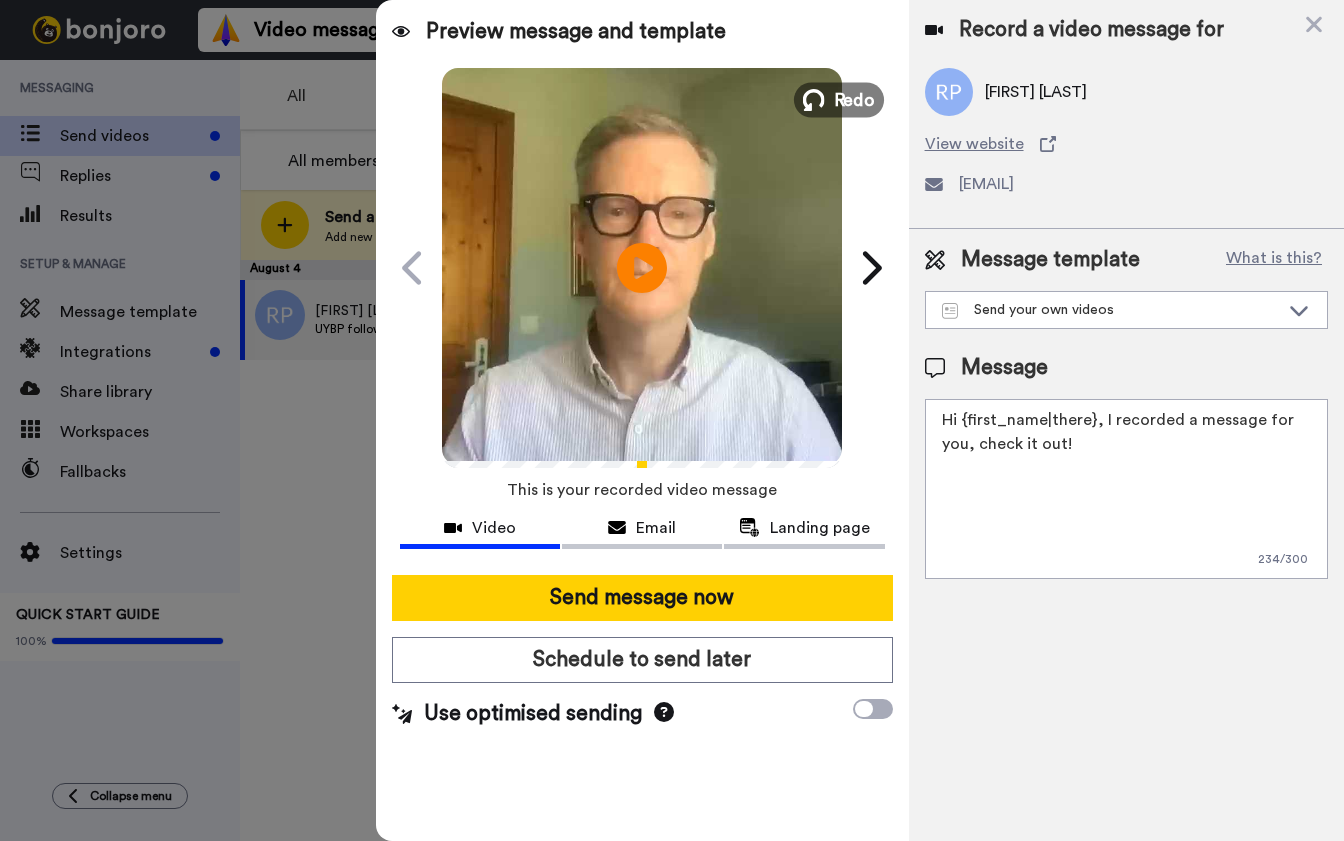 click at bounding box center (814, 100) 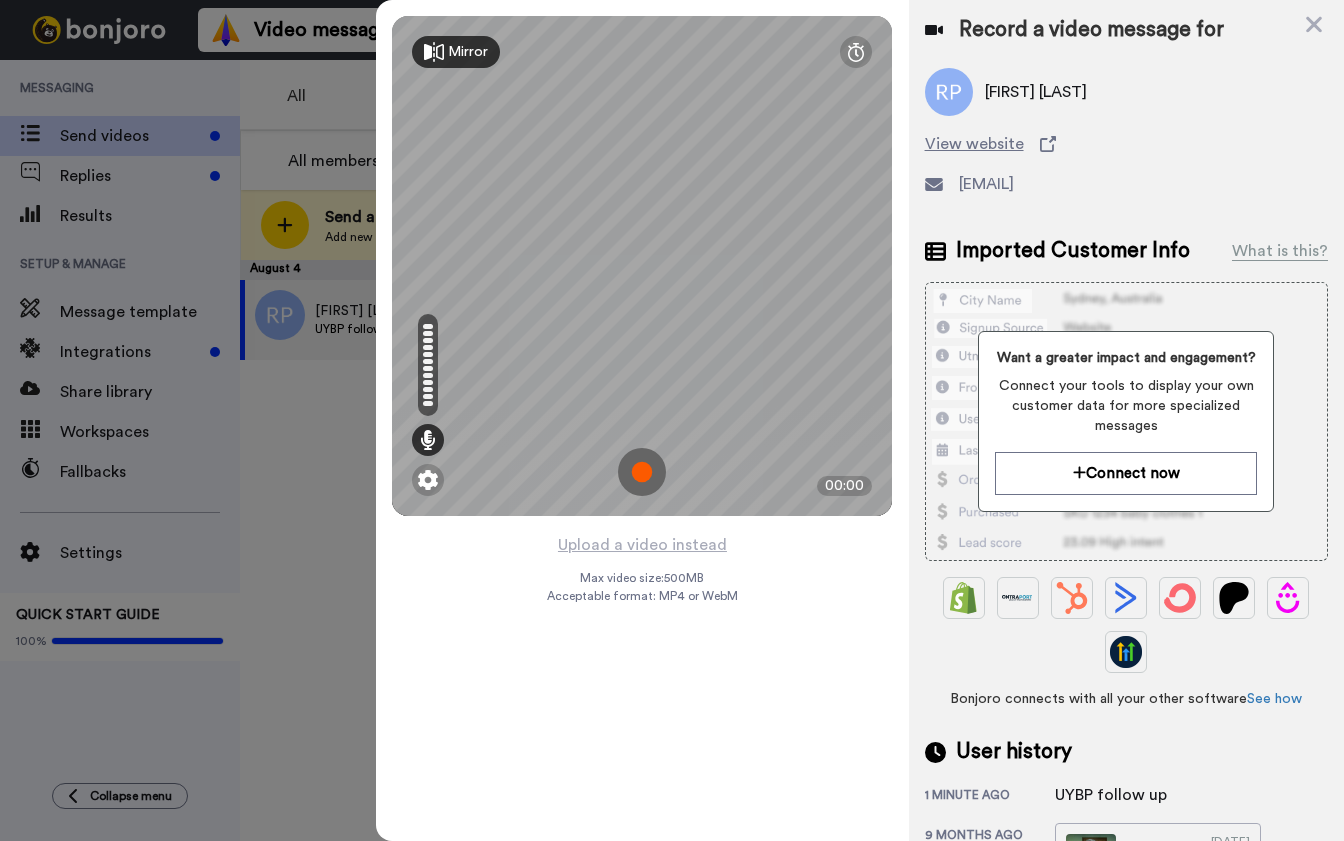 click at bounding box center (642, 472) 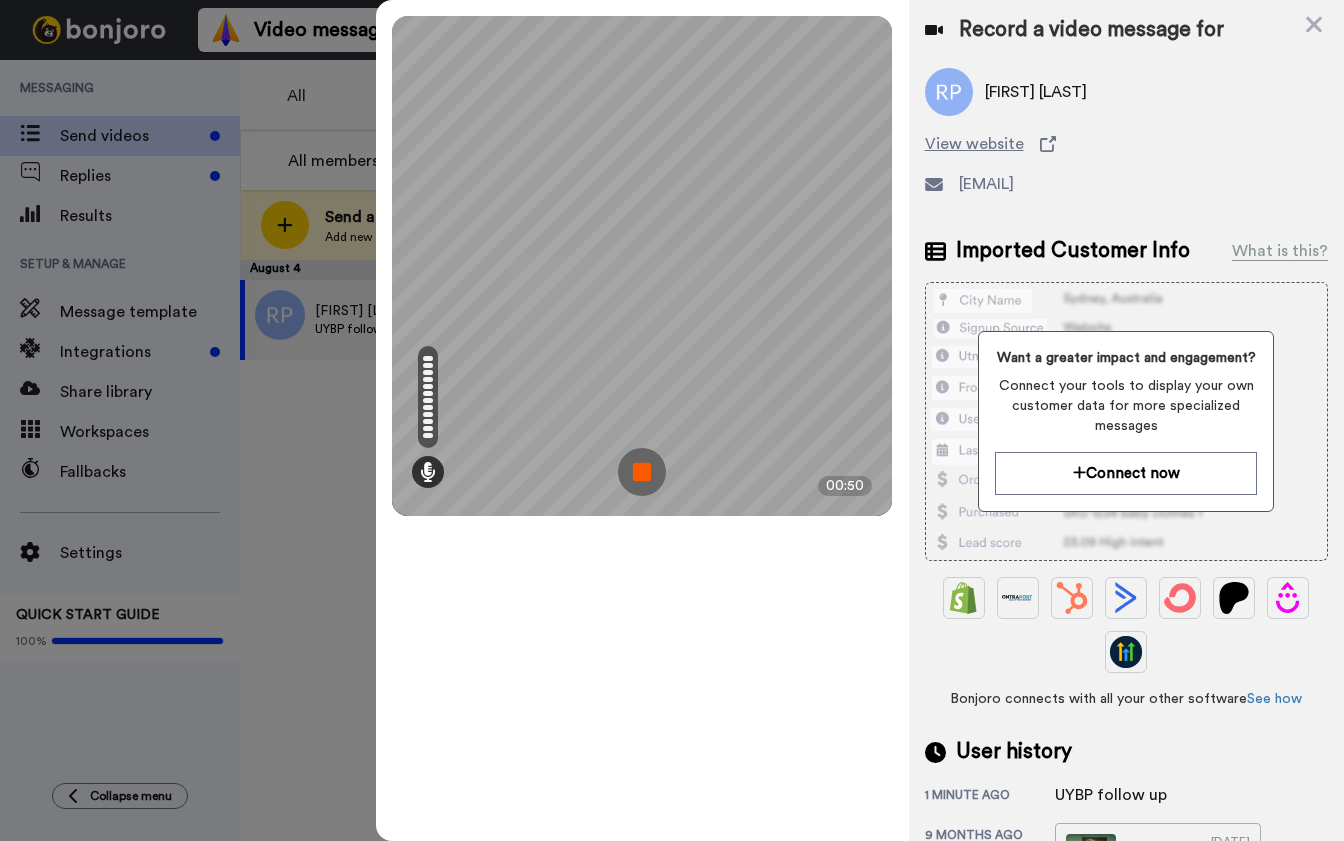 click at bounding box center (642, 472) 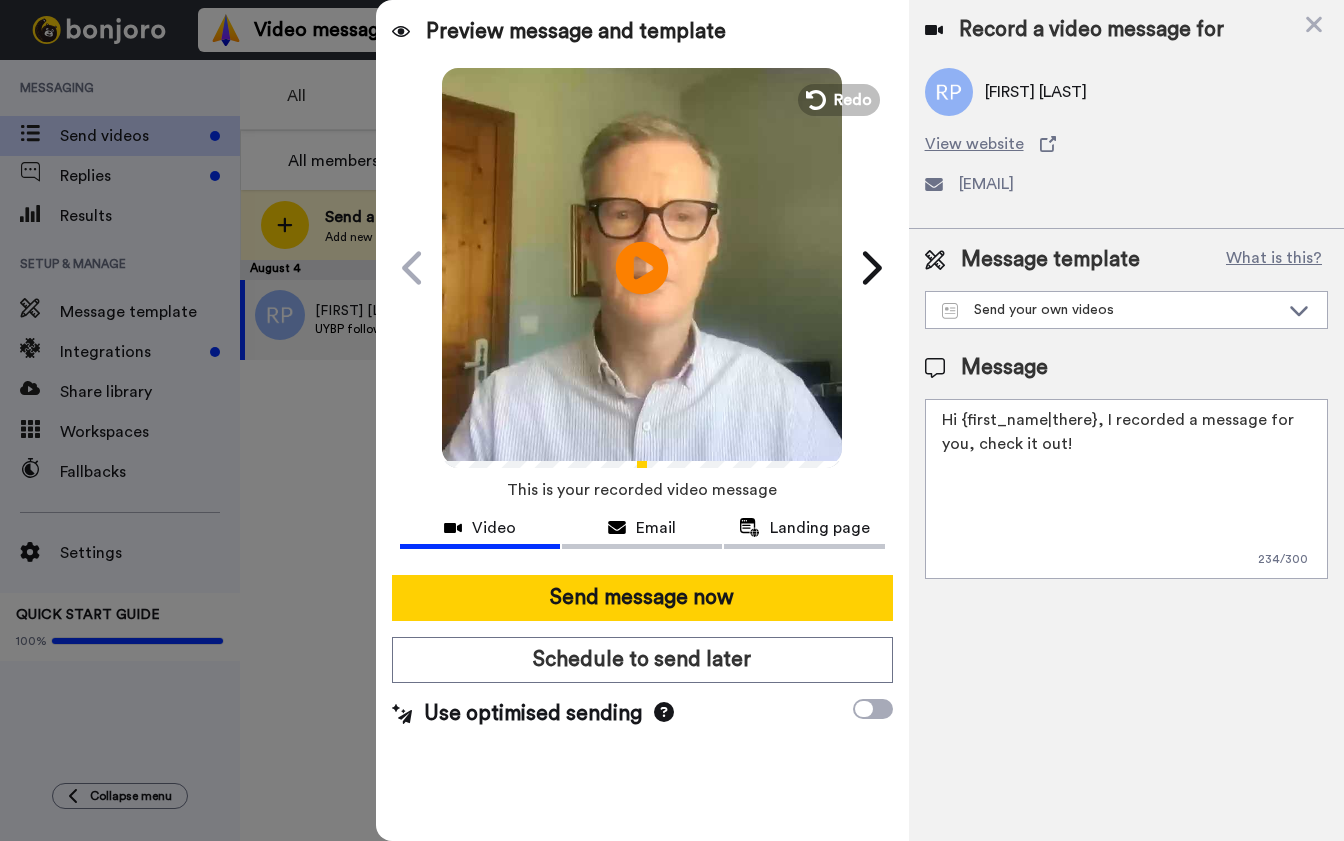 click on "Play/Pause" 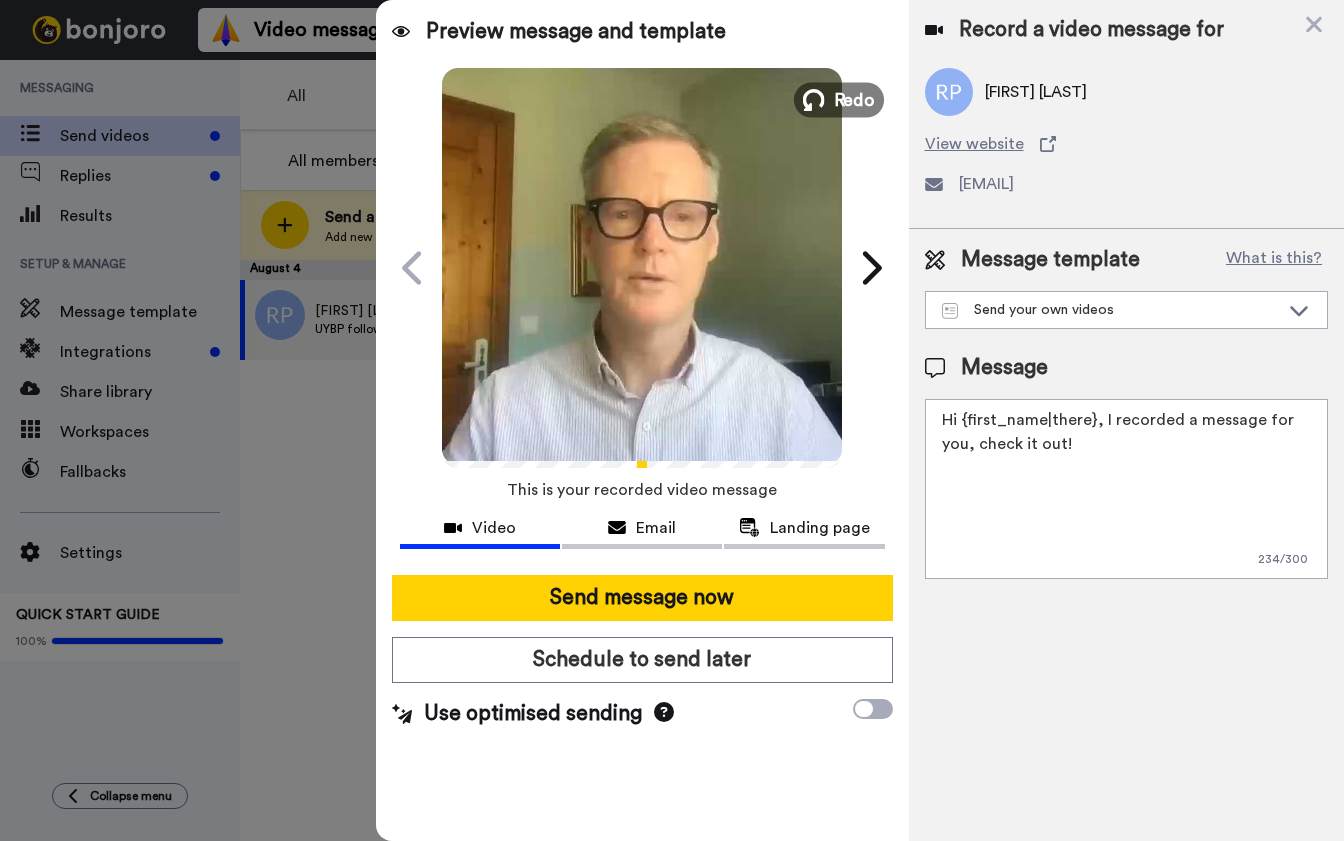 click at bounding box center (814, 100) 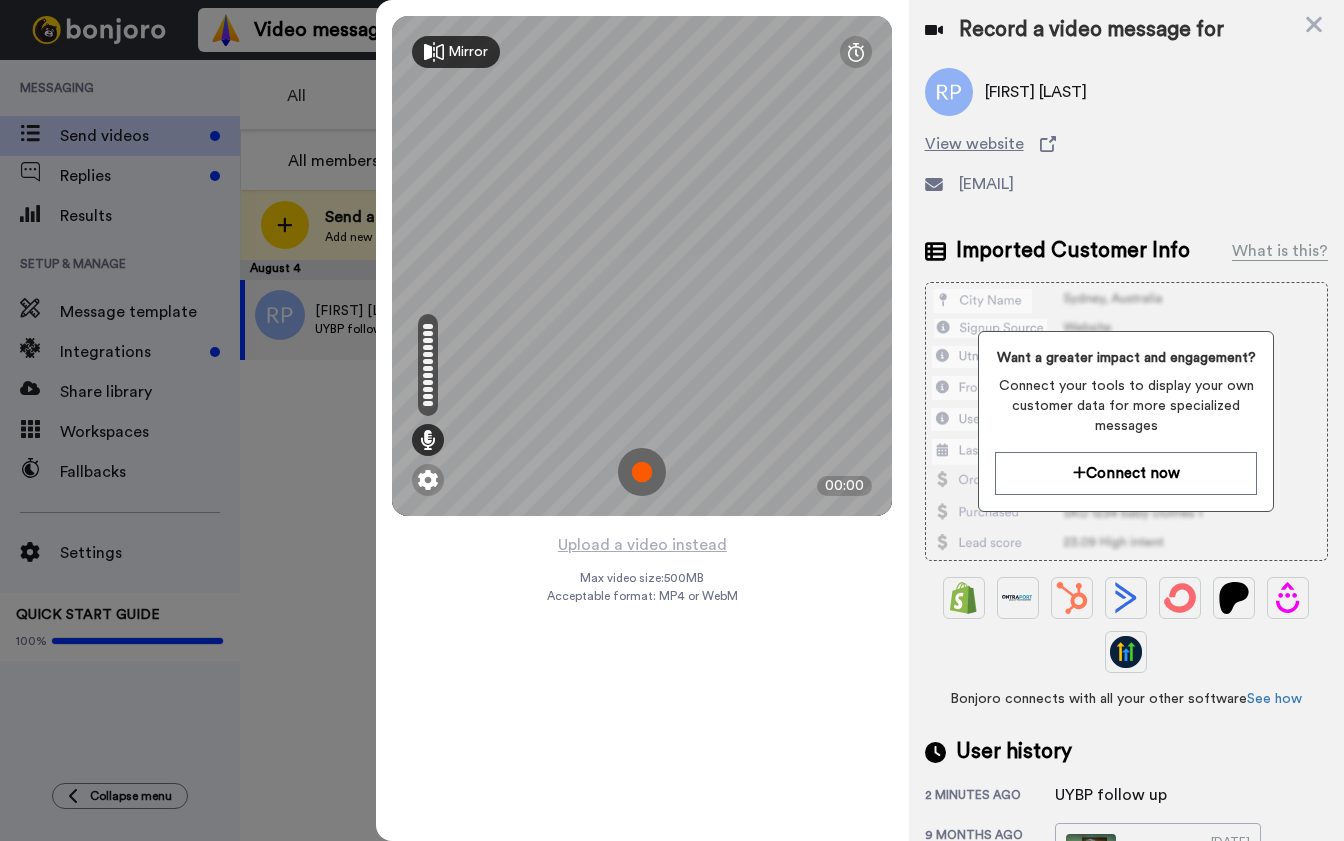 click at bounding box center (642, 472) 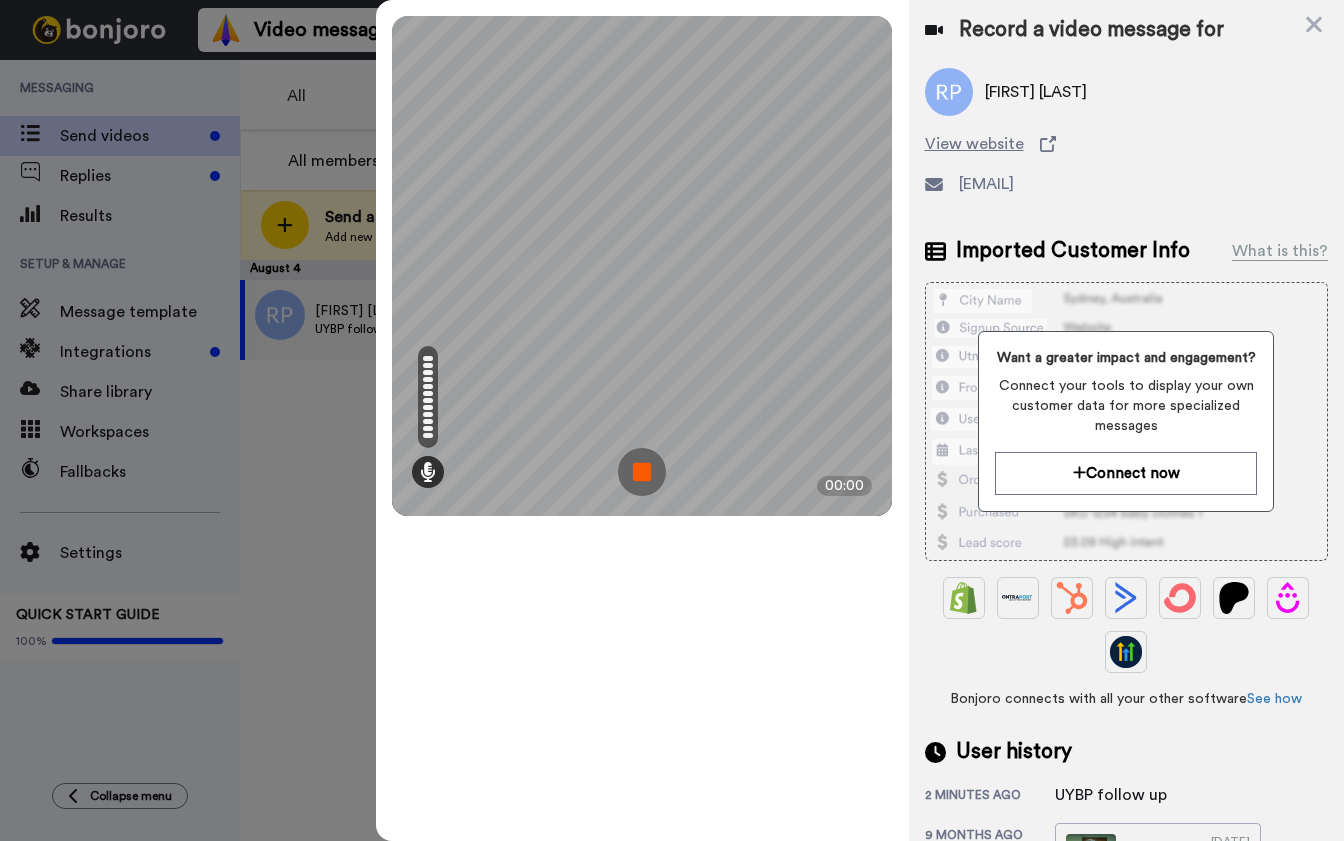 scroll, scrollTop: 0, scrollLeft: 0, axis: both 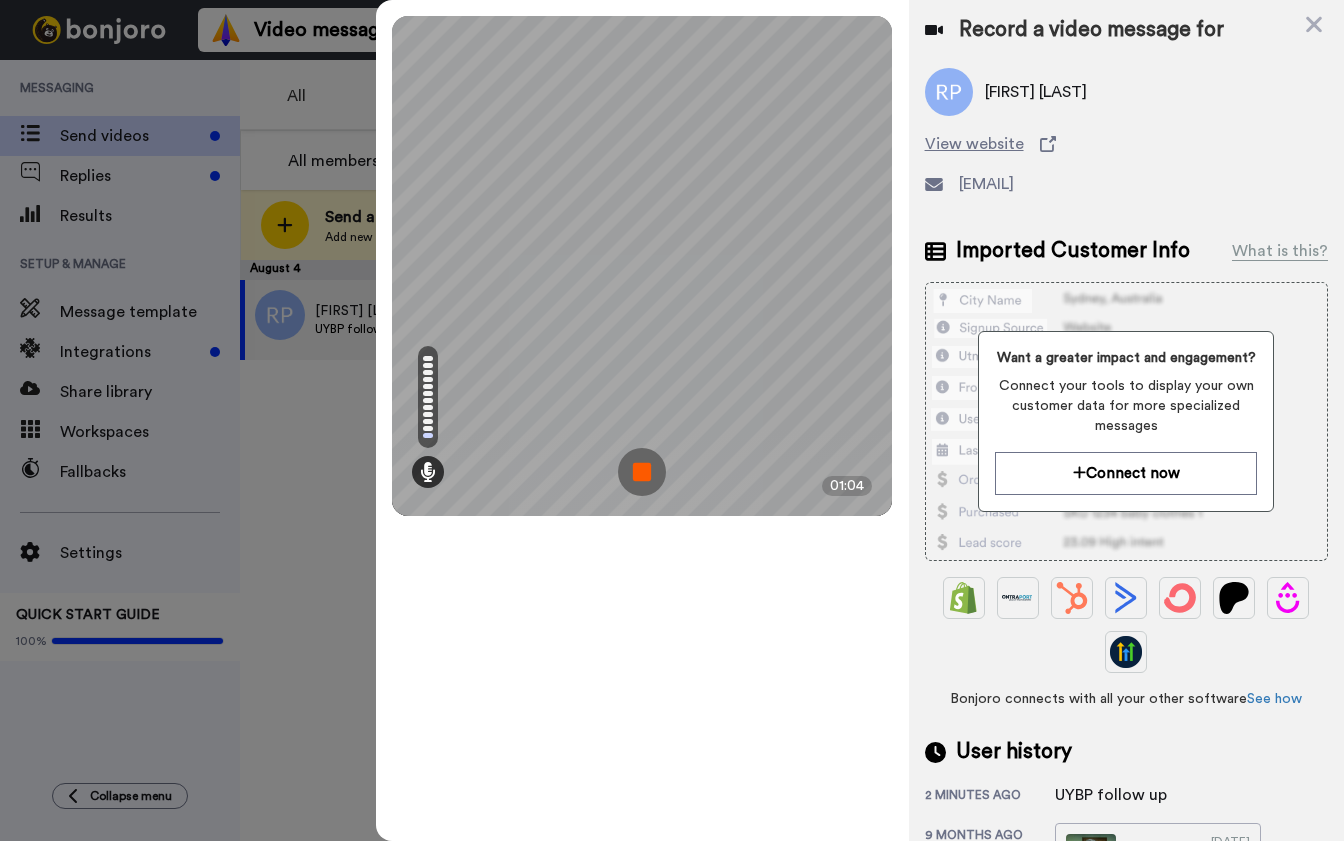click at bounding box center (642, 472) 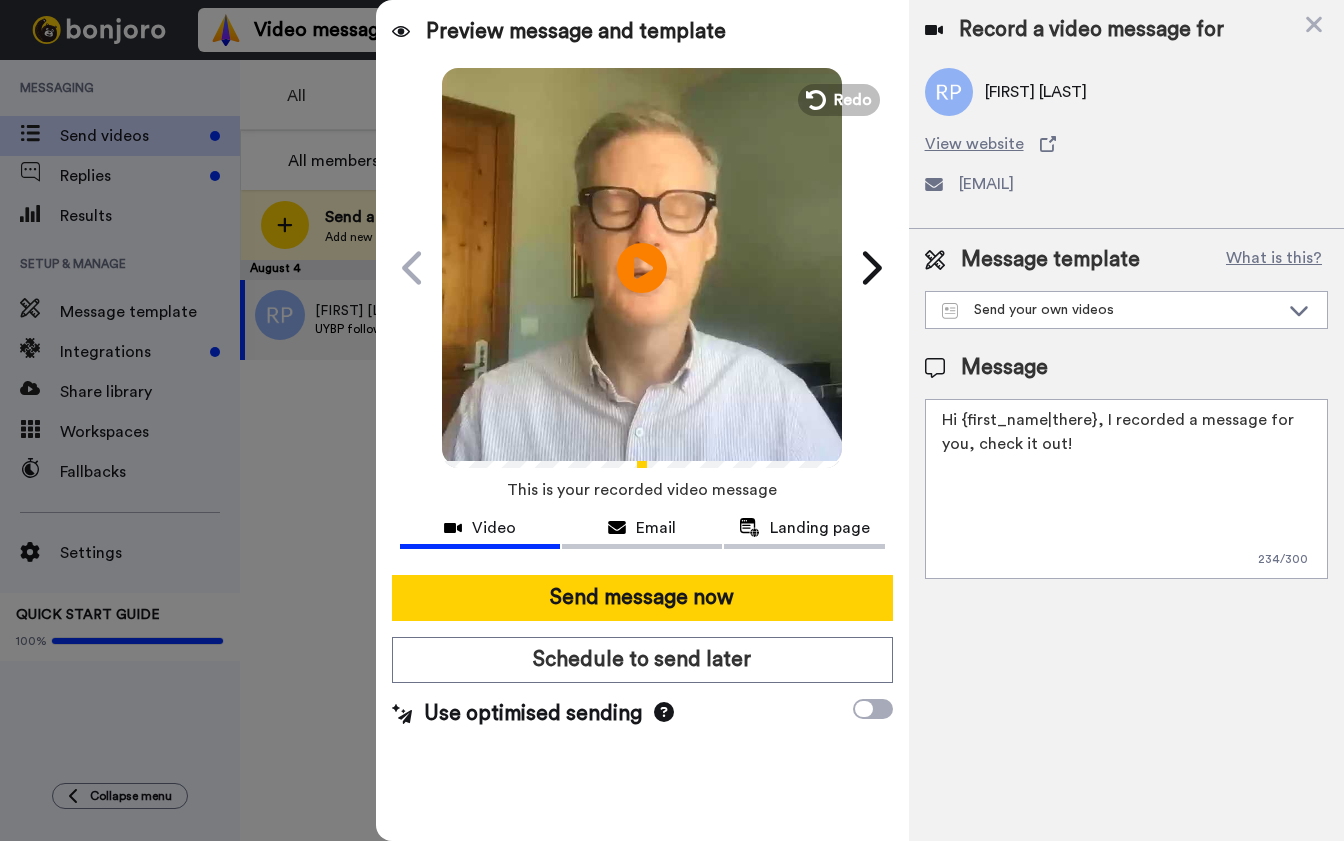 click on "Hi {first_name|there}, I recorded a message for you, check it out!" at bounding box center [1126, 489] 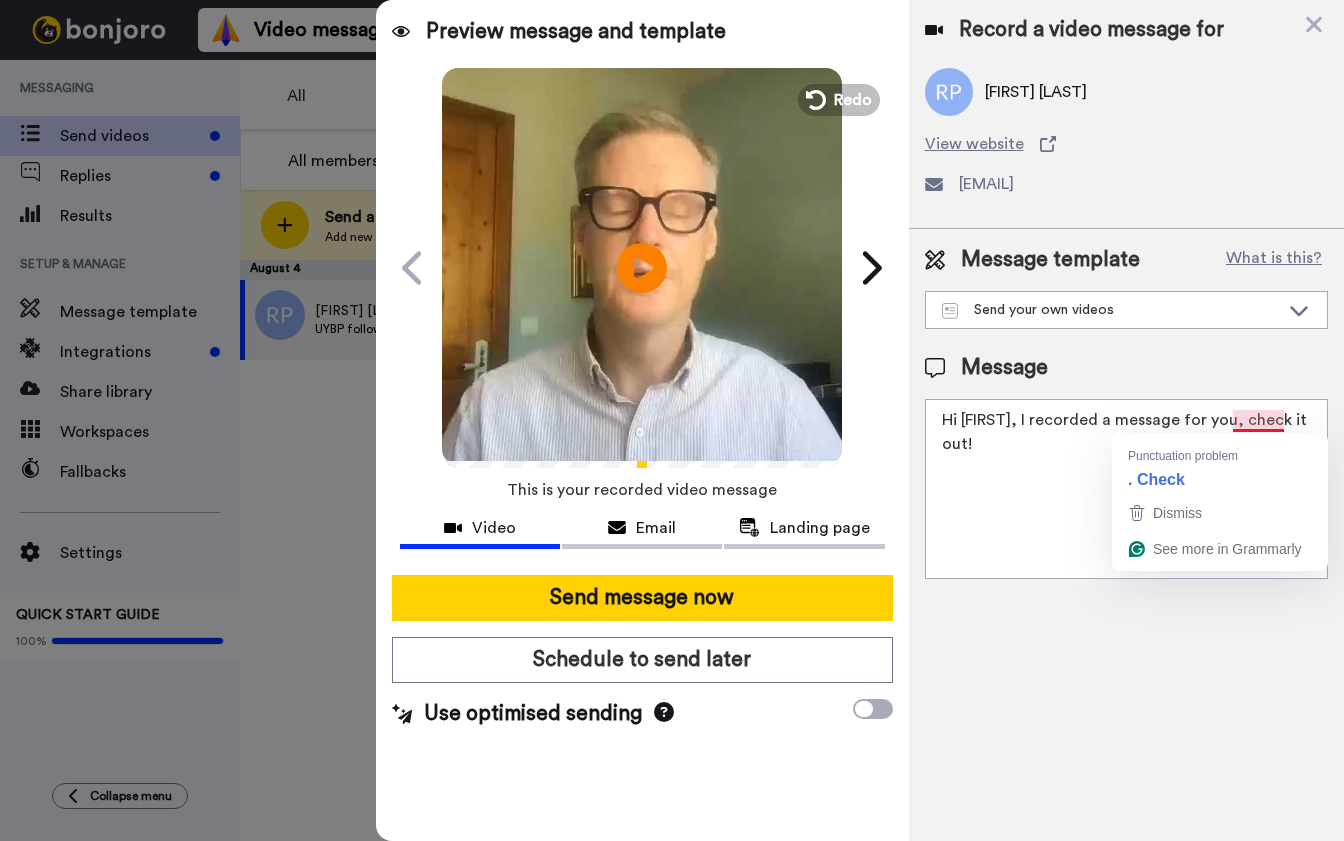 click on "Hi Richard, I recorded a message for you, check it out!" at bounding box center [1126, 489] 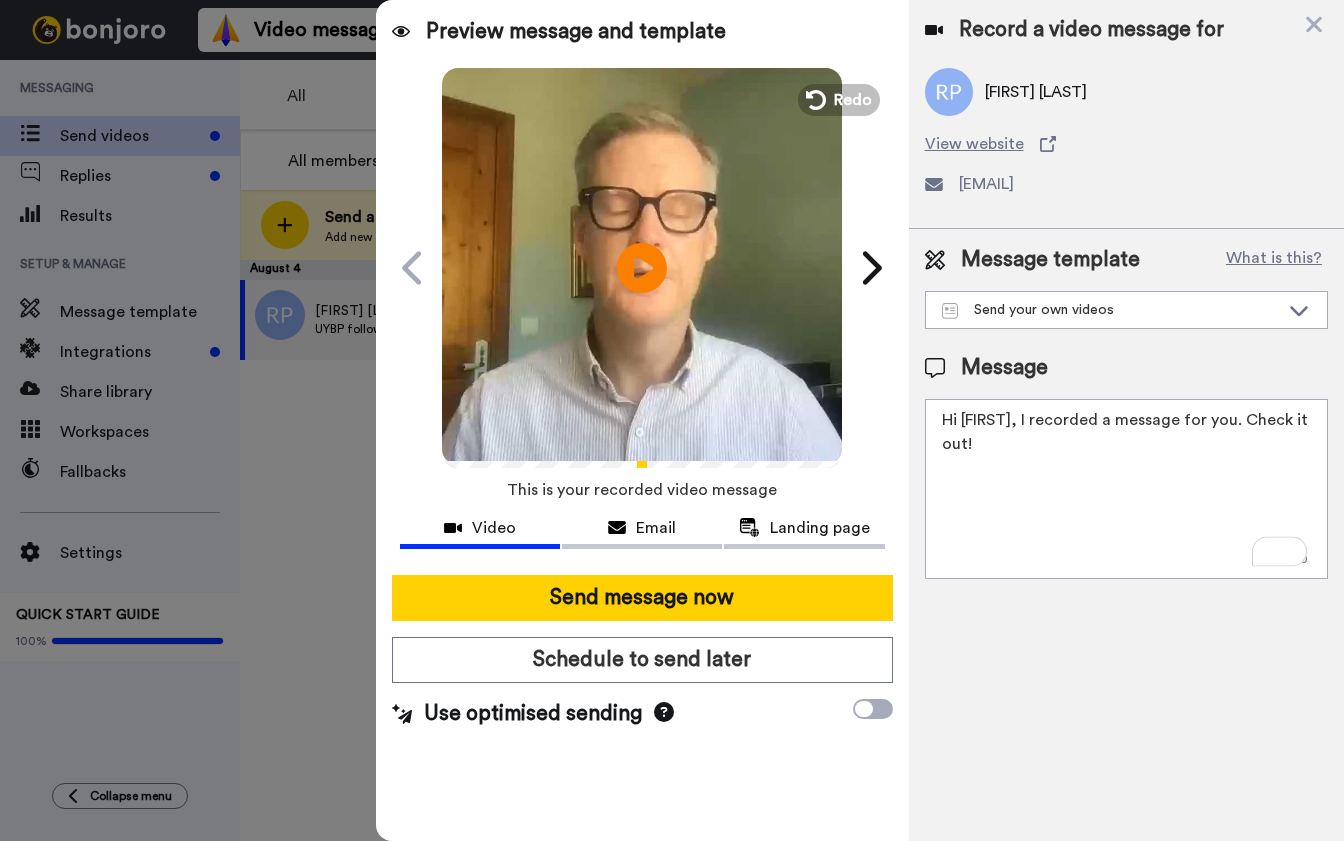 click on "Hi Richard, I recorded a message for you. Check it out!" at bounding box center (1126, 489) 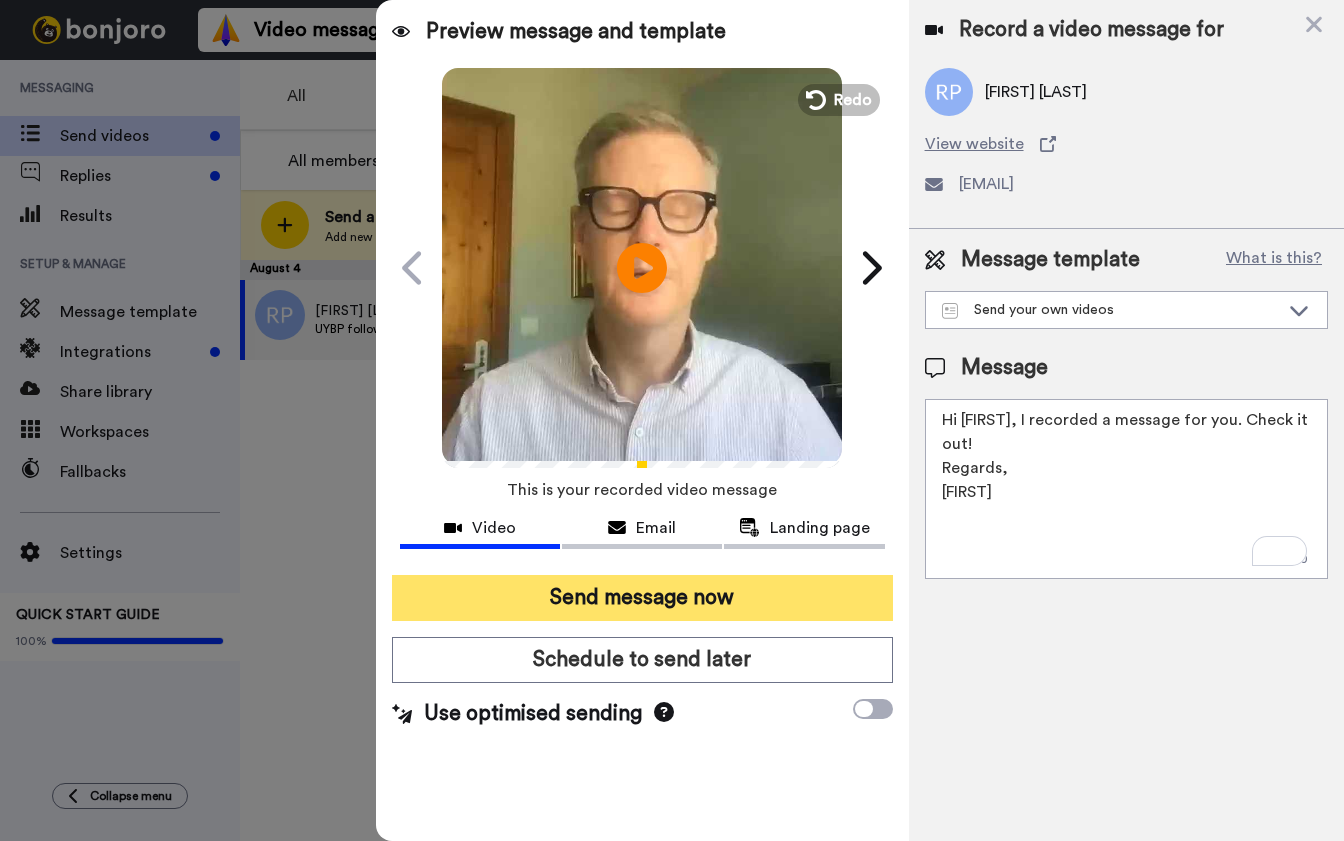 type on "Hi Richard, I recorded a message for you. Check it out!
Regards,
Brett" 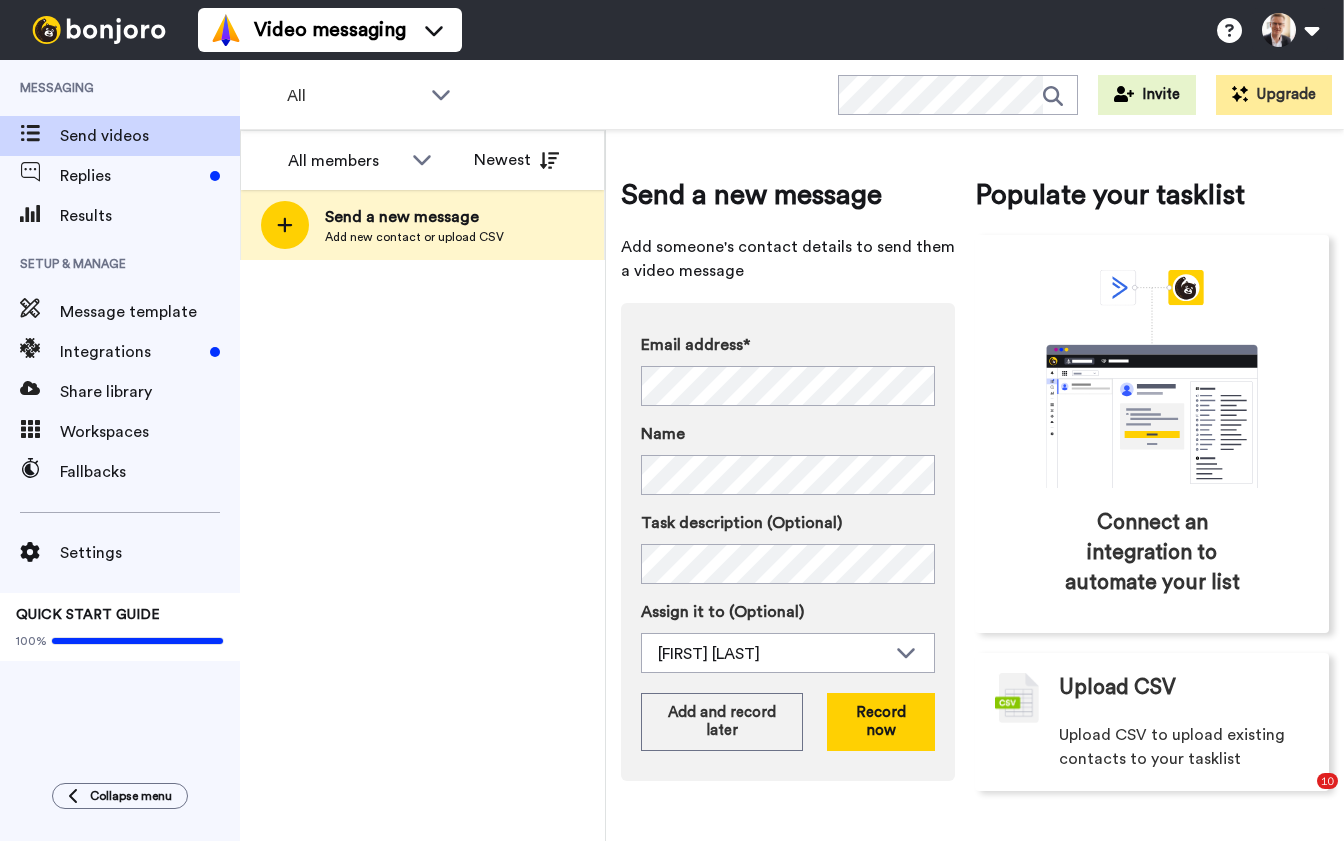 scroll, scrollTop: 0, scrollLeft: 0, axis: both 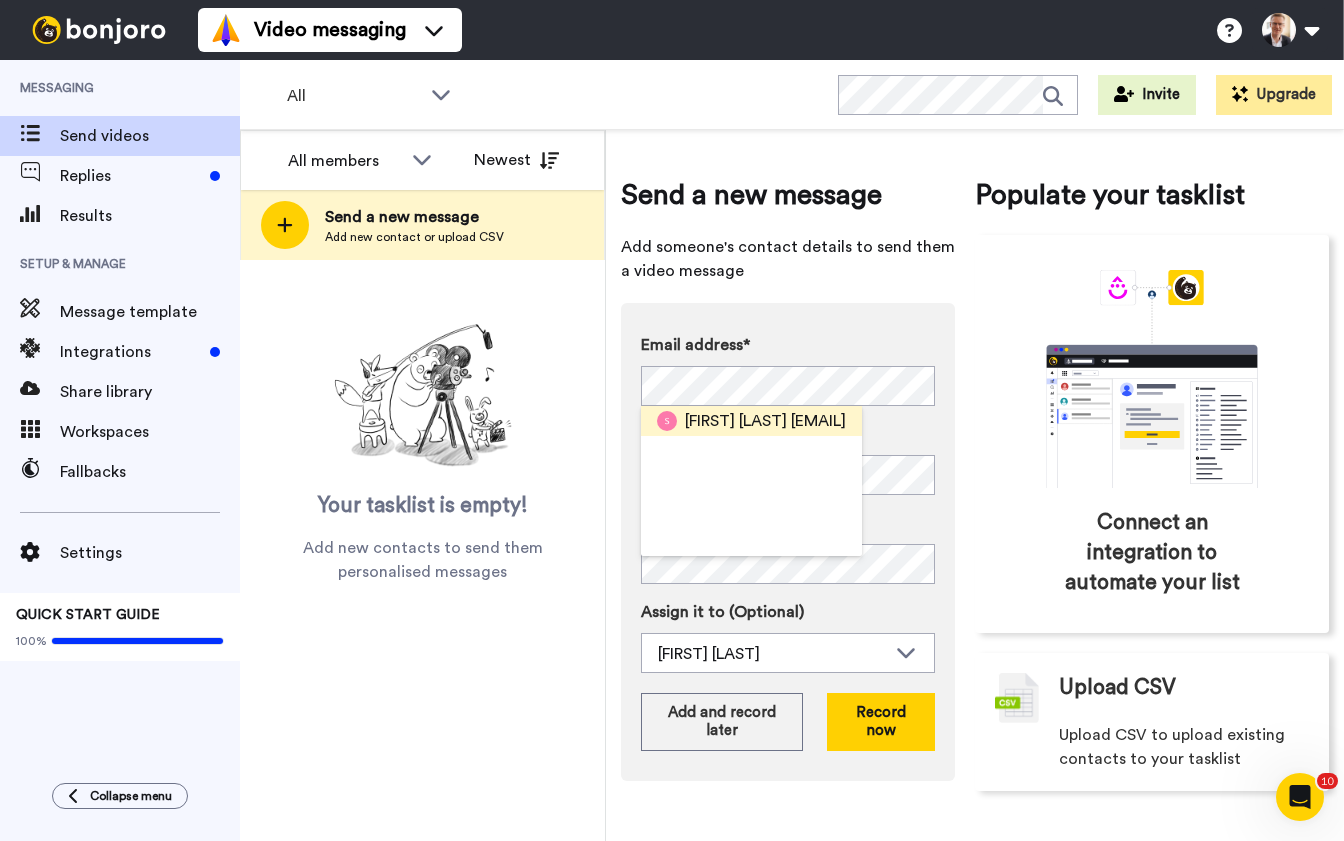 click on "[FIRST] [LAST]" at bounding box center (736, 421) 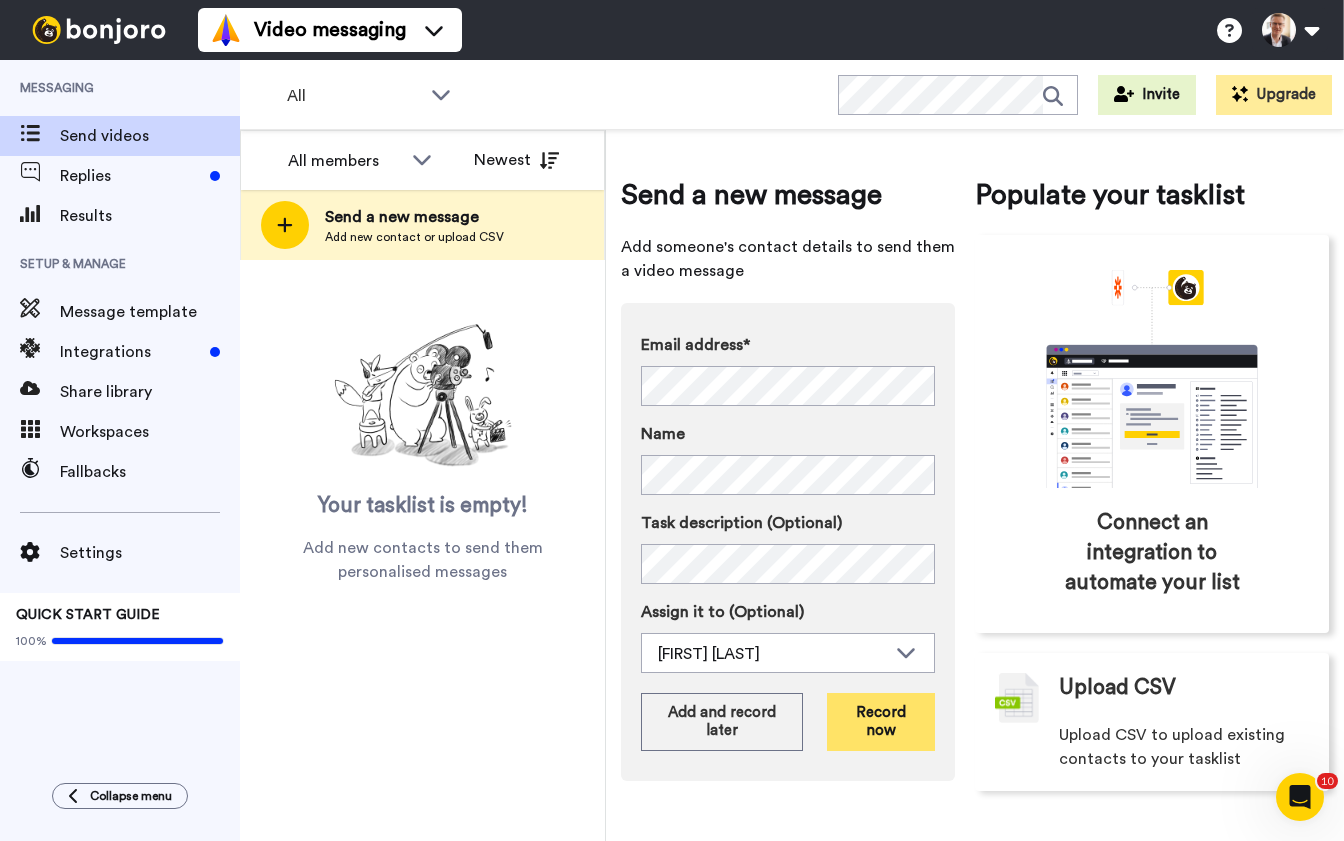click on "Record now" at bounding box center (881, 722) 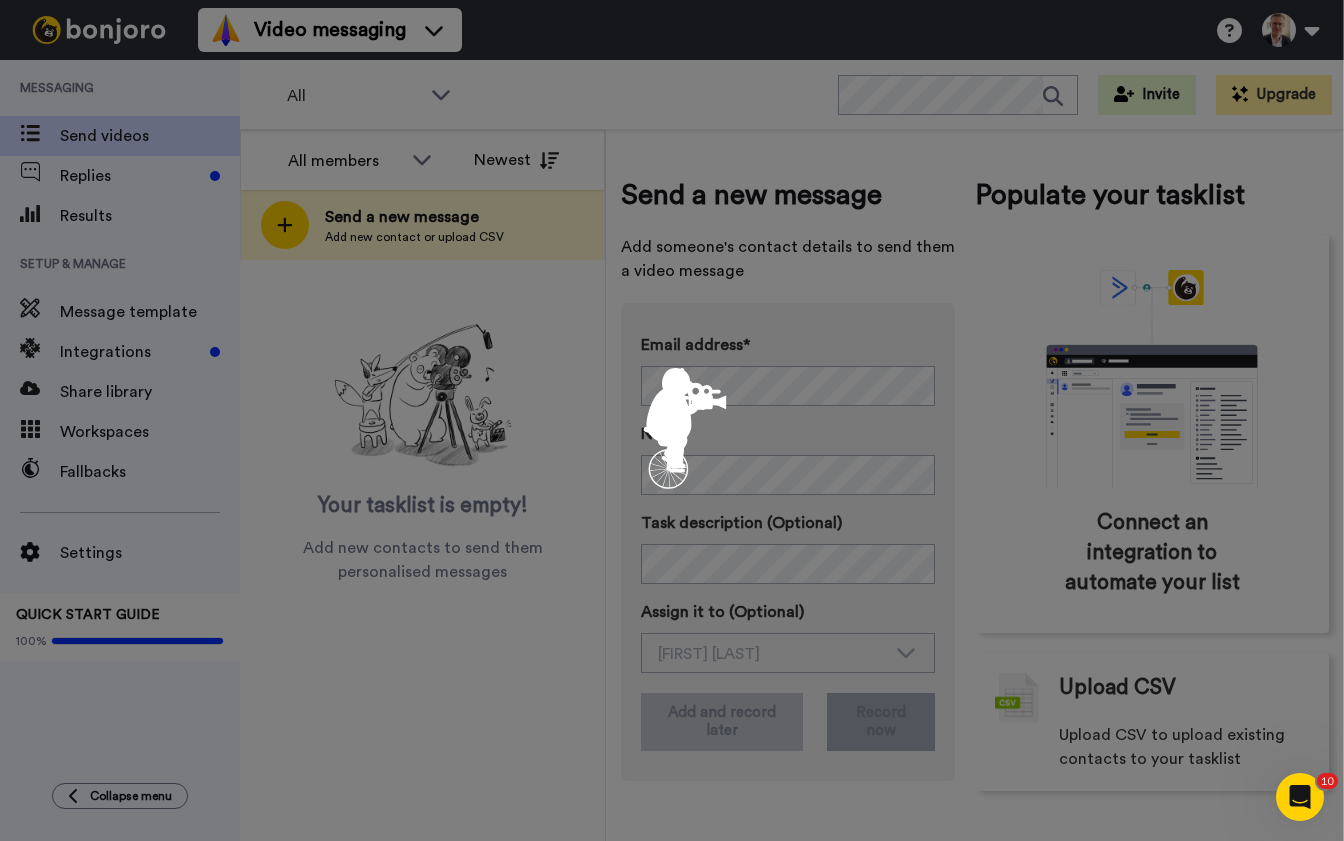 scroll, scrollTop: 0, scrollLeft: 0, axis: both 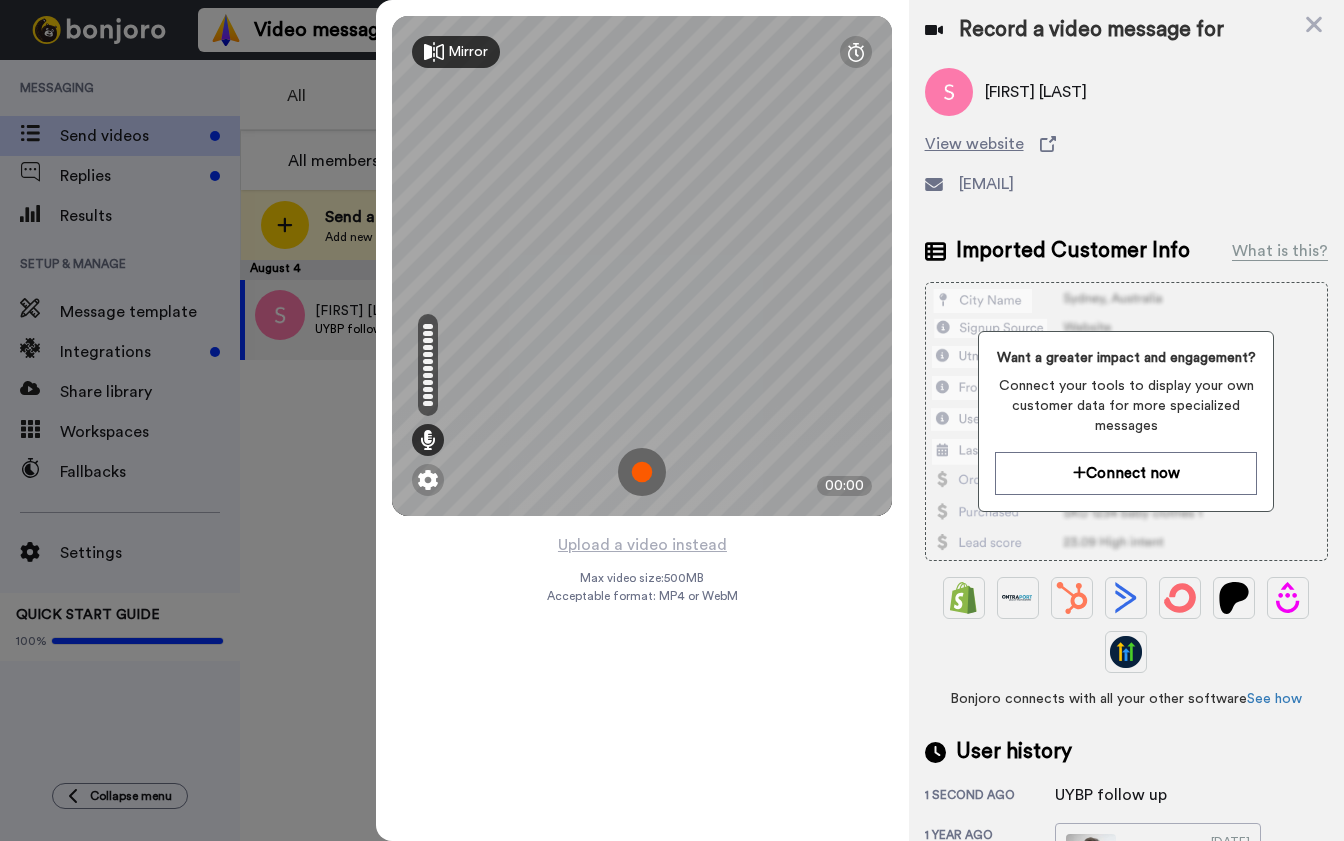 click at bounding box center (642, 472) 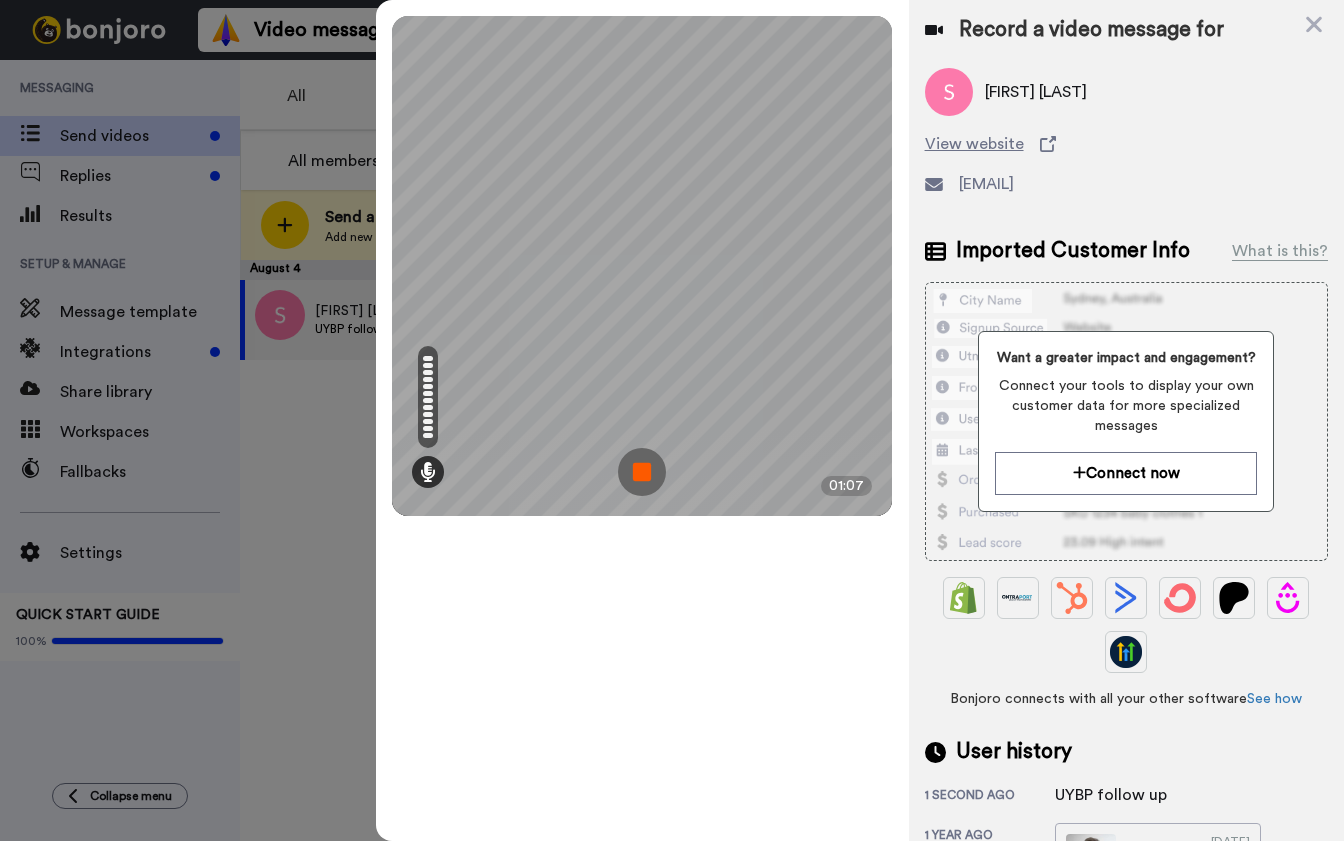 click at bounding box center [642, 472] 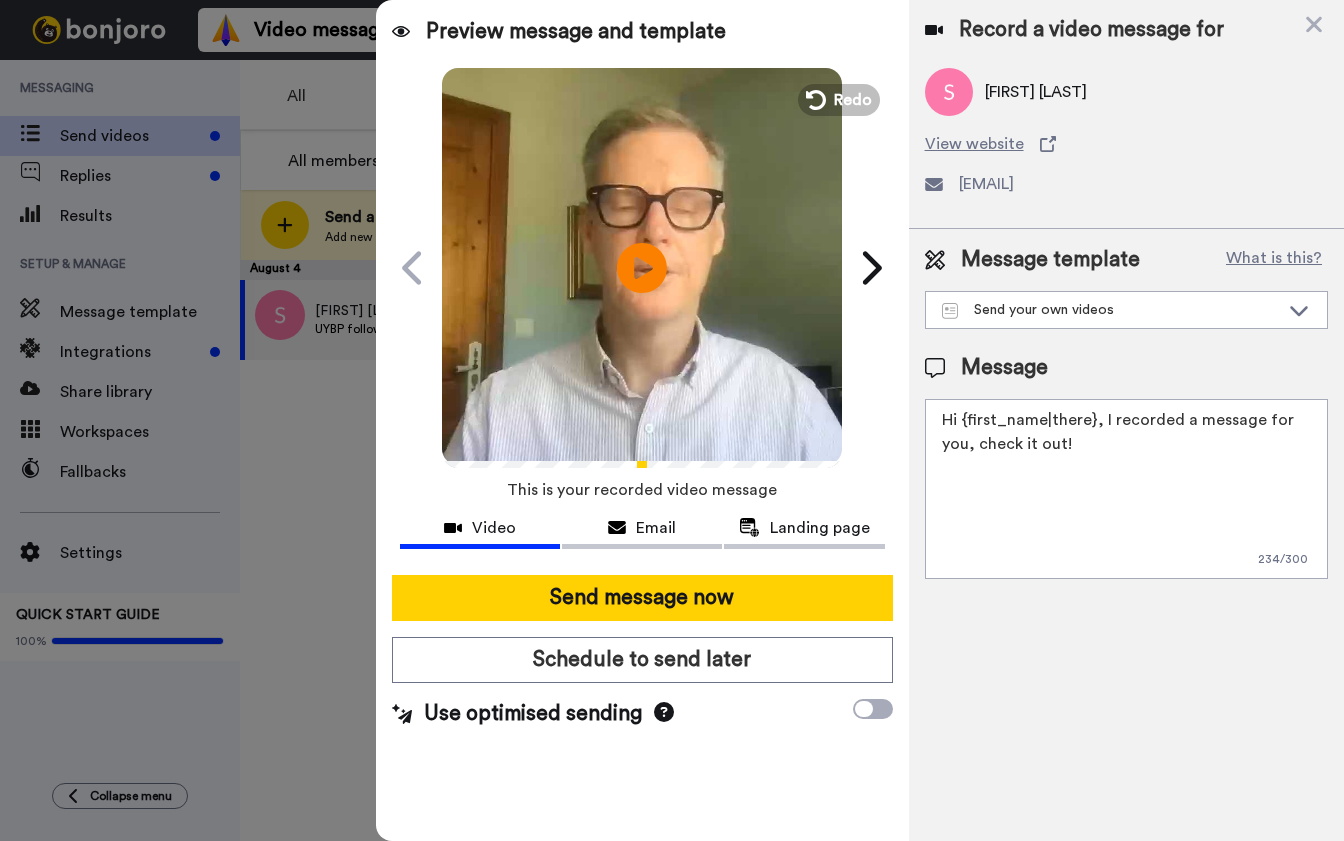 click on "Hi {first_name|there}, I recorded a message for you, check it out!" at bounding box center [1126, 489] 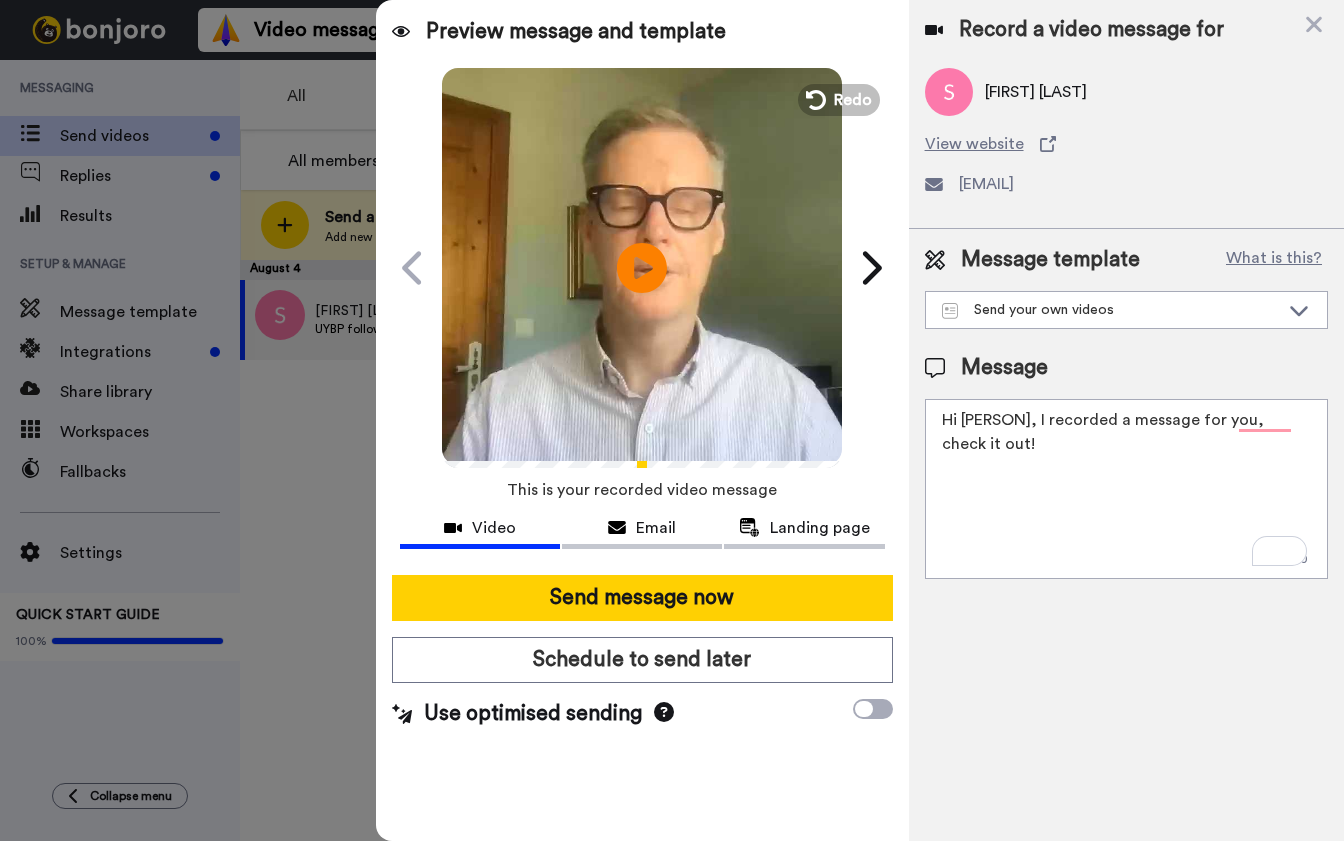 click on "Hi Silvestro, I recorded a message for you, check it out!" at bounding box center [1126, 489] 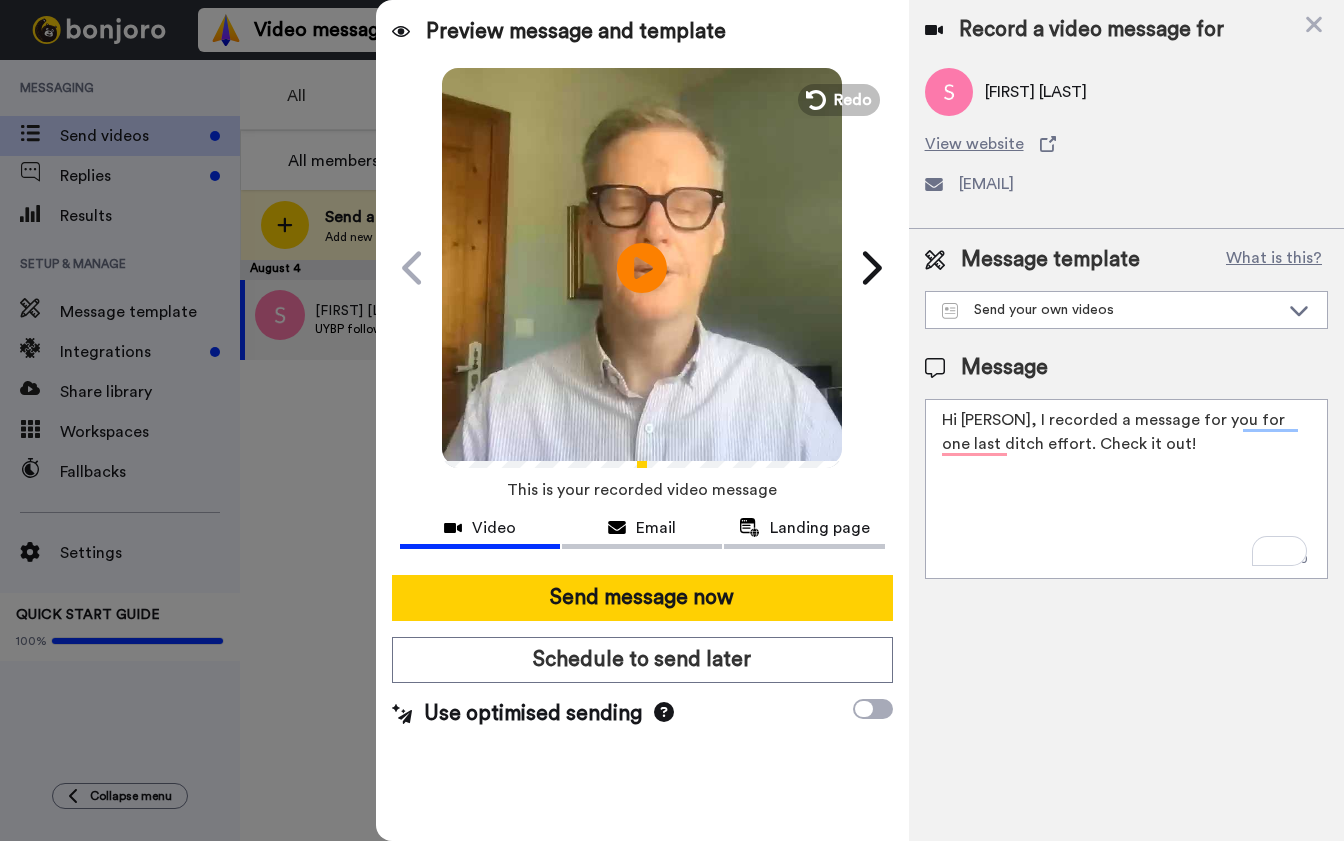 click on "Hi Silvestro, I recorded a message for you for one last ditch effort. Check it out!" at bounding box center [1126, 489] 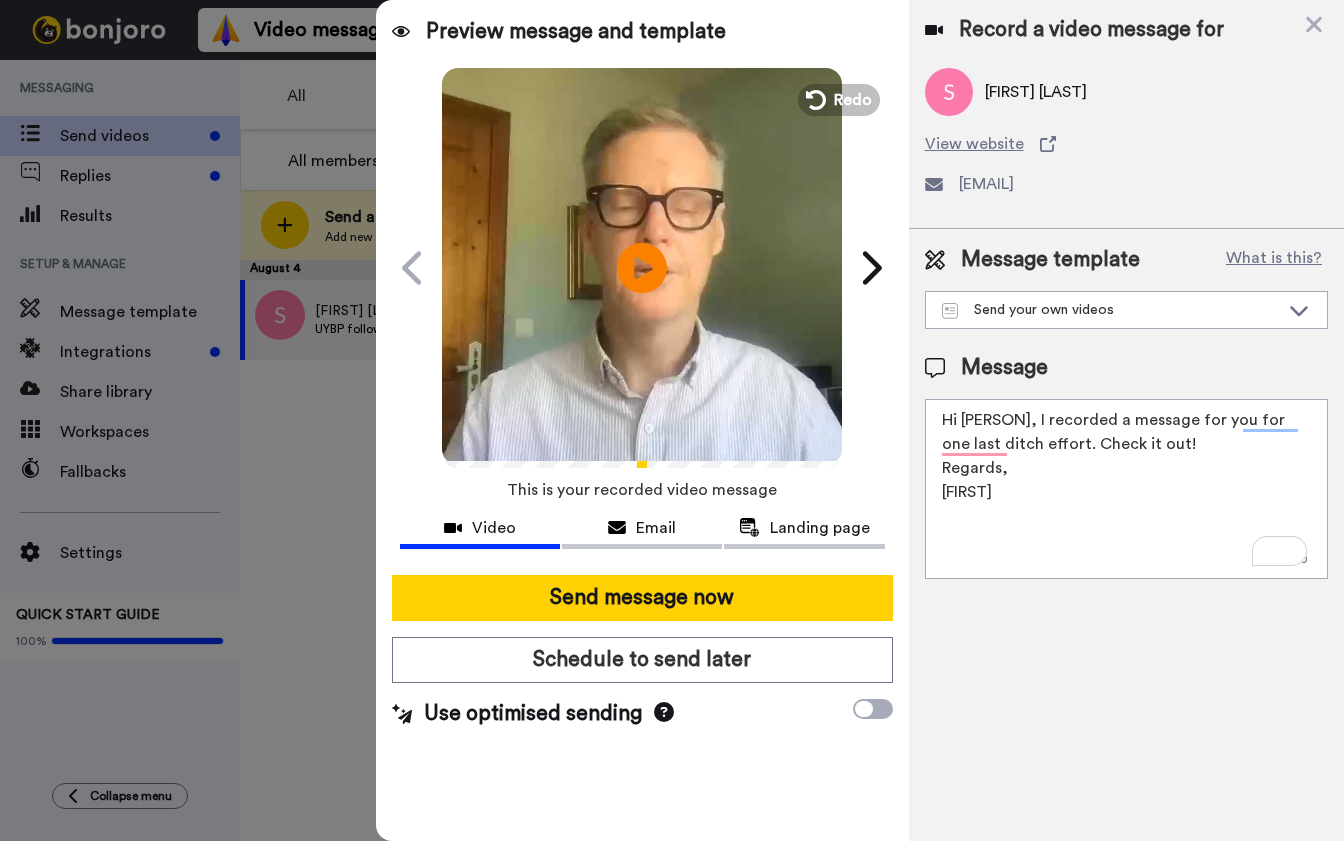click on "Hi Silvestro, I recorded a message for you for one last ditch effort. Check it out!
Regards,
Brett" at bounding box center (1126, 489) 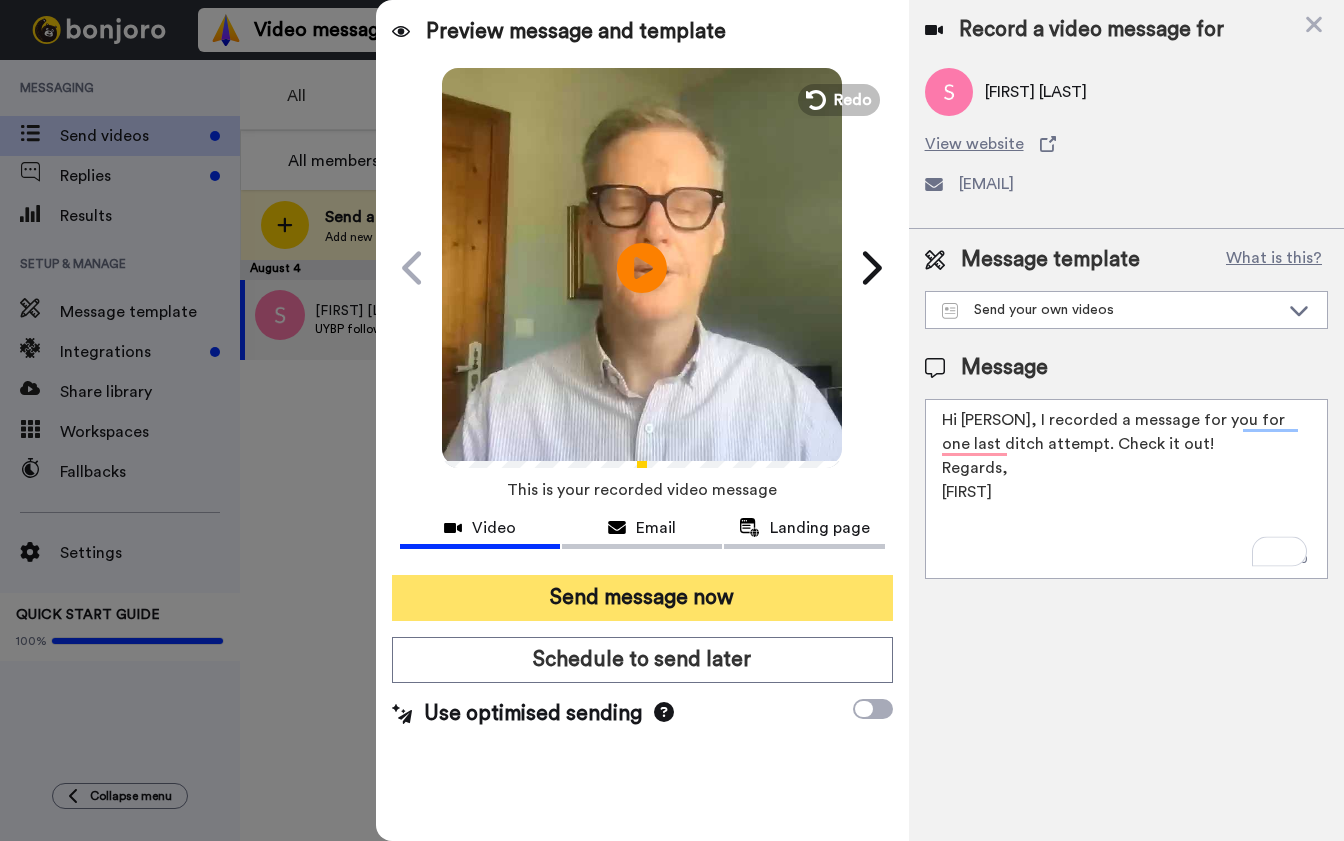 type on "Hi Silvestro, I recorded a message for you for one last ditch attempt. Check it out!
Regards,
Brett" 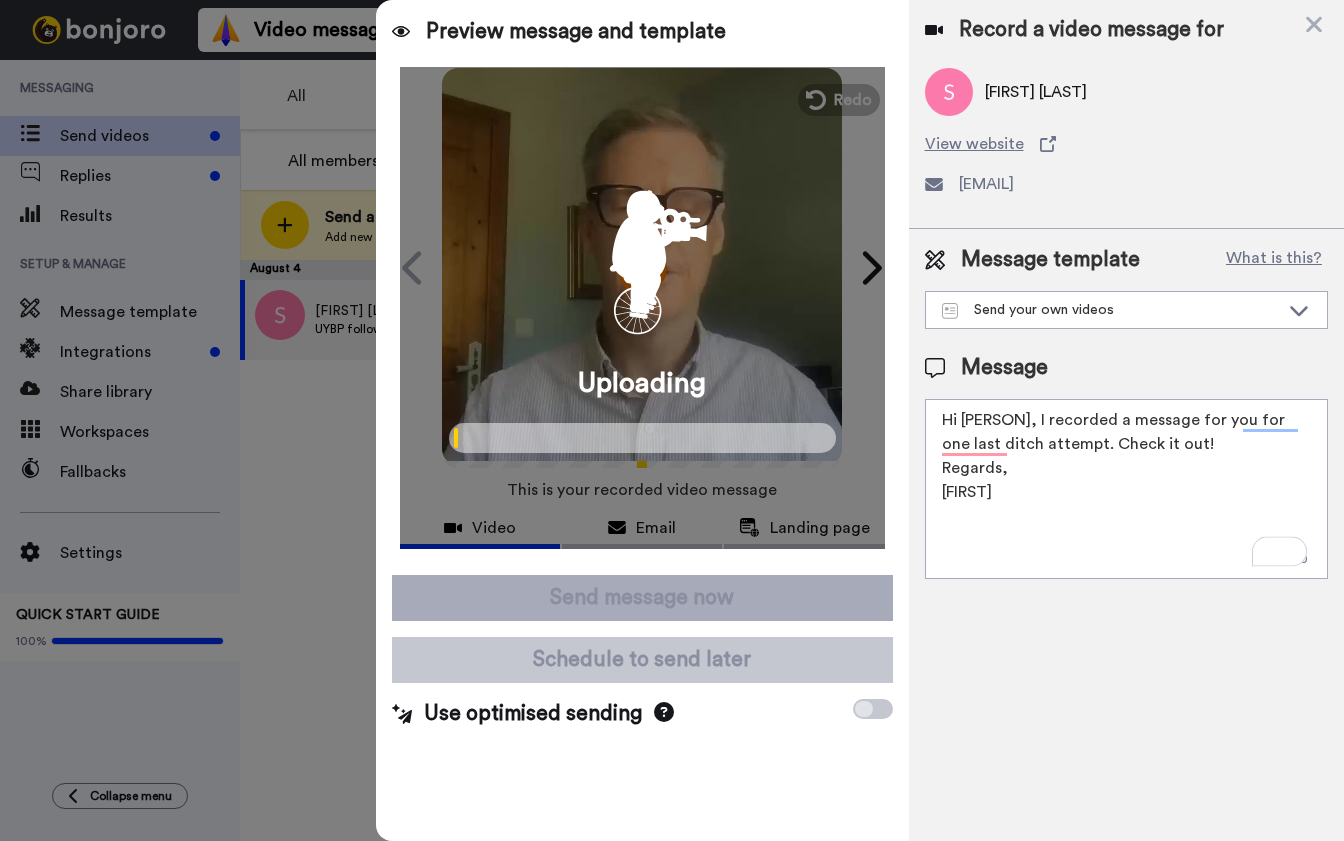 scroll, scrollTop: 0, scrollLeft: 0, axis: both 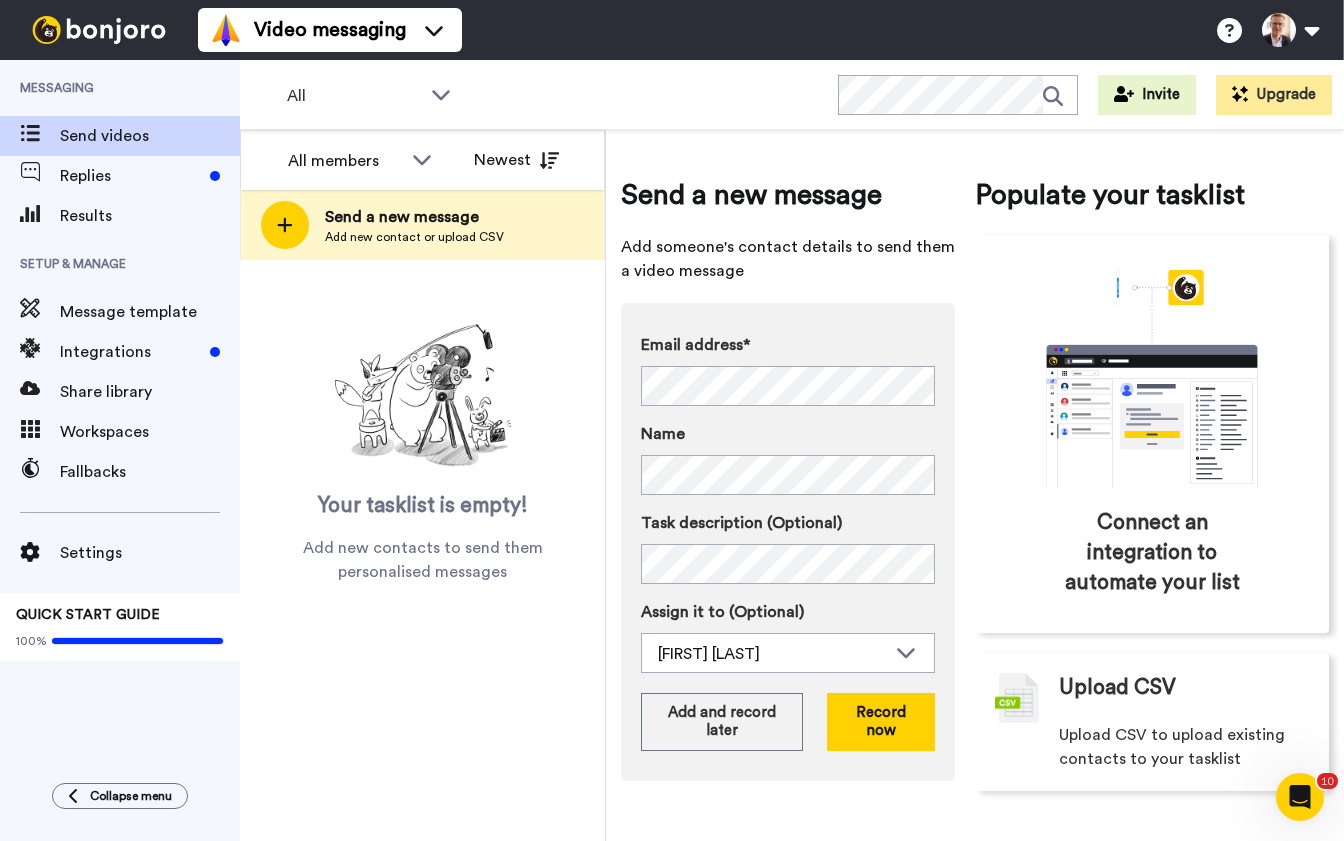 click on "Email address* No search result for ‘ chirag@akwealth.co.uk ’ Name Task description (Optional) Assign it to (Optional) Brett Davidson Brett Davidson" at bounding box center [788, 503] 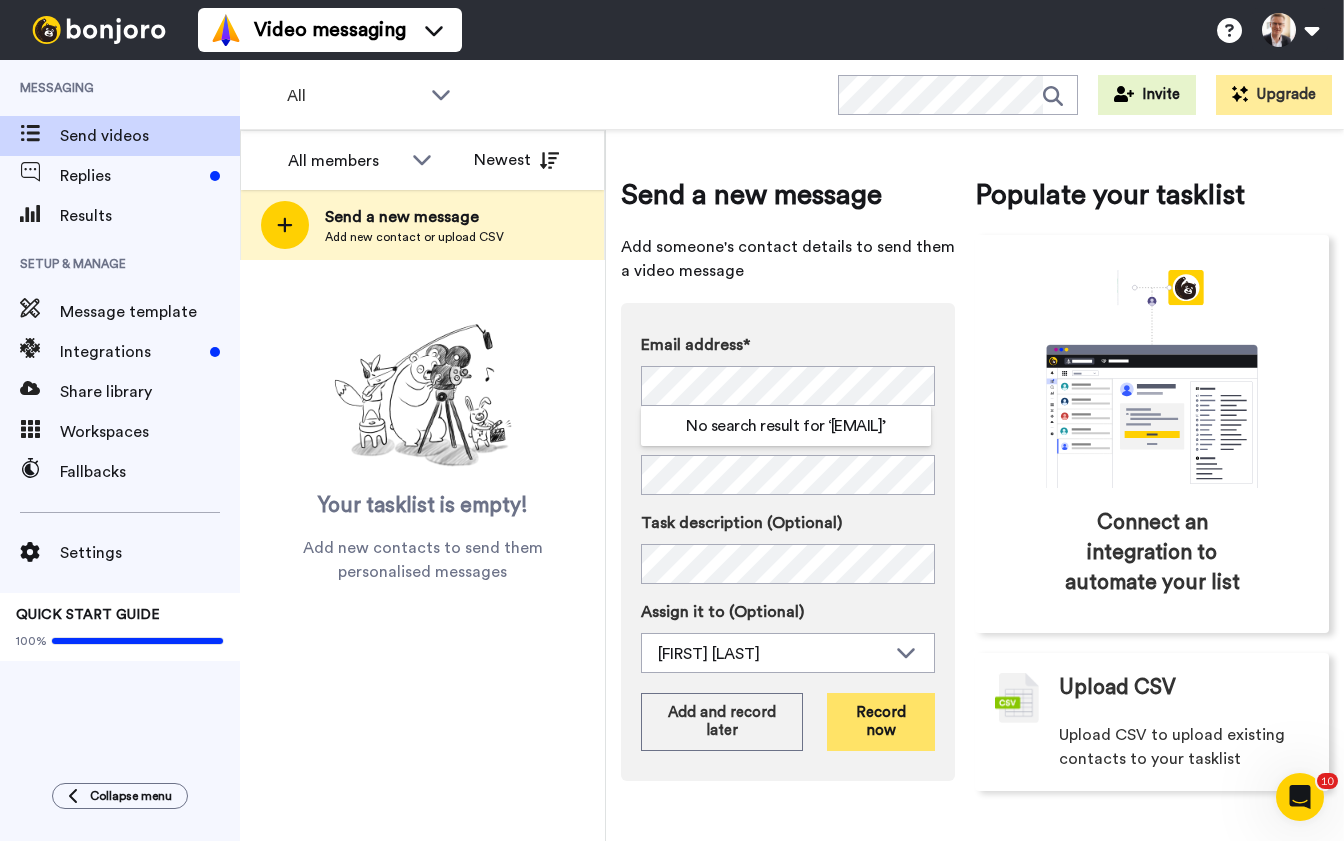 click on "Record now" at bounding box center (881, 722) 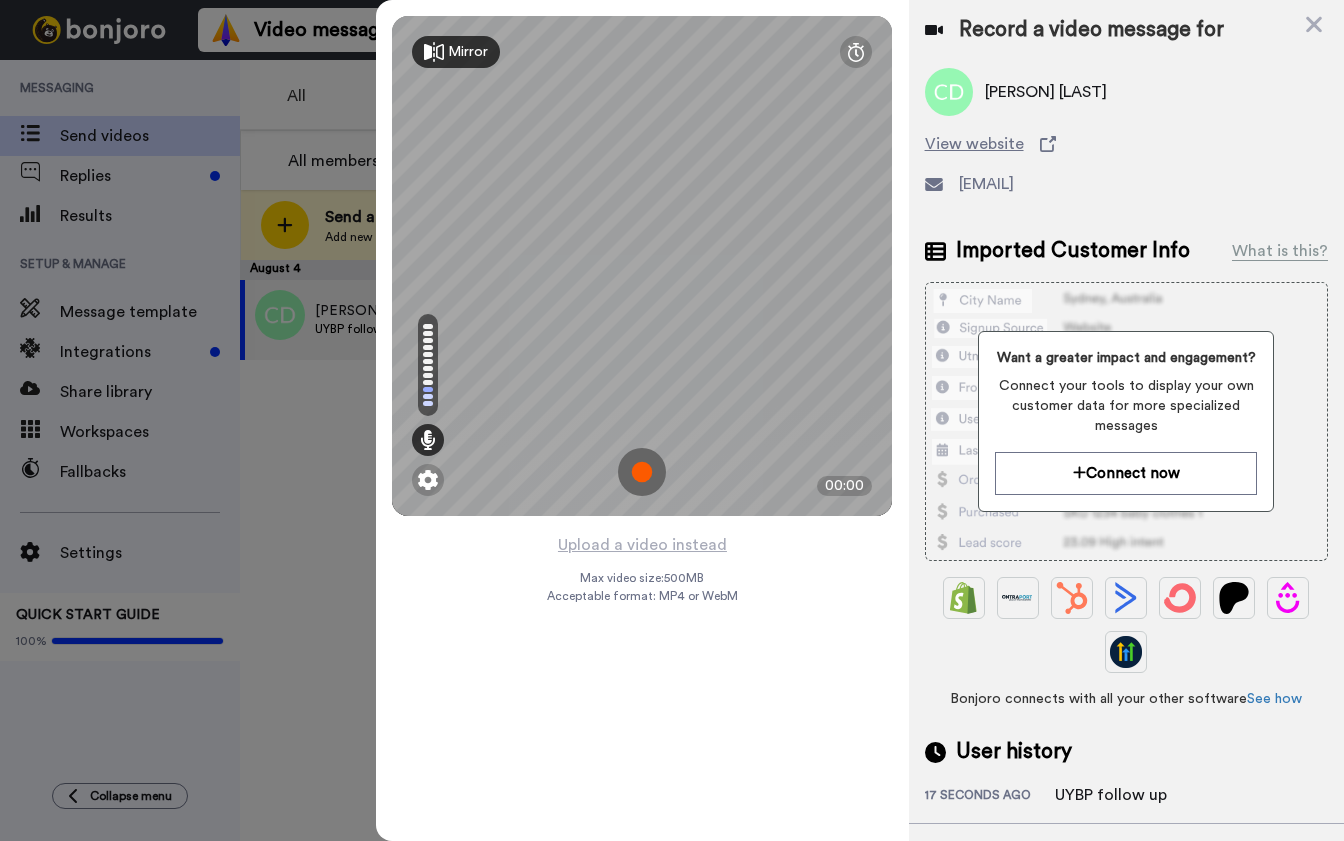 click at bounding box center [642, 472] 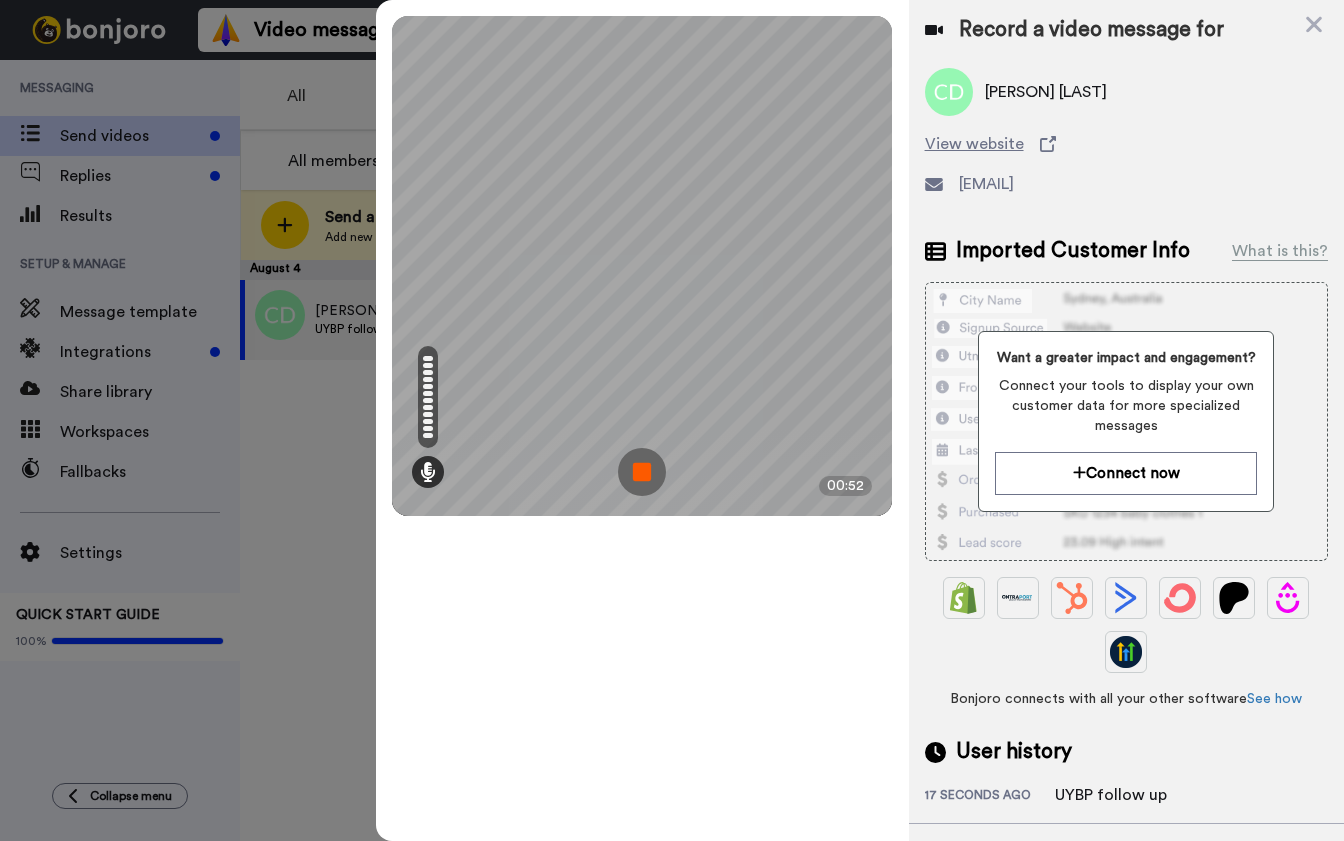 click at bounding box center (642, 472) 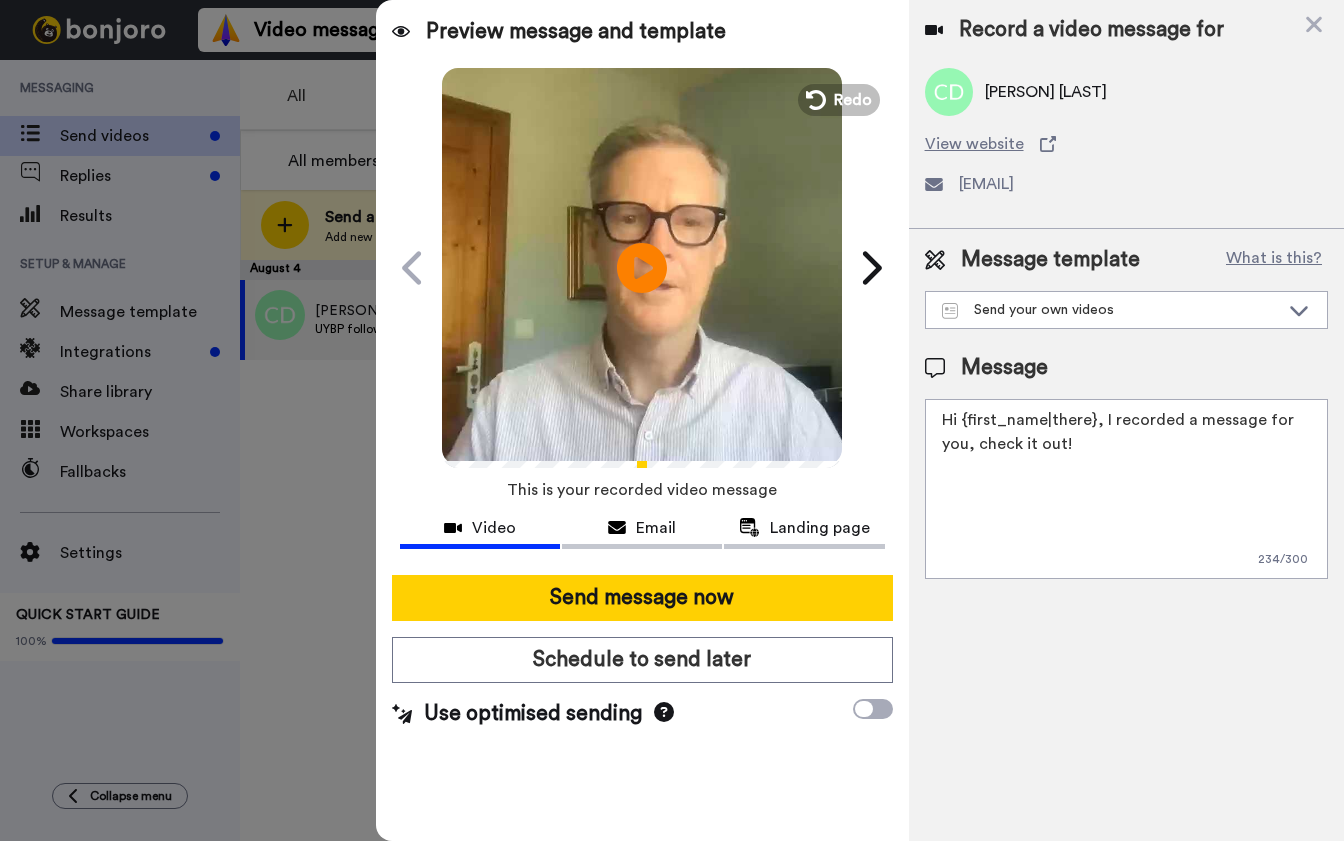 click on "Hi {first_name|there}, I recorded a message for you, check it out!" at bounding box center [1126, 489] 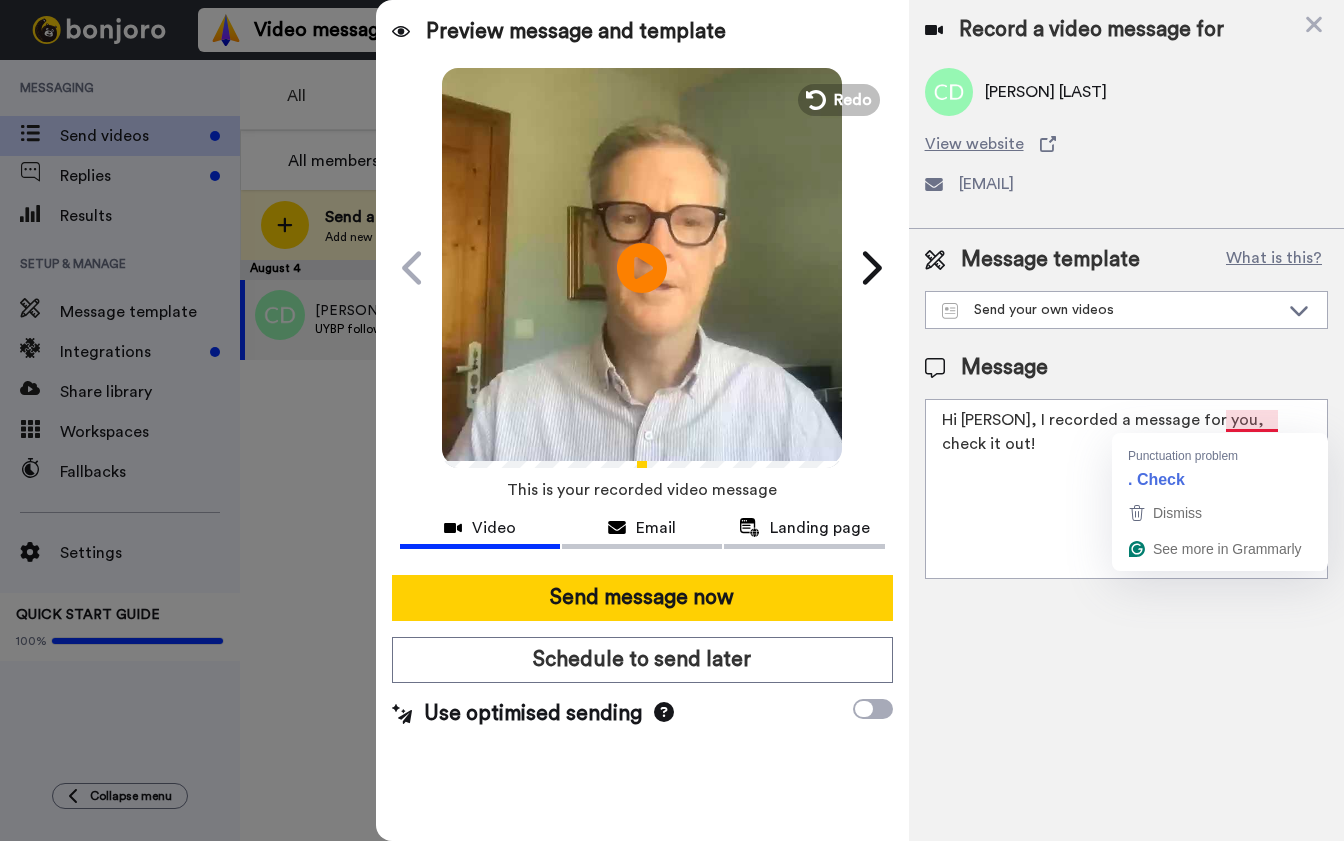 click on "Hi Chirag, I recorded a message for you, check it out!" at bounding box center [1126, 489] 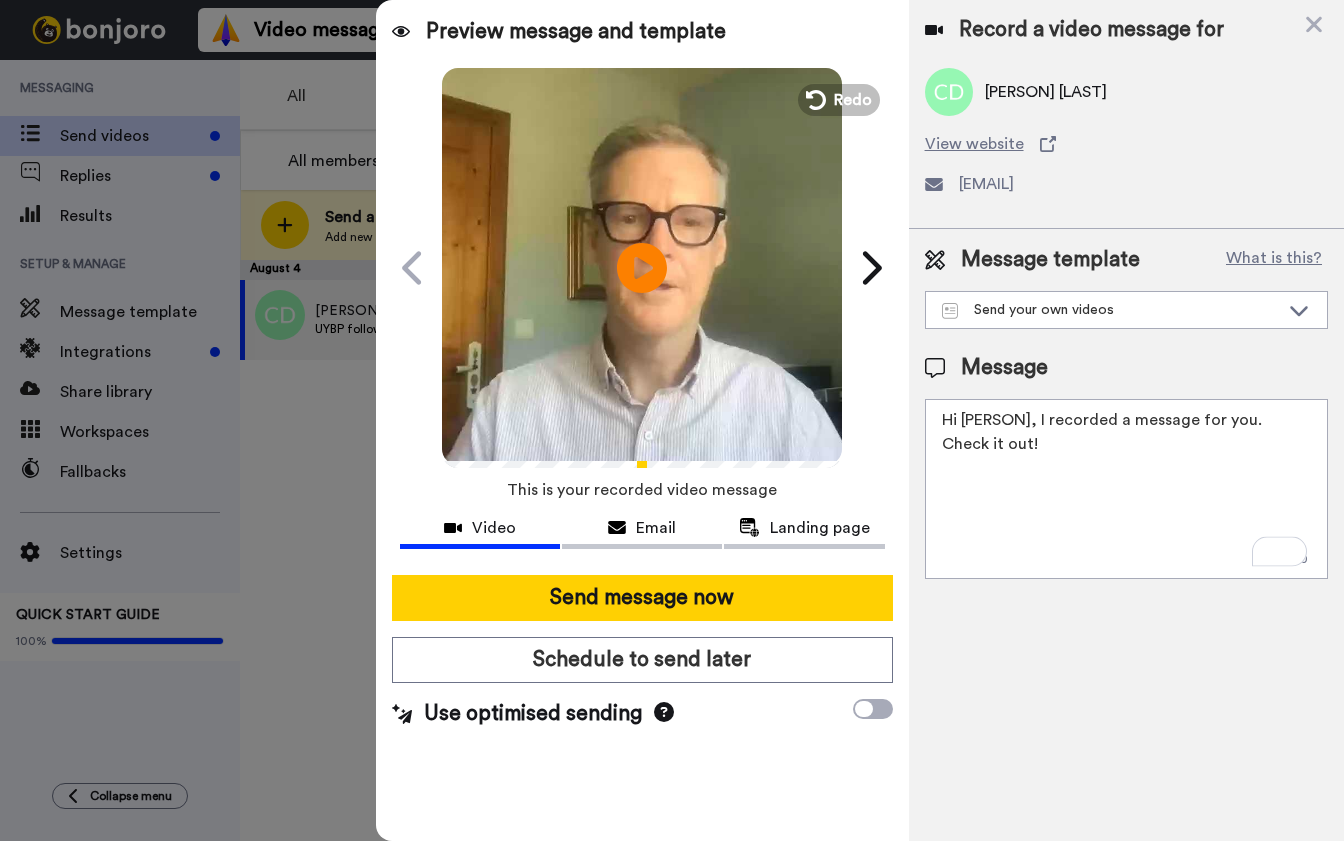 click on "Hi Chirag, I recorded a message for you. Check it out!" at bounding box center [1126, 489] 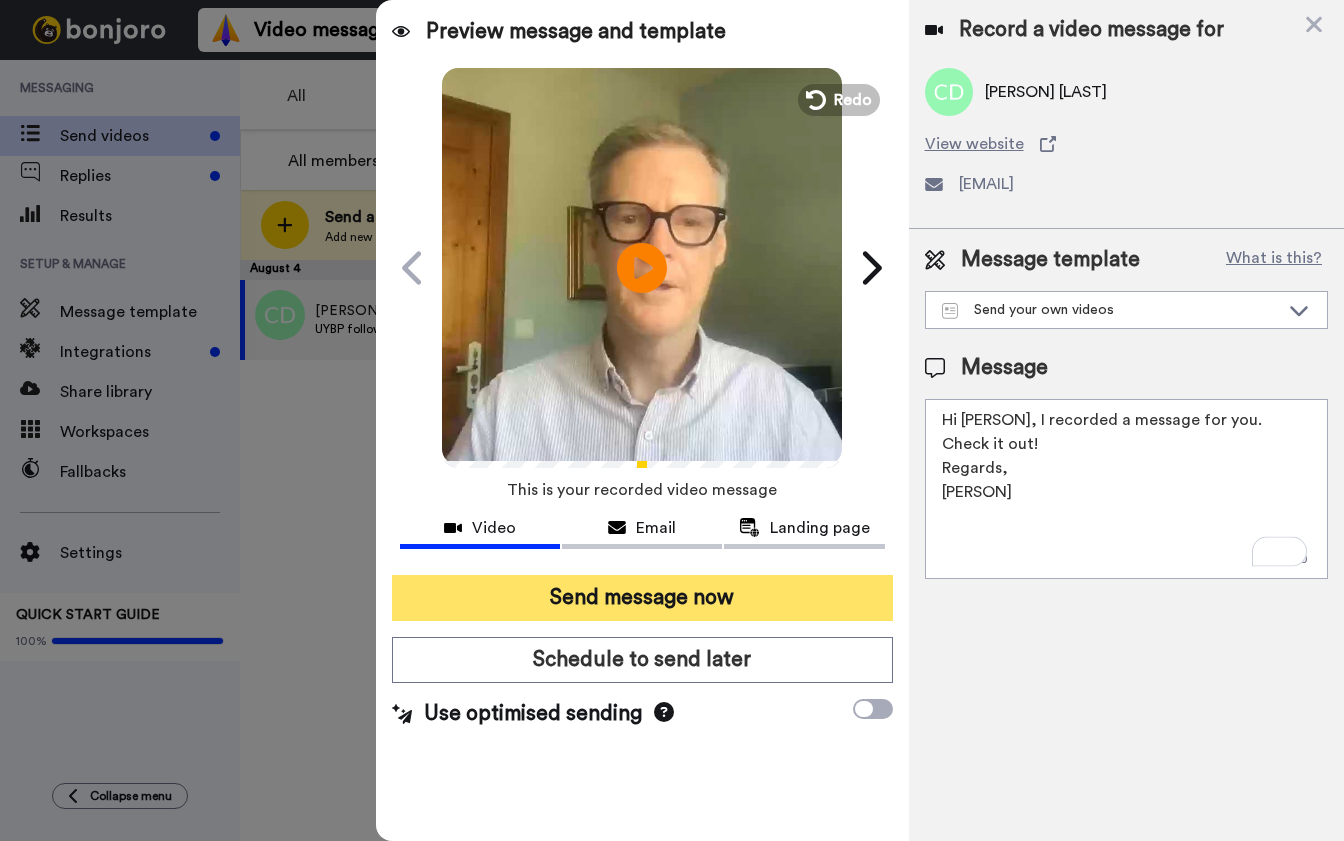 type on "Hi Chirag, I recorded a message for you. Check it out!
Regards,
Brett" 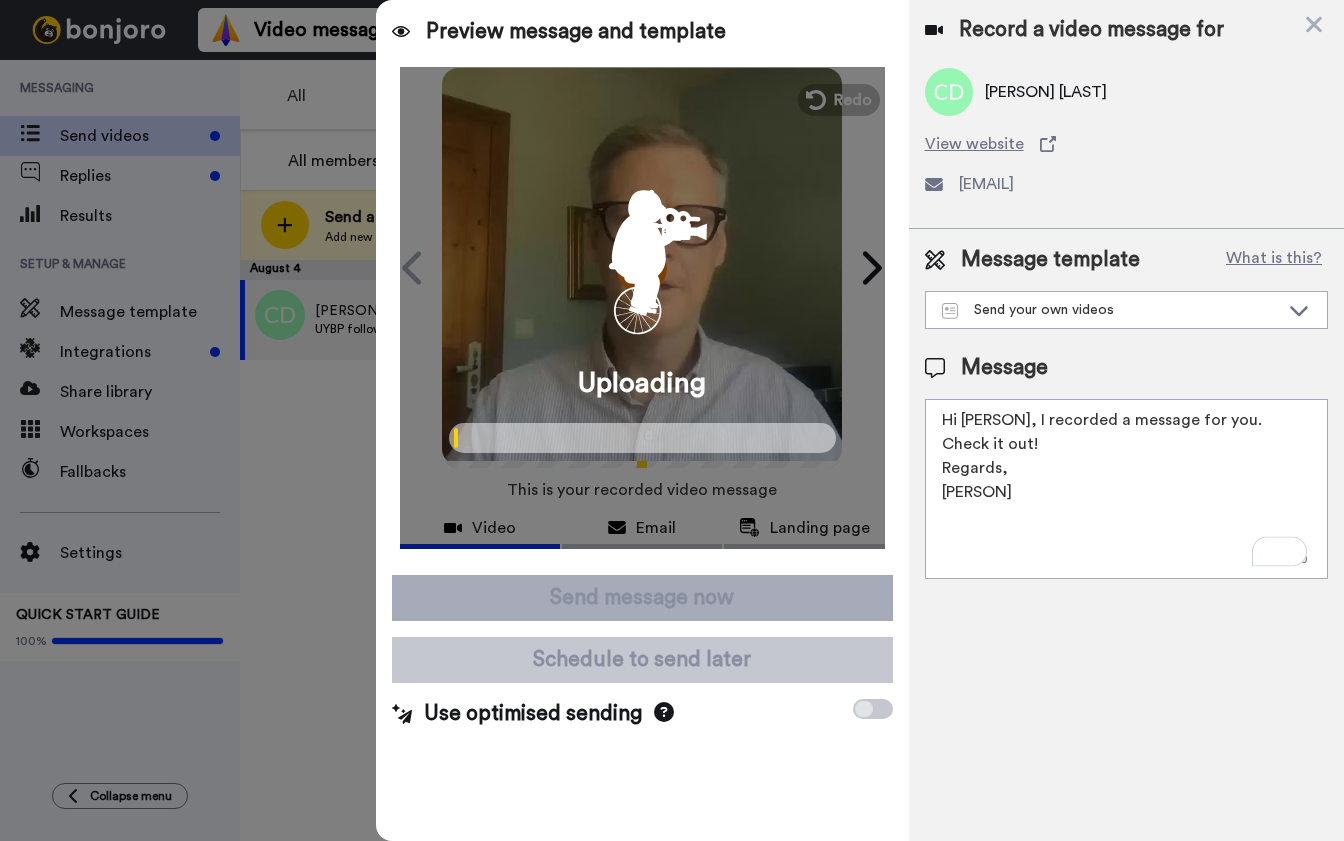scroll, scrollTop: 0, scrollLeft: 0, axis: both 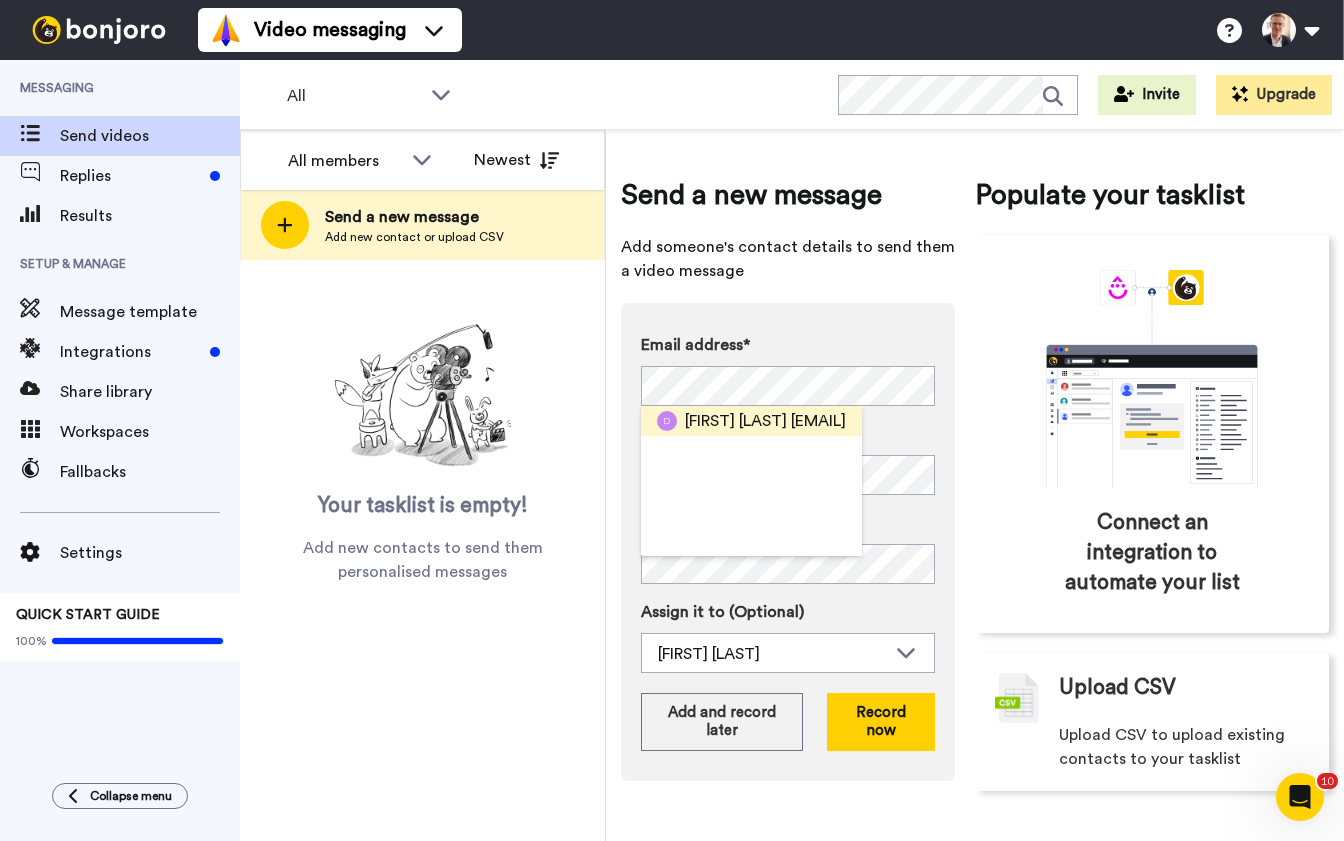 click on "[FIRST] [LAST]" at bounding box center [736, 421] 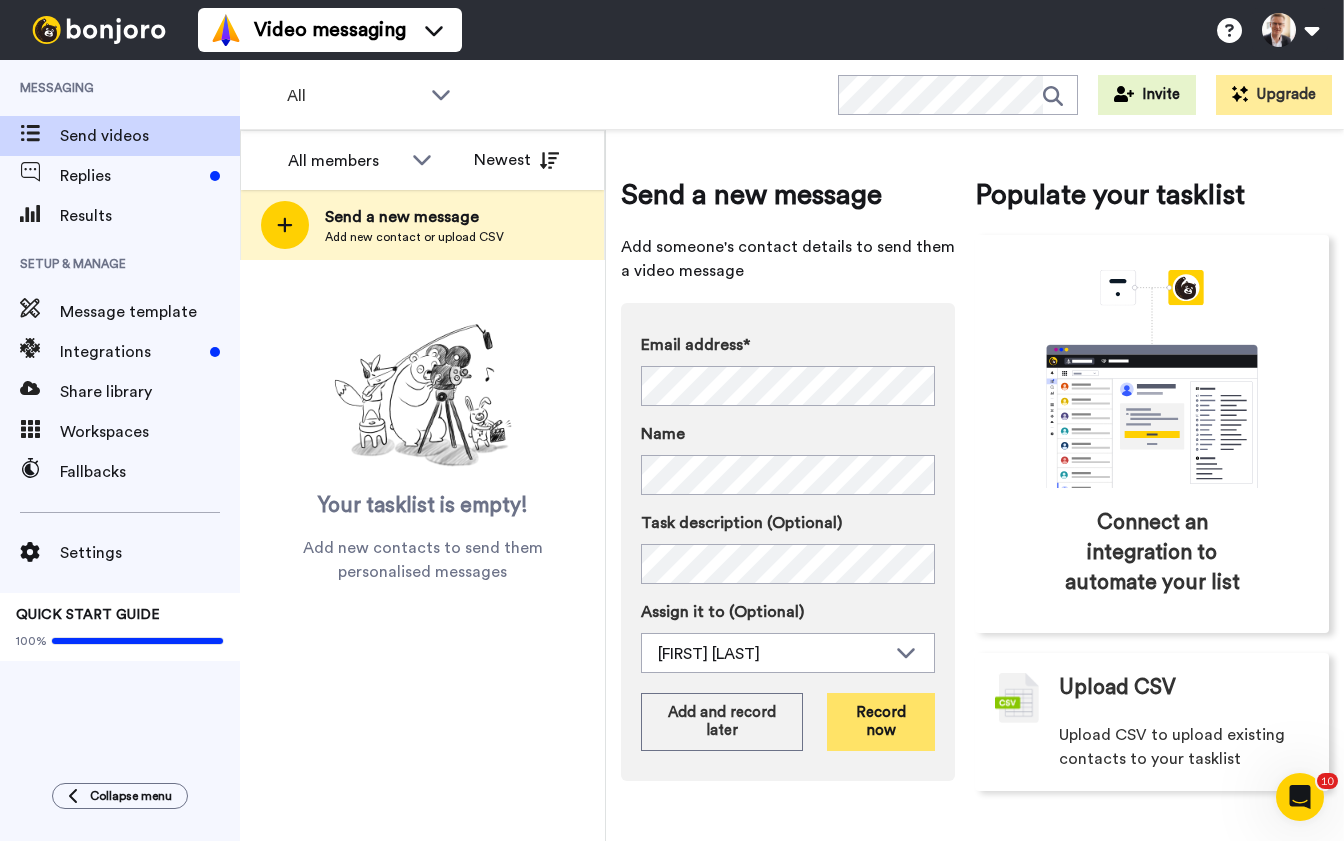 click on "Record now" at bounding box center (881, 722) 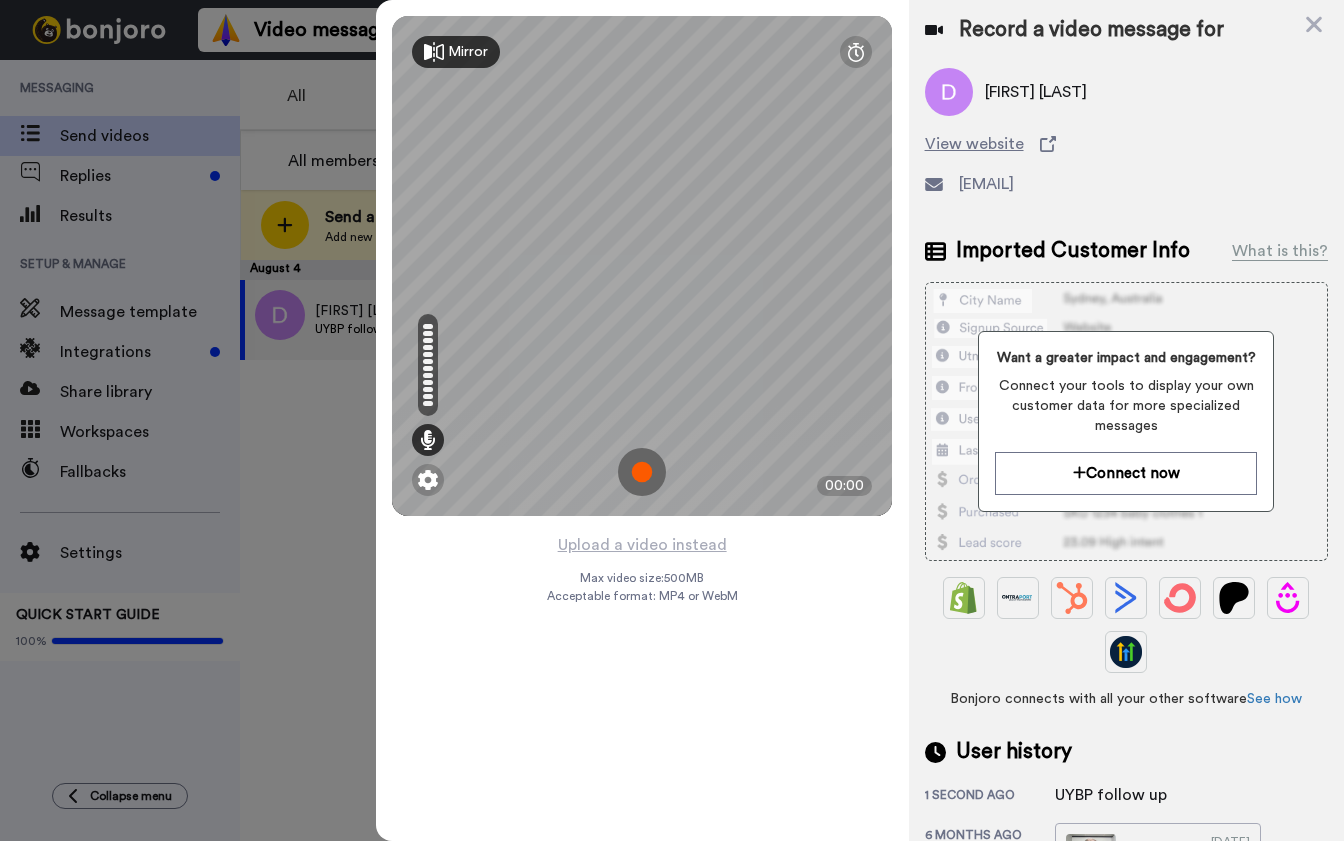 click at bounding box center (642, 472) 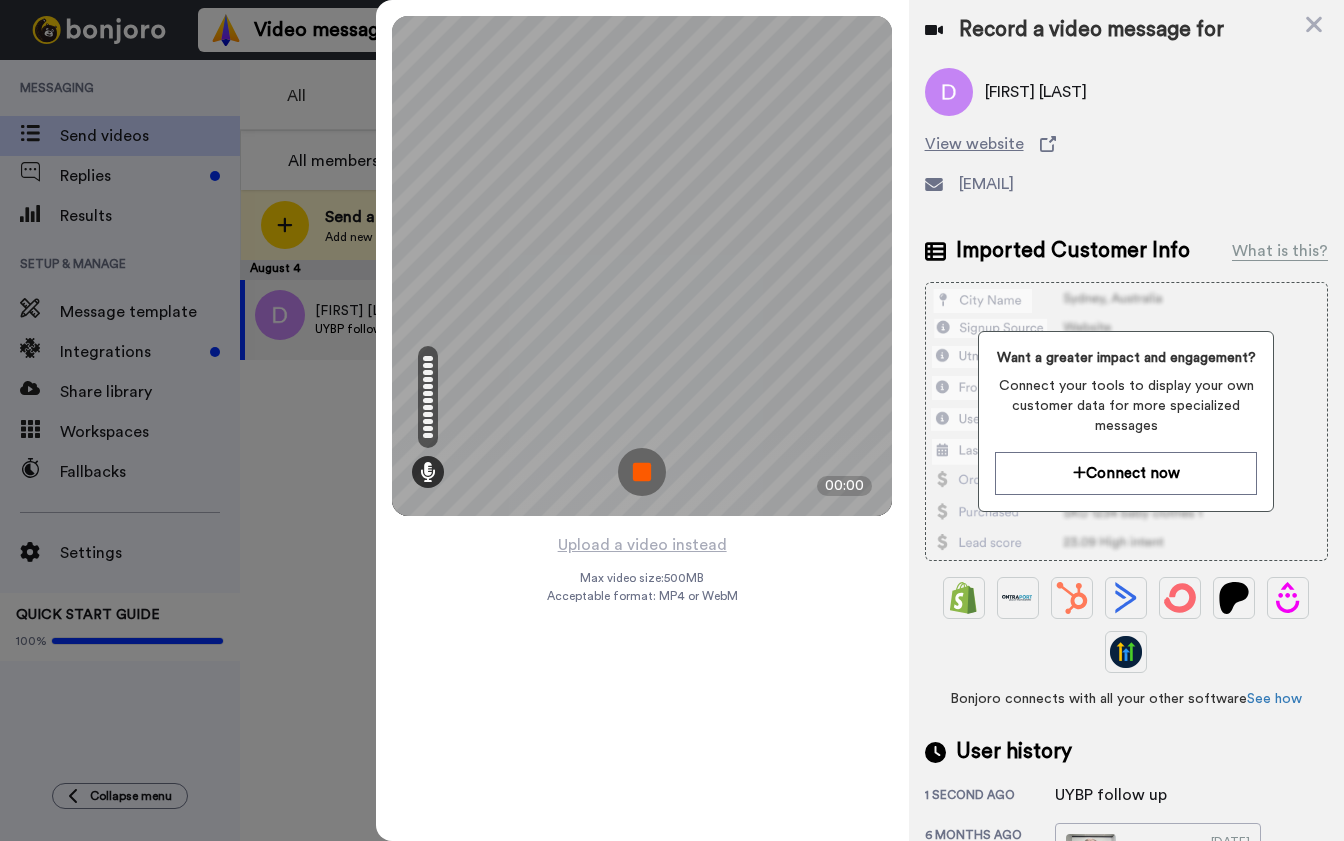 scroll, scrollTop: 0, scrollLeft: 0, axis: both 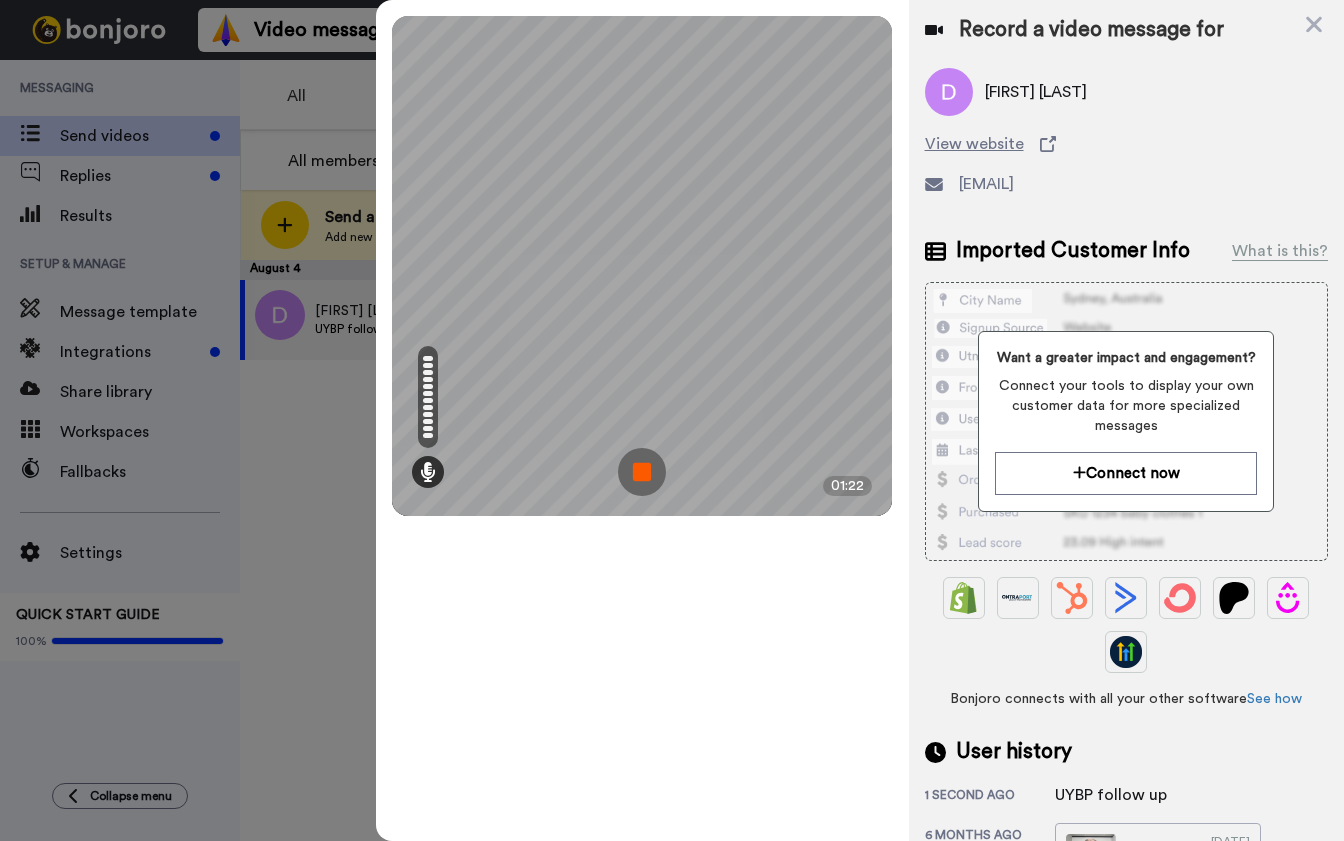 click at bounding box center (642, 472) 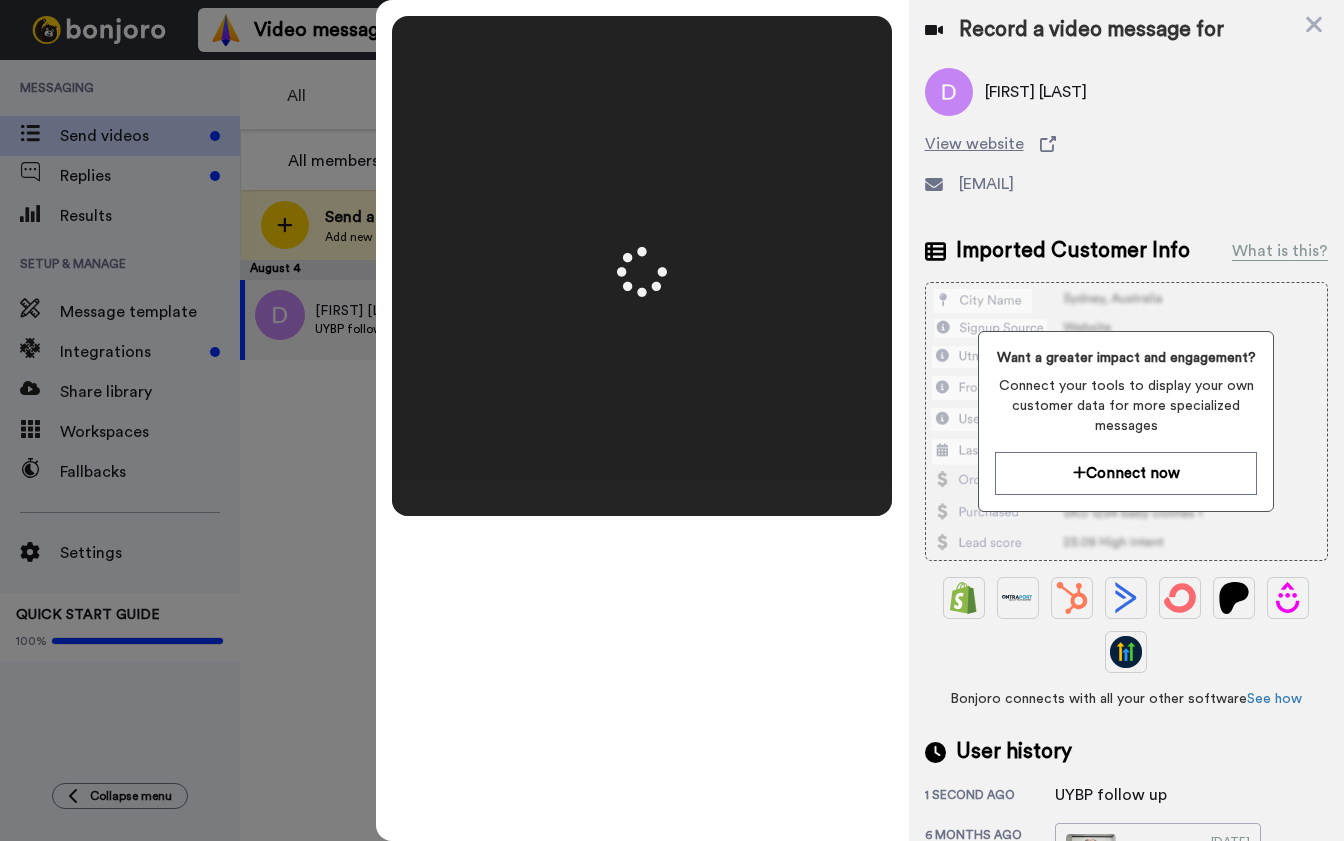 scroll, scrollTop: 0, scrollLeft: 0, axis: both 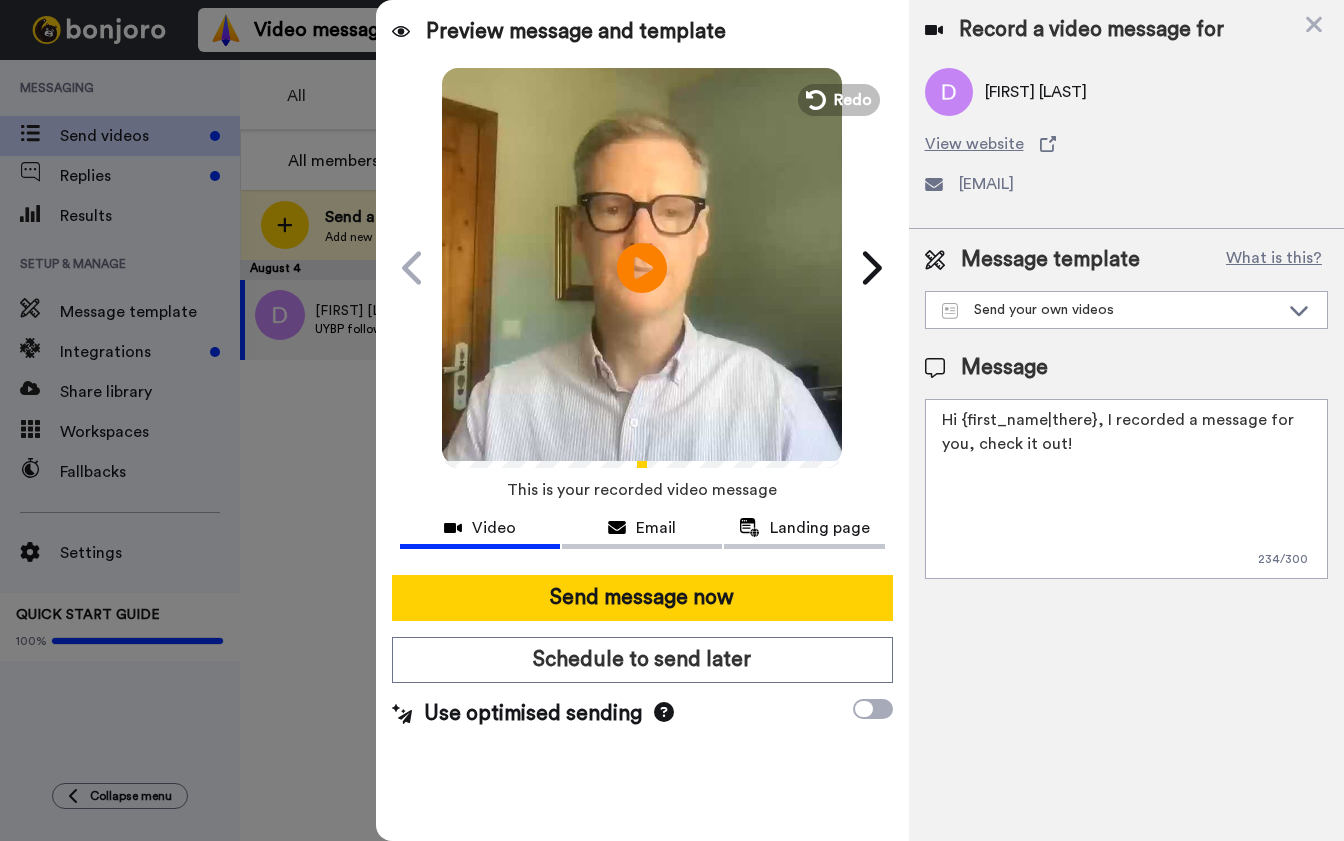 click on "Hi {first_name|there}, I recorded a message for you, check it out!" at bounding box center (1126, 489) 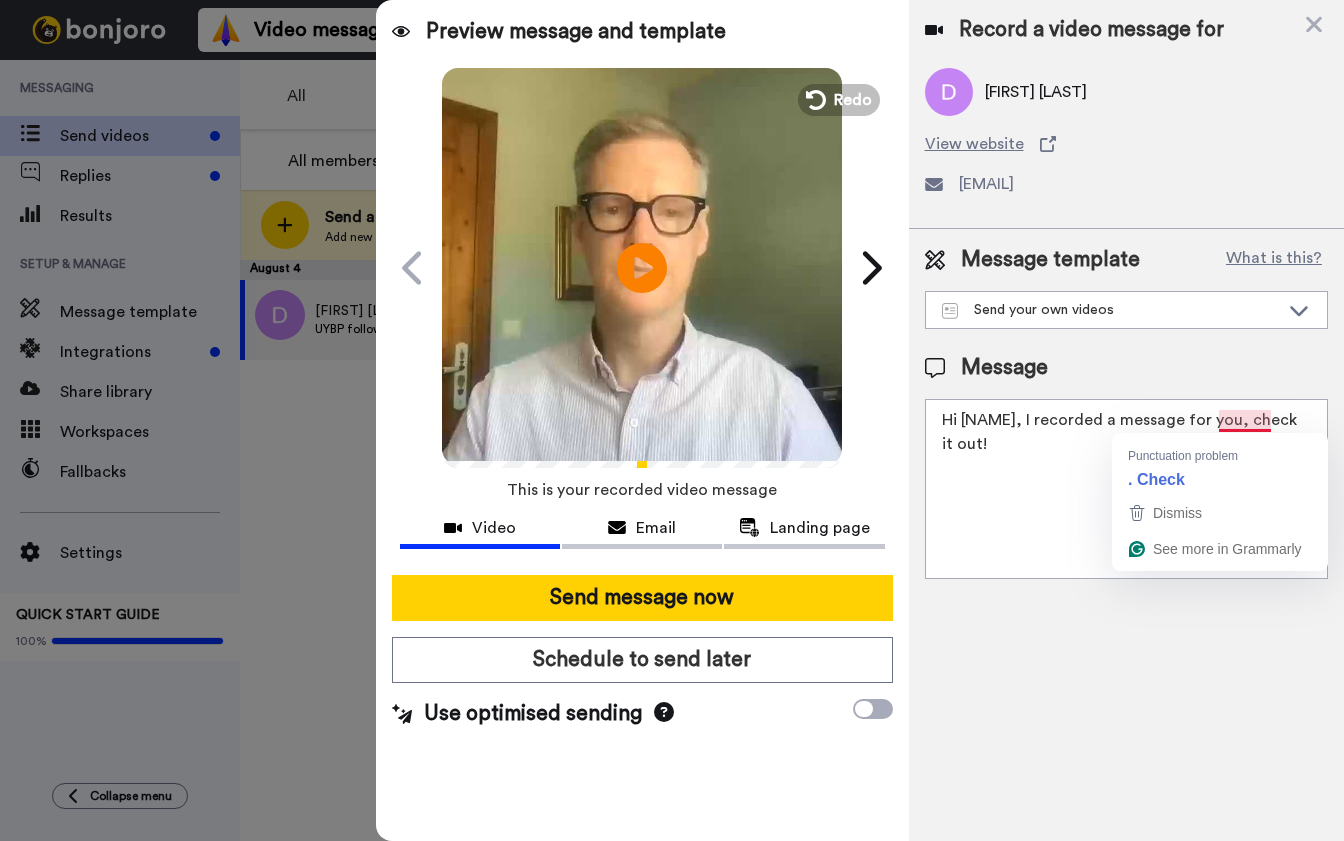 click on "Hi David, I recorded a message for you, check it out!" at bounding box center [1126, 489] 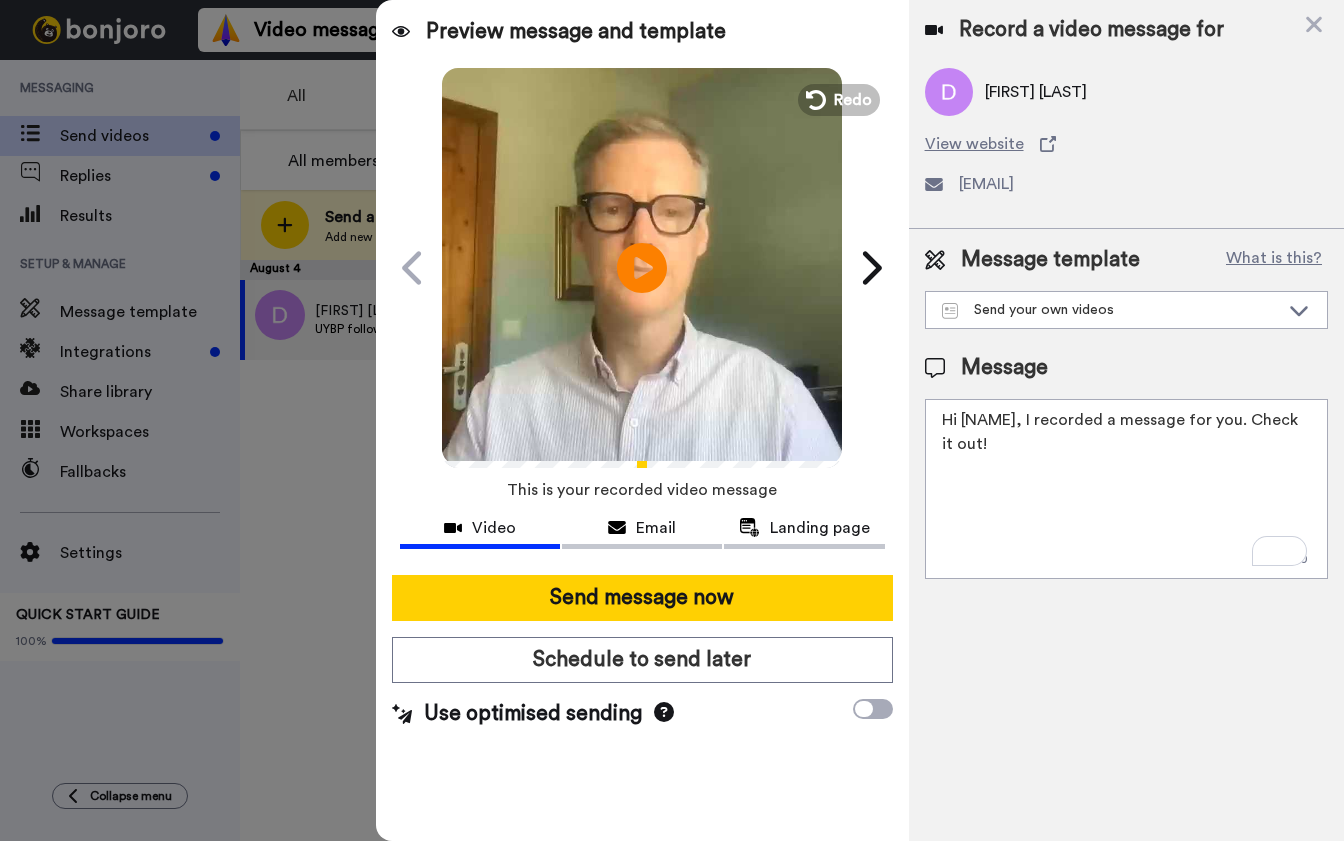 click on "Hi David, I recorded a message for you. Check it out!" at bounding box center [1126, 489] 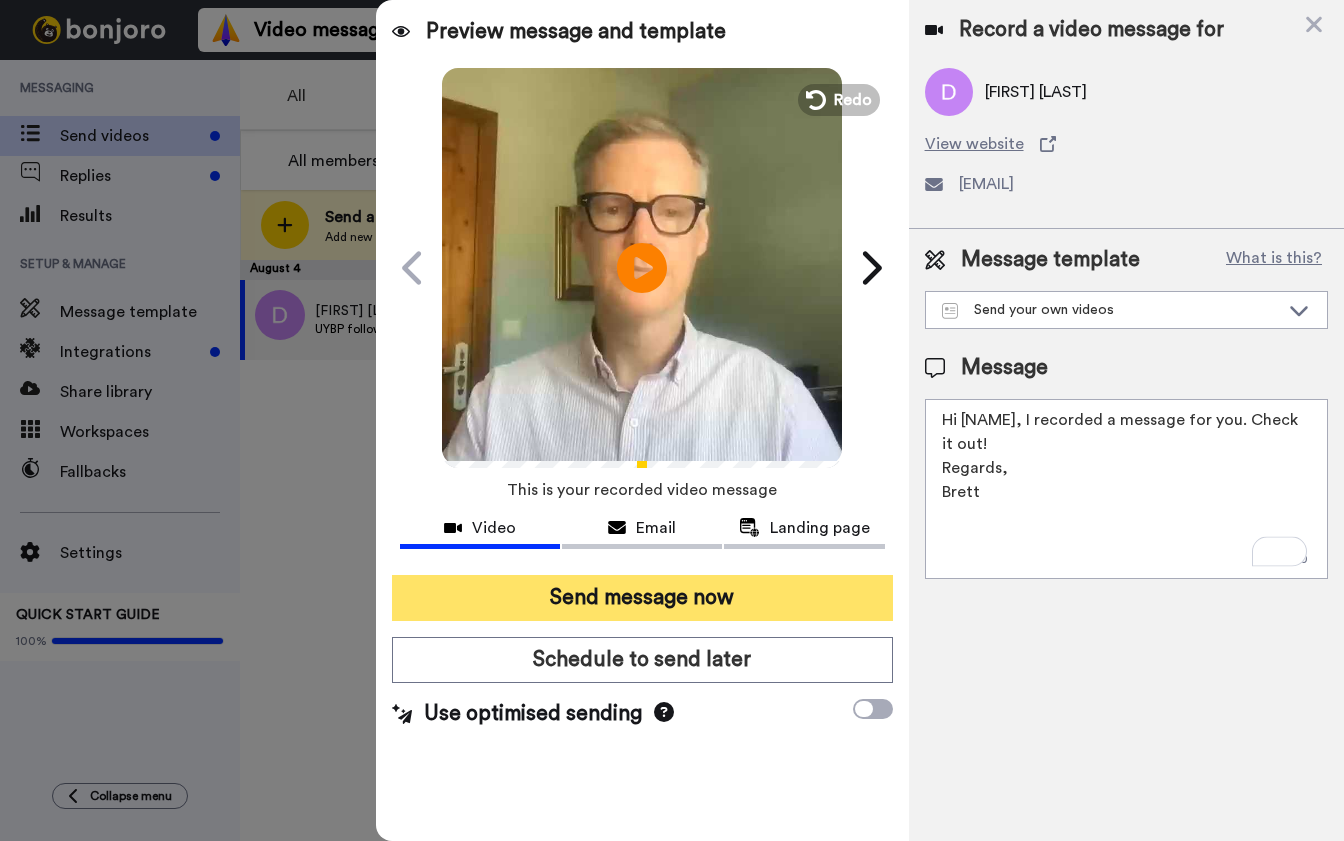 type on "Hi David, I recorded a message for you. Check it out!
Regards,
Brett" 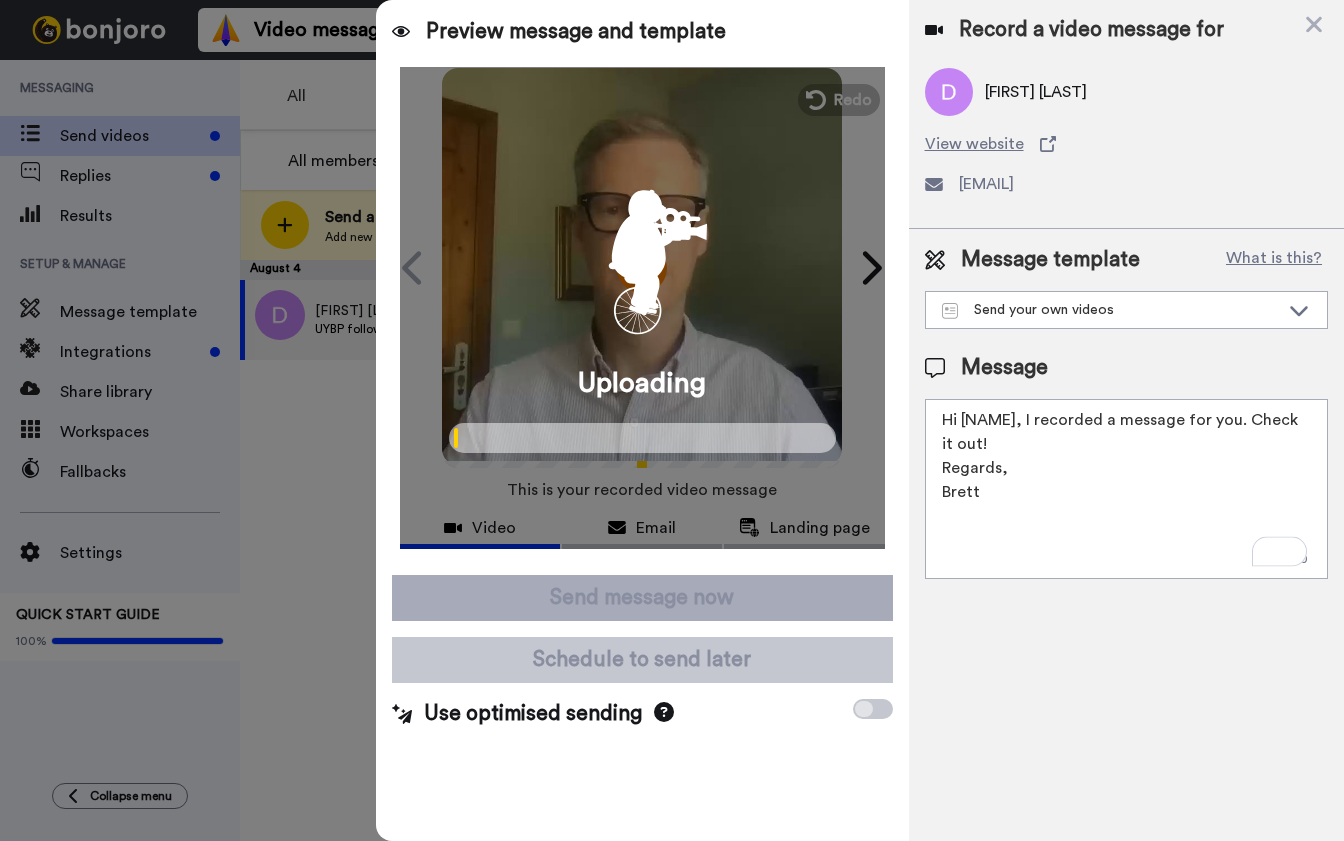 scroll, scrollTop: 0, scrollLeft: 0, axis: both 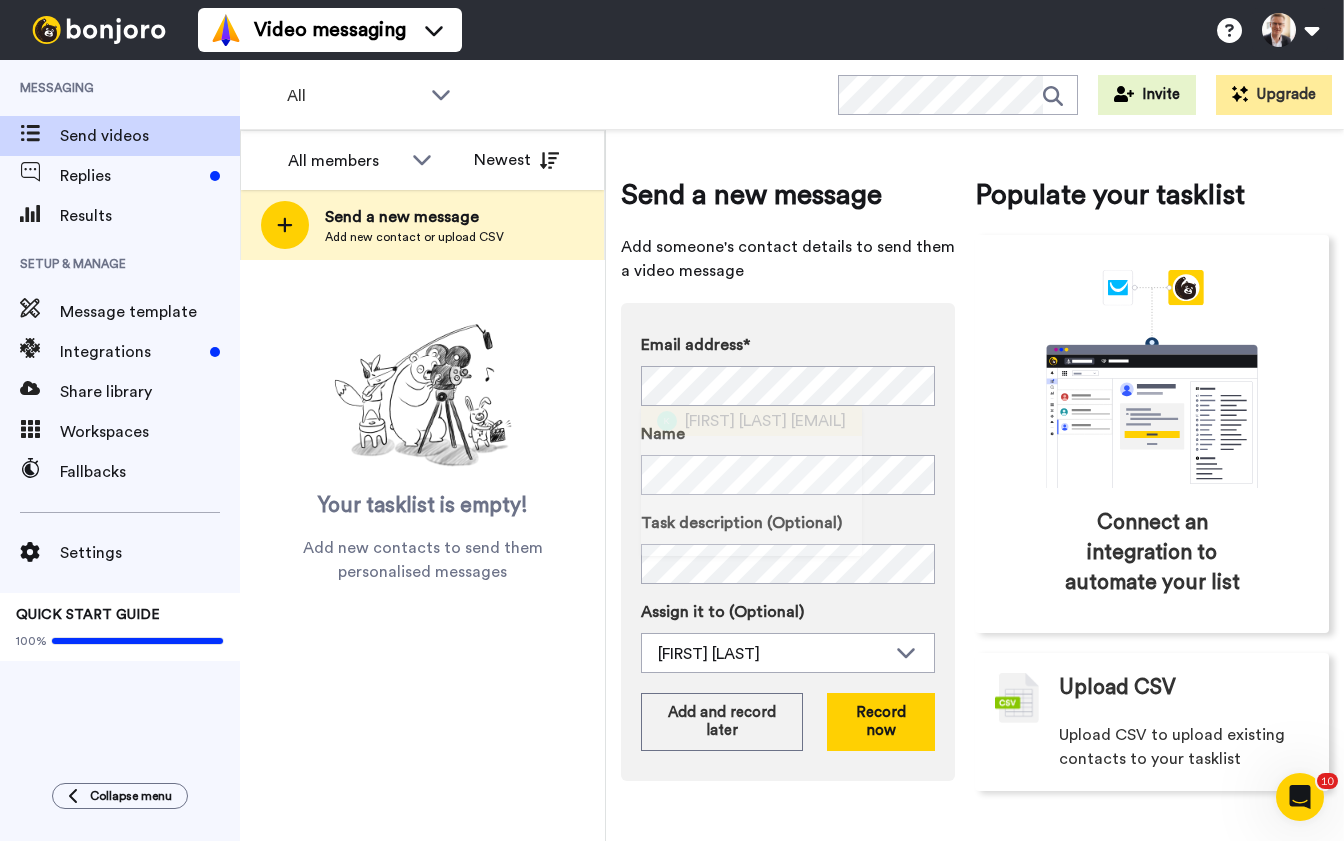 click on "[FIRST] [LAST]" at bounding box center [736, 421] 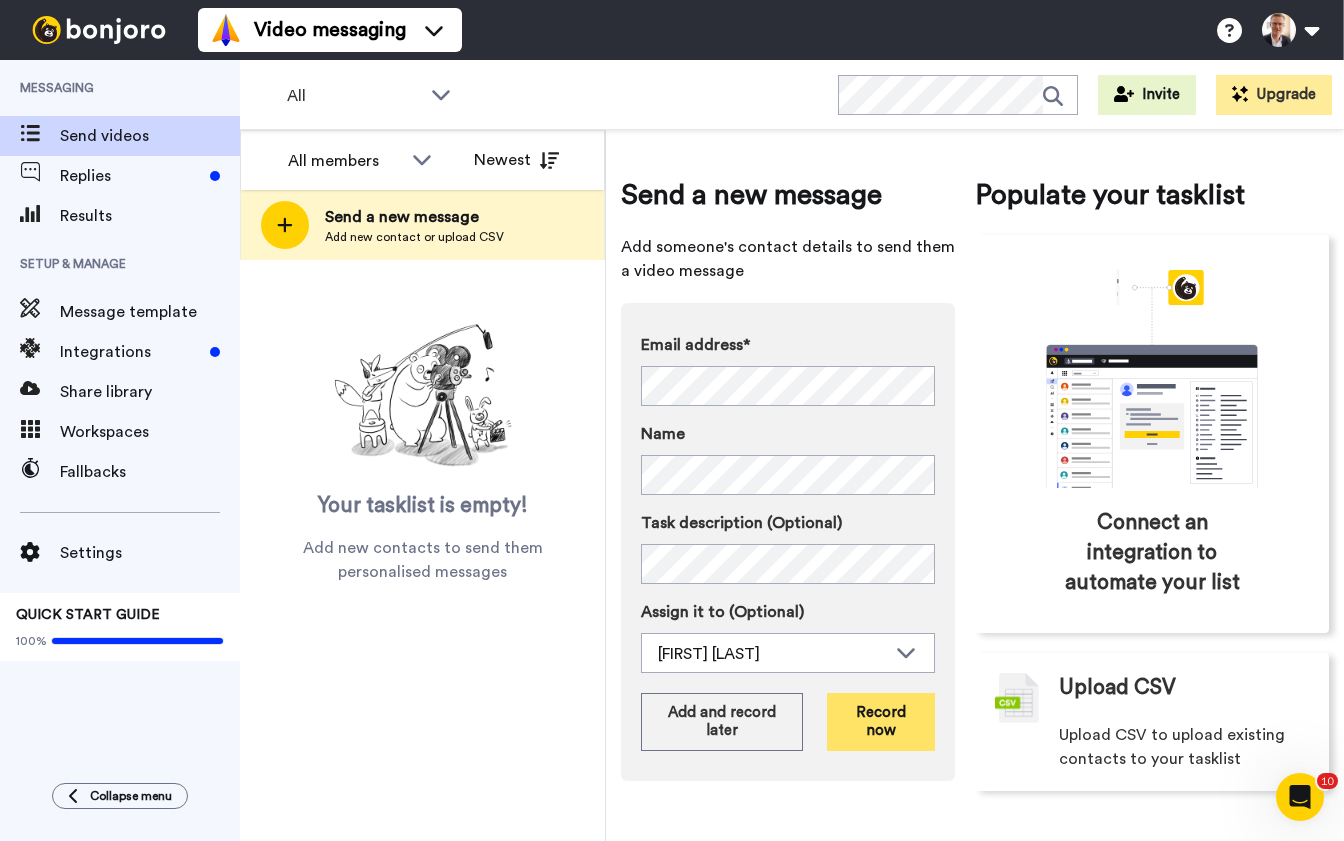 click on "Record now" at bounding box center [881, 722] 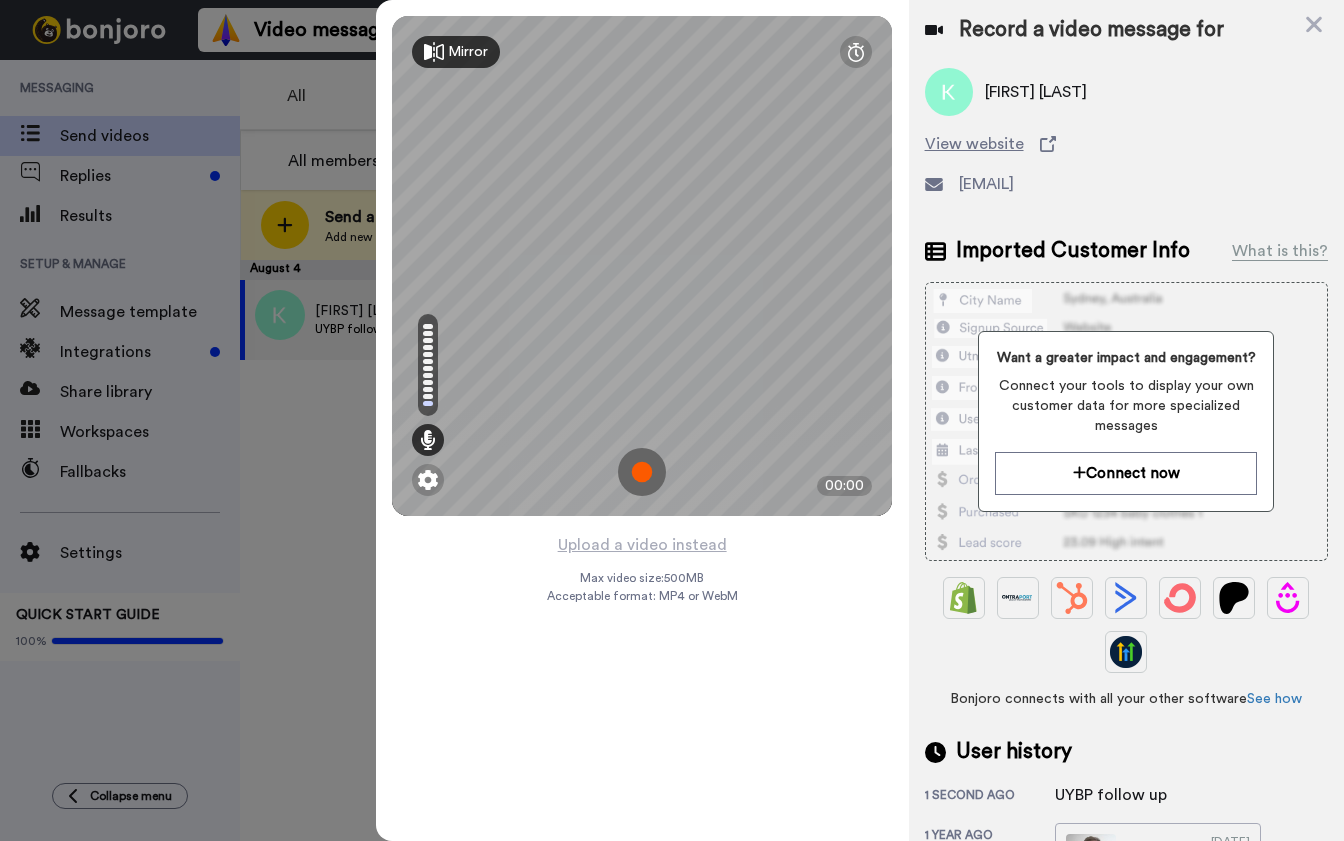 click at bounding box center [642, 472] 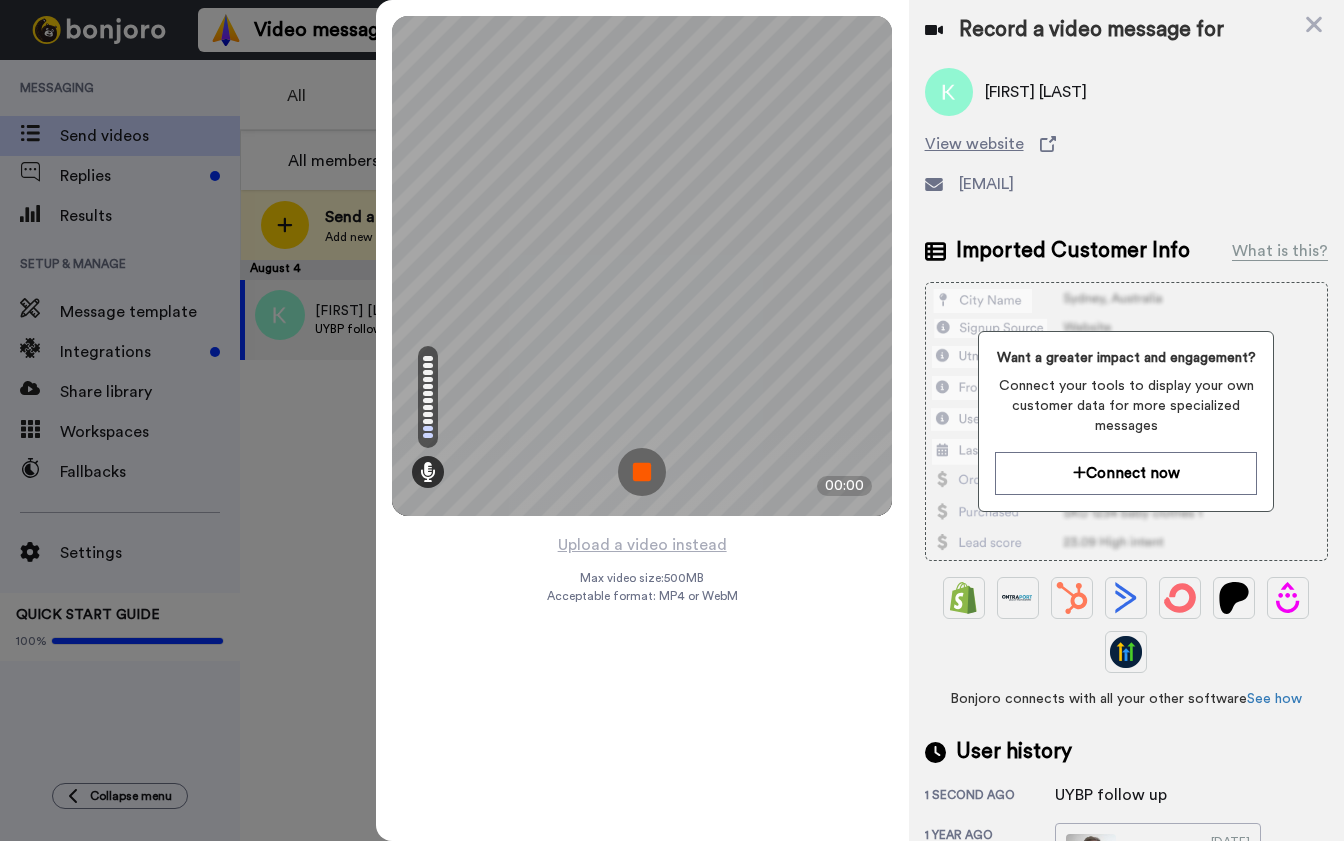 scroll, scrollTop: 0, scrollLeft: 0, axis: both 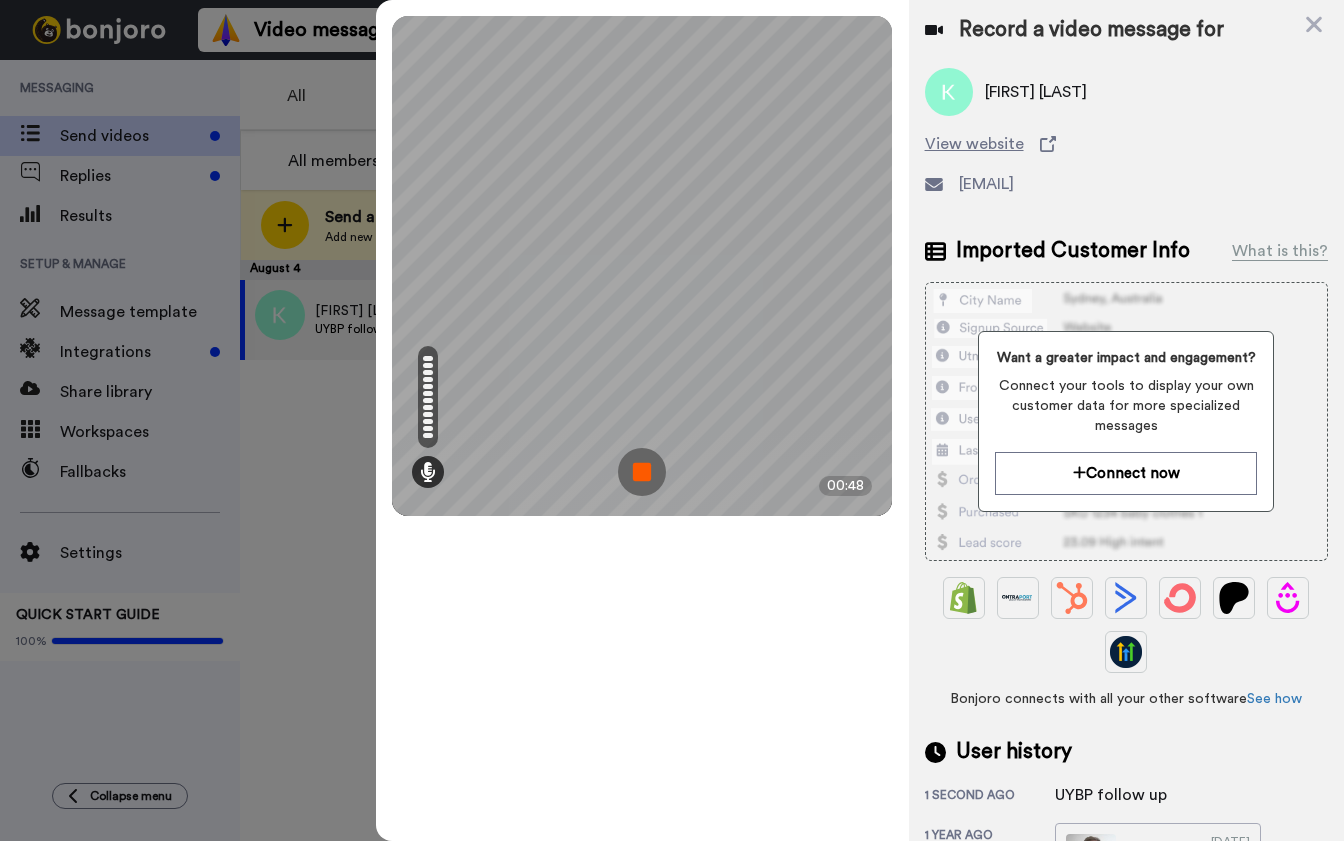 click at bounding box center [642, 472] 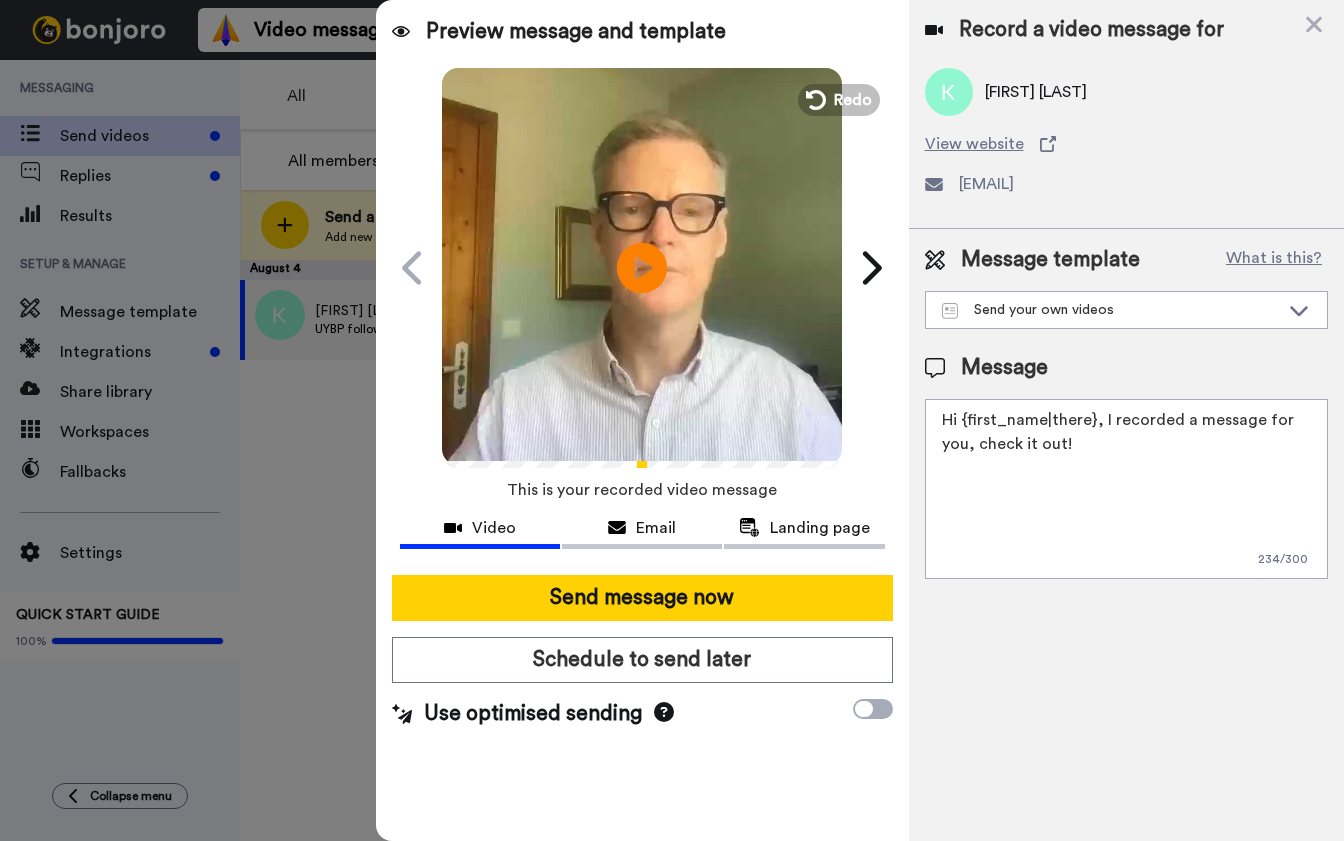 click on "Hi {first_name|there}, I recorded a message for you, check it out!" at bounding box center (1126, 489) 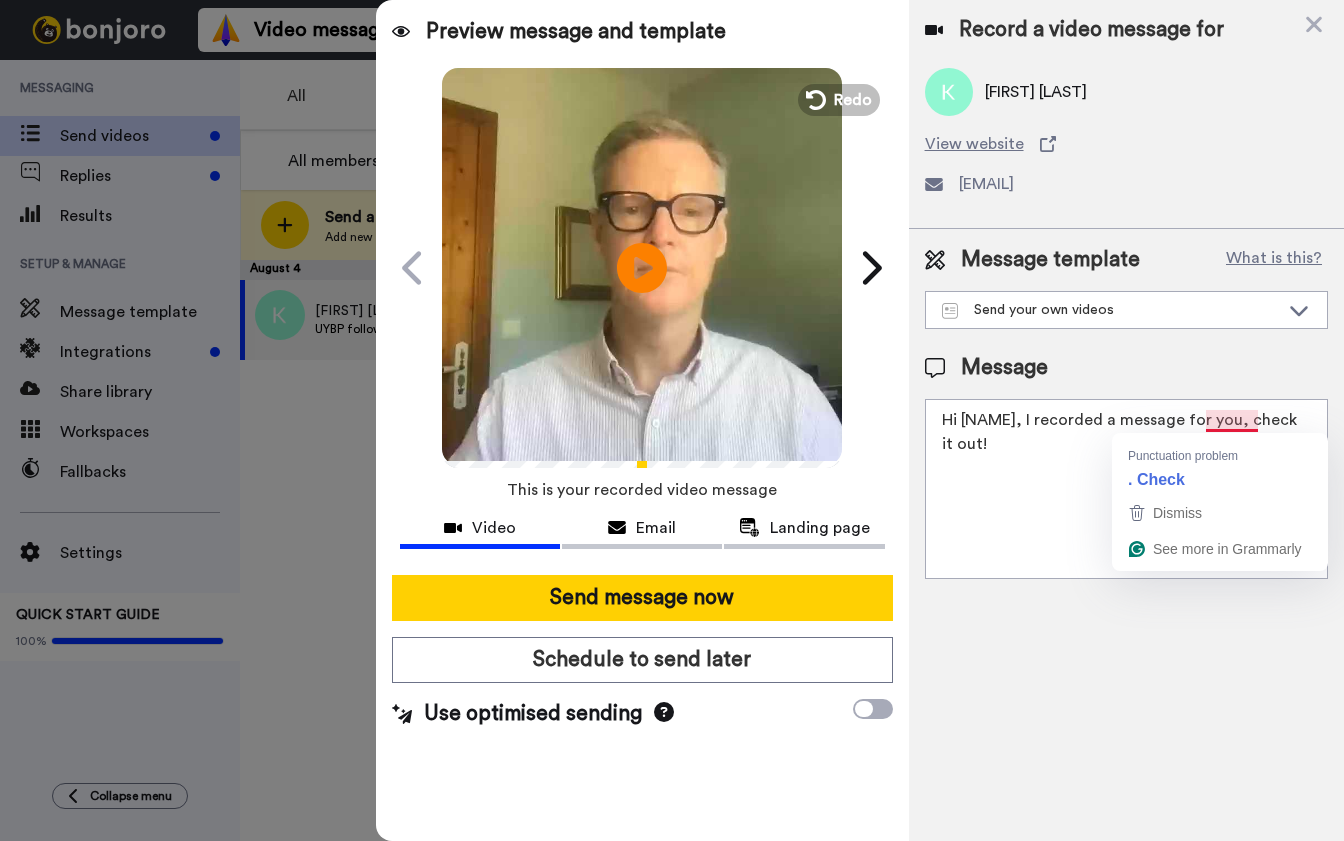 click on "Hi Keri, I recorded a message for you, check it out!" at bounding box center [1126, 489] 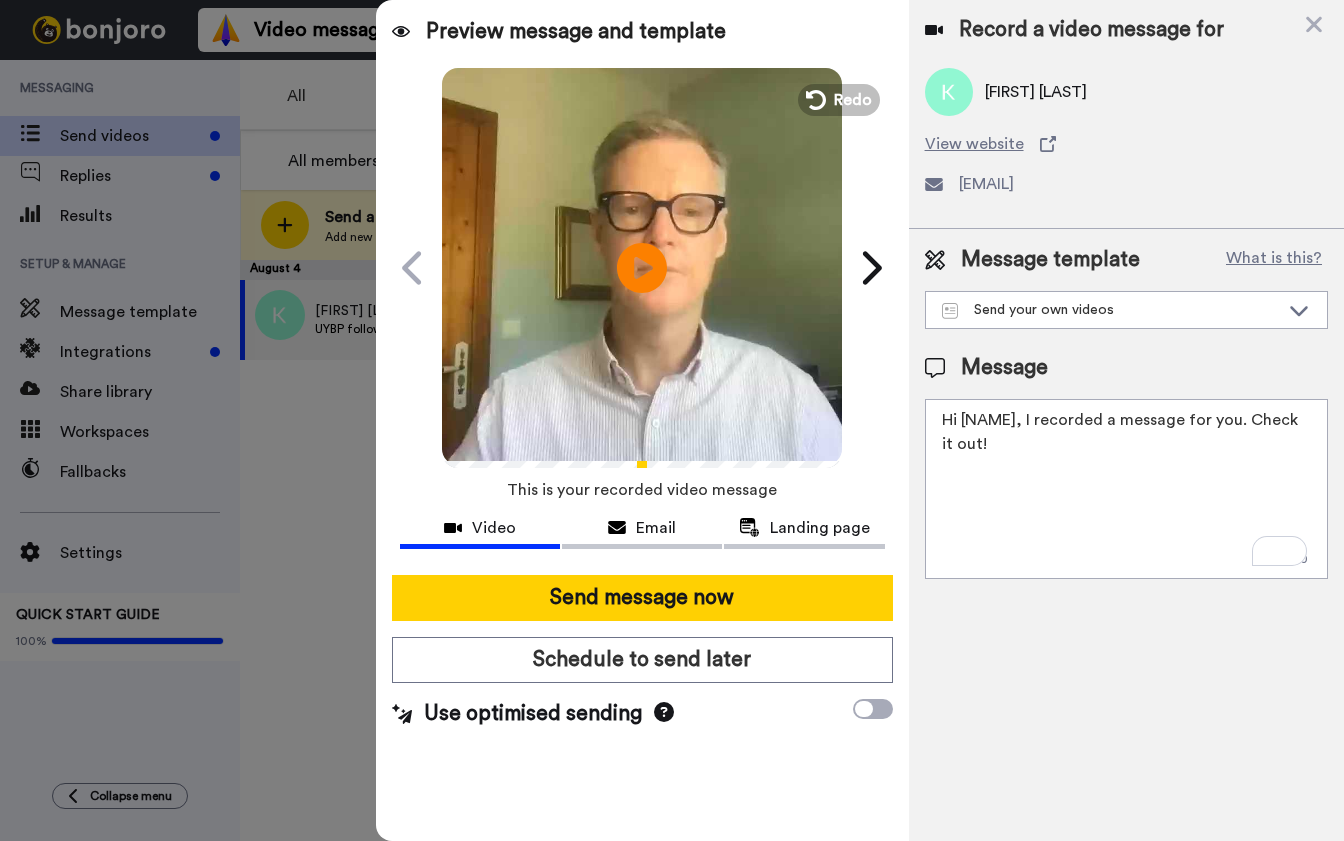 click on "Hi Keri, I recorded a message for you. Check it out!" at bounding box center [1126, 489] 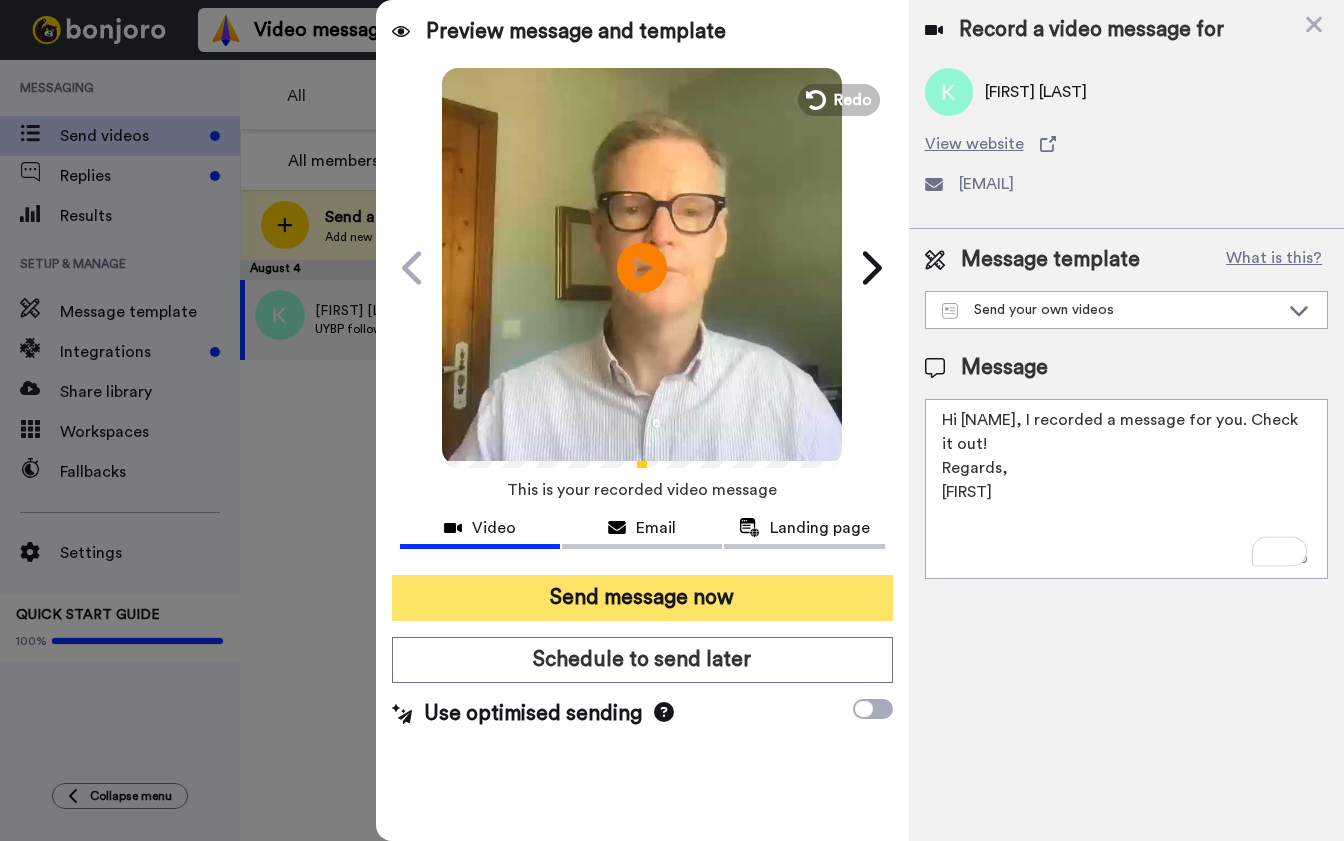 type on "Hi Keri, I recorded a message for you. Check it out!
Regards,
Brett" 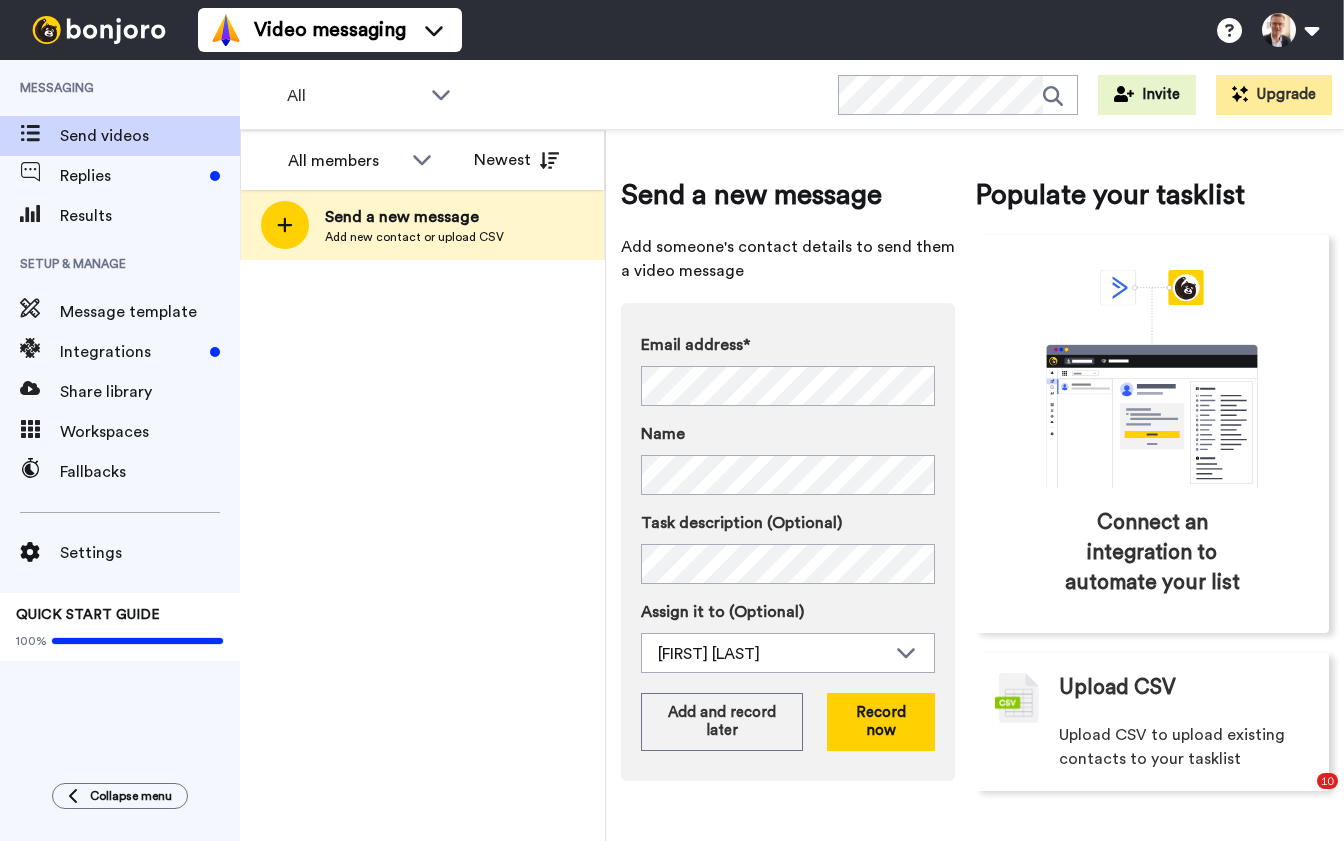 scroll, scrollTop: 0, scrollLeft: 0, axis: both 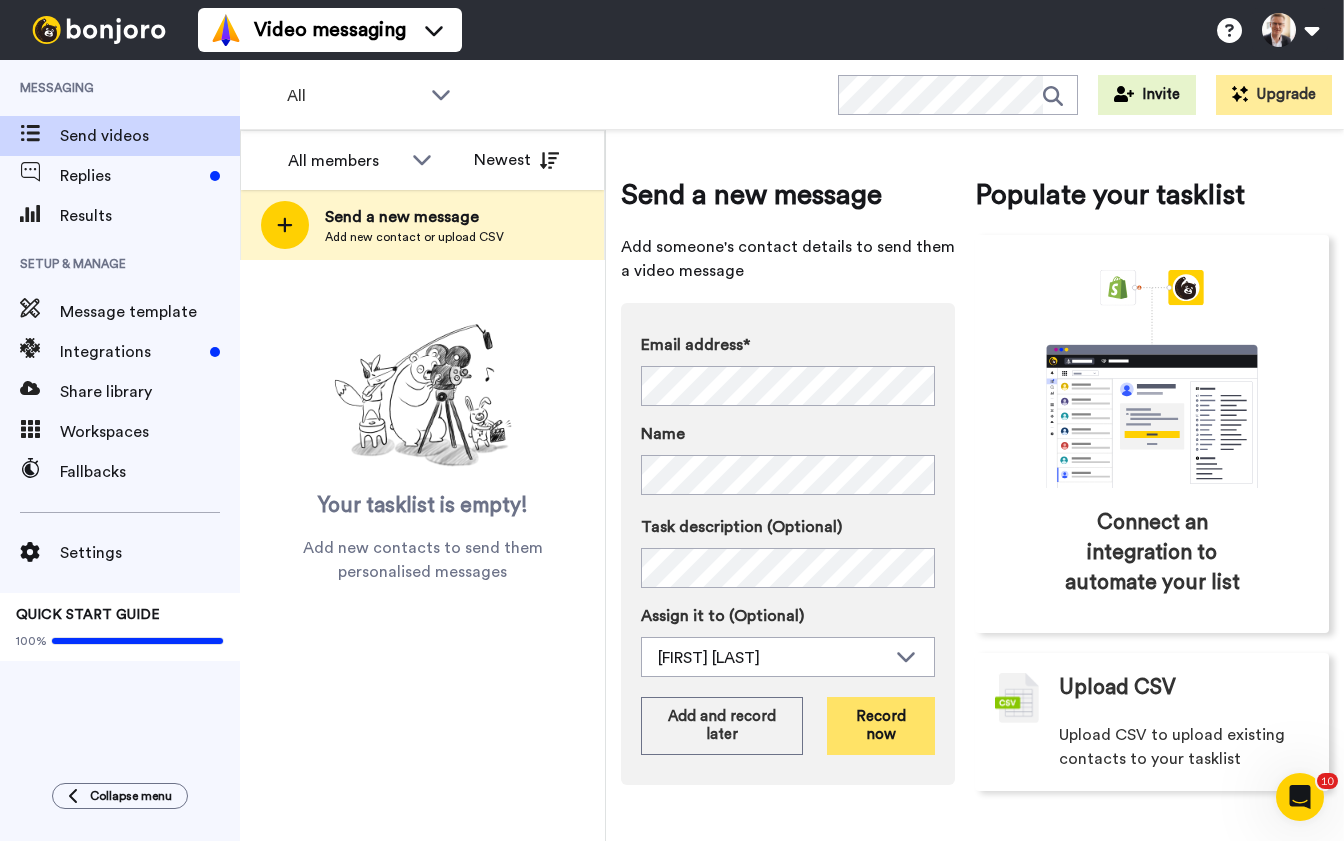 click on "Record now" at bounding box center (881, 726) 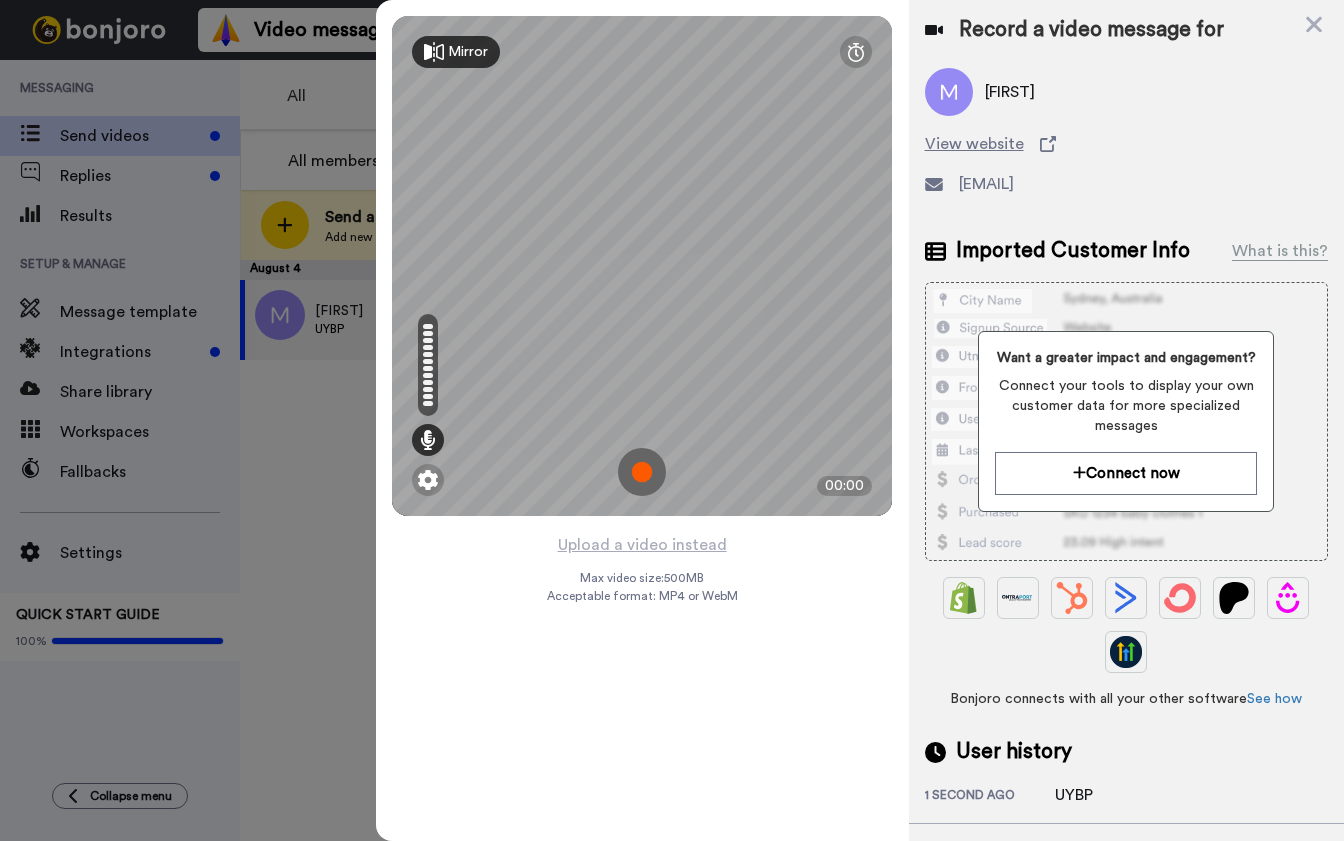 click at bounding box center (642, 472) 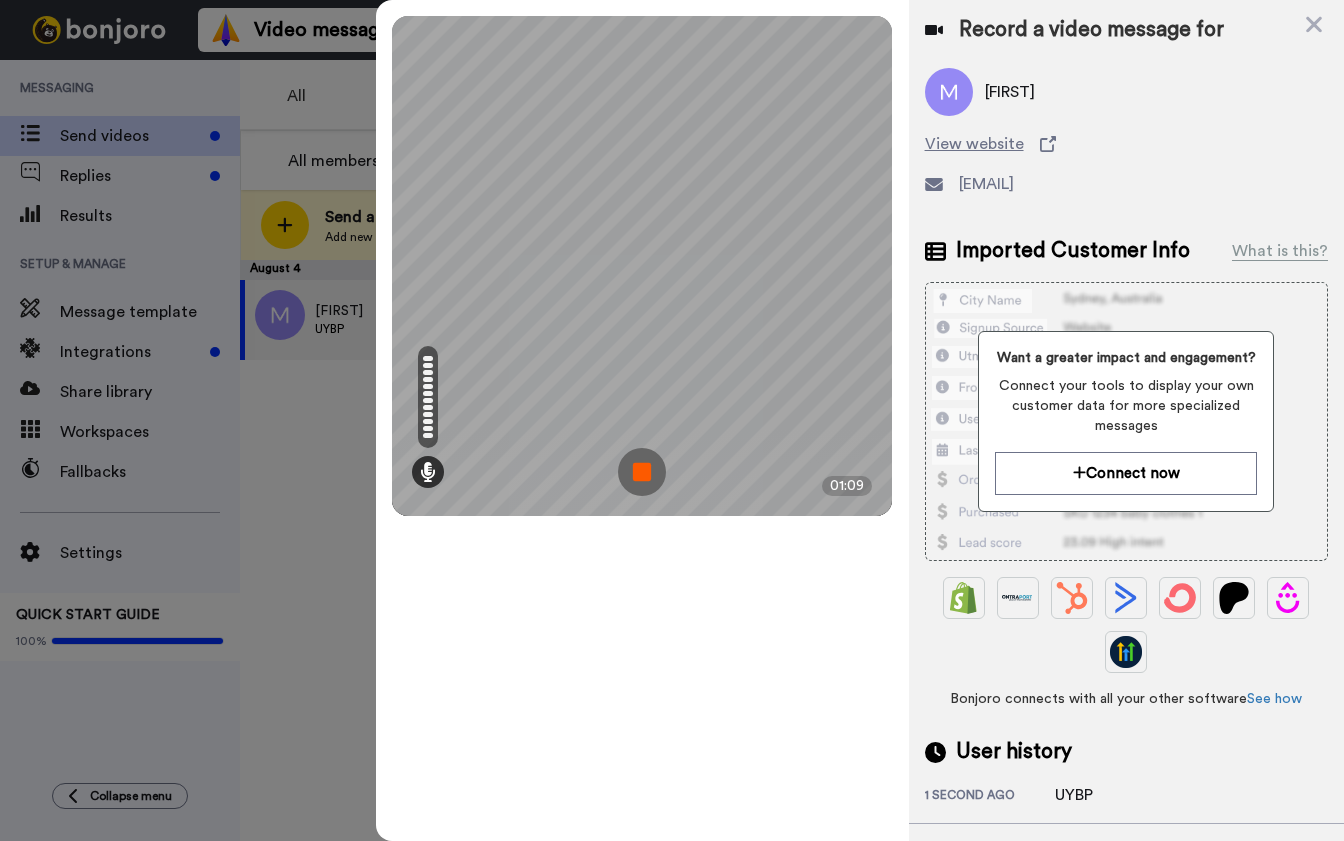 click at bounding box center (642, 472) 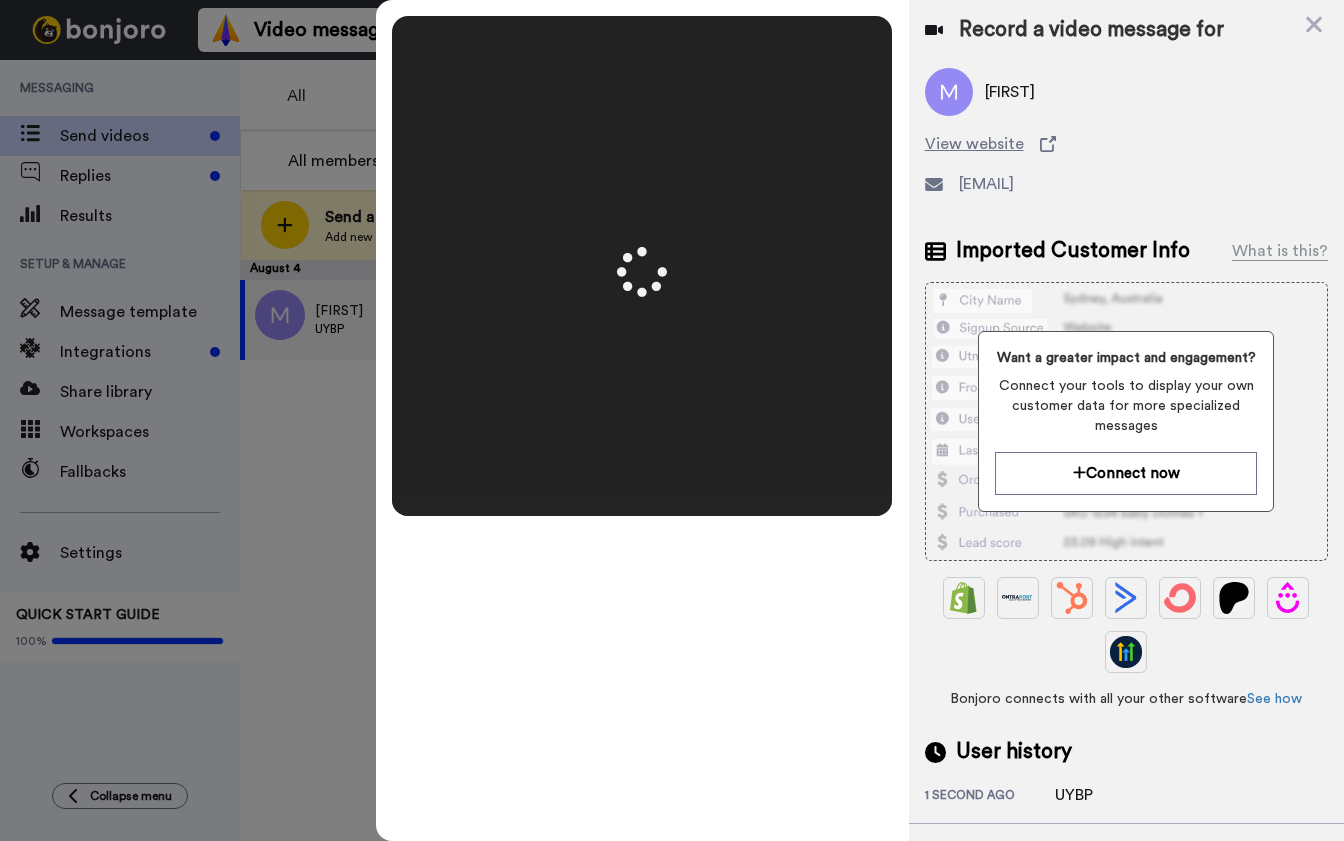 scroll, scrollTop: 0, scrollLeft: 0, axis: both 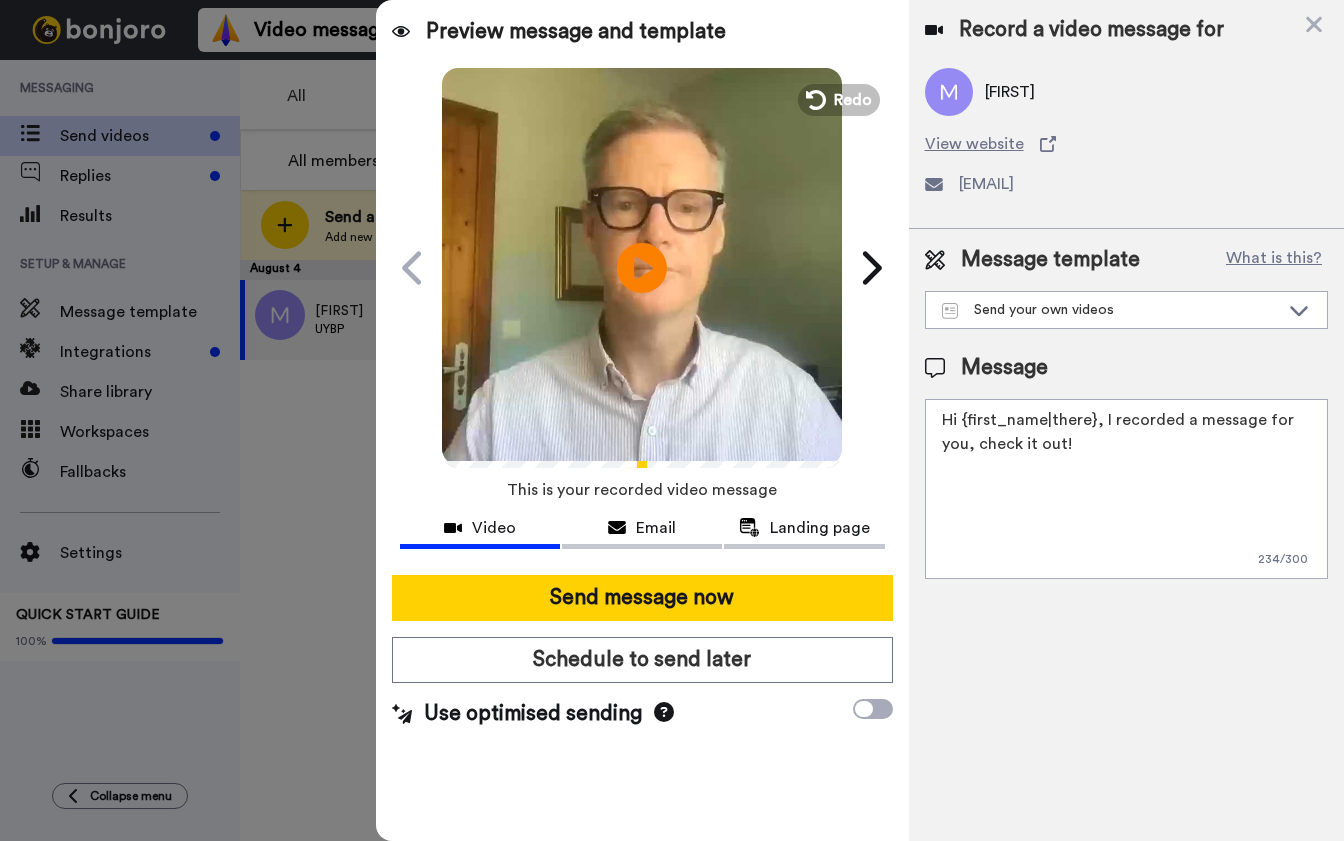 click on "Hi {first_name|there}, I recorded a message for you, check it out!" at bounding box center [1126, 489] 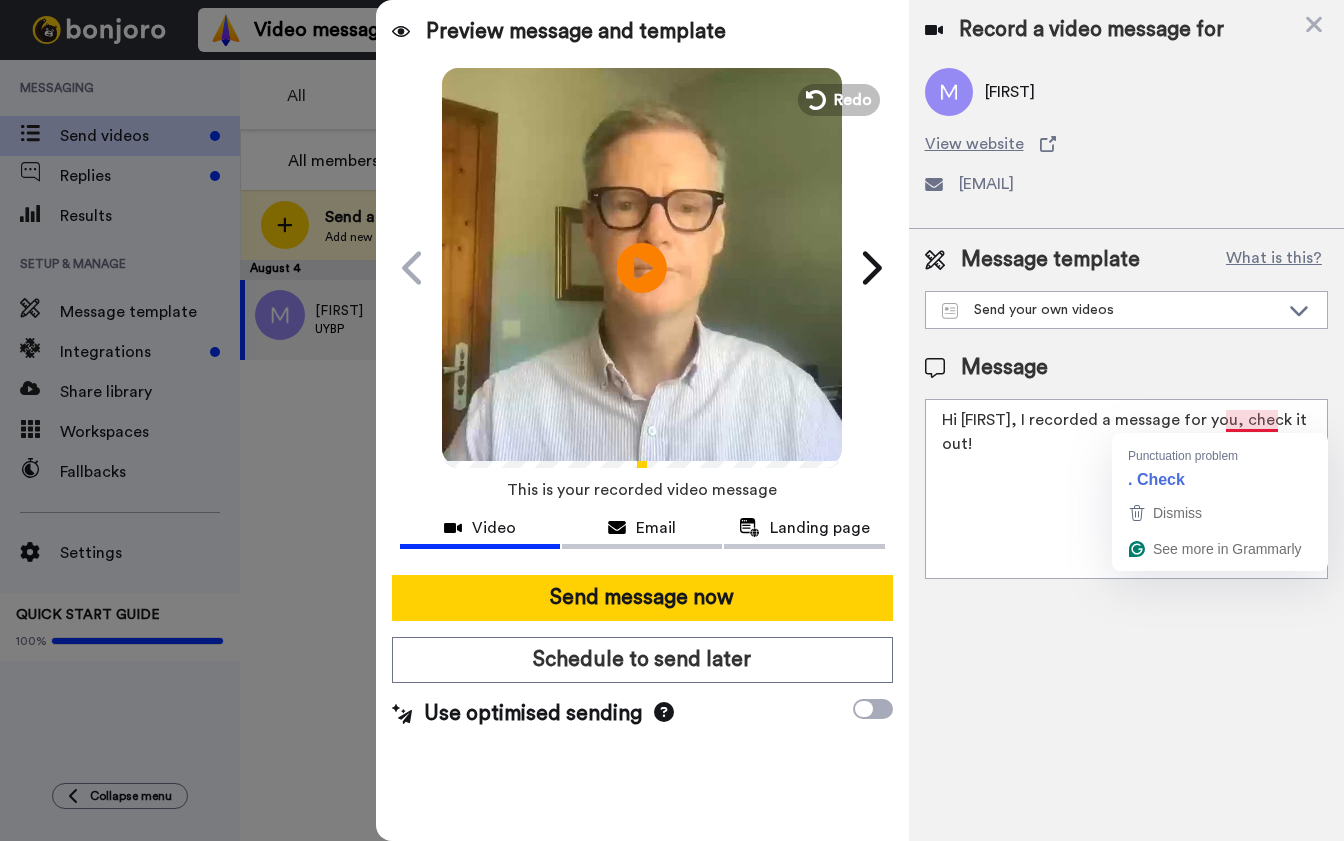 click on "Hi [FIRST], I recorded a message for you, check it out!" at bounding box center [1126, 489] 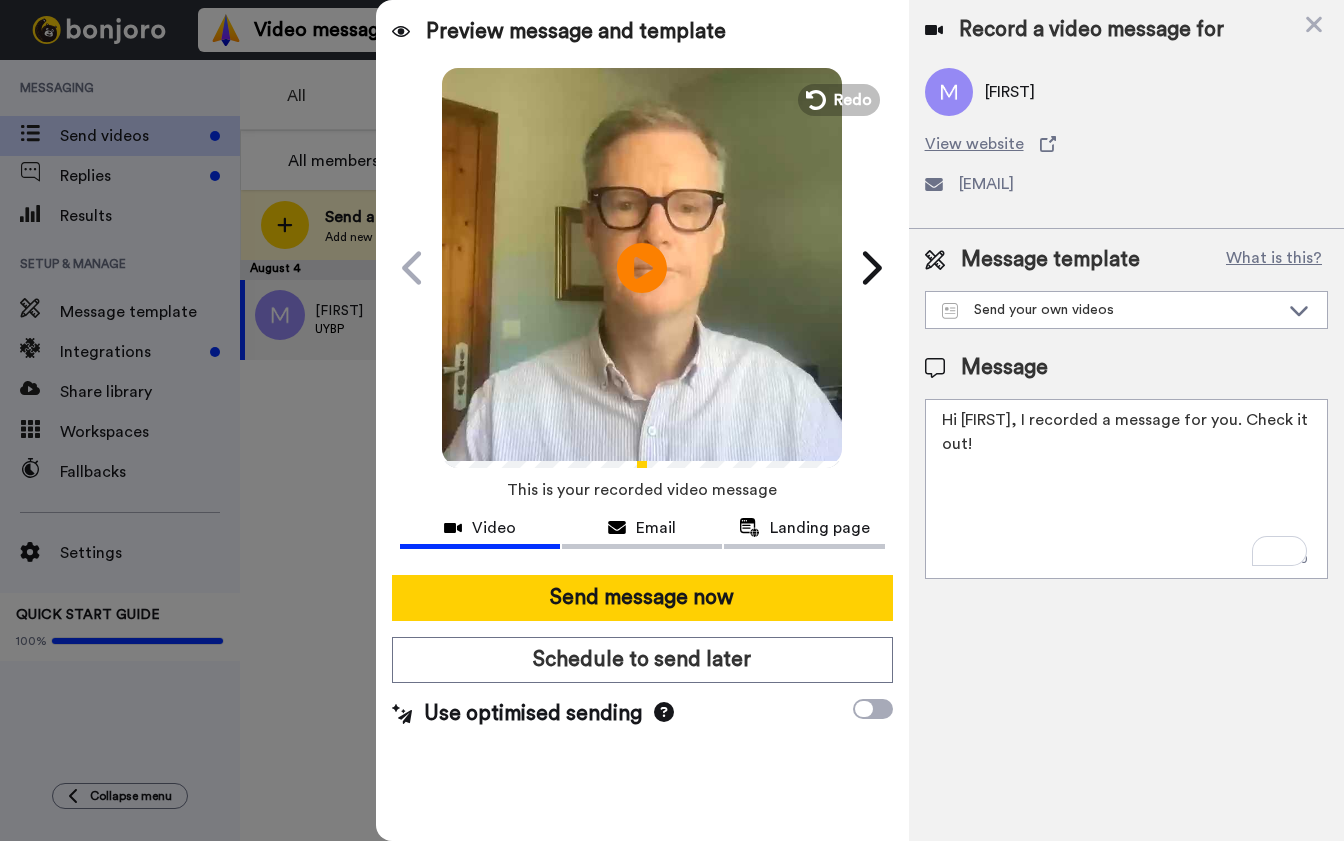 click on "Hi [FIRST], I recorded a message for you. Check it out!" at bounding box center (1126, 489) 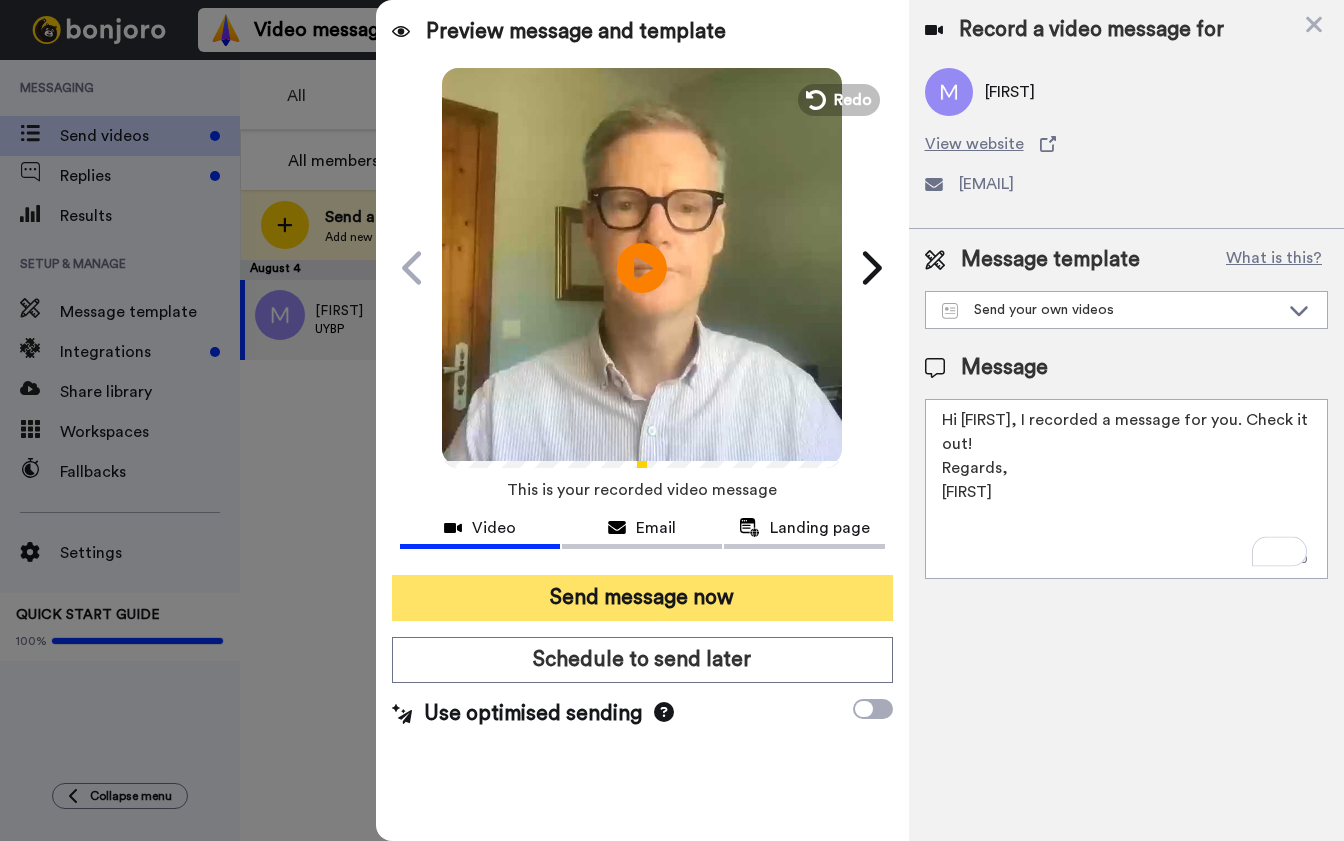 type on "Hi [FIRST], I recorded a message for you. Check it out!
Regards,
[FIRST]" 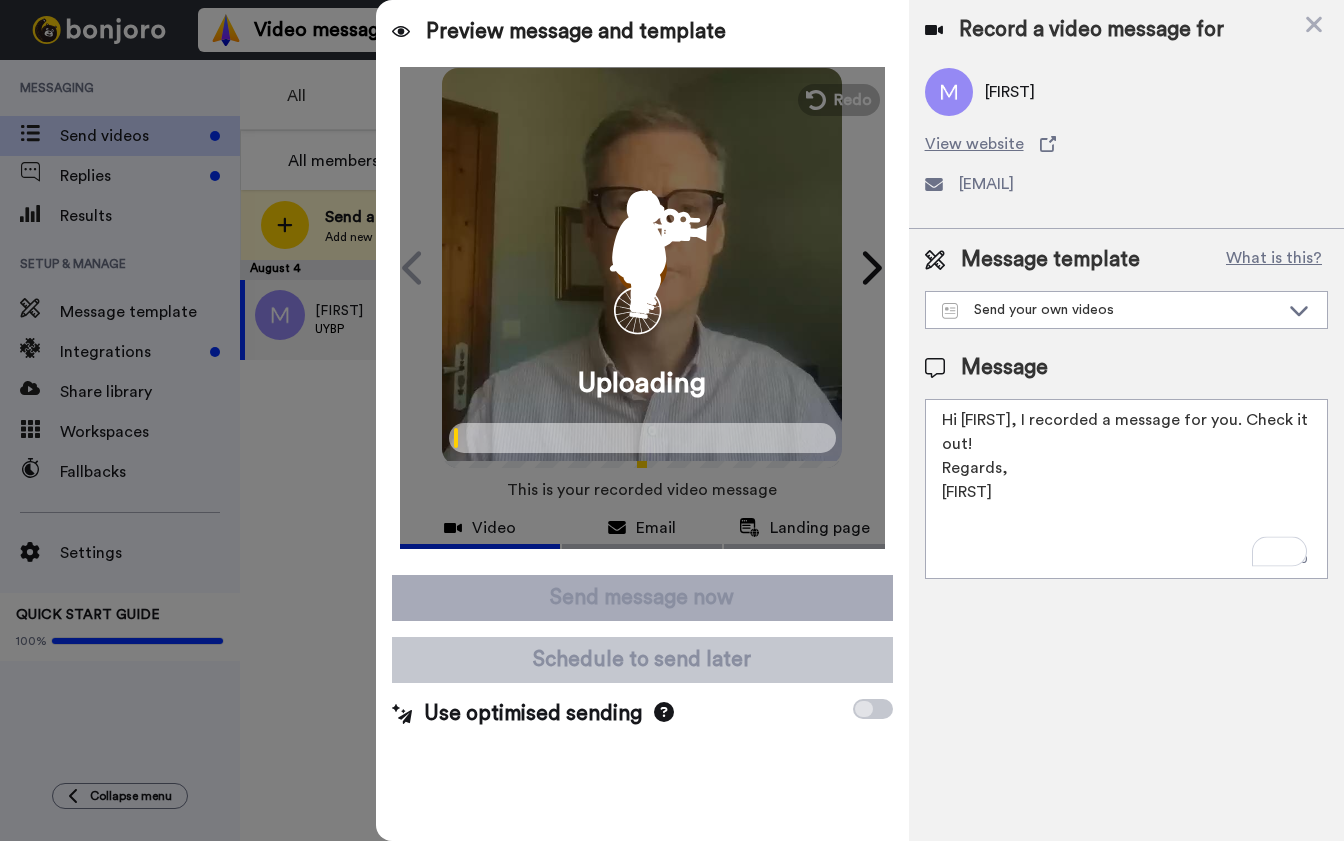 scroll, scrollTop: 0, scrollLeft: 0, axis: both 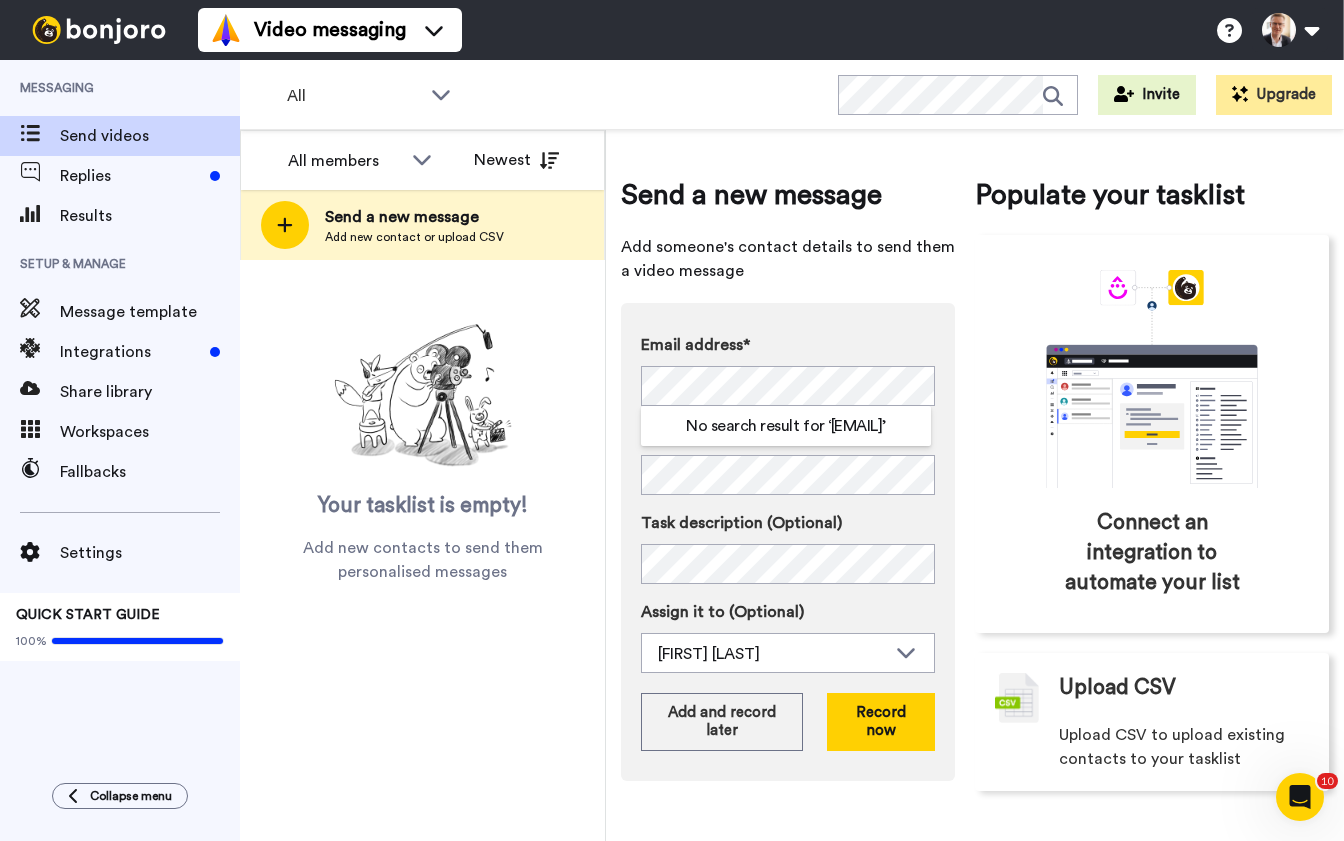 click on "Send a new message Add someone's contact details to send them a video message Email address* No search result for ‘ stuart@kuberawealth.co.uk ’ Name Task description (Optional) Assign it to (Optional) Brett Davidson Brett Davidson Add and record later Record now Populate your tasklist Connect an integration to automate your list Upload CSV Upload CSV to upload existing contacts to your tasklist" at bounding box center [975, 485] 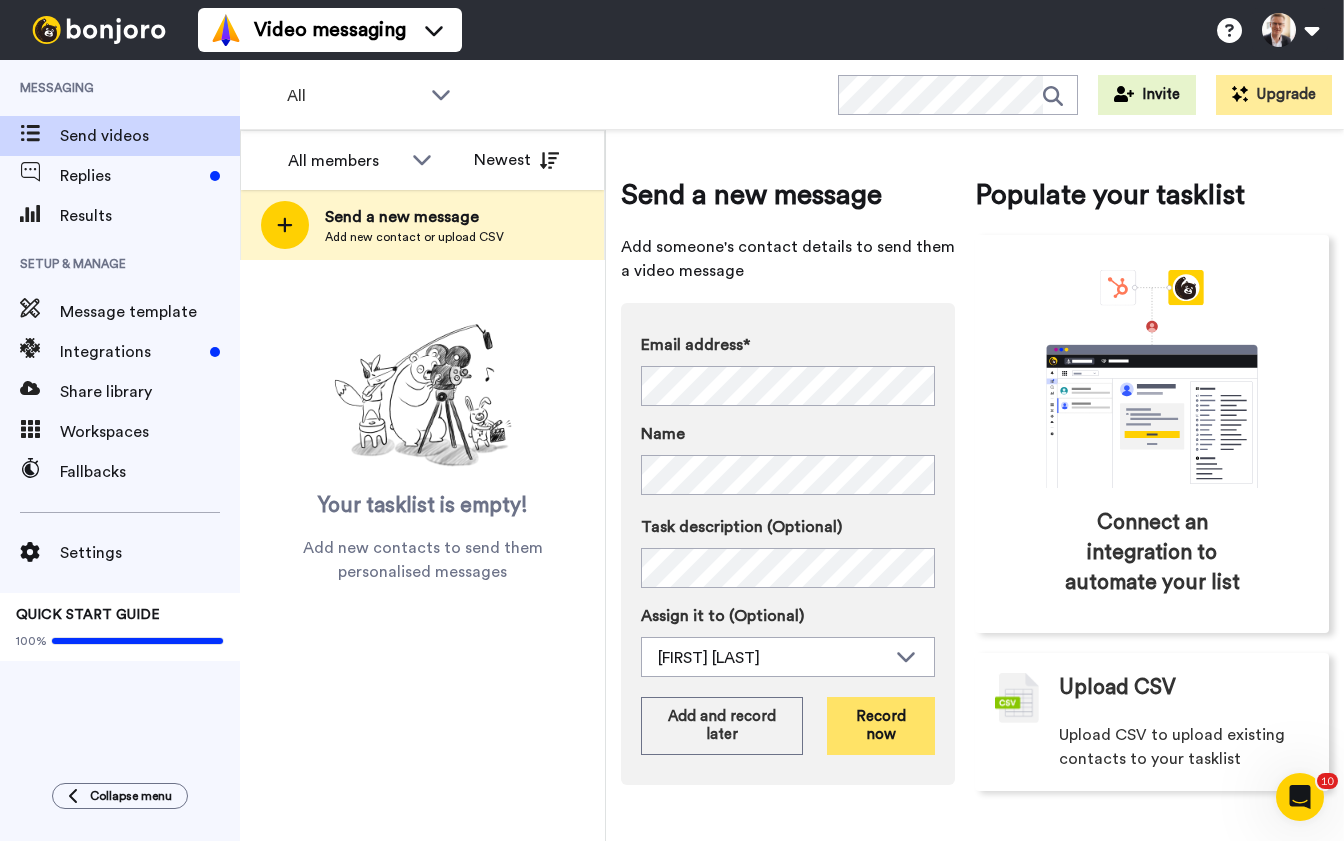 click on "Record now" at bounding box center (881, 726) 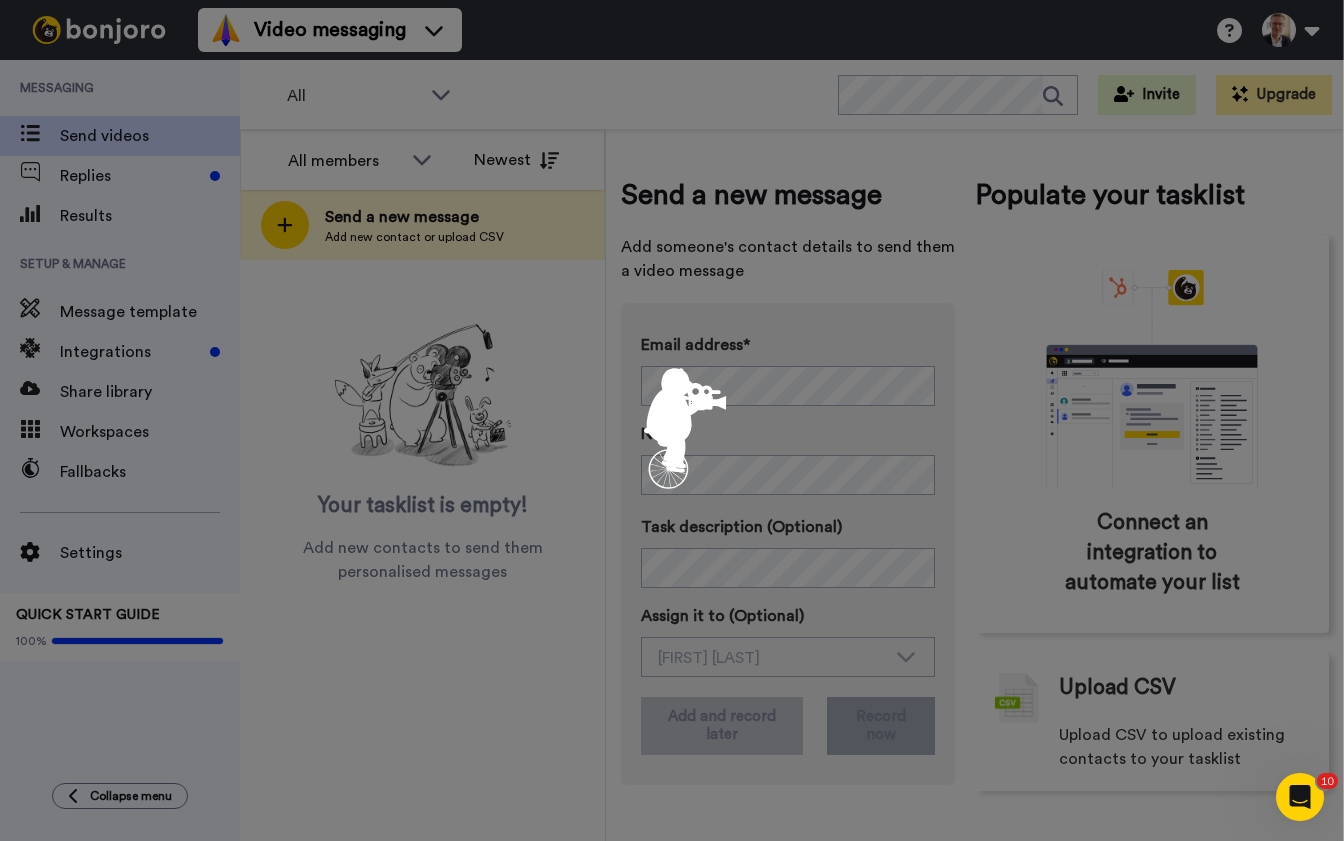 scroll, scrollTop: 0, scrollLeft: 0, axis: both 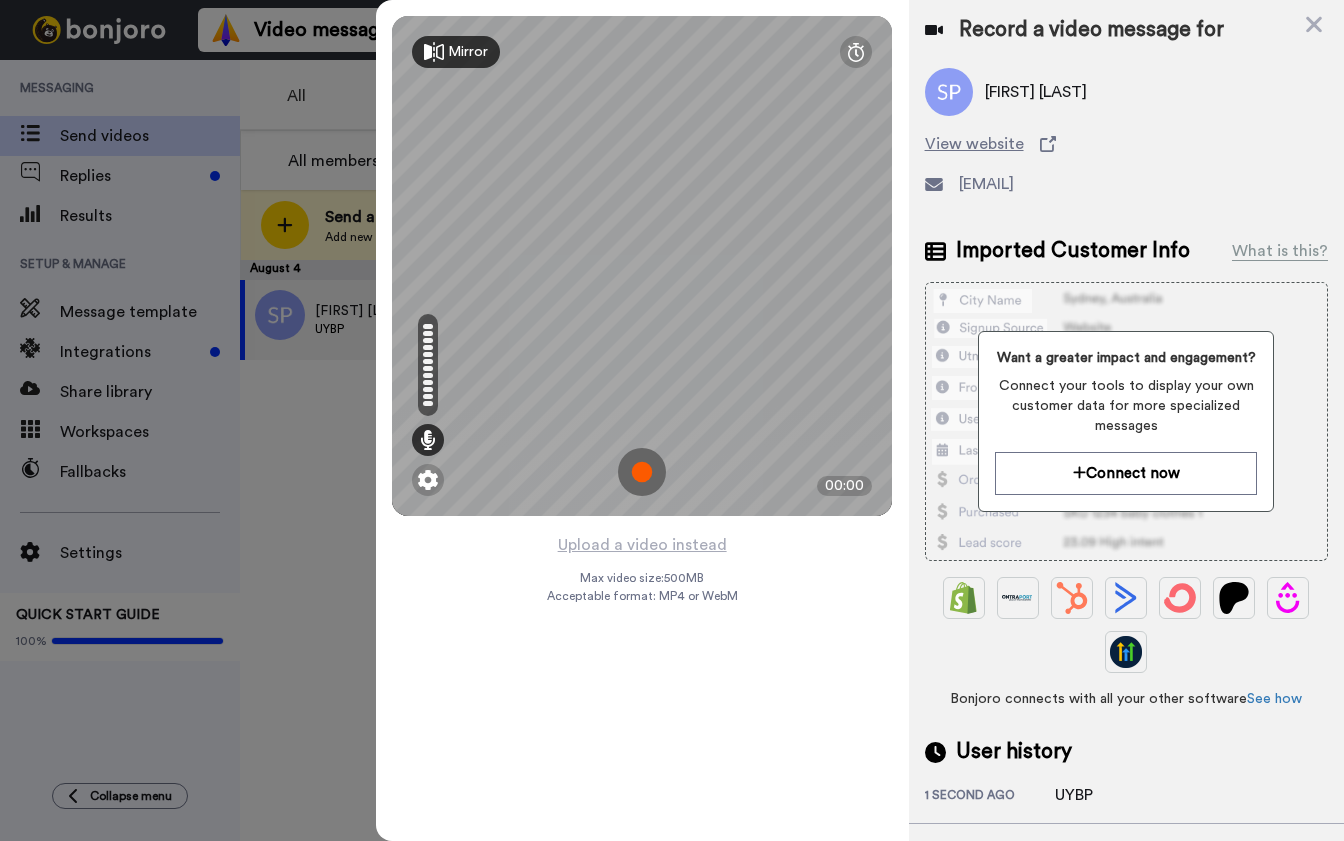 click at bounding box center [642, 472] 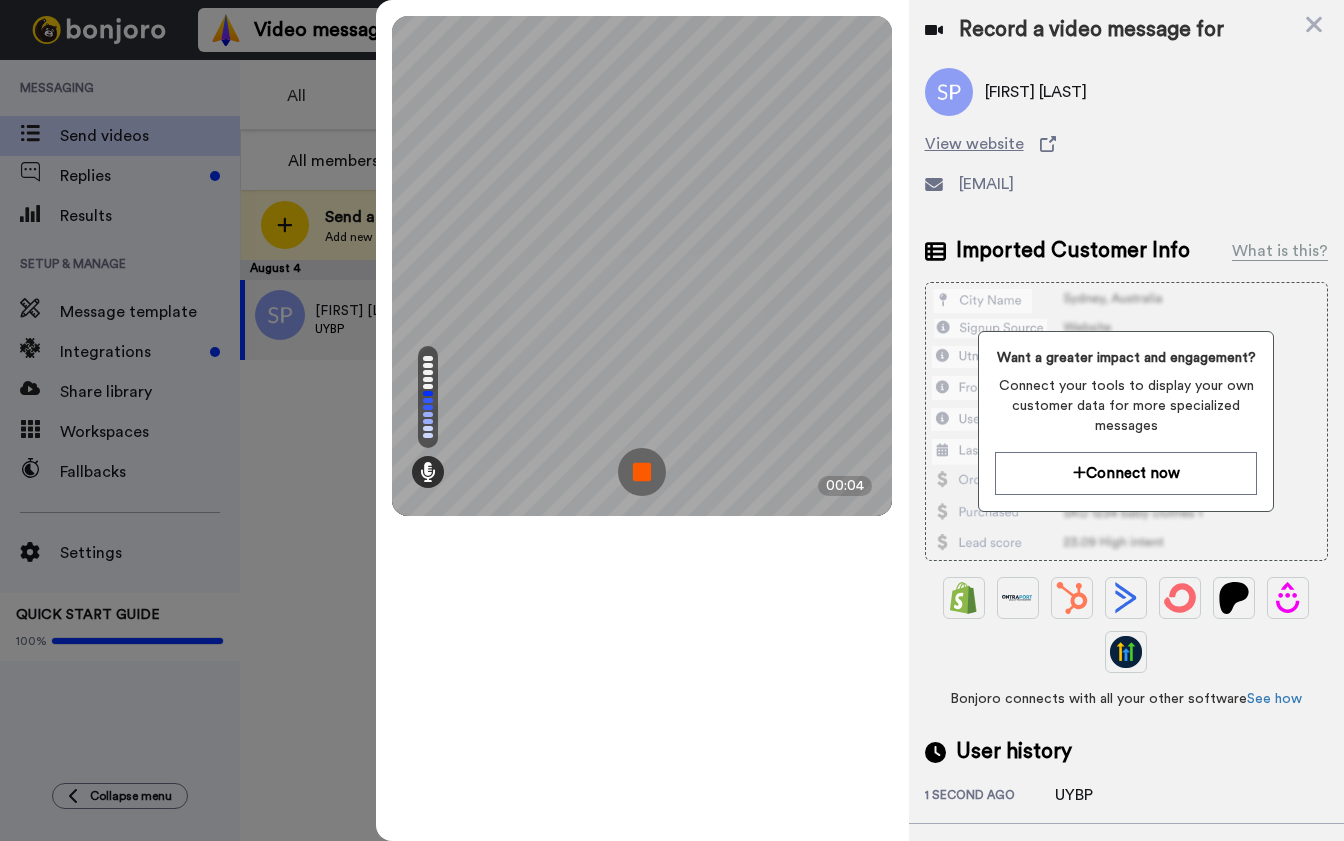 click at bounding box center [642, 472] 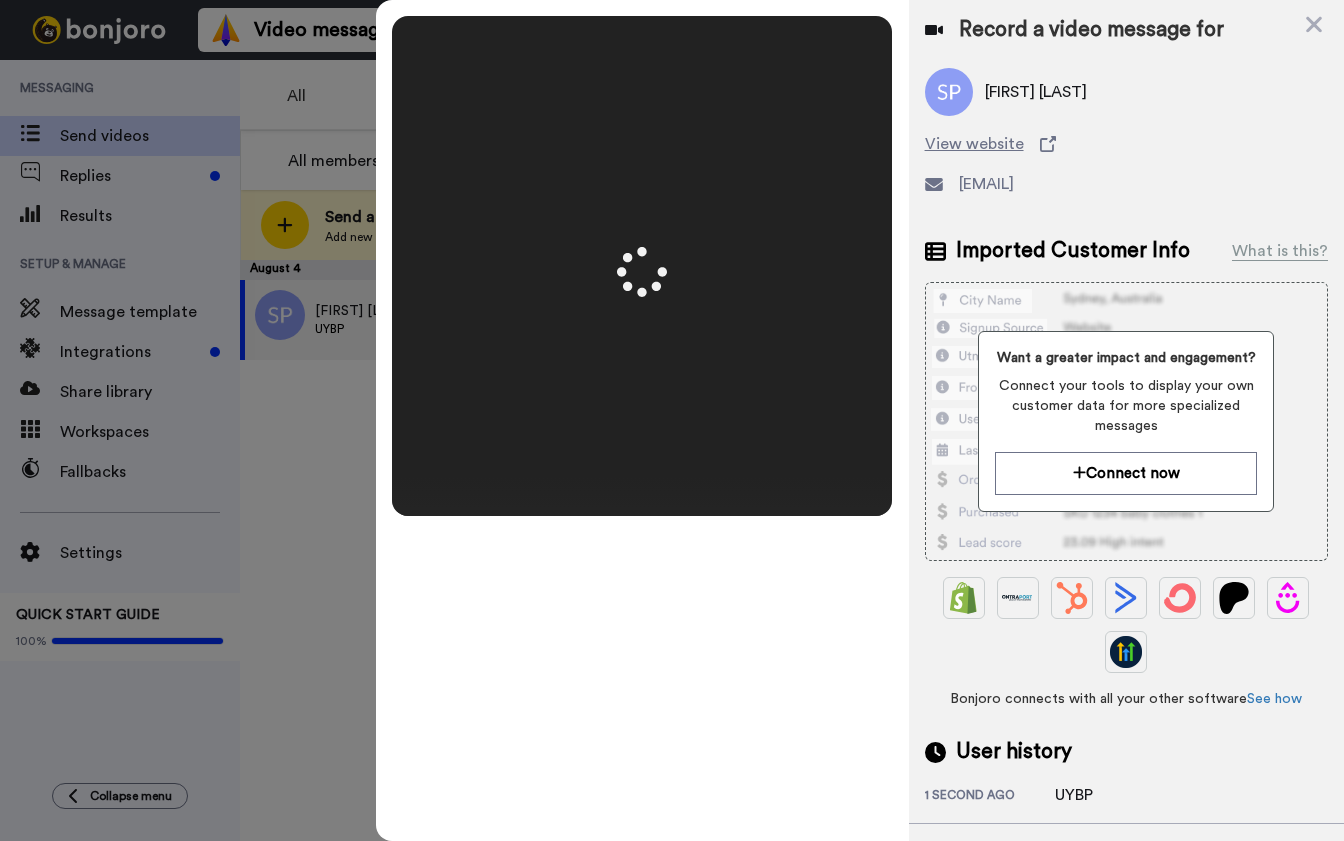 scroll, scrollTop: 0, scrollLeft: 0, axis: both 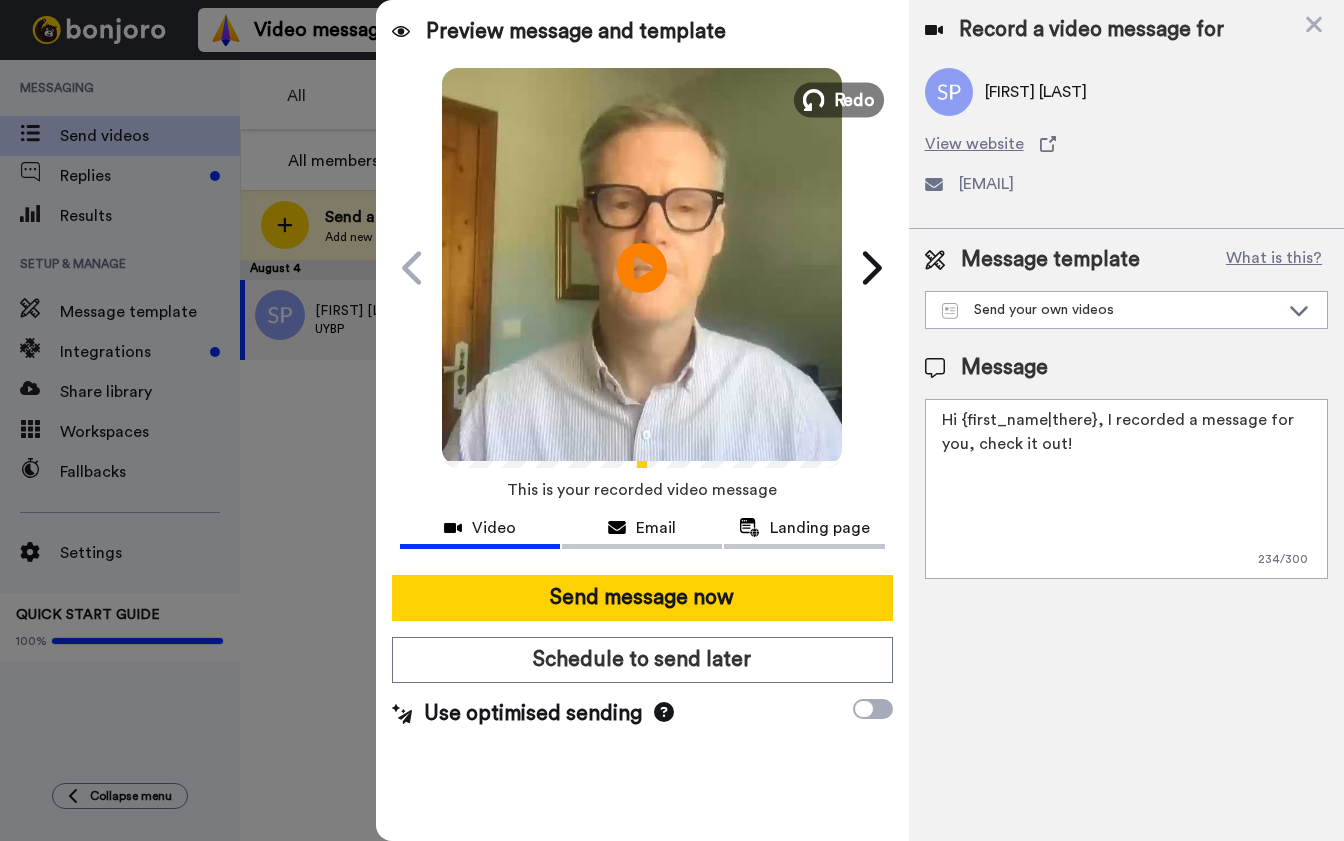 click on "Redo" at bounding box center (839, 99) 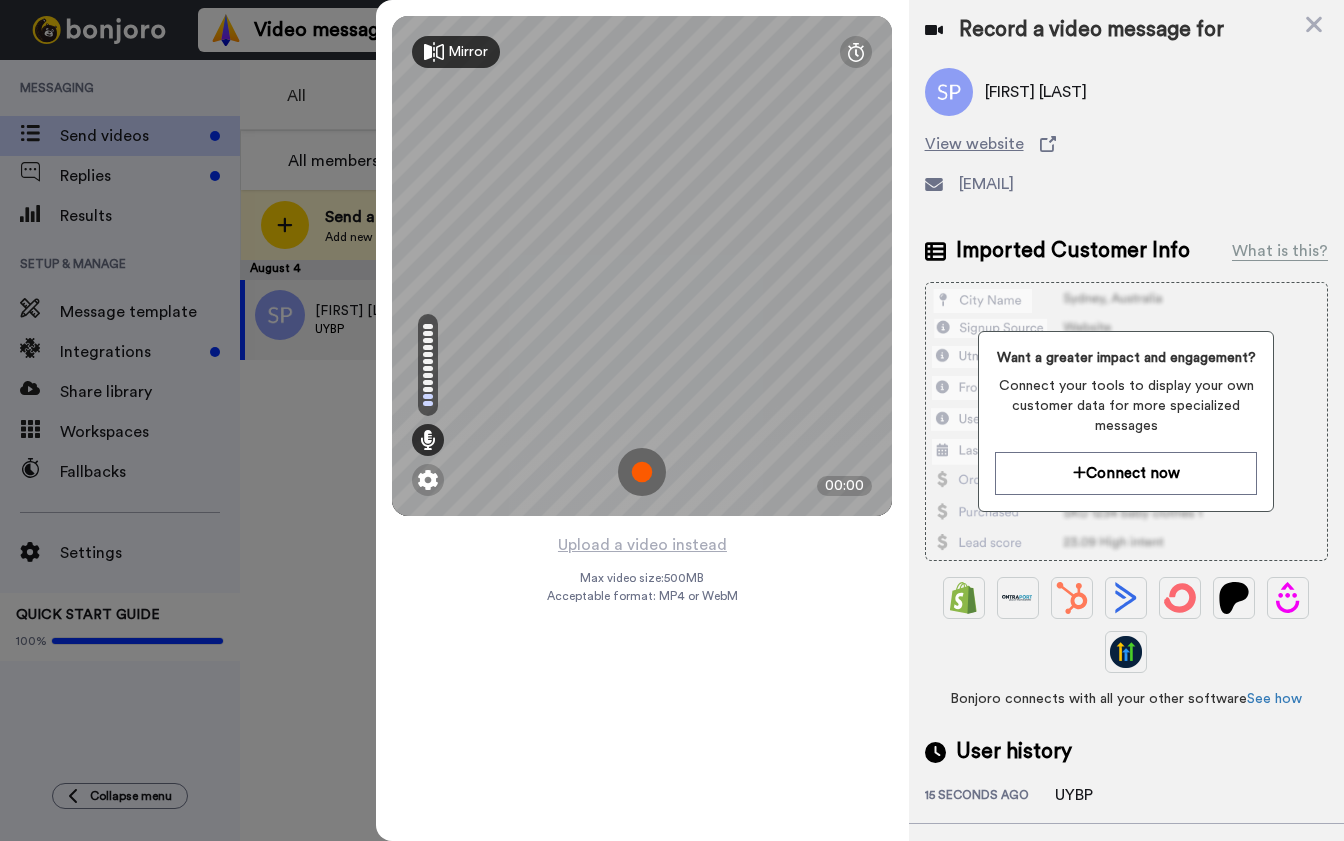 click at bounding box center [642, 472] 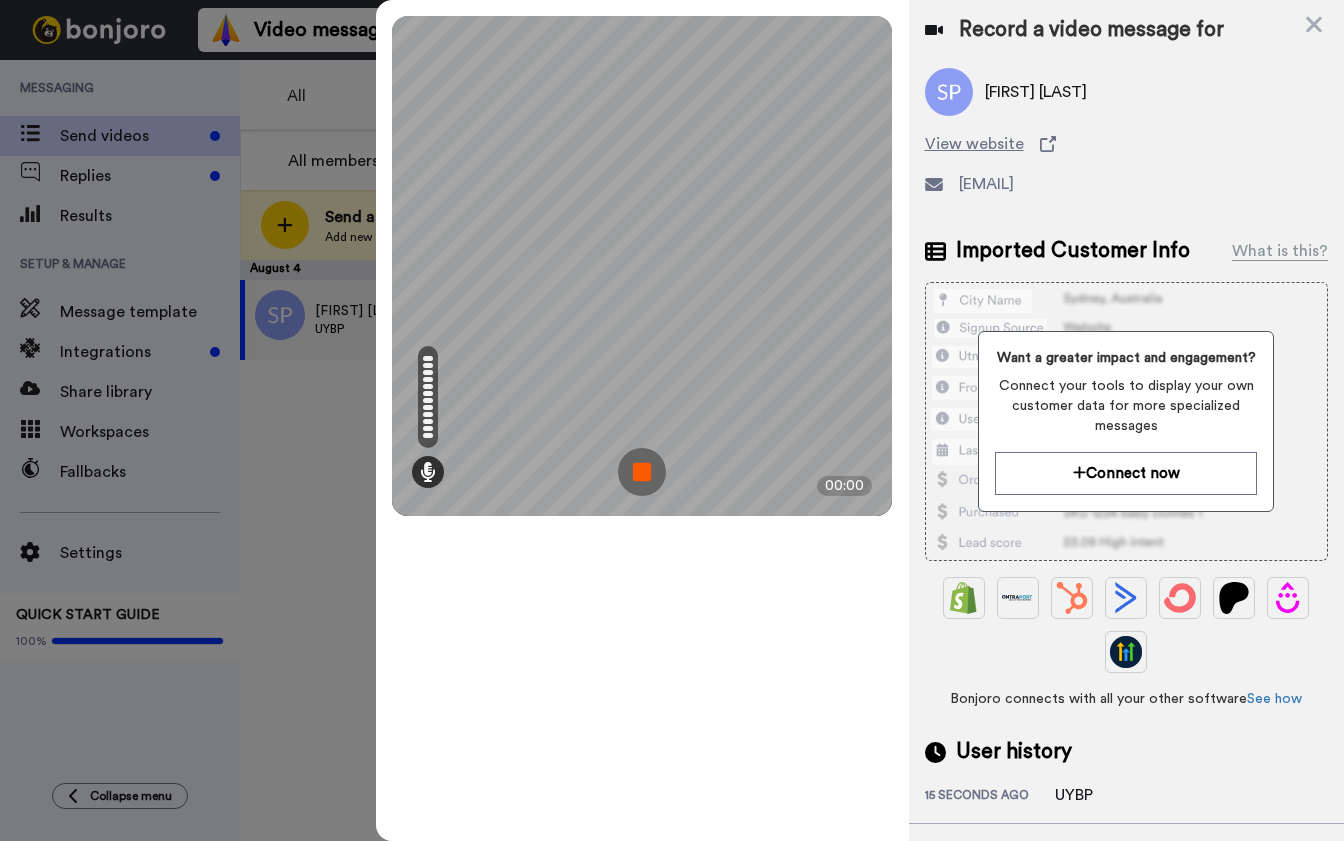 scroll, scrollTop: 0, scrollLeft: 0, axis: both 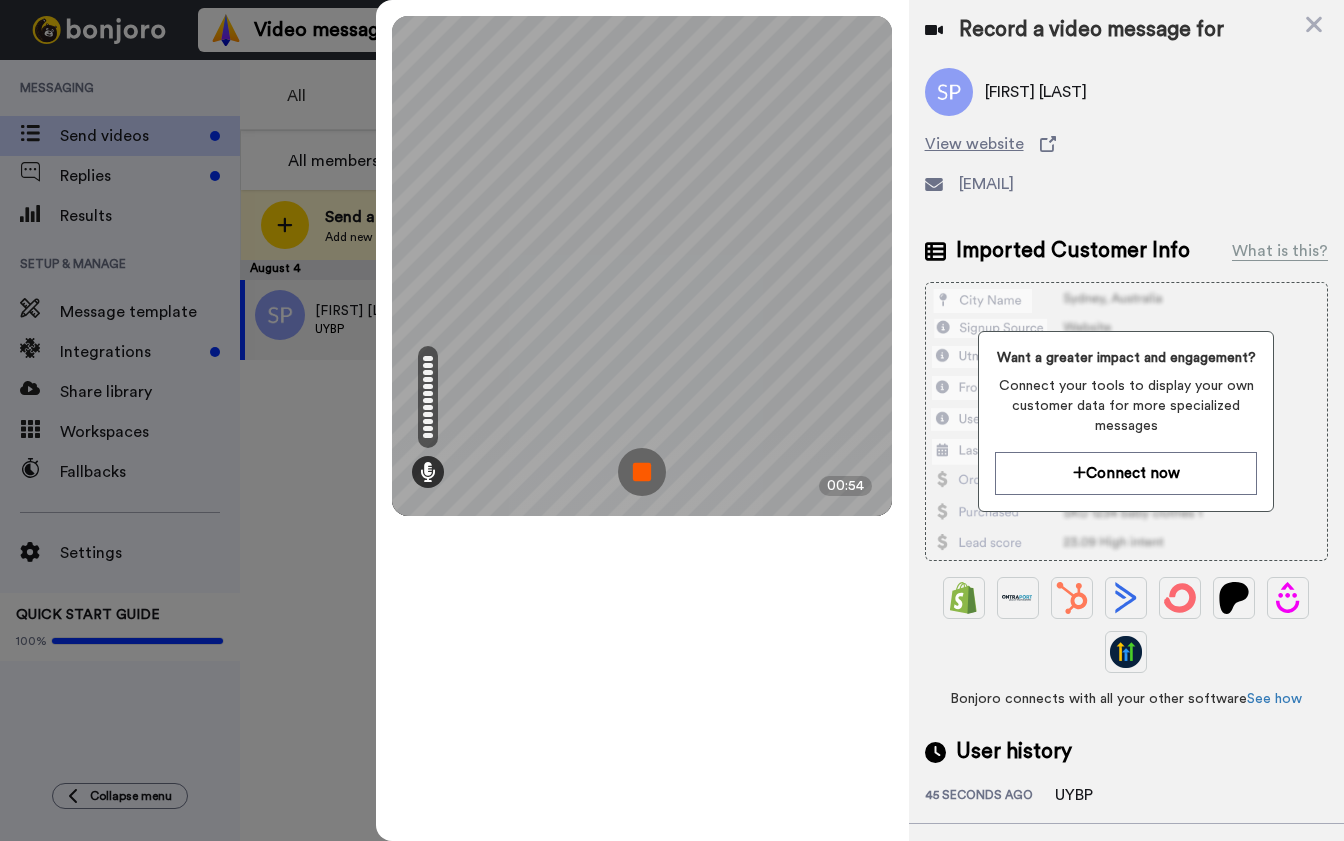 click at bounding box center [642, 472] 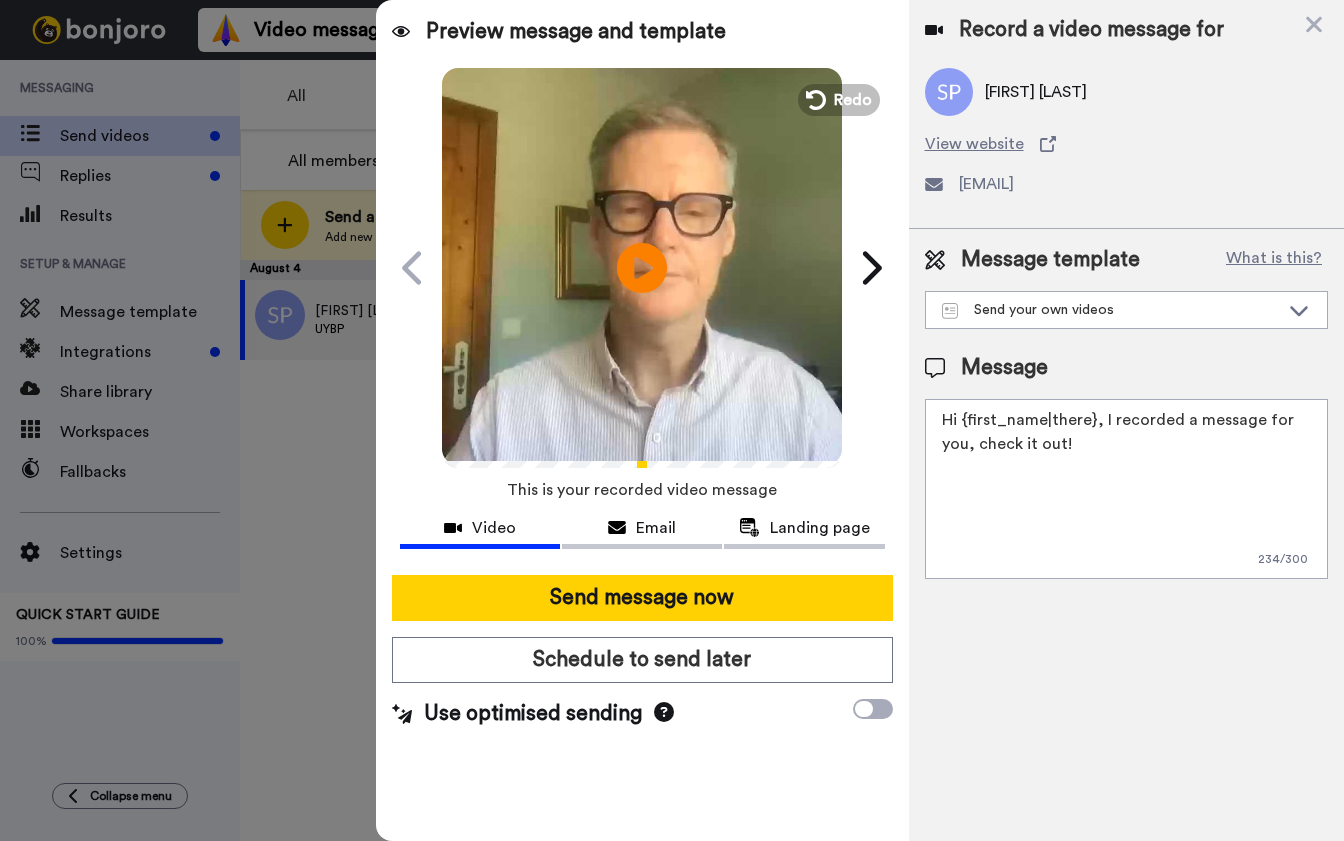 click on "Hi {first_name|there}, I recorded a message for you, check it out!" at bounding box center (1126, 489) 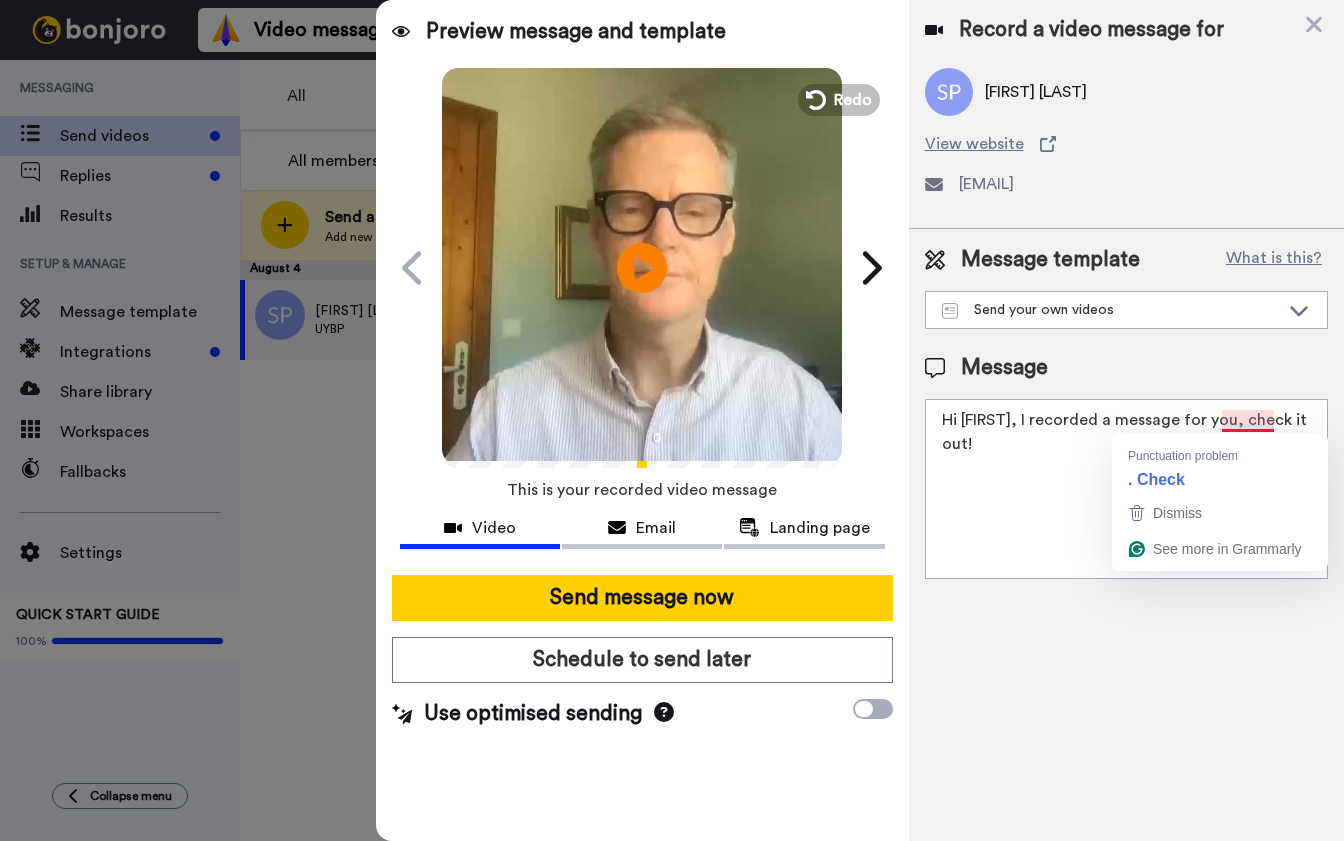 click on "Hi Stuart, I recorded a message for you, check it out!" at bounding box center (1126, 489) 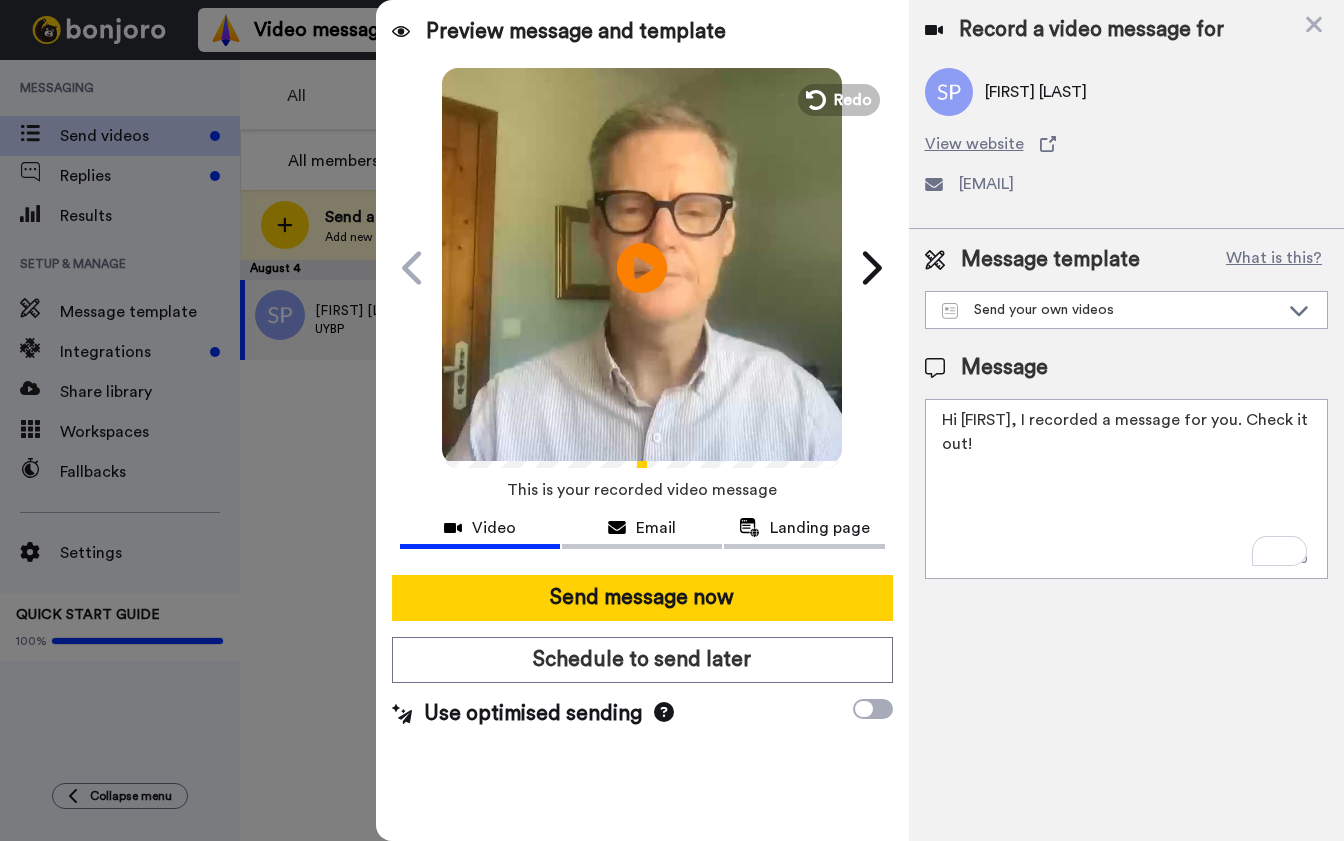 click on "Hi Stuart, I recorded a message for you. Check it out!" at bounding box center (1126, 489) 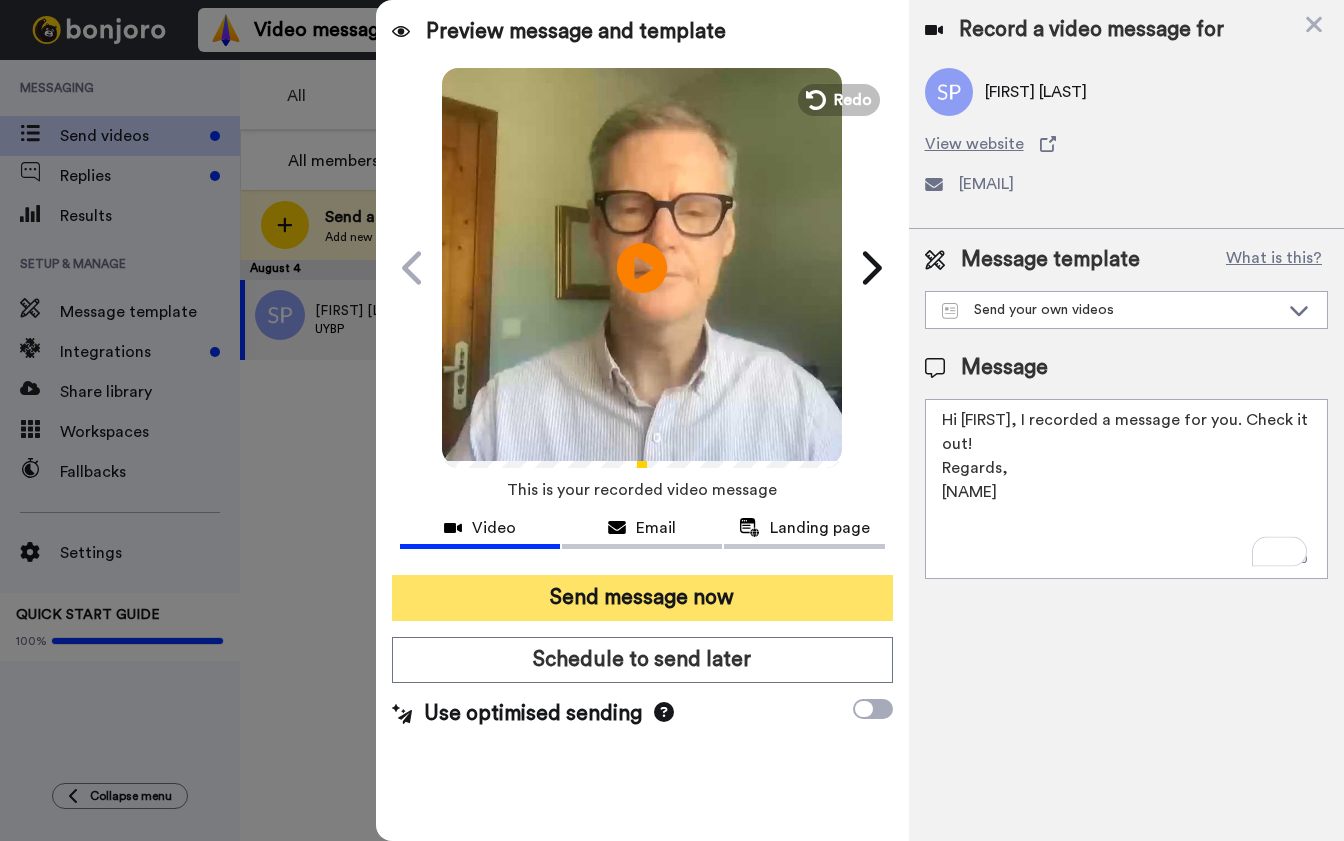 type on "Hi Stuart, I recorded a message for you. Check it out!
Regards,
Brett" 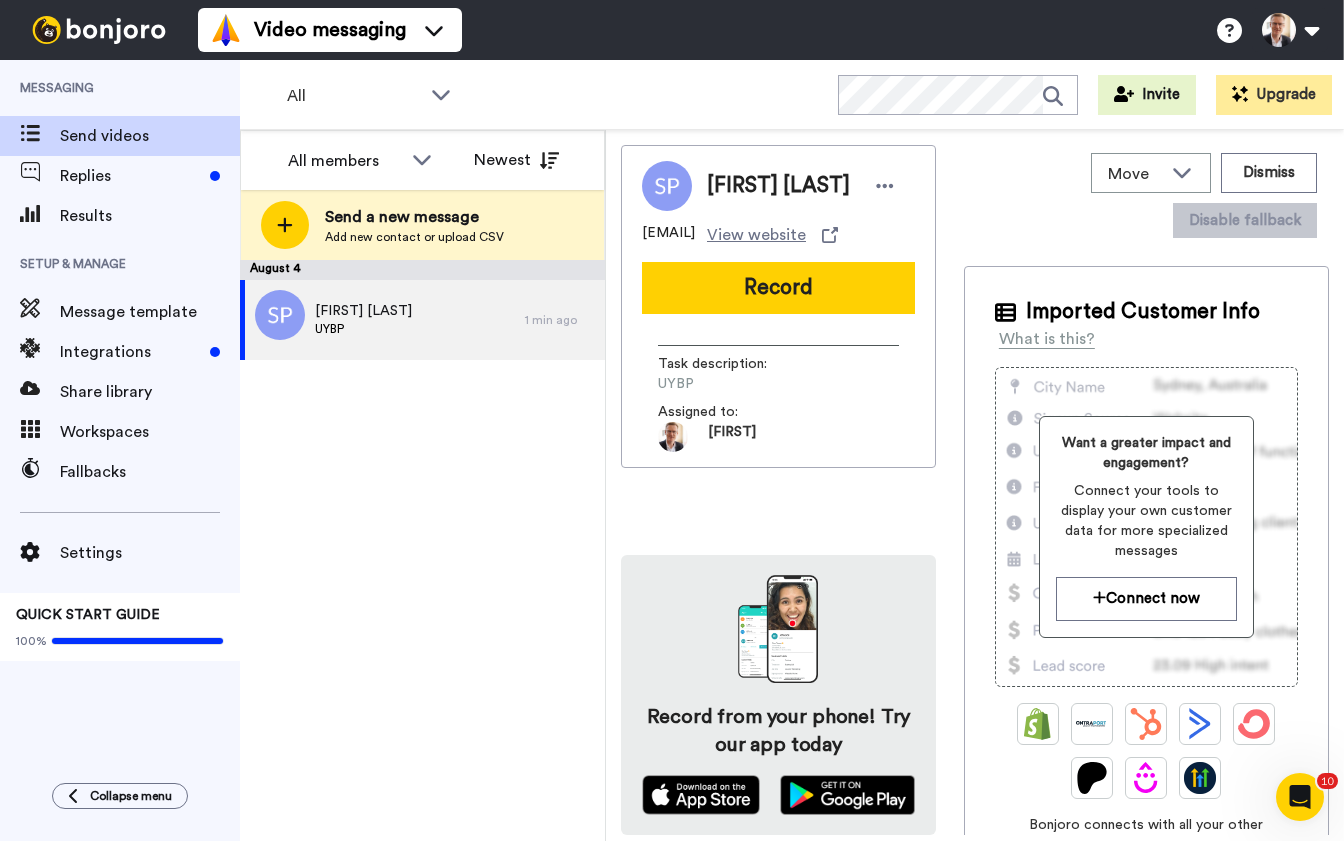 scroll, scrollTop: 0, scrollLeft: 0, axis: both 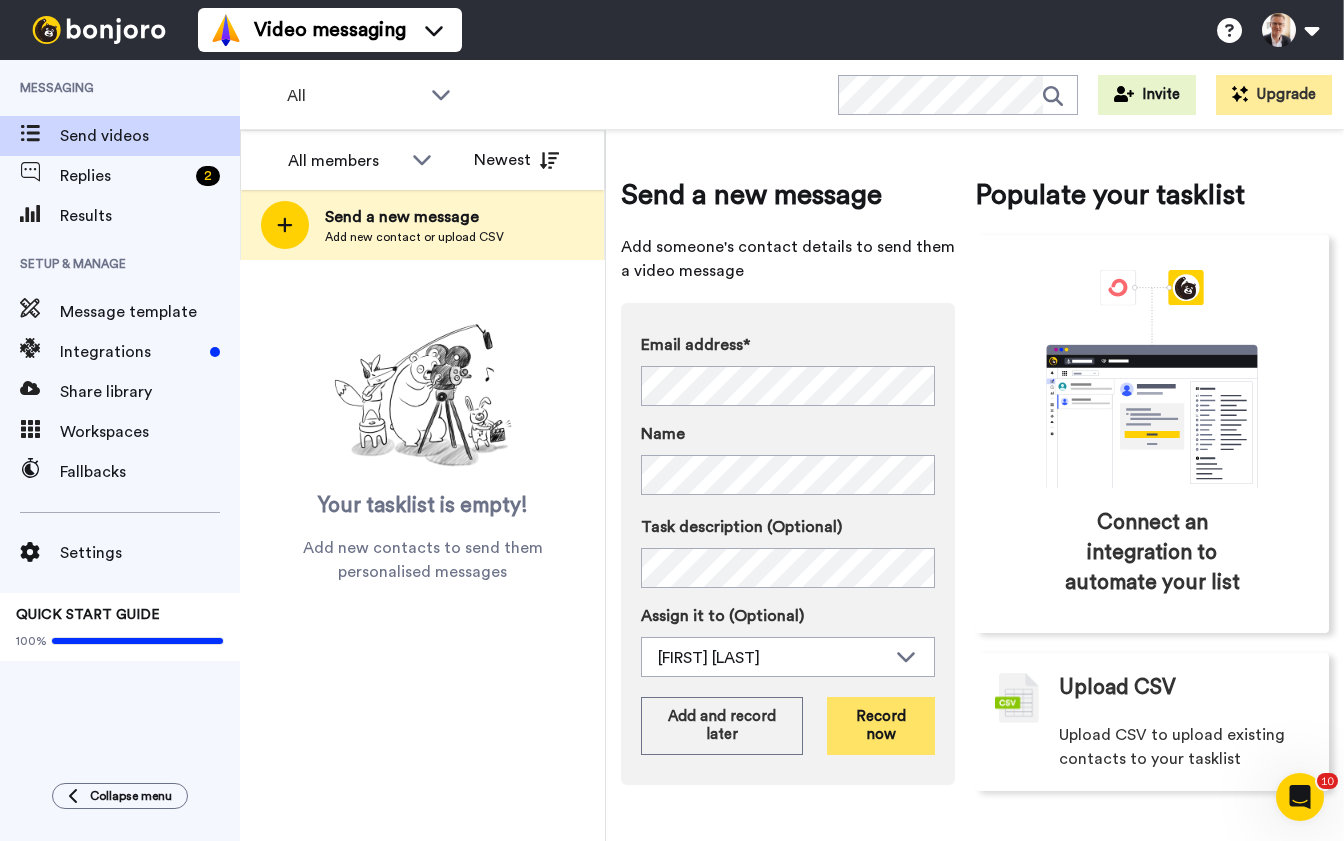 click on "Record now" at bounding box center [881, 726] 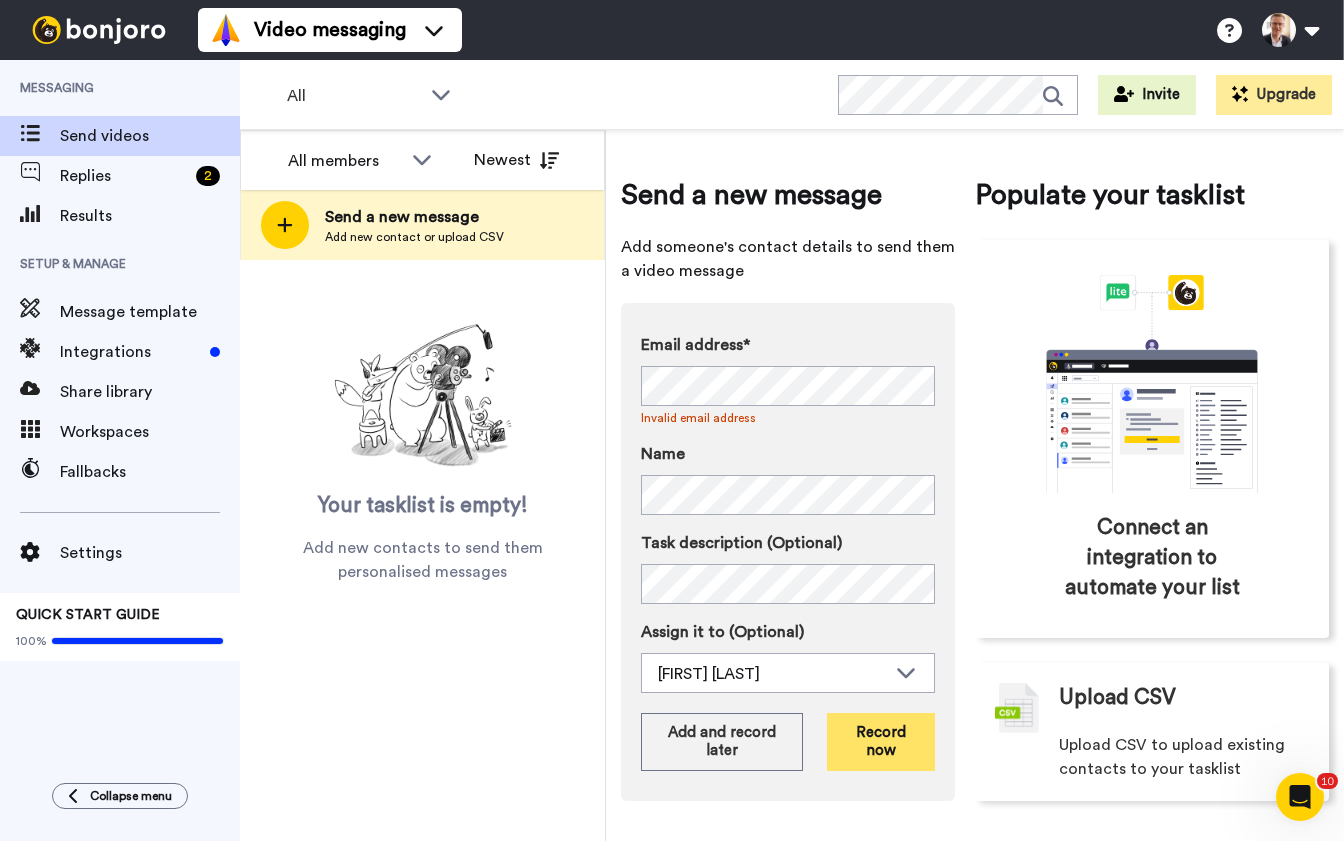 click on "Record now" at bounding box center (881, 742) 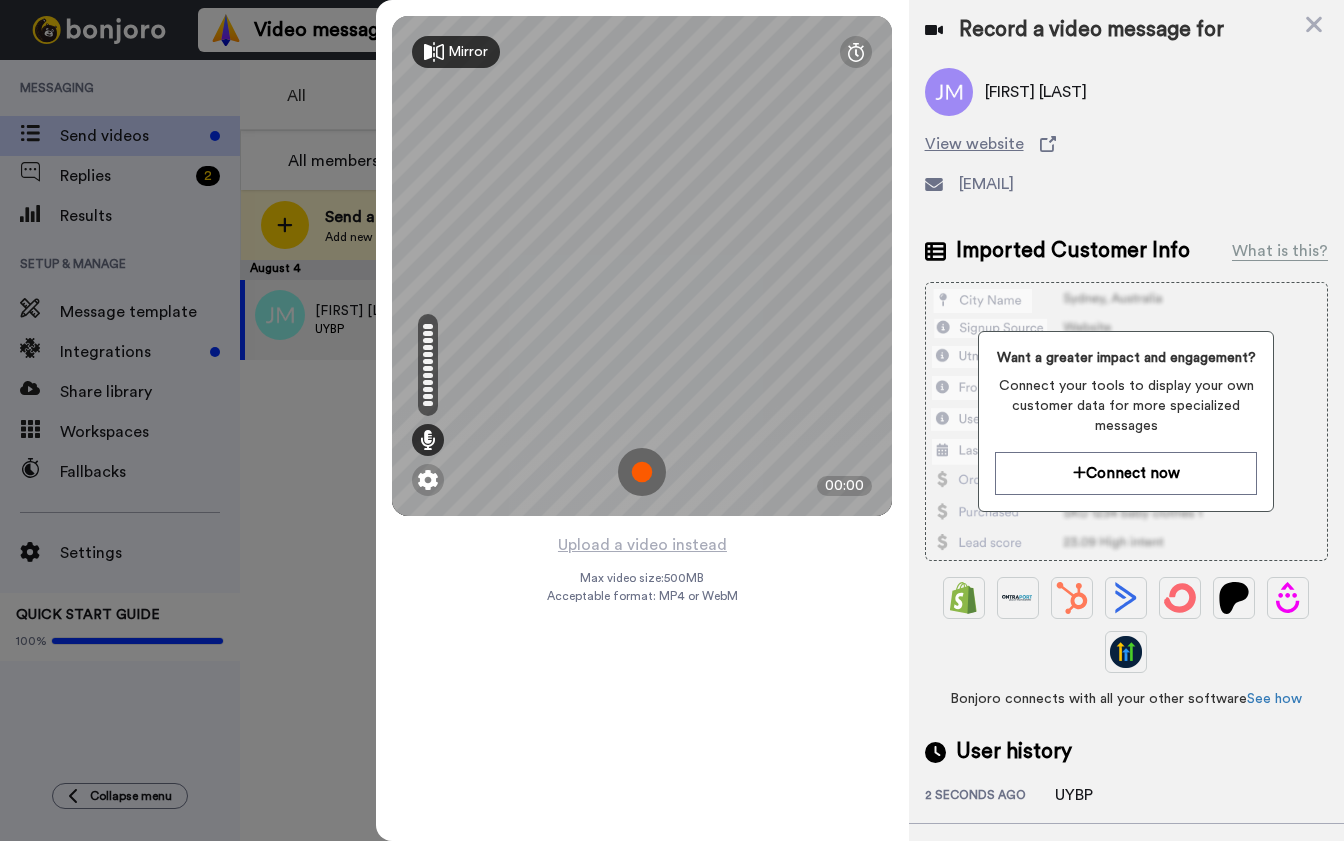 click at bounding box center [642, 472] 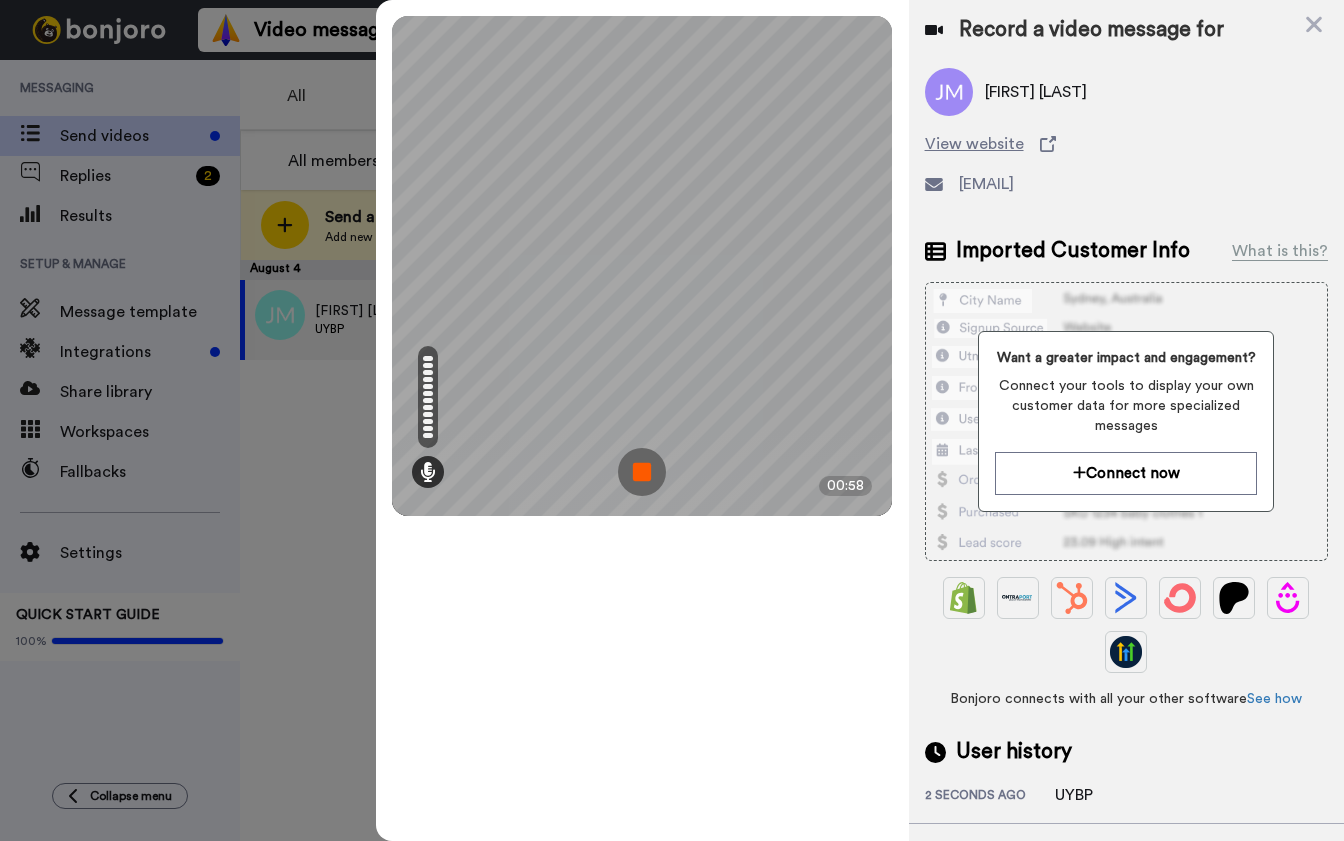click at bounding box center [642, 472] 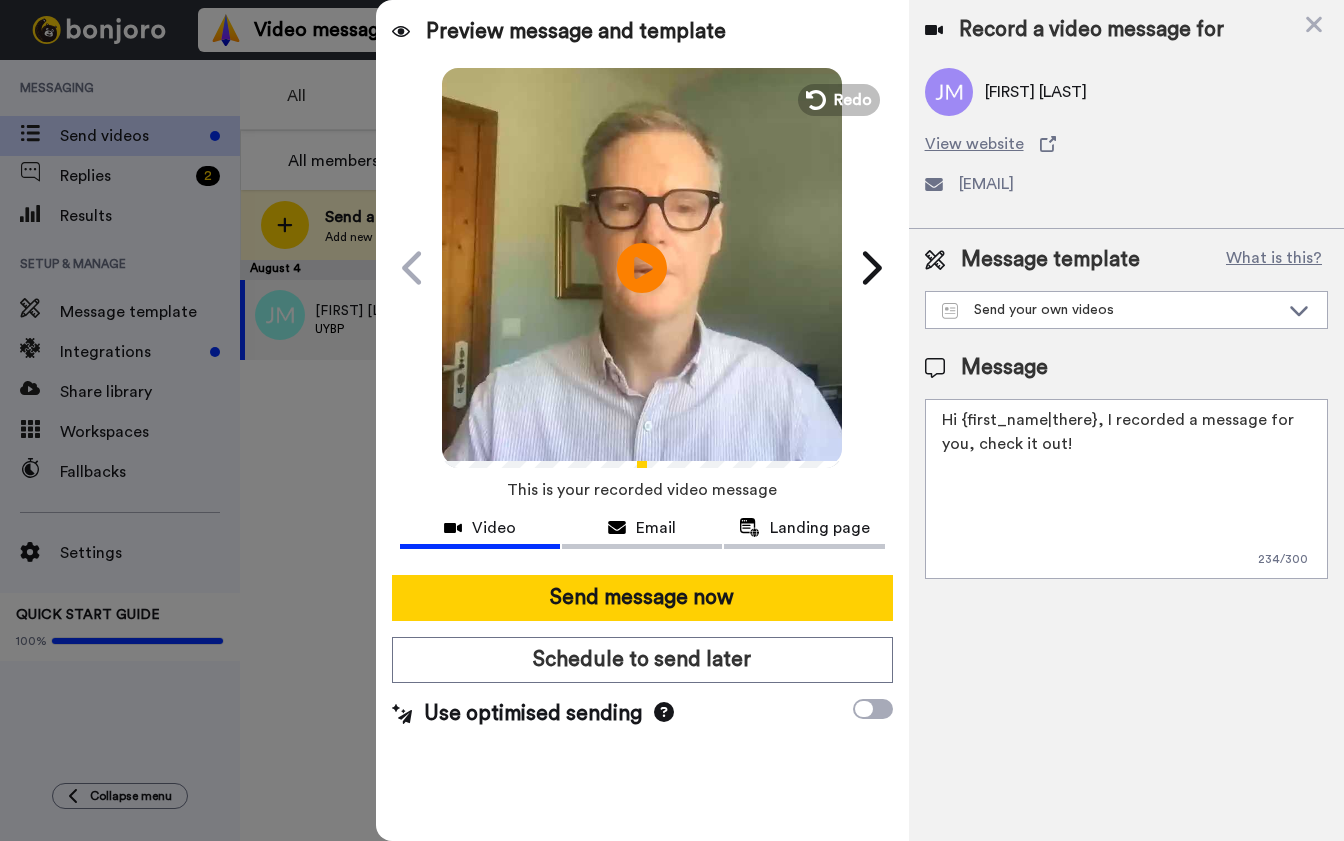 click on "Hi {first_name|there}, I recorded a message for you, check it out!" at bounding box center [1126, 489] 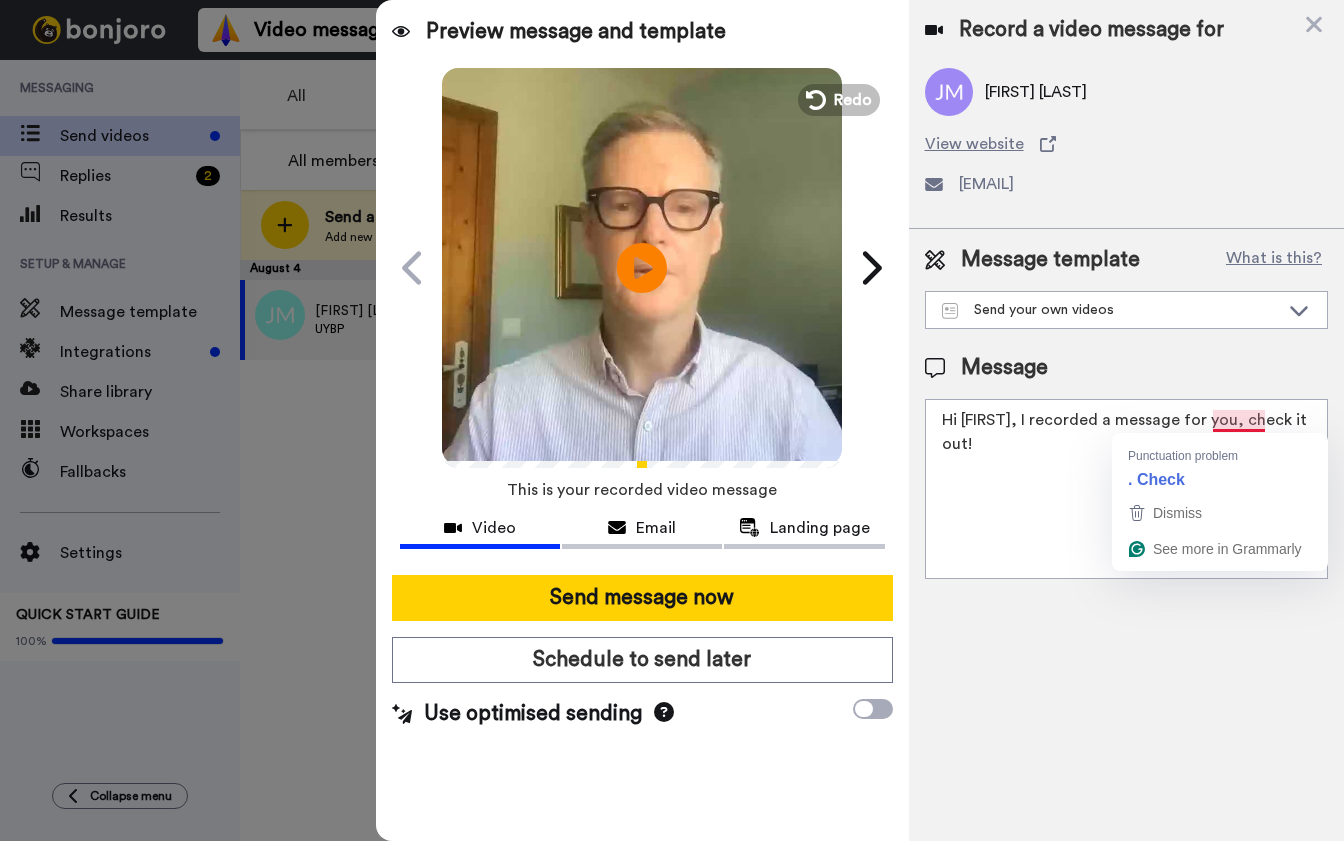 click on "Hi John, I recorded a message for you, check it out!" at bounding box center (1126, 489) 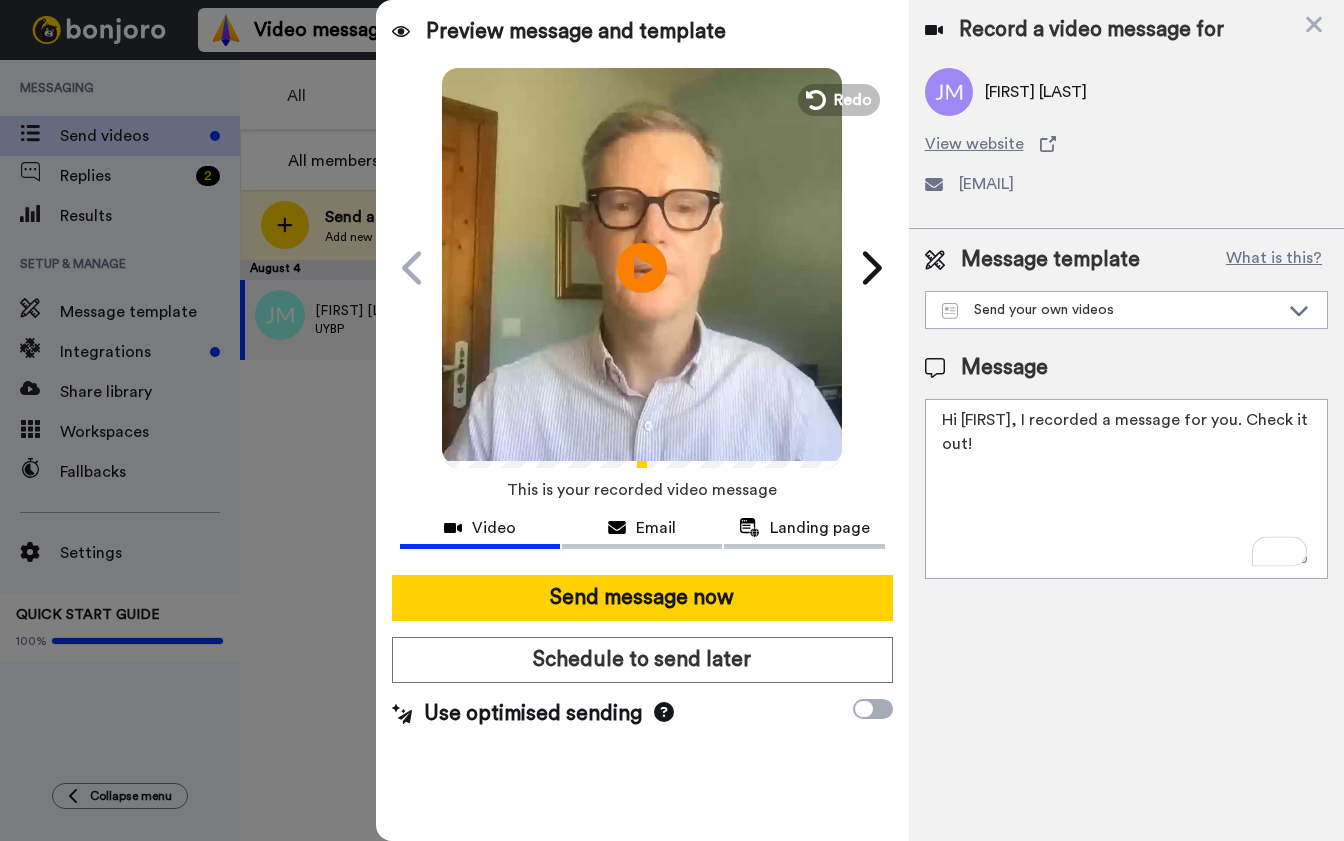 click on "Hi John, I recorded a message for you. Check it out!" at bounding box center [1126, 489] 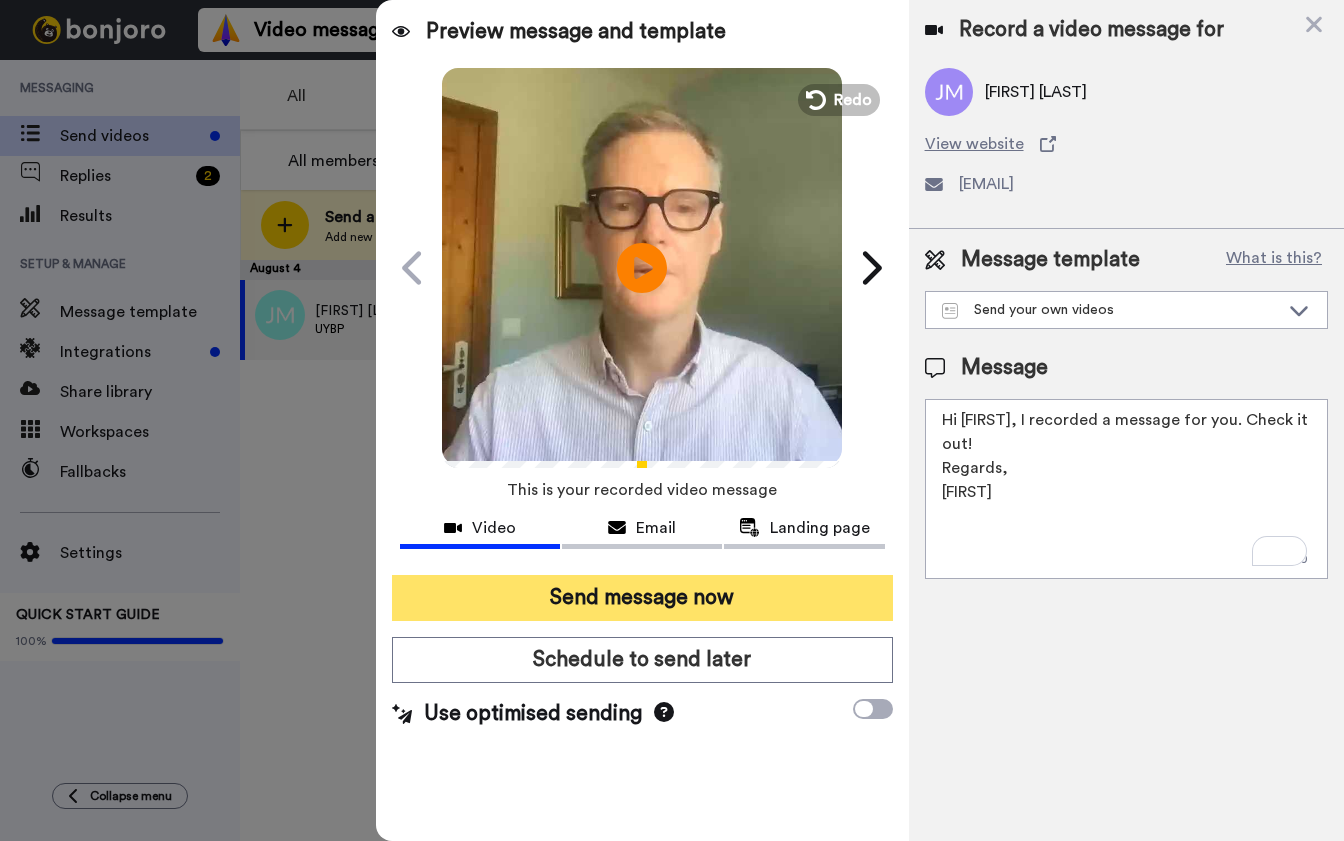 type on "Hi John, I recorded a message for you. Check it out!
Regards,
Brett" 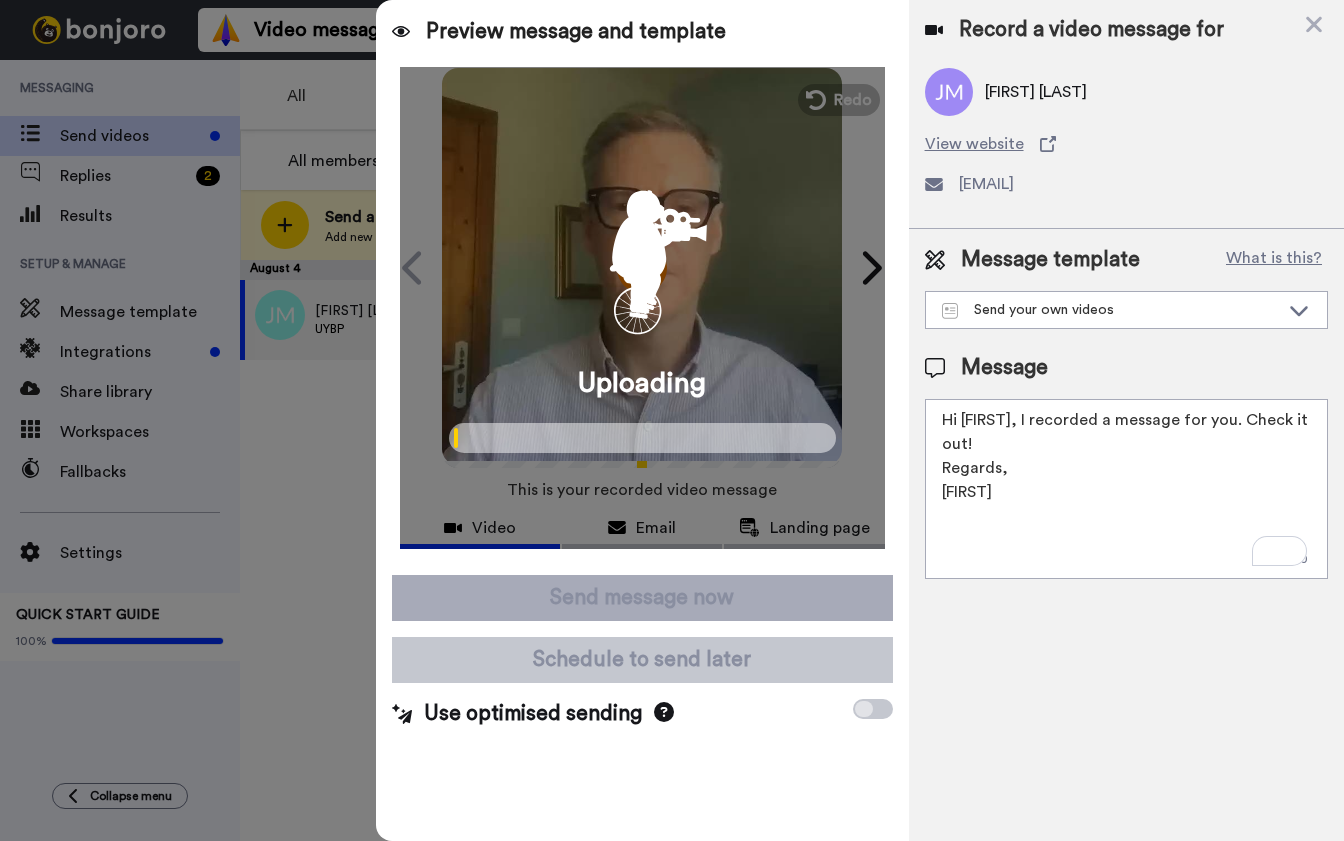scroll, scrollTop: 0, scrollLeft: 0, axis: both 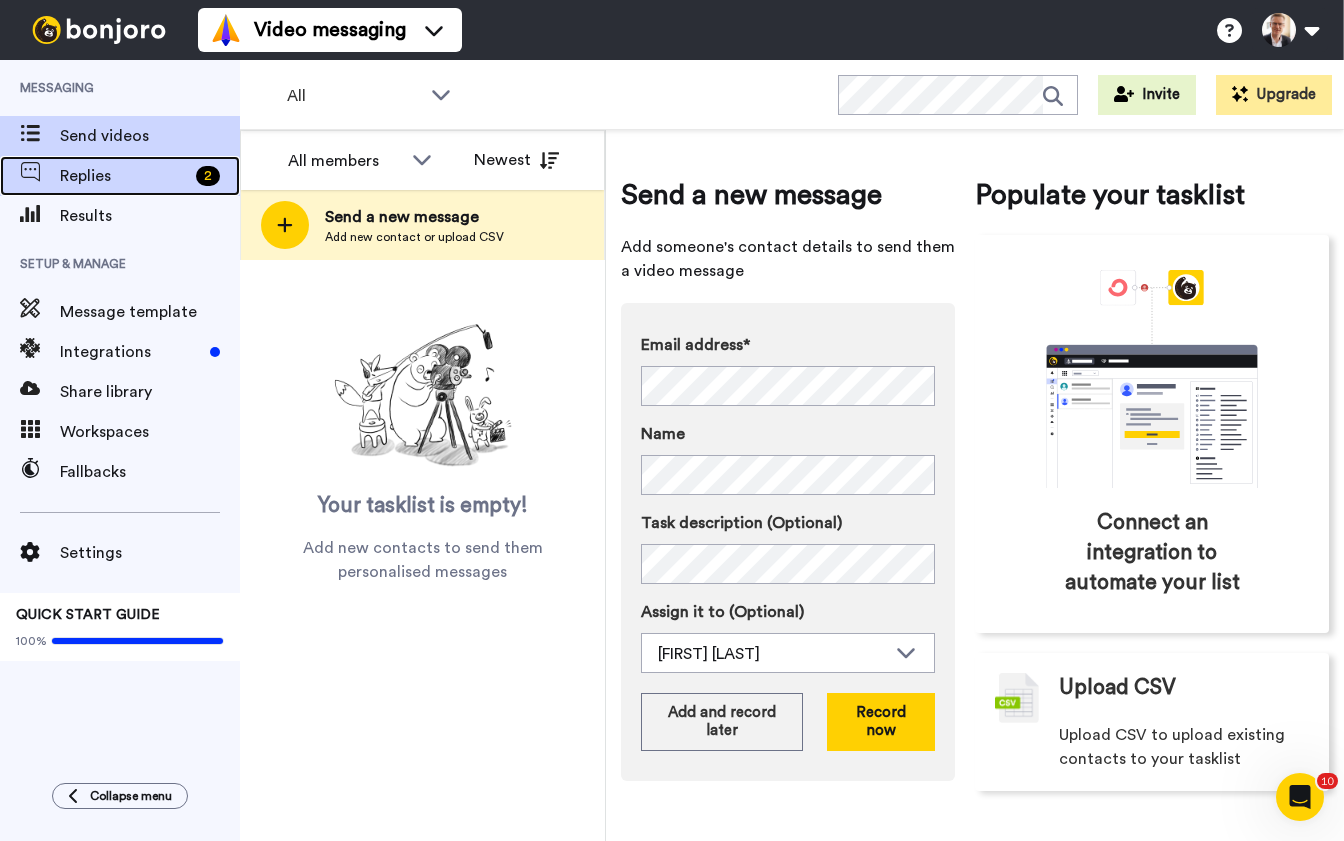 click on "Replies" at bounding box center [124, 176] 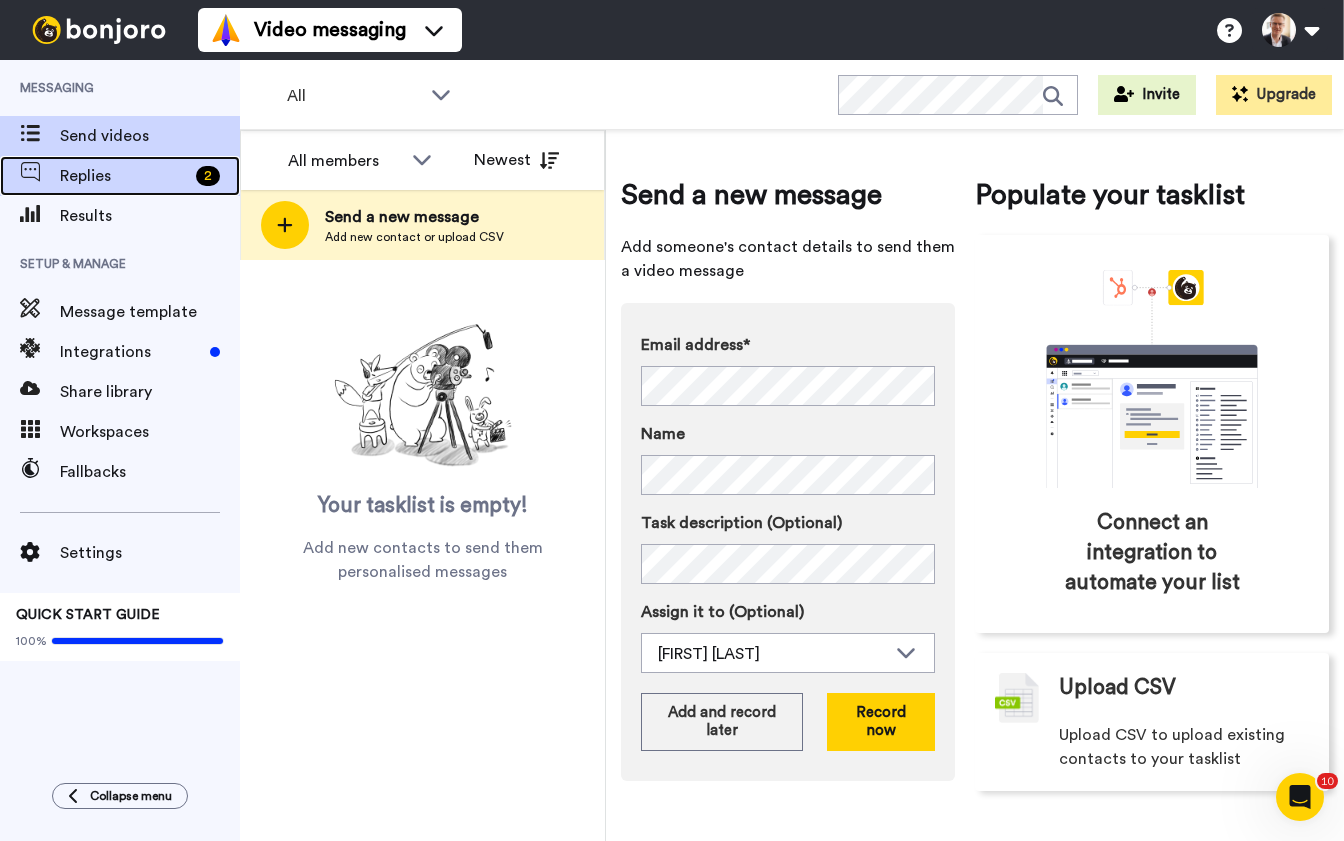 scroll, scrollTop: 0, scrollLeft: 0, axis: both 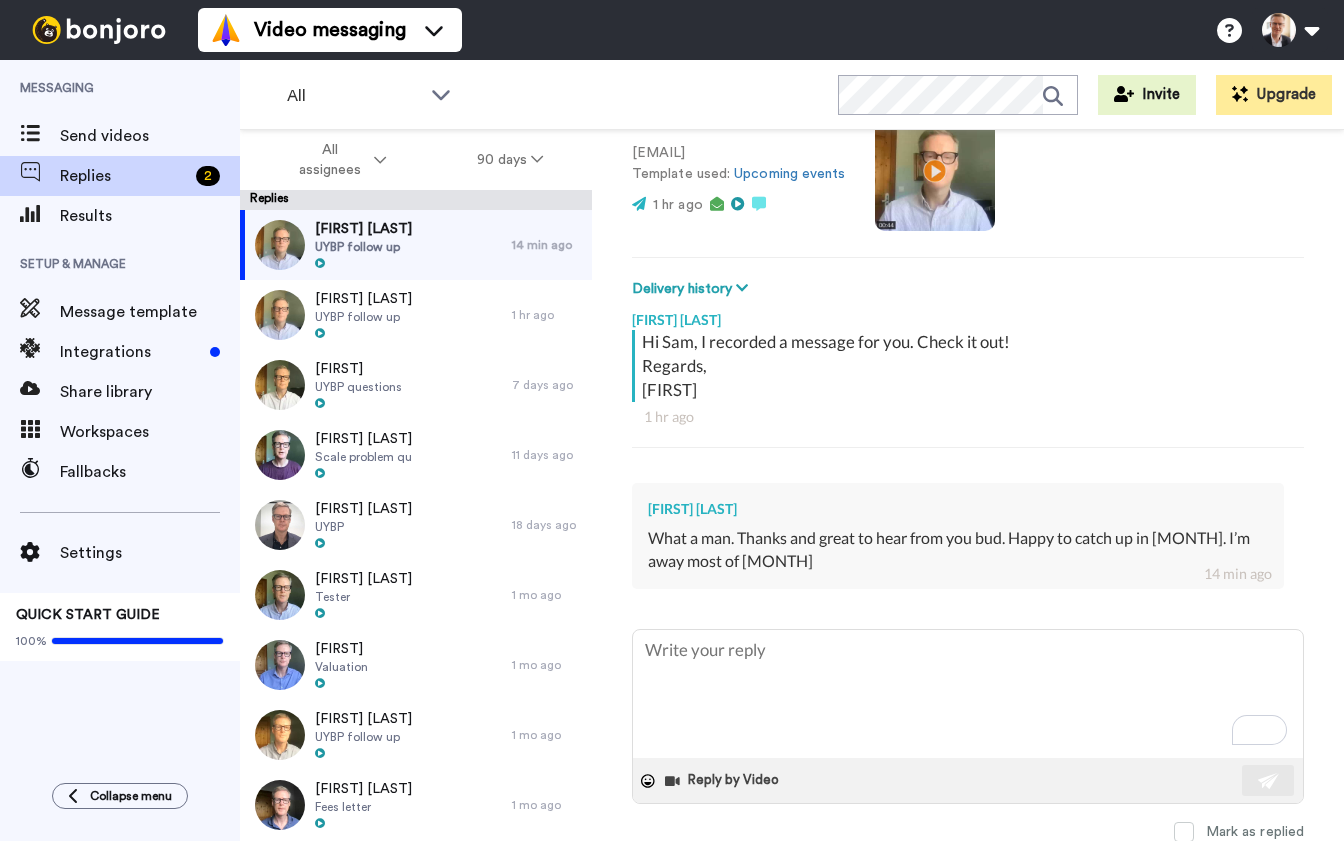 click at bounding box center [935, 171] 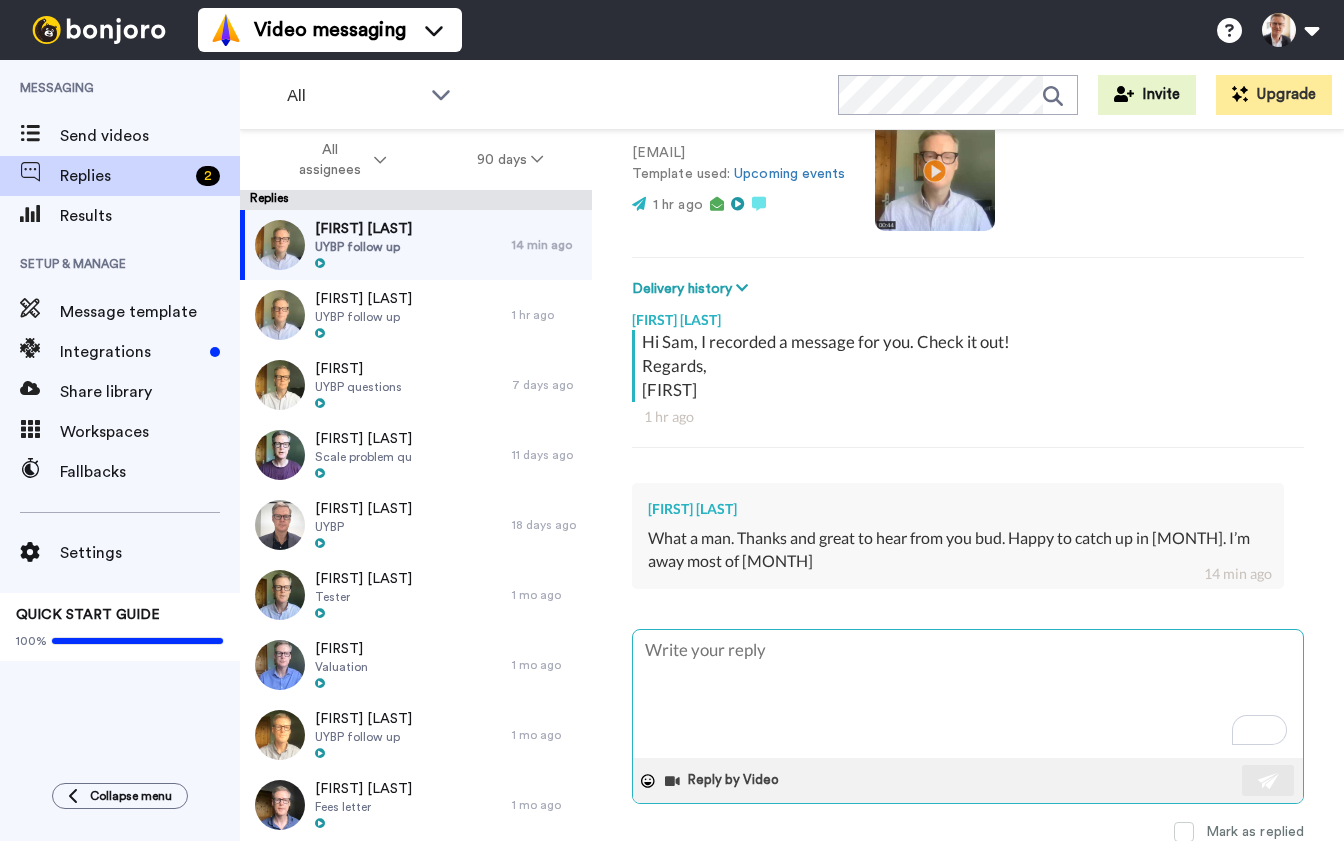 click at bounding box center (968, 694) 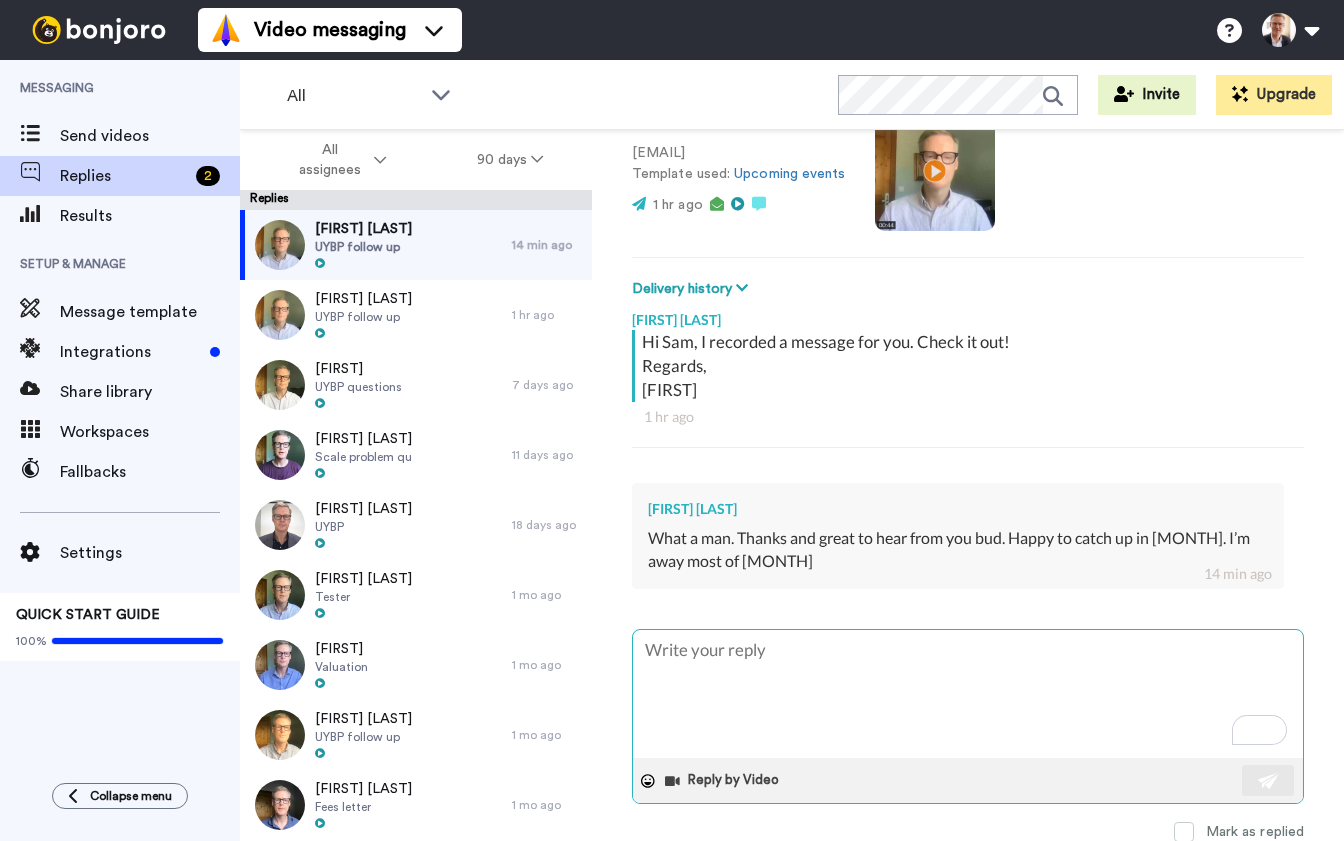 type on "x" 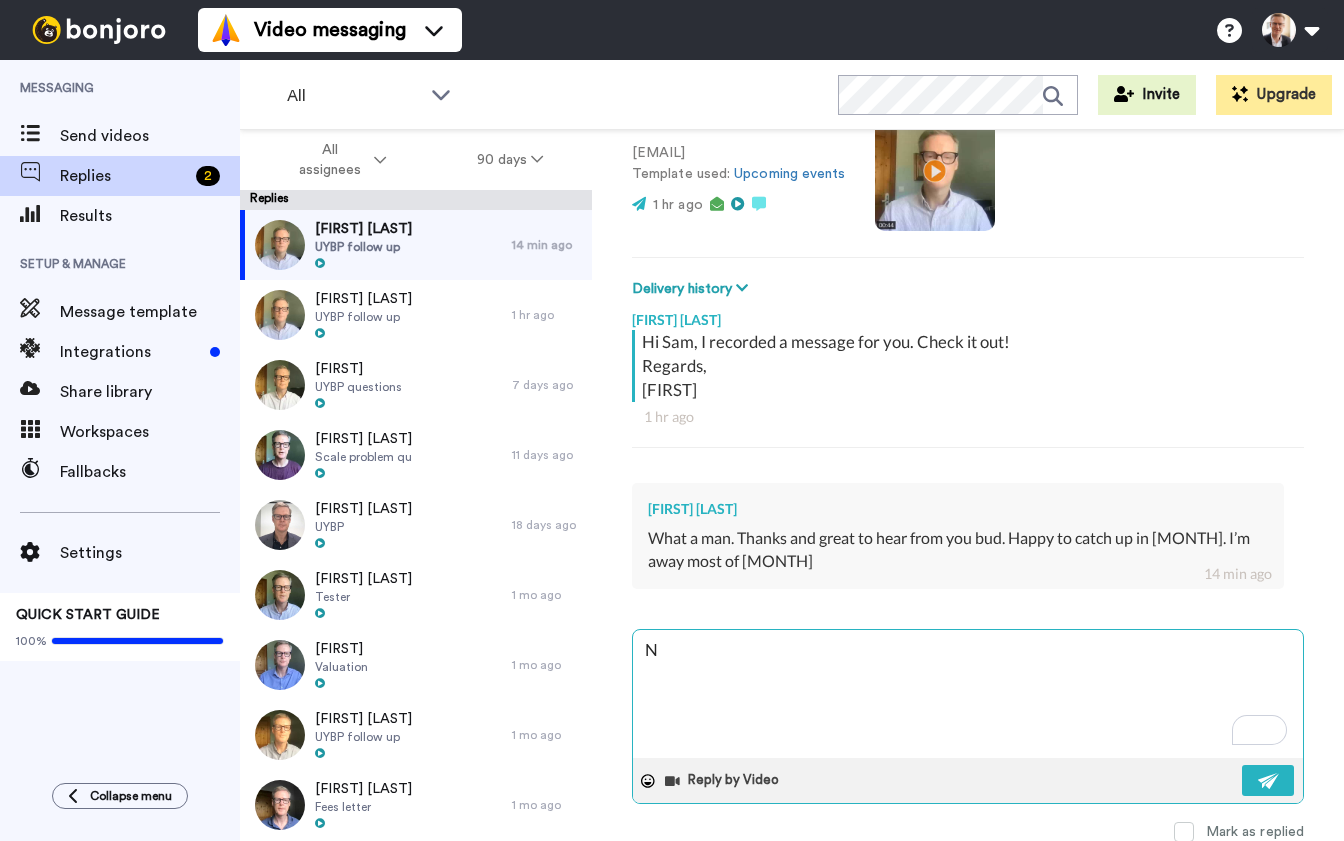 type on "x" 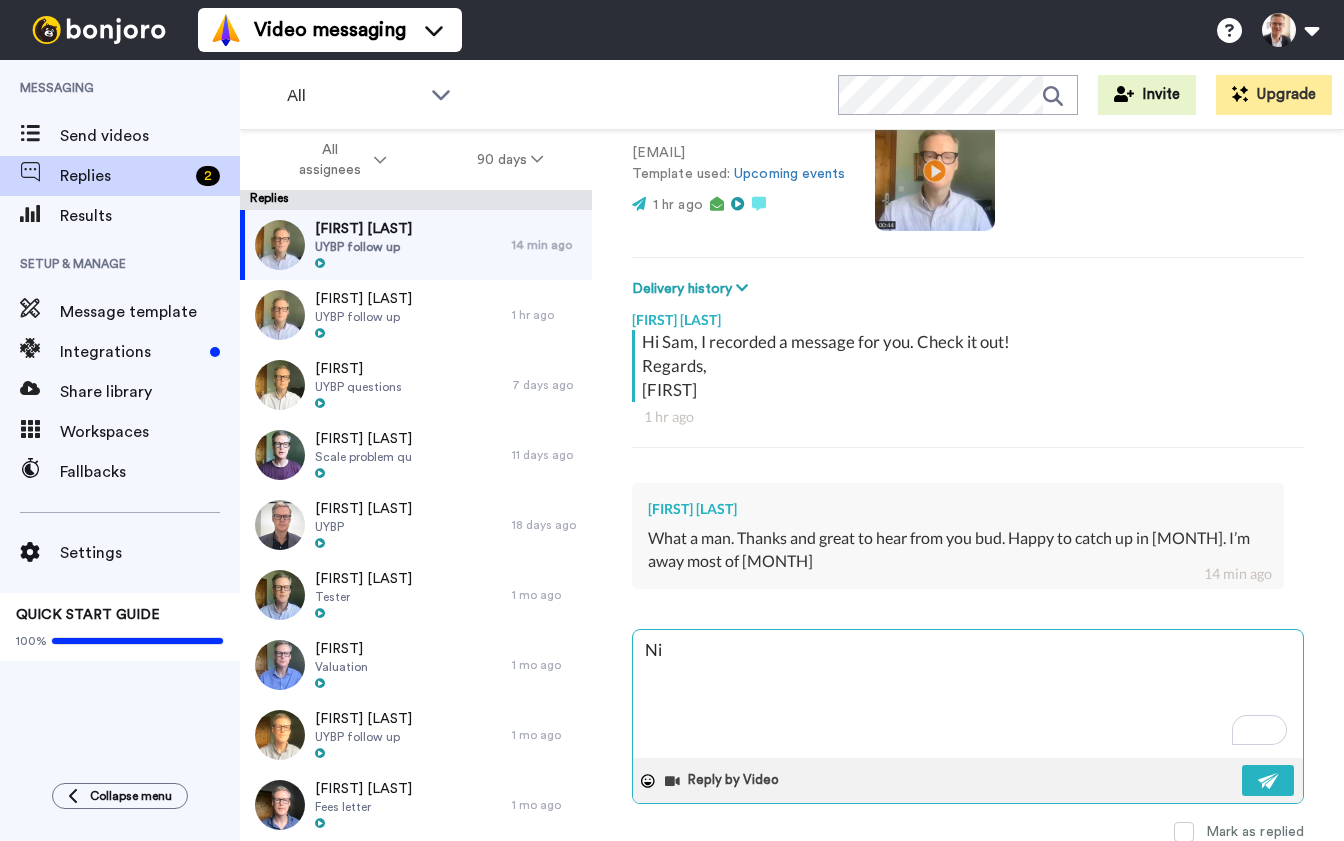type on "x" 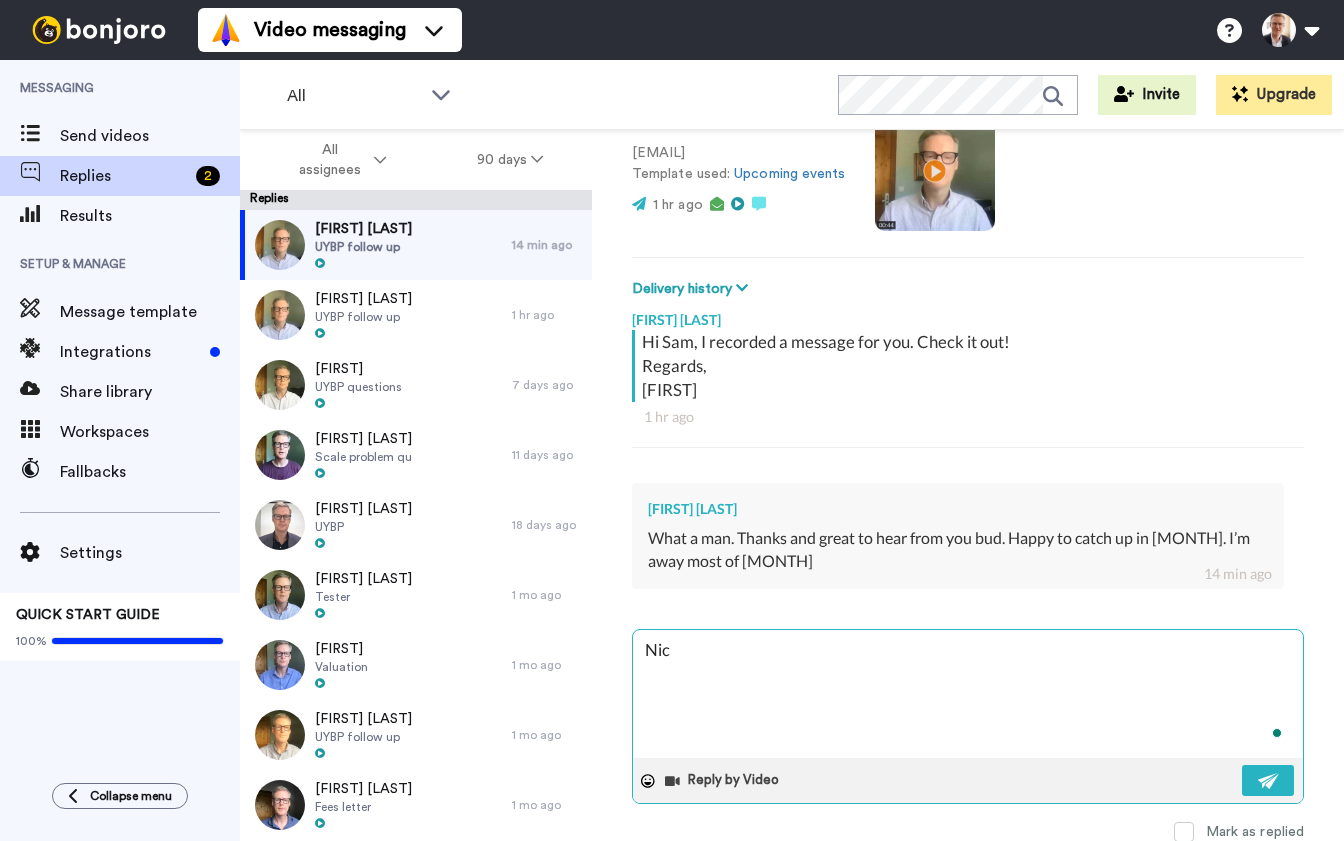 type on "x" 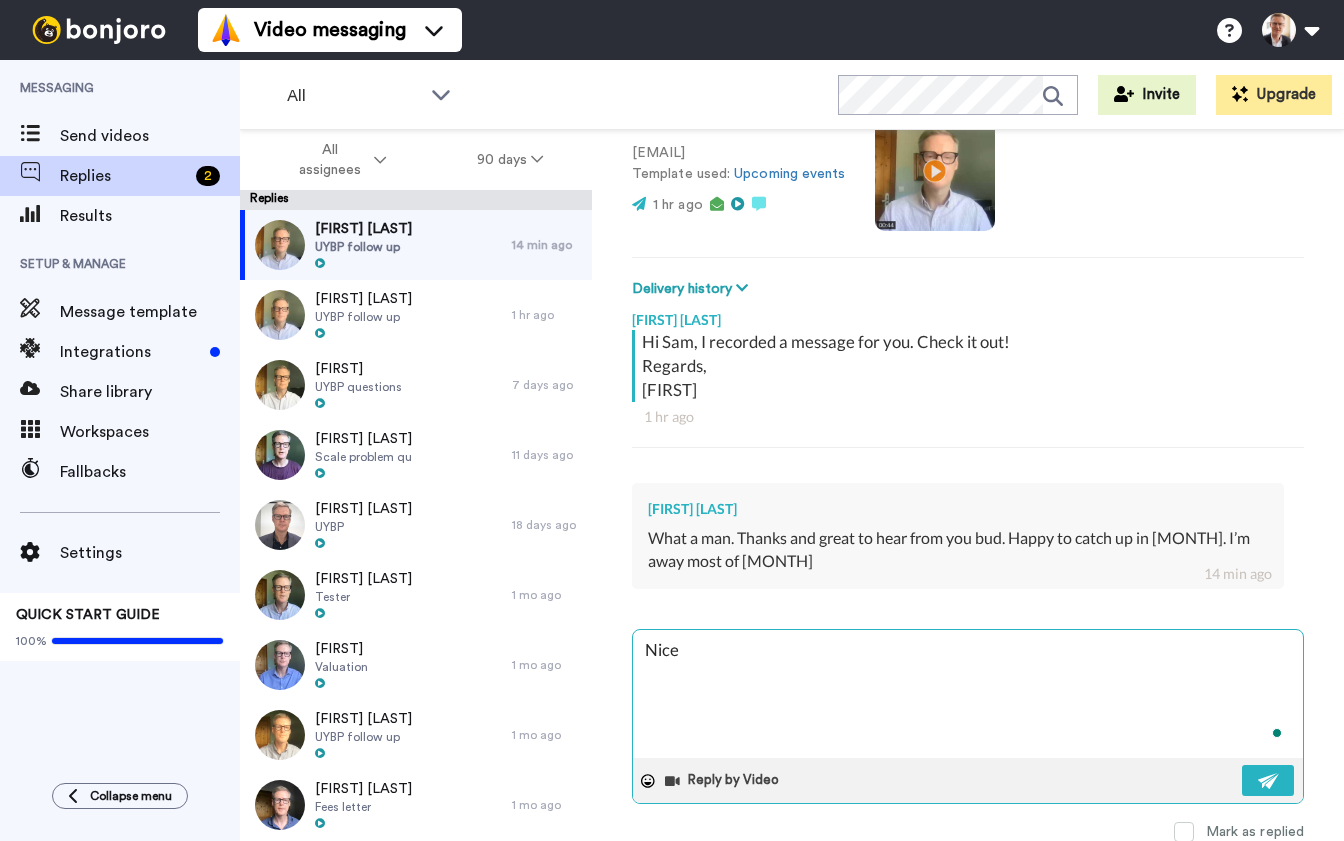 type on "x" 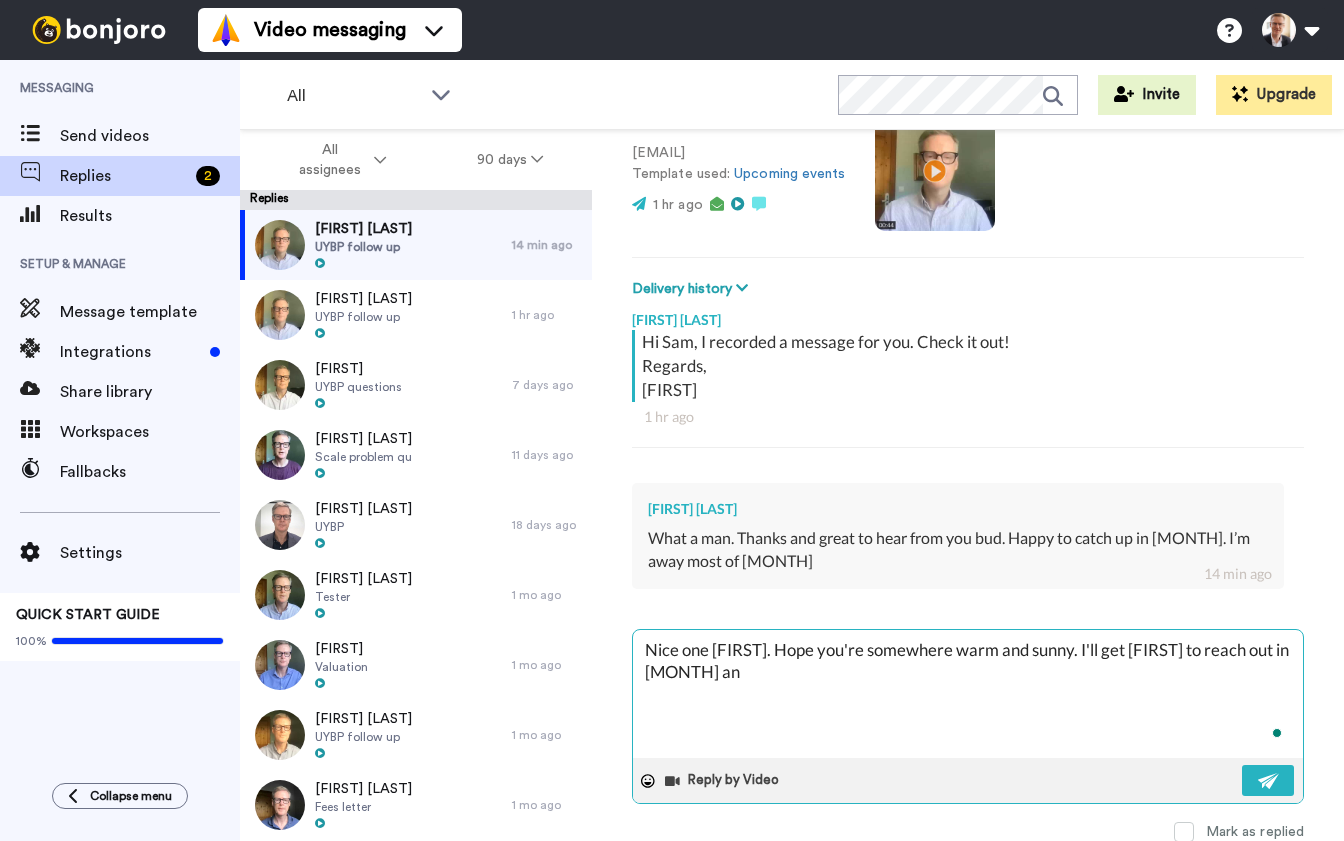 type on "x" 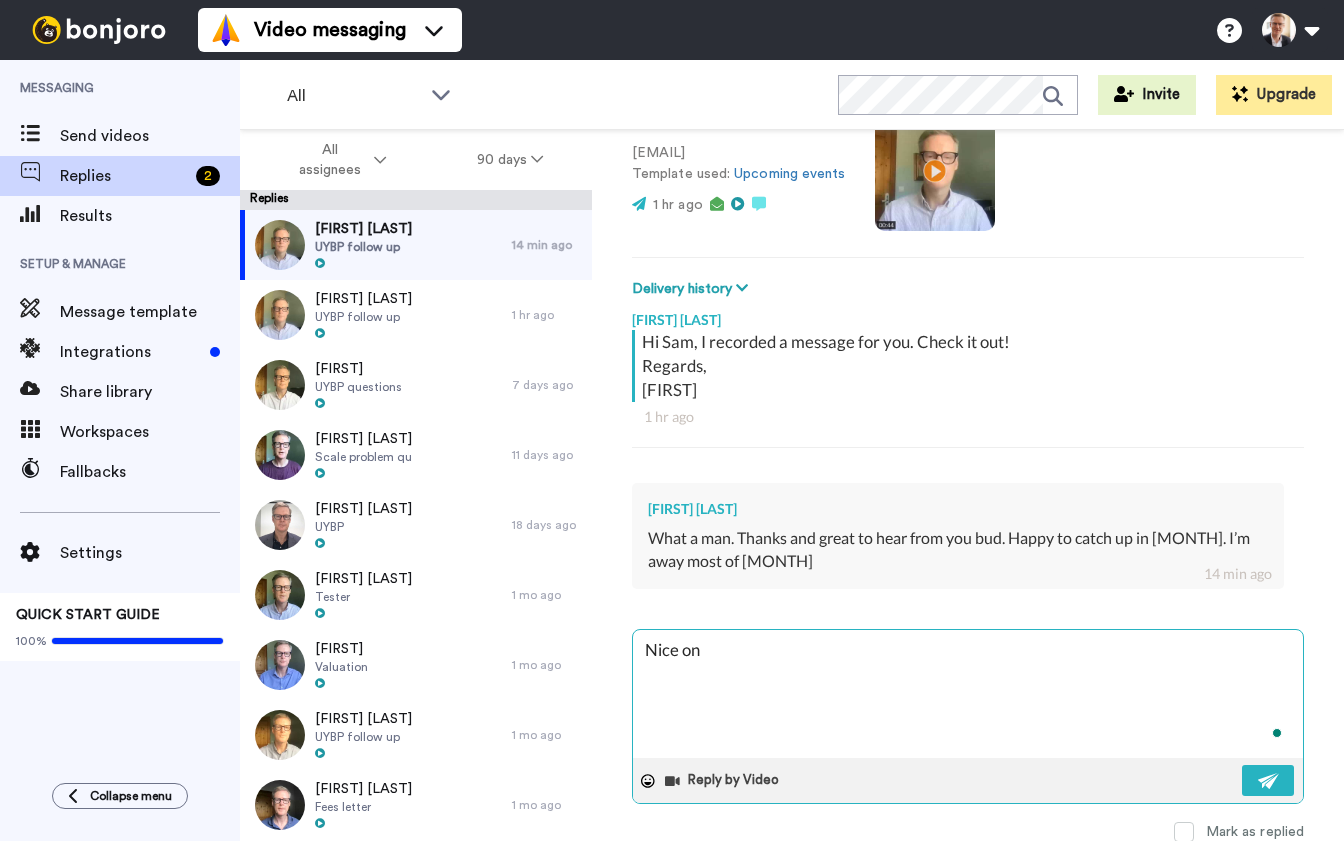 type on "x" 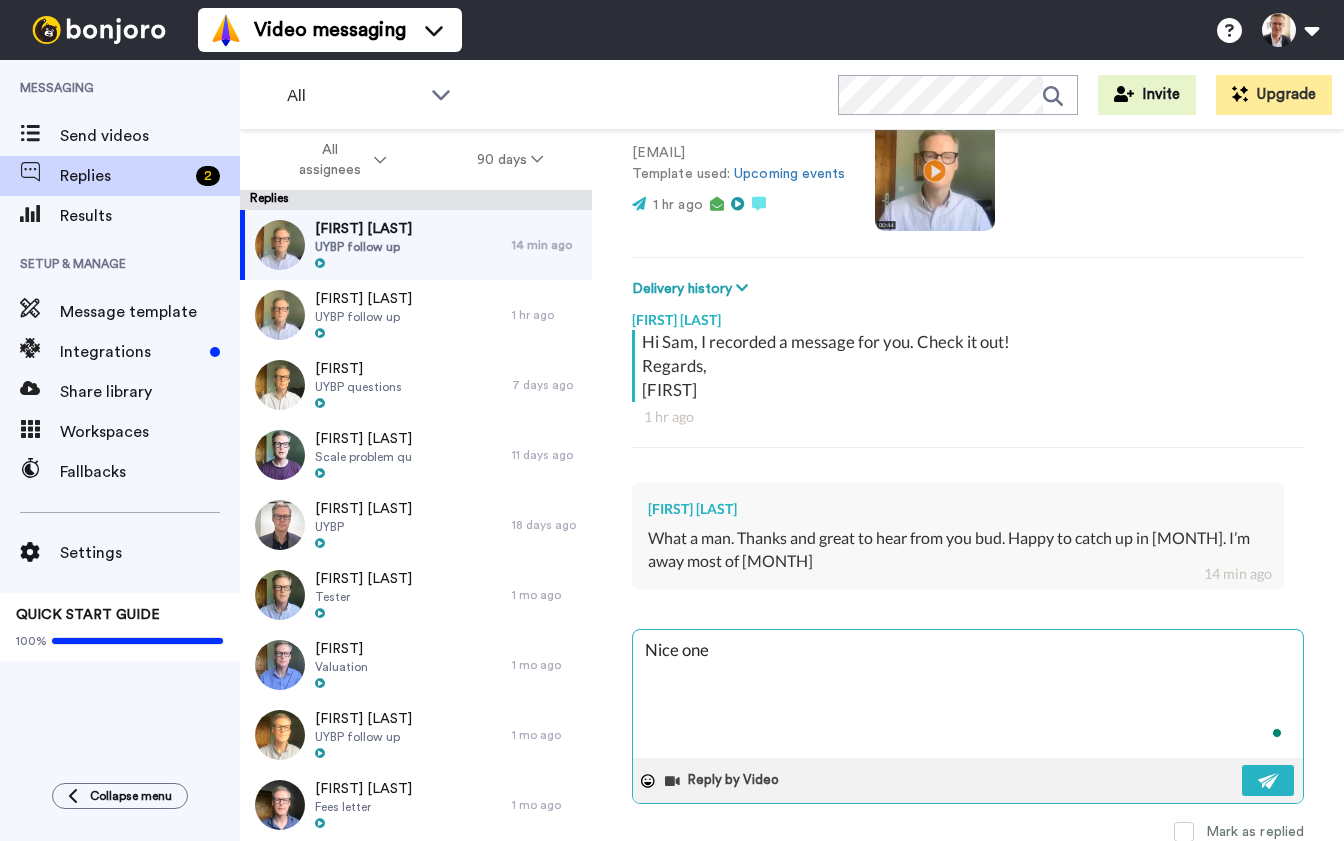 type on "x" 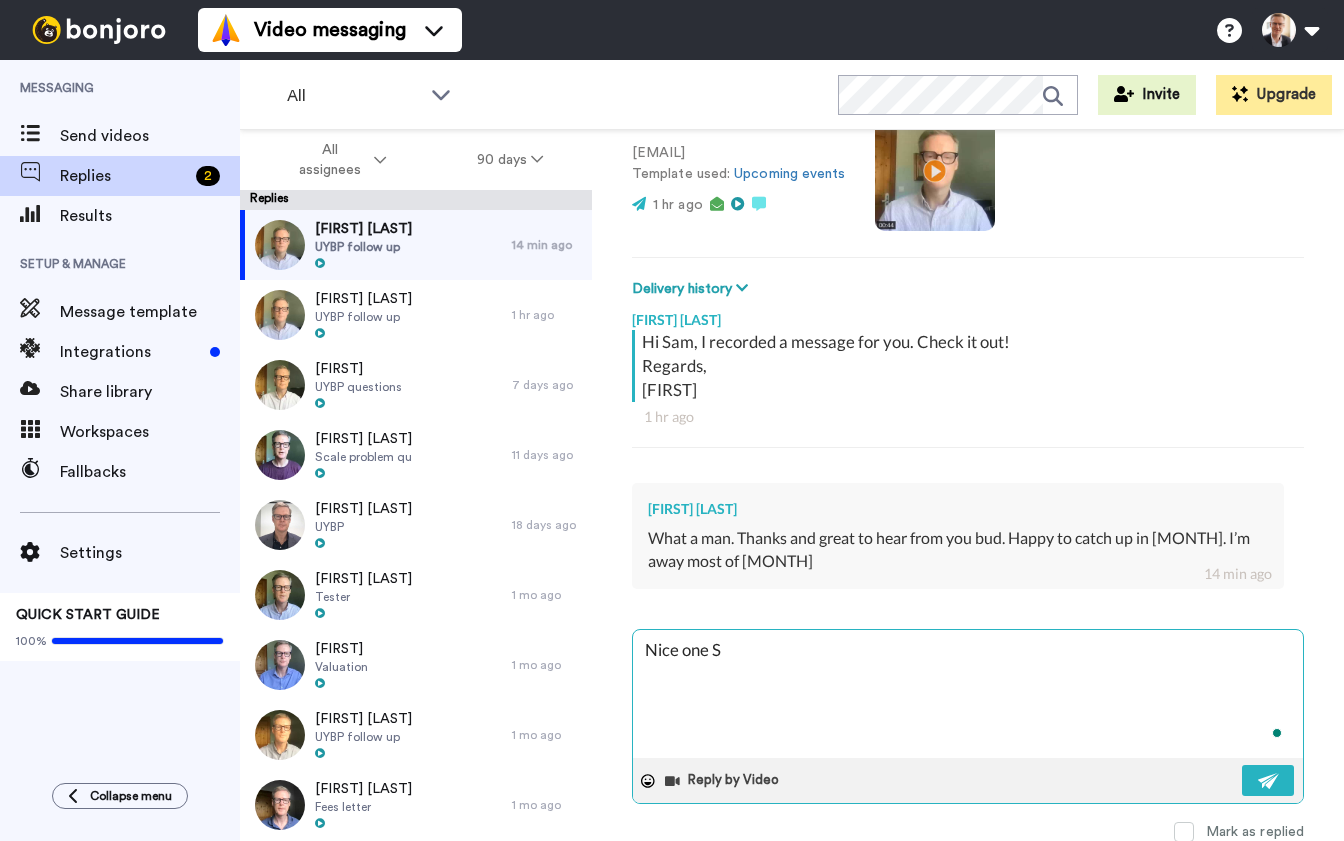 type on "x" 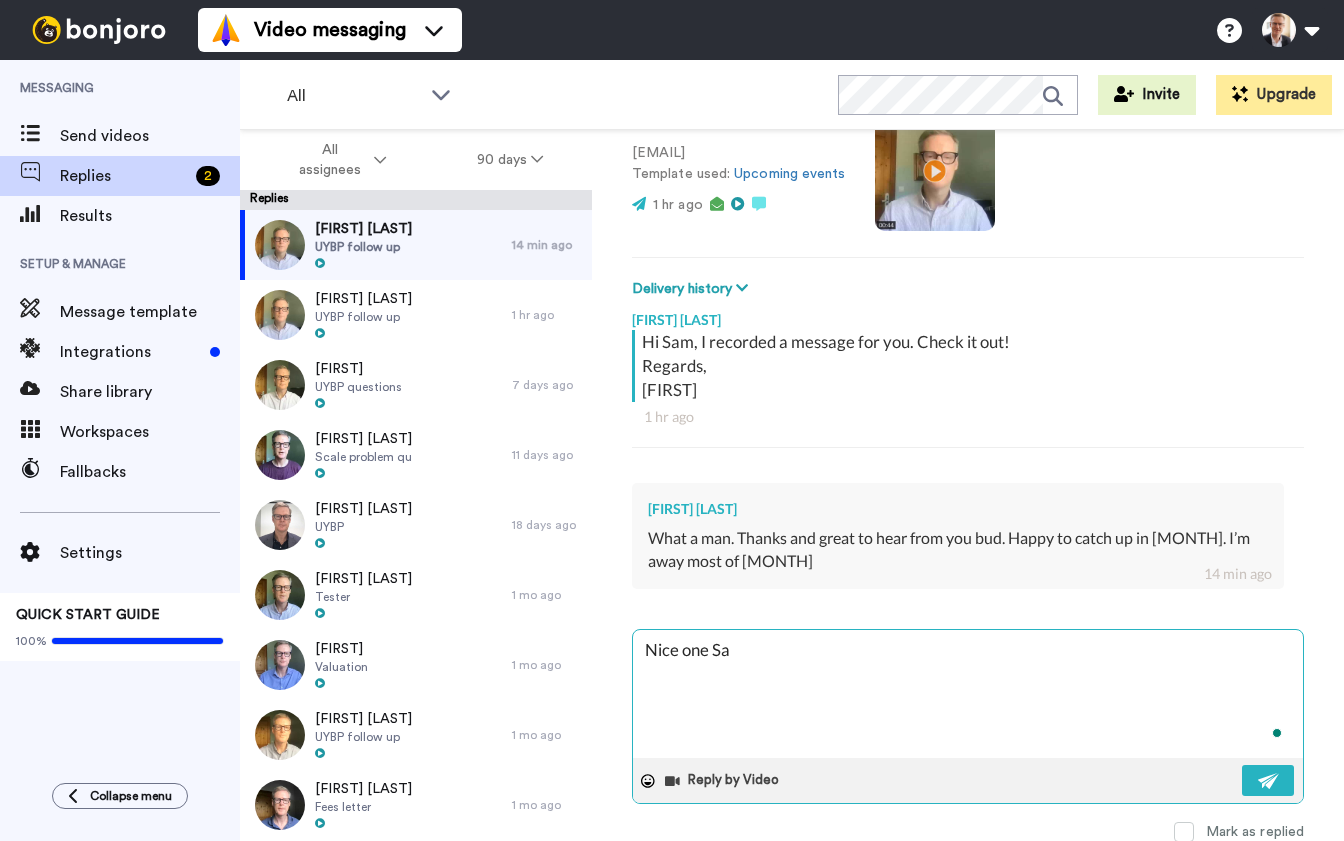 type on "x" 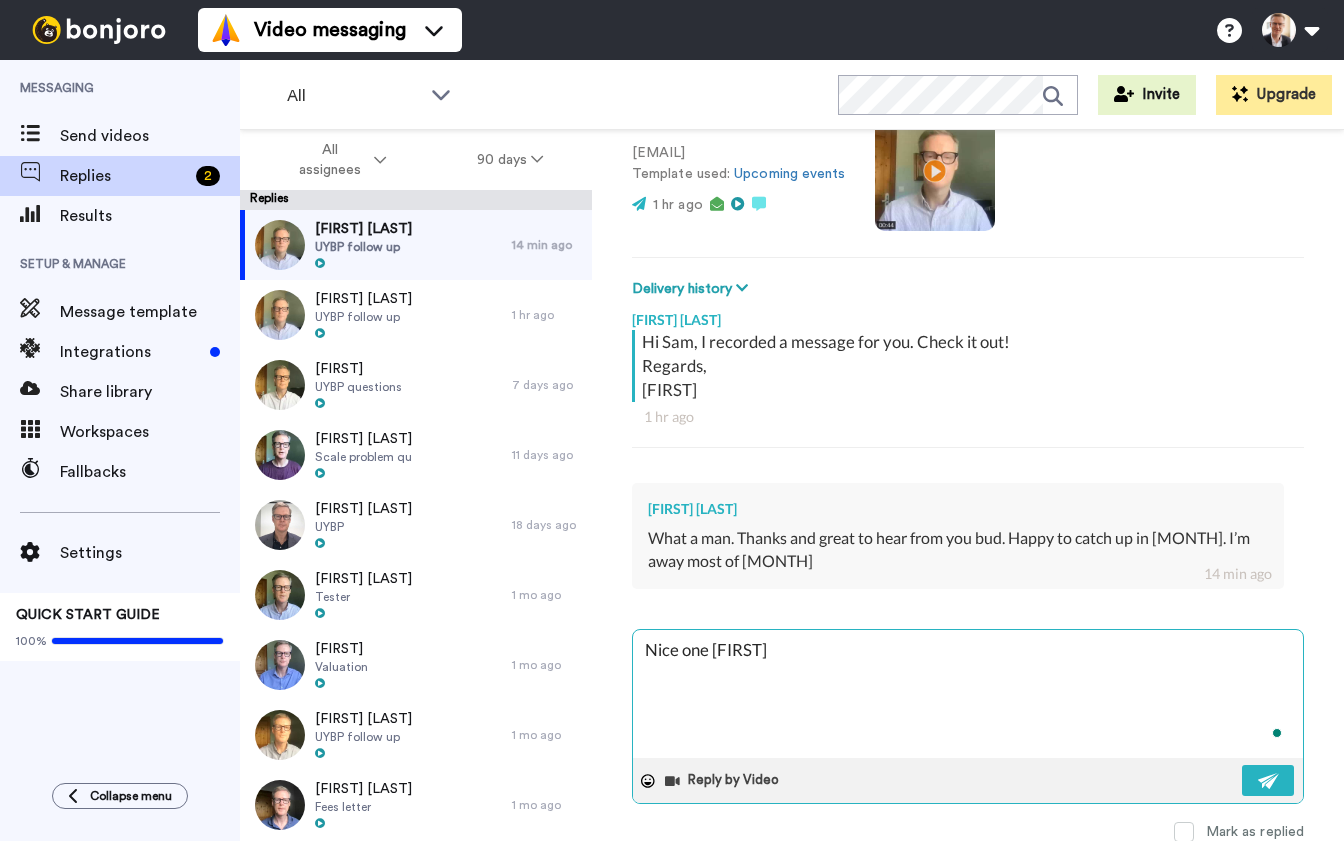 type on "x" 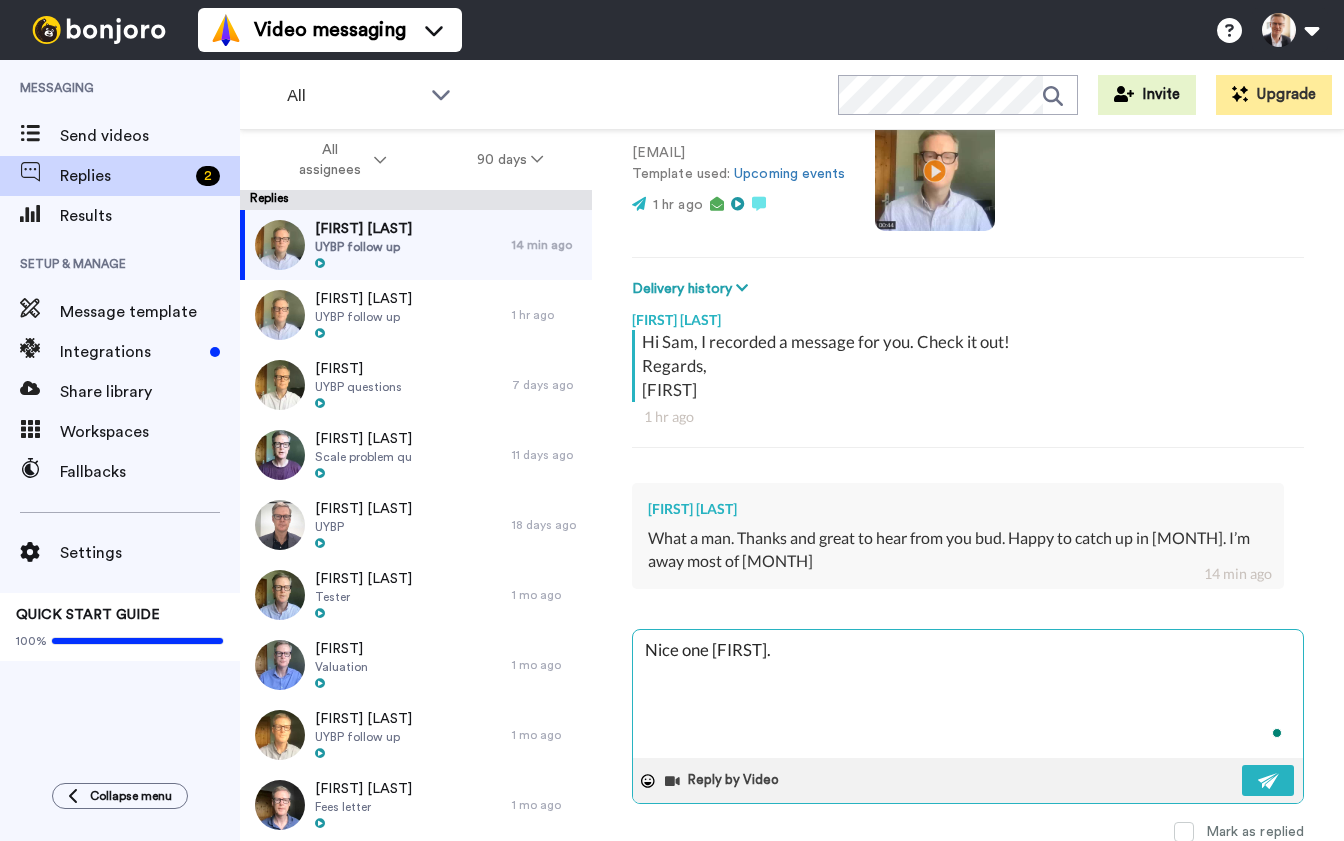 type on "x" 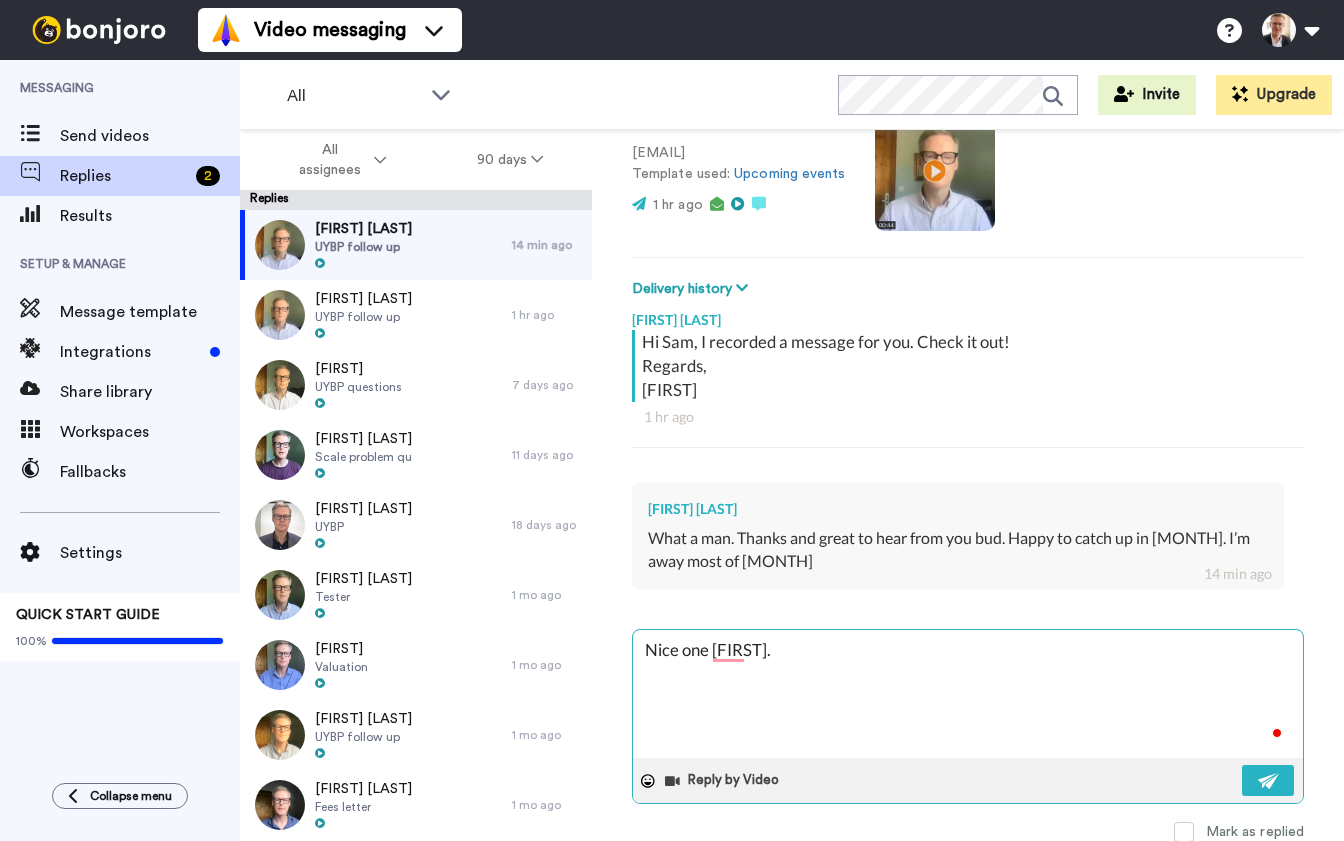 type on "x" 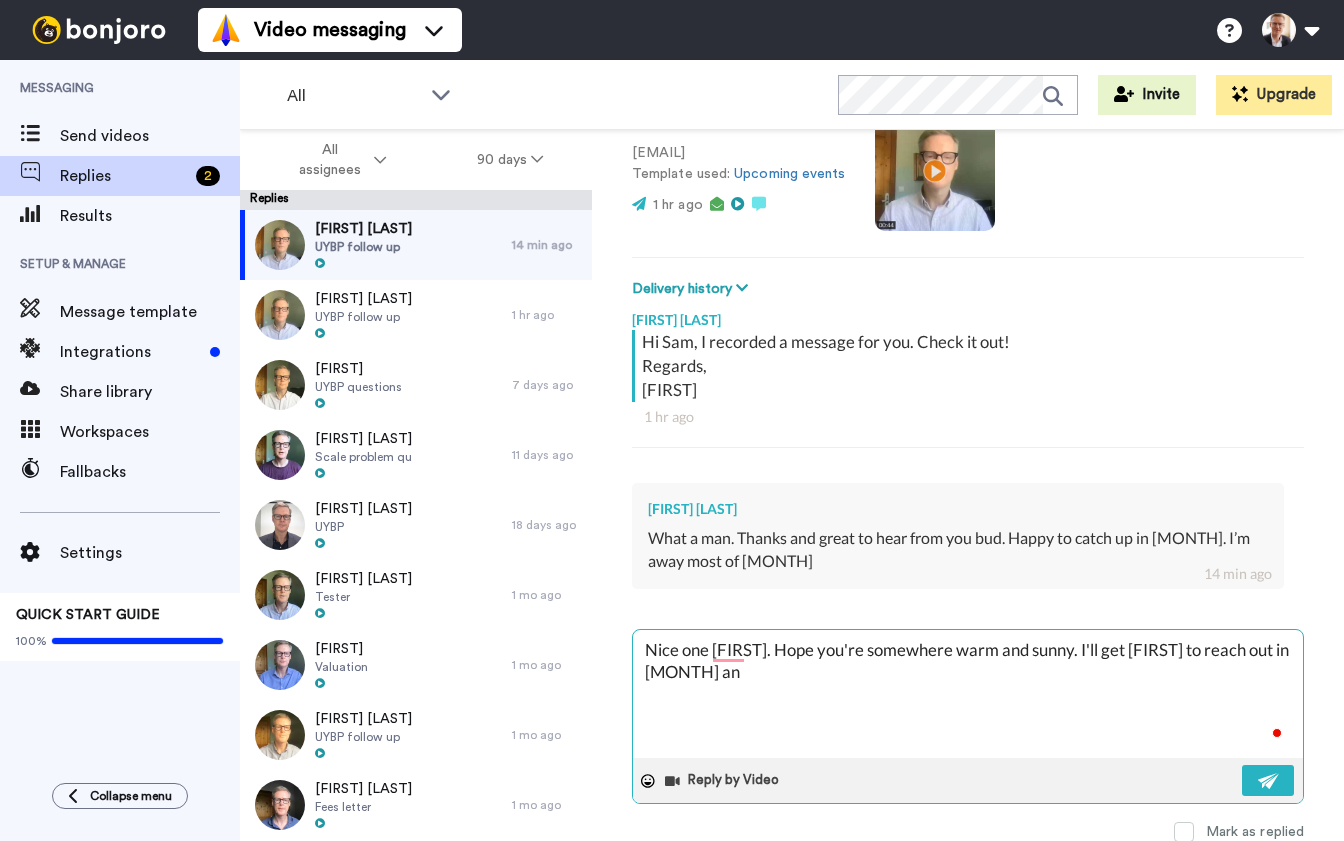type on "x" 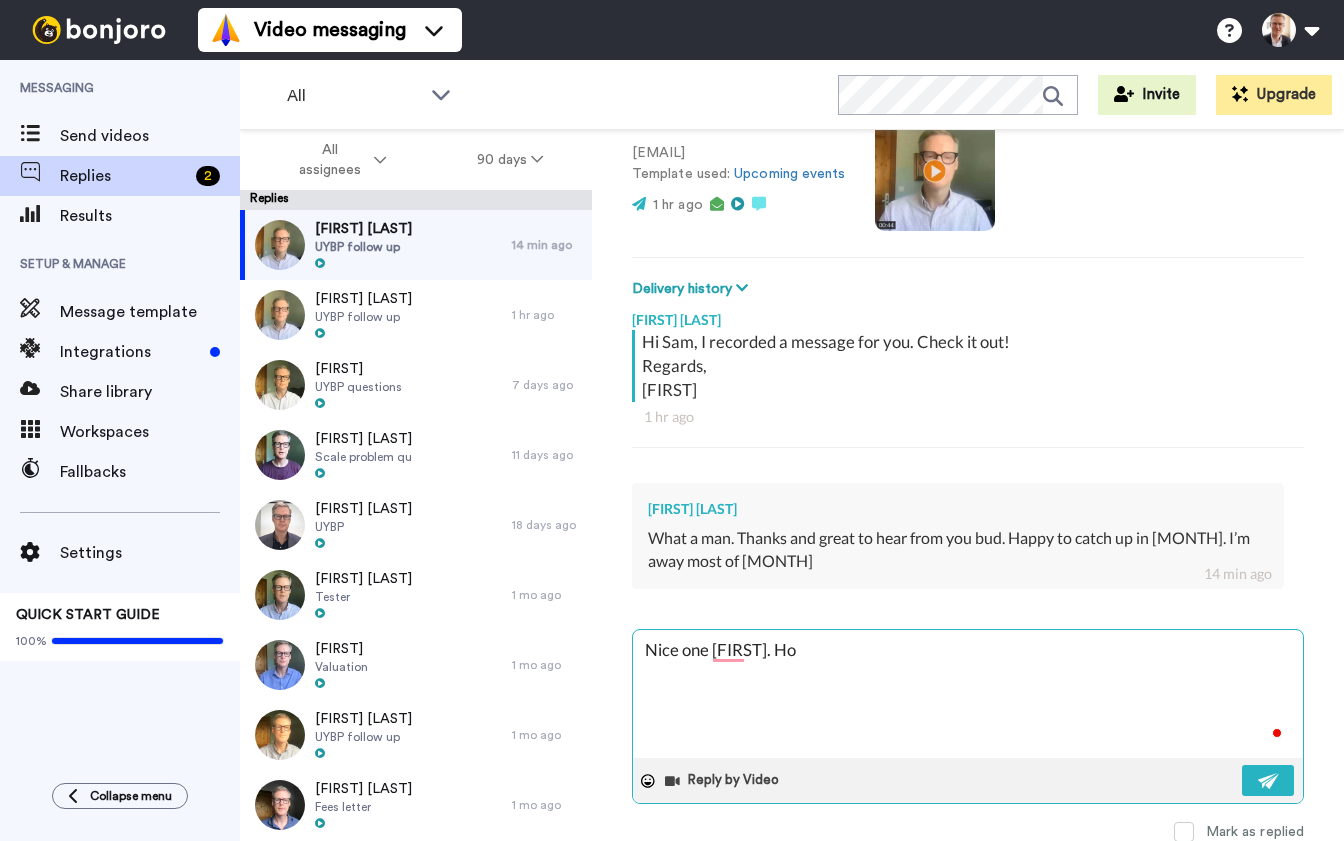 type on "x" 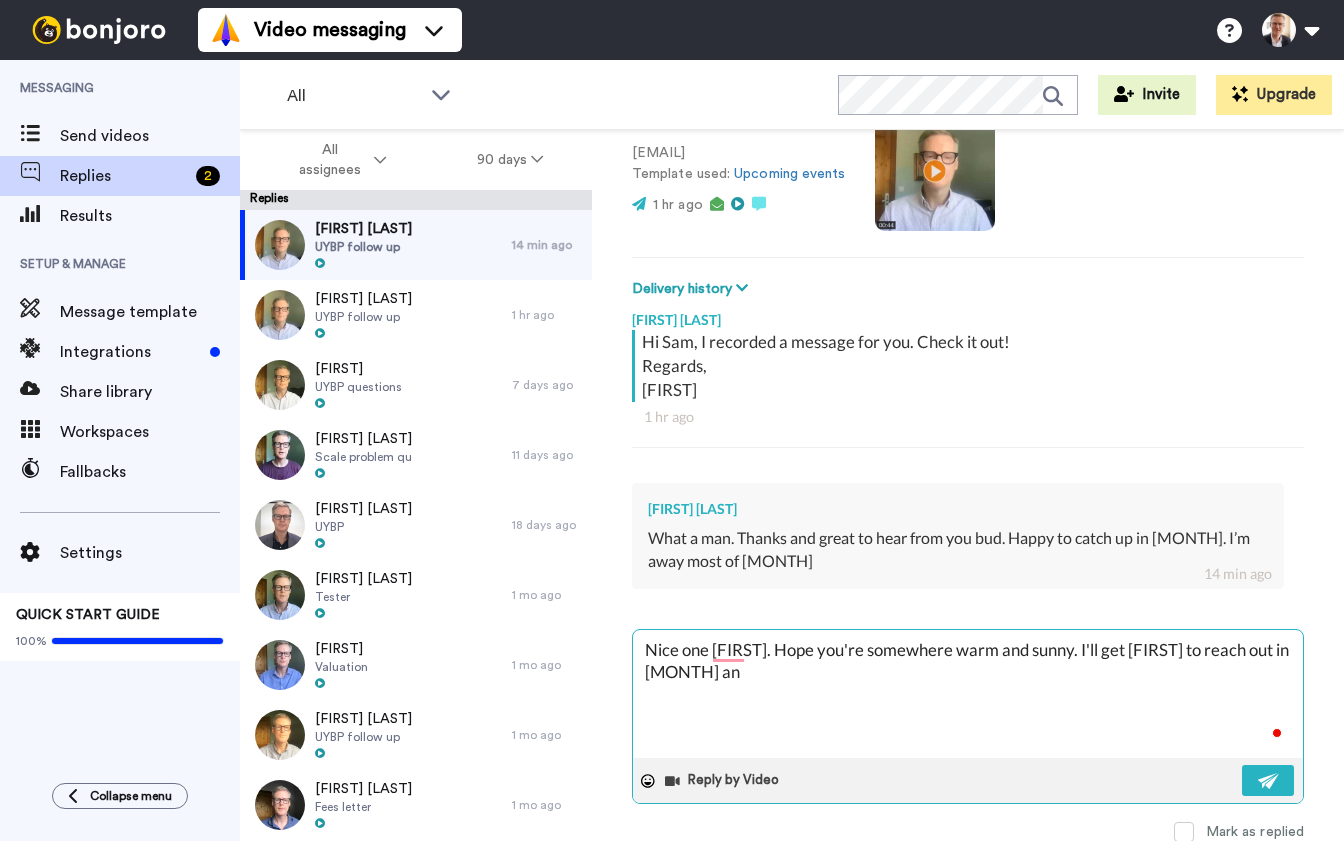 type on "x" 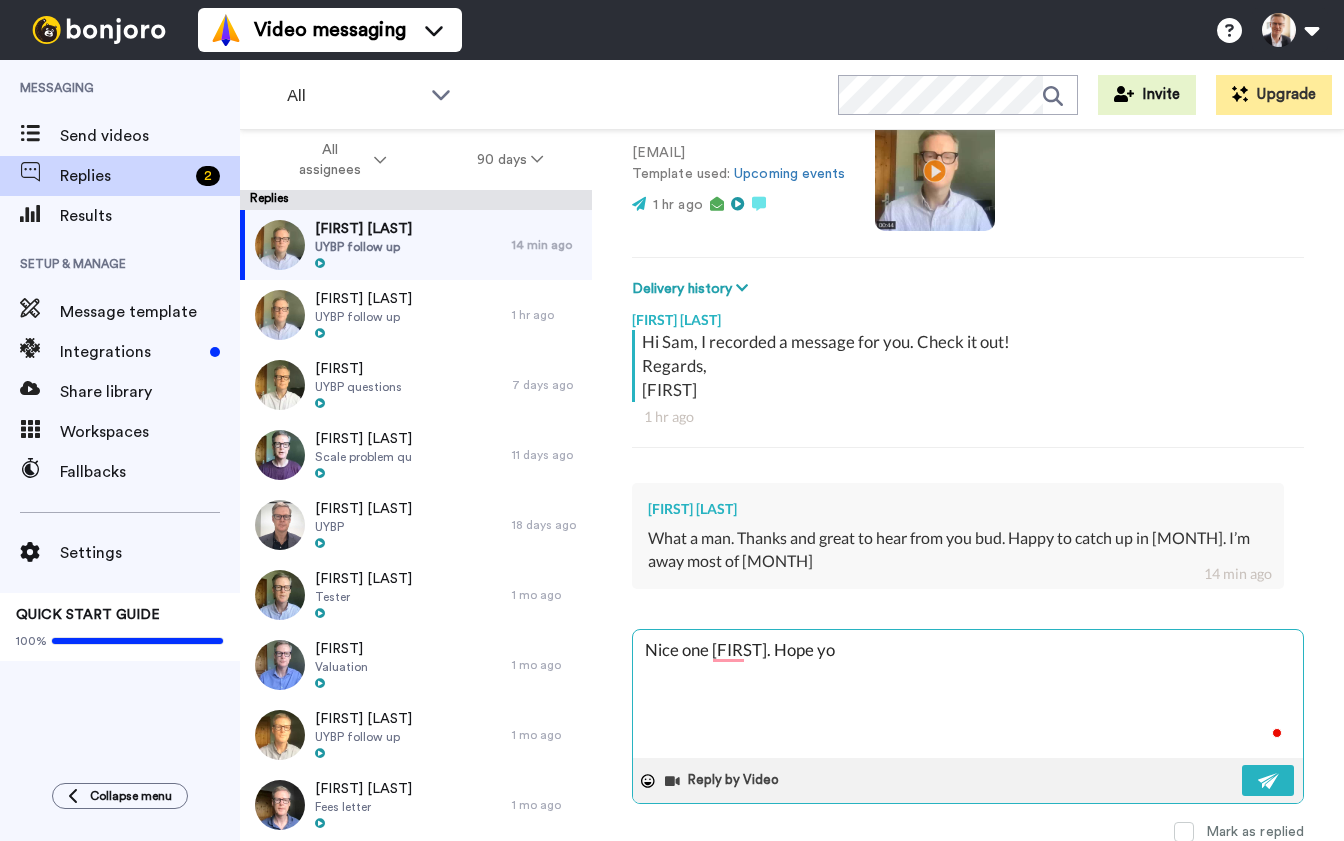type on "x" 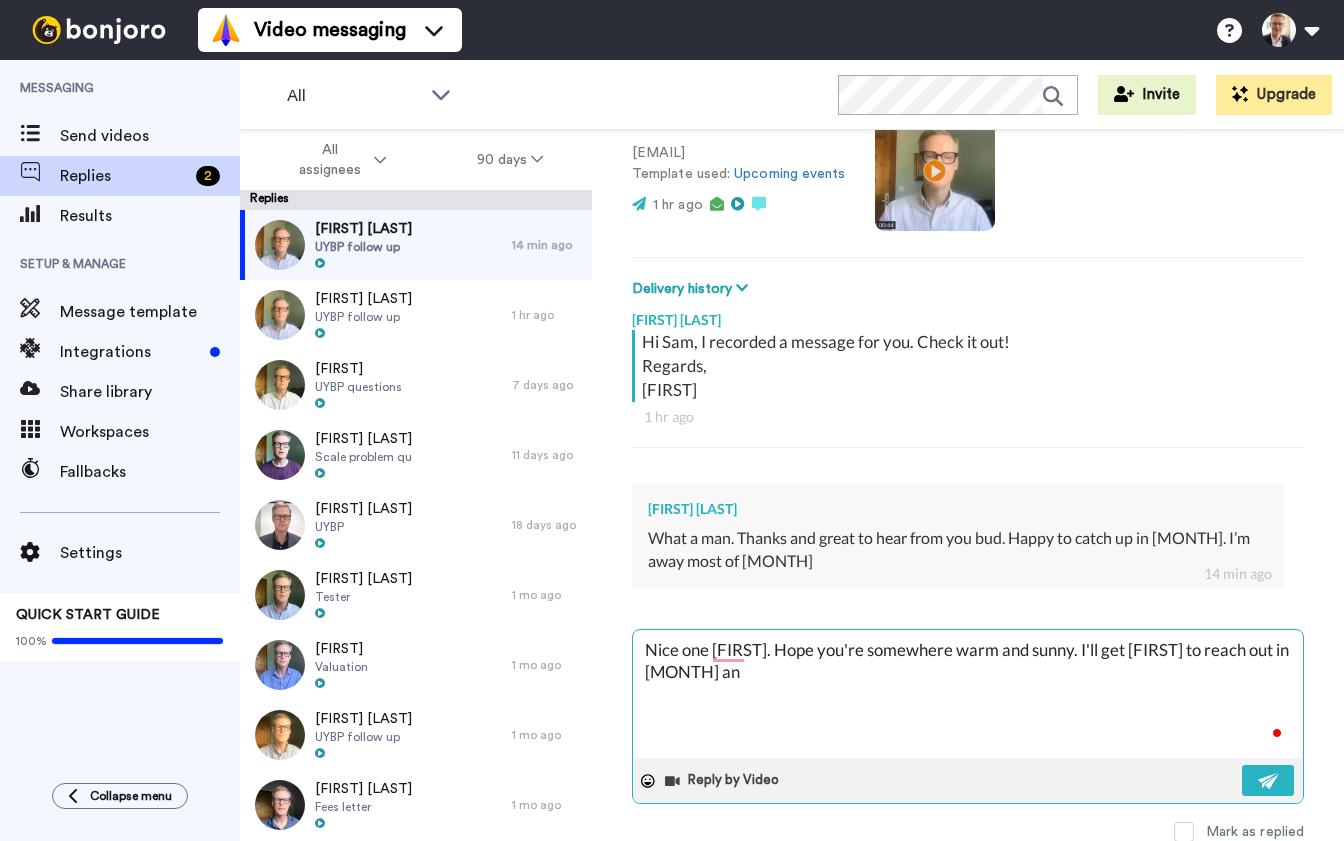 type on "x" 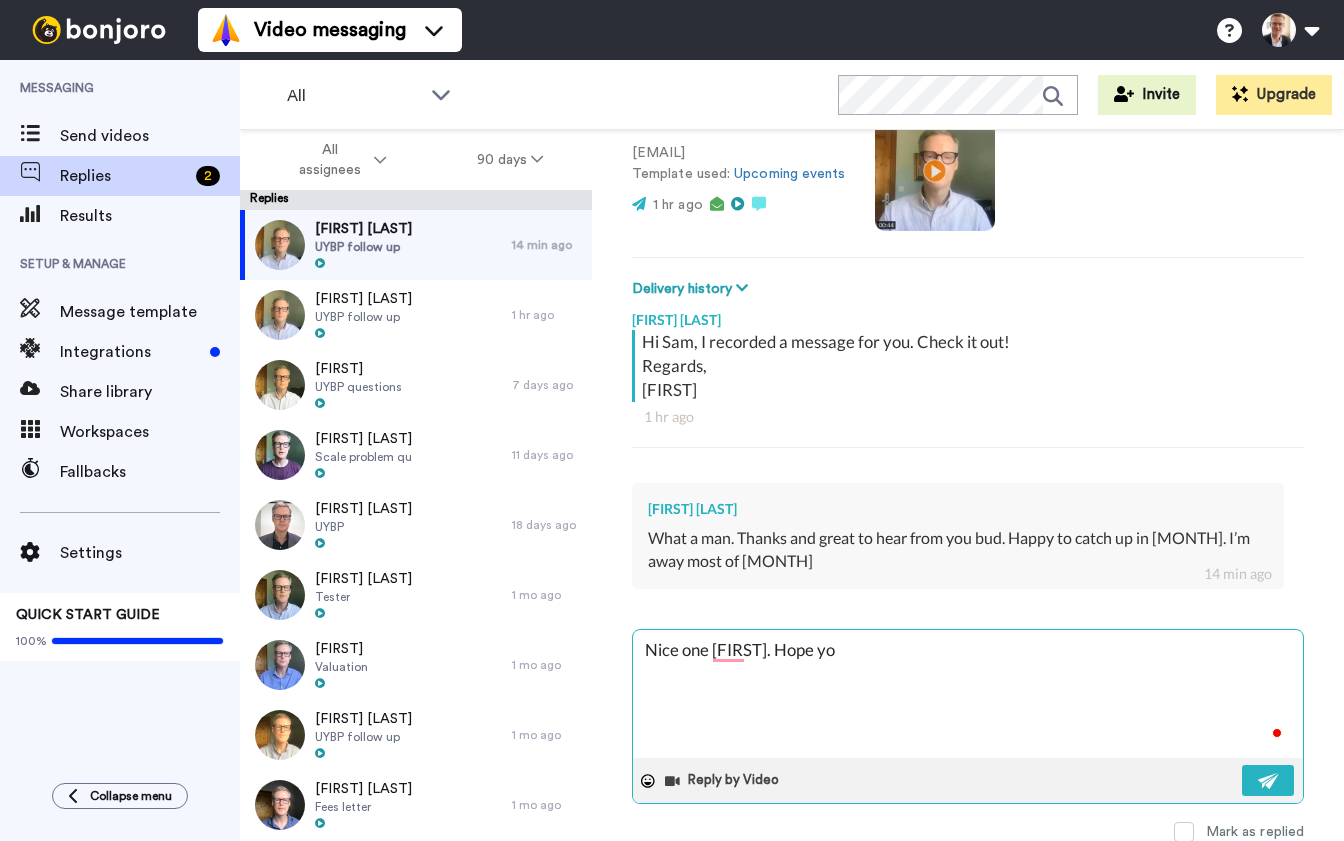 type on "x" 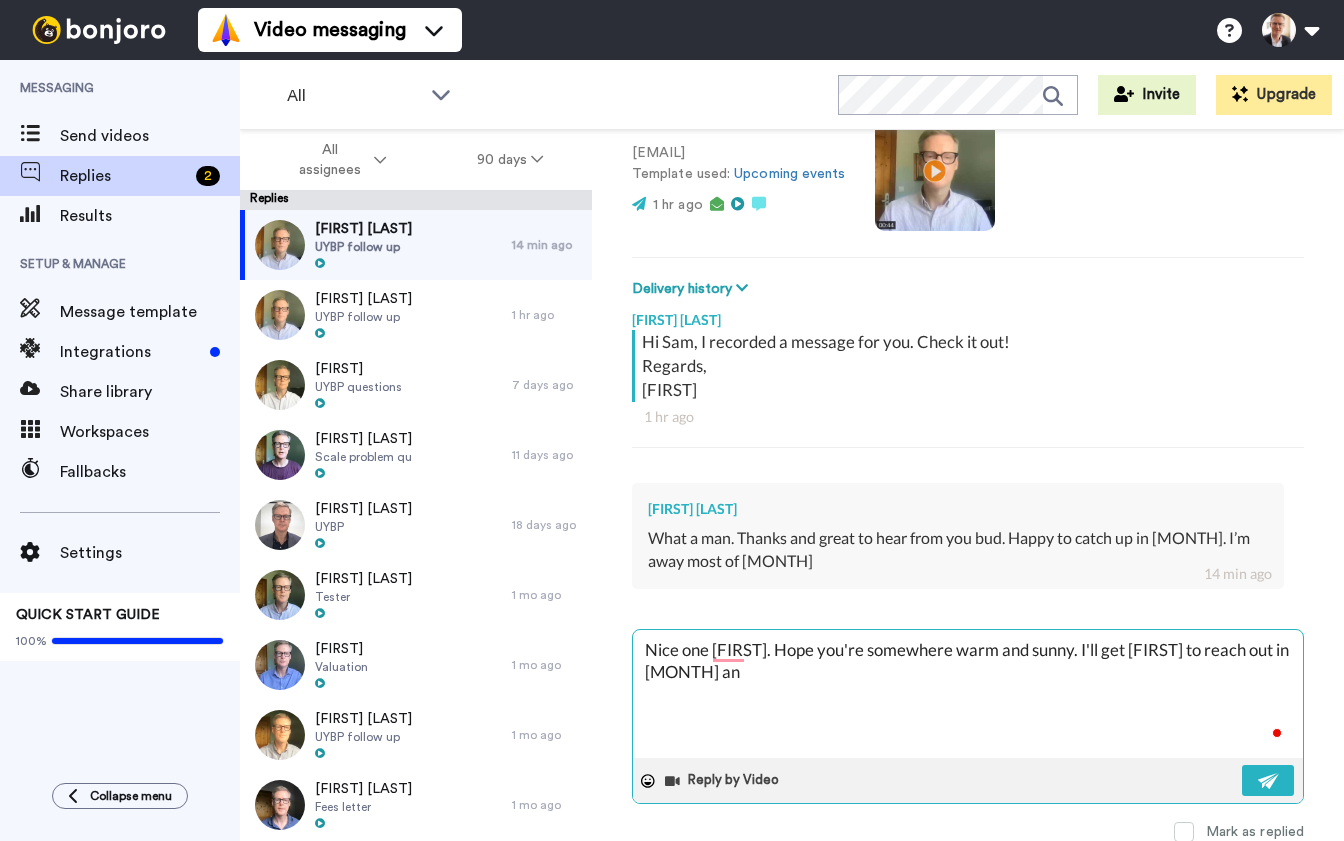 type on "x" 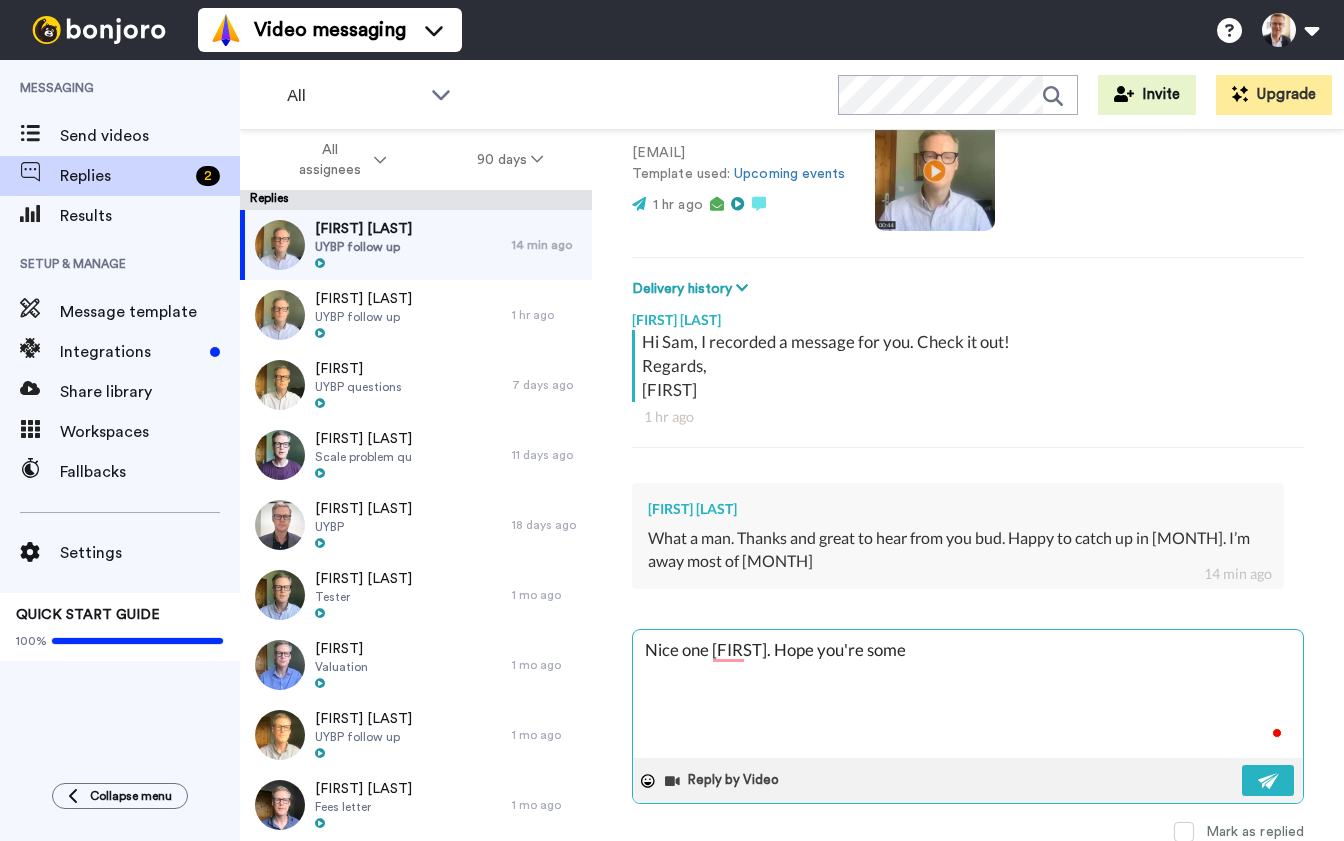 type on "x" 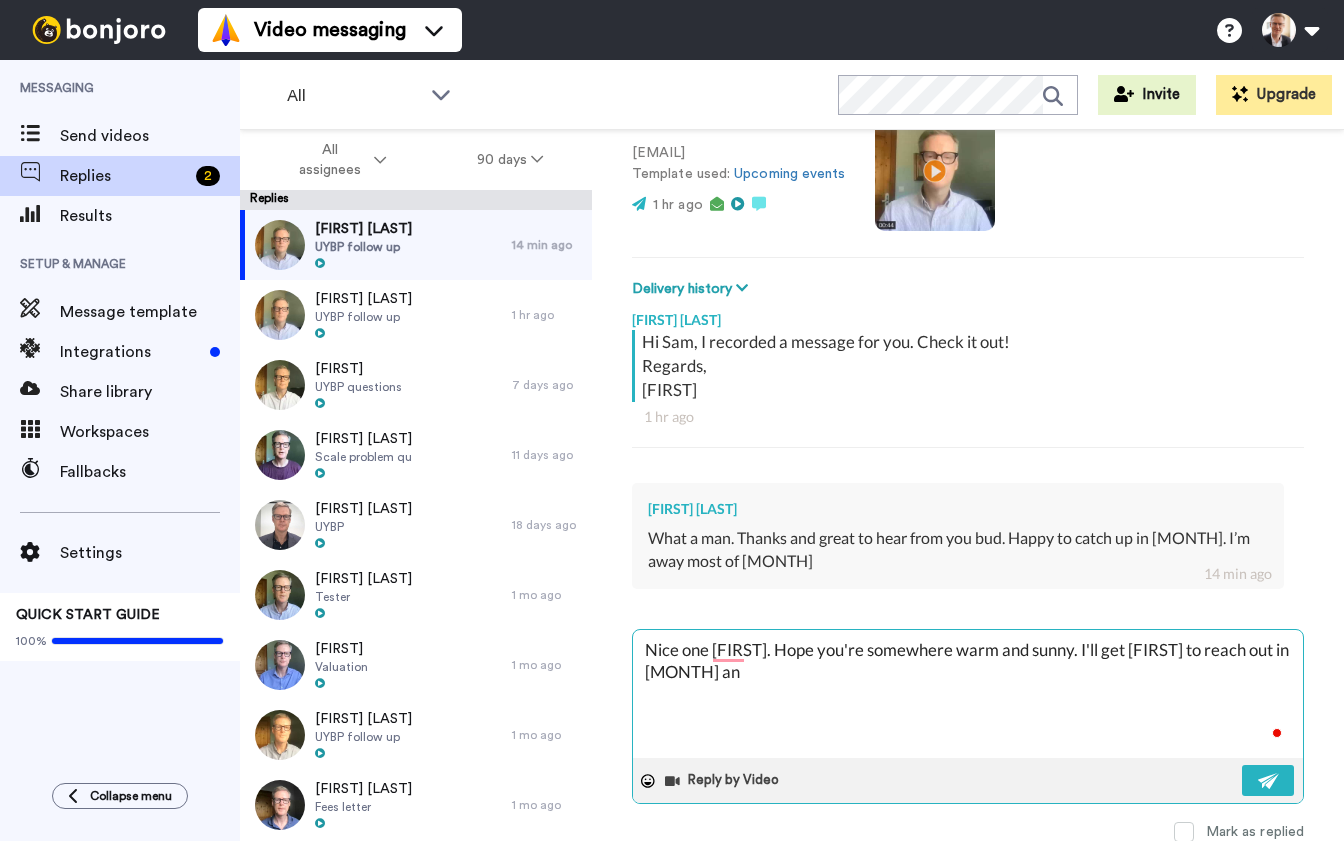 type on "x" 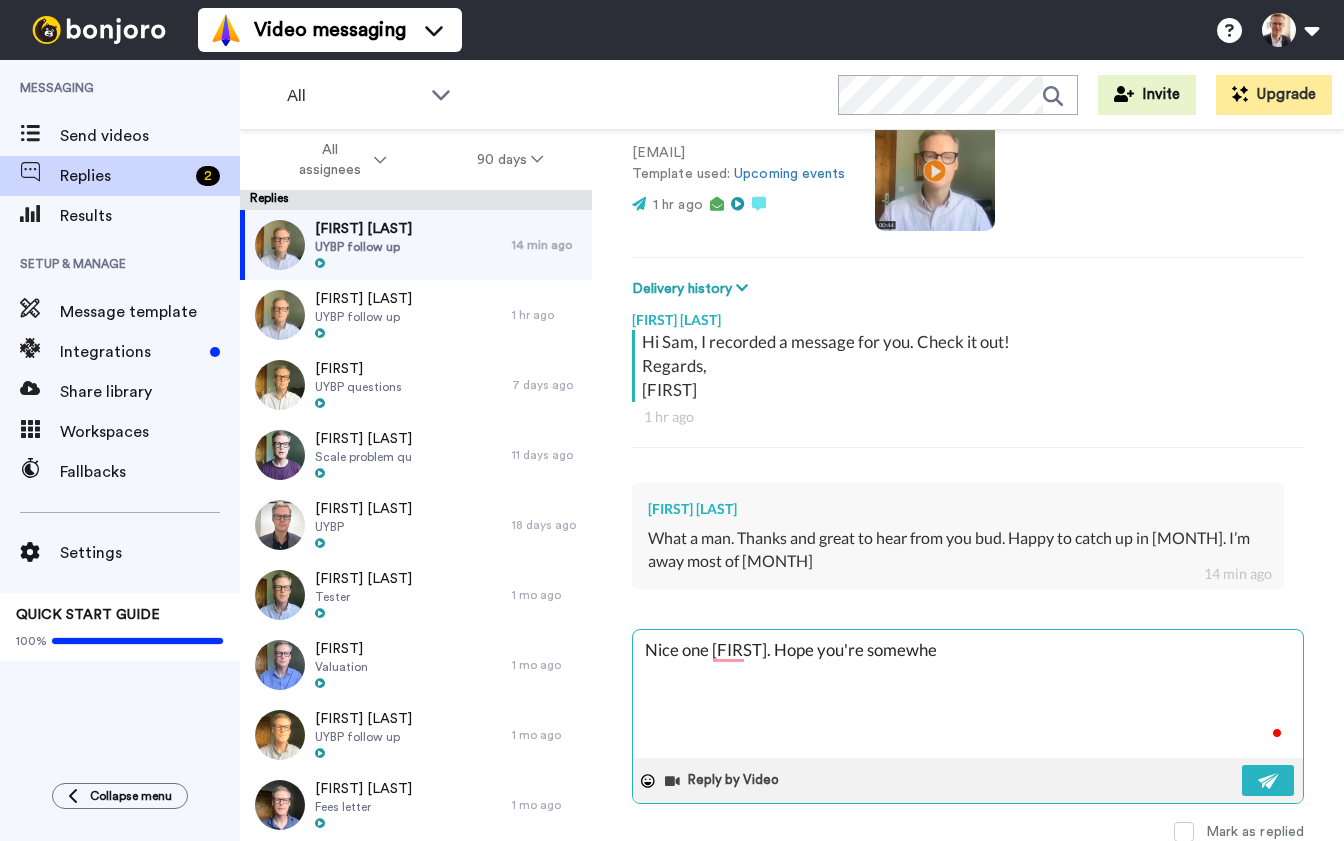 type on "x" 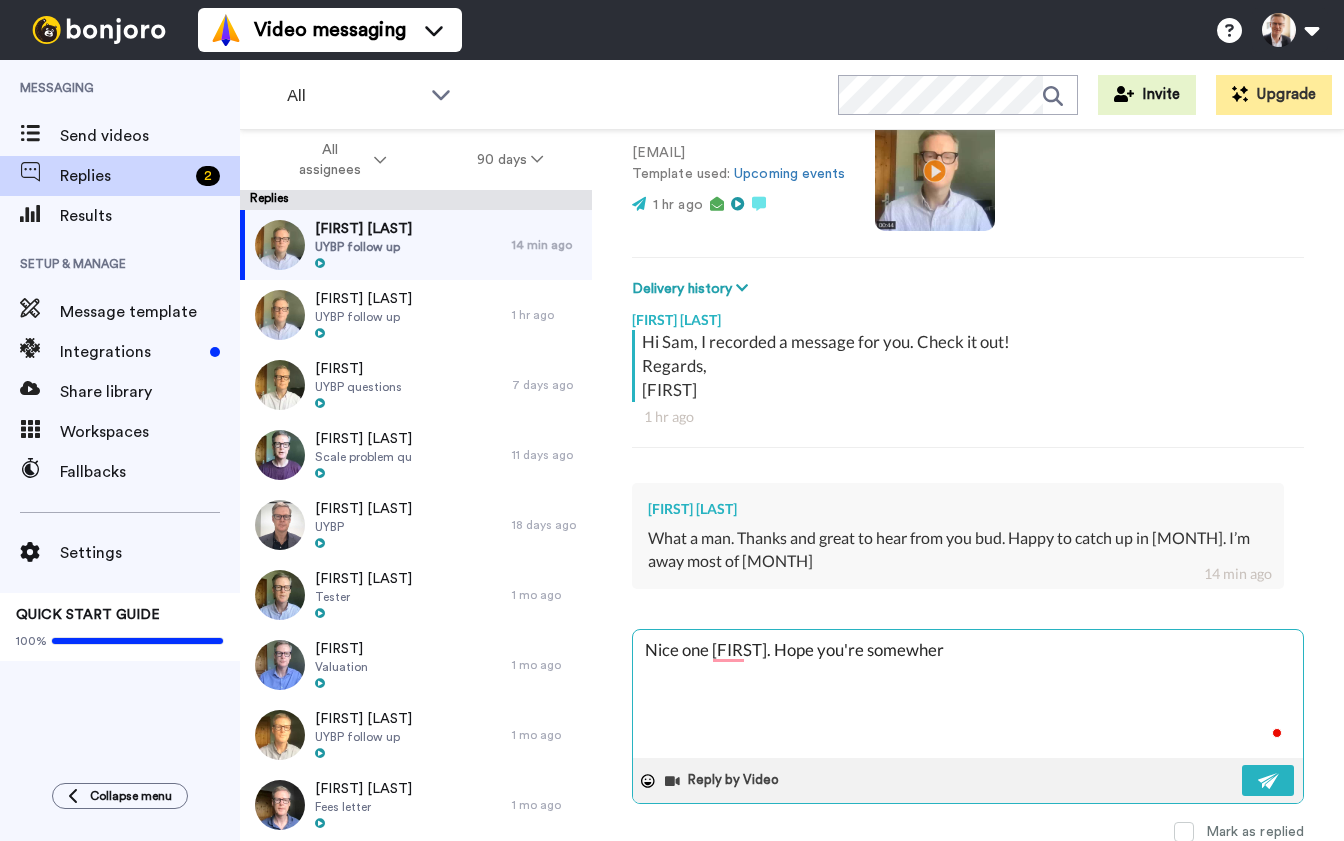 type on "Nice one [FIRST]. Hope you're somewhere warm and sunny. I'll get [FIRST] to reach out in [MONTH] an" 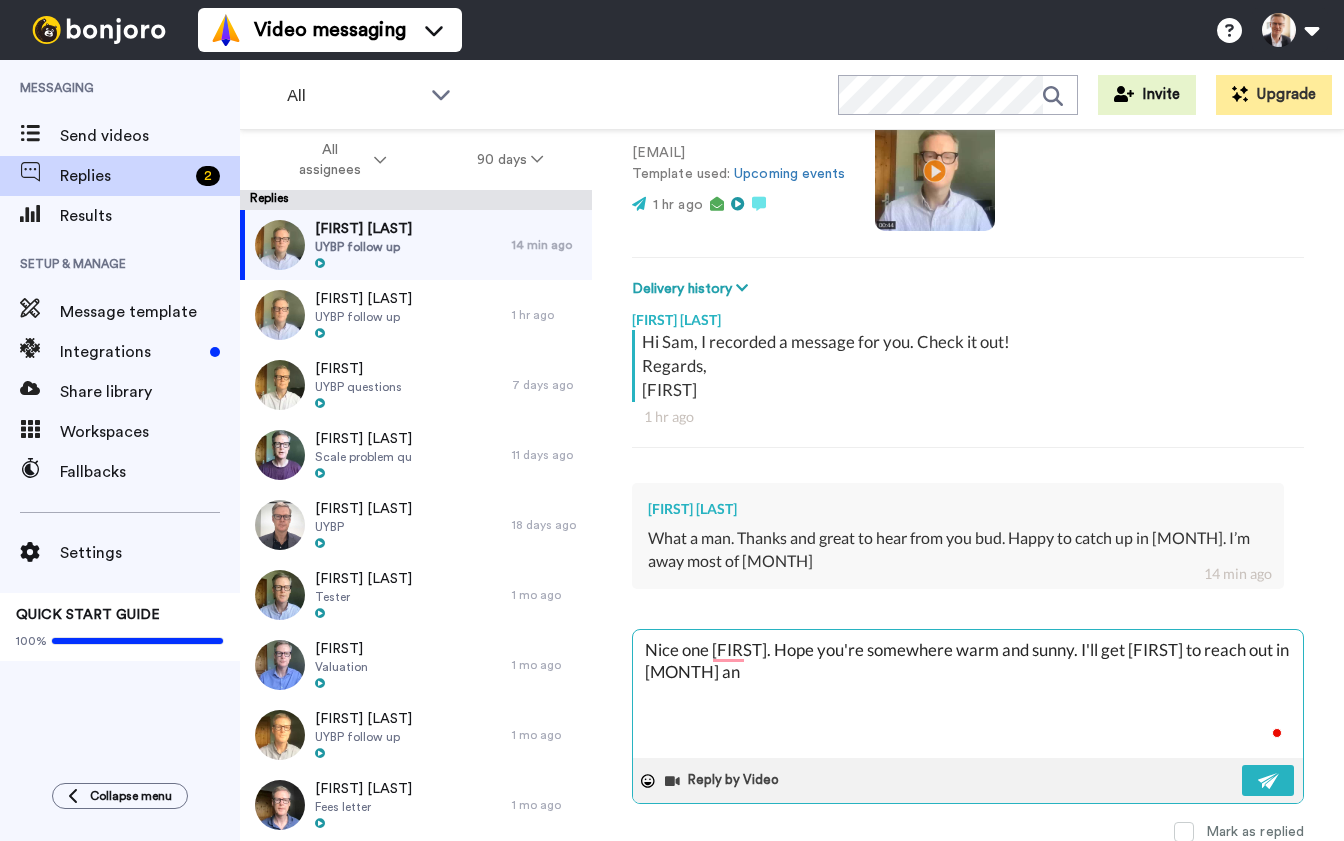 type on "x" 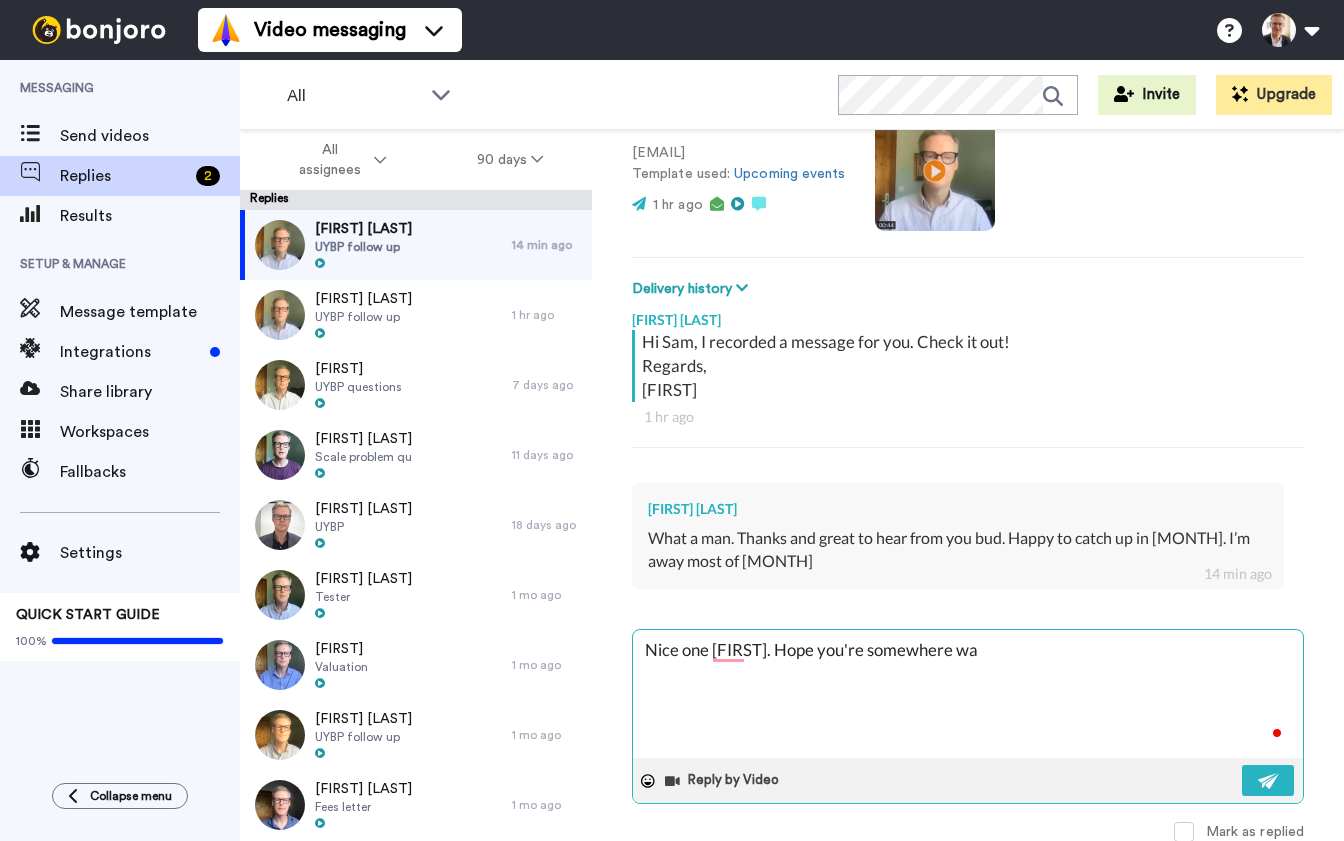 type on "x" 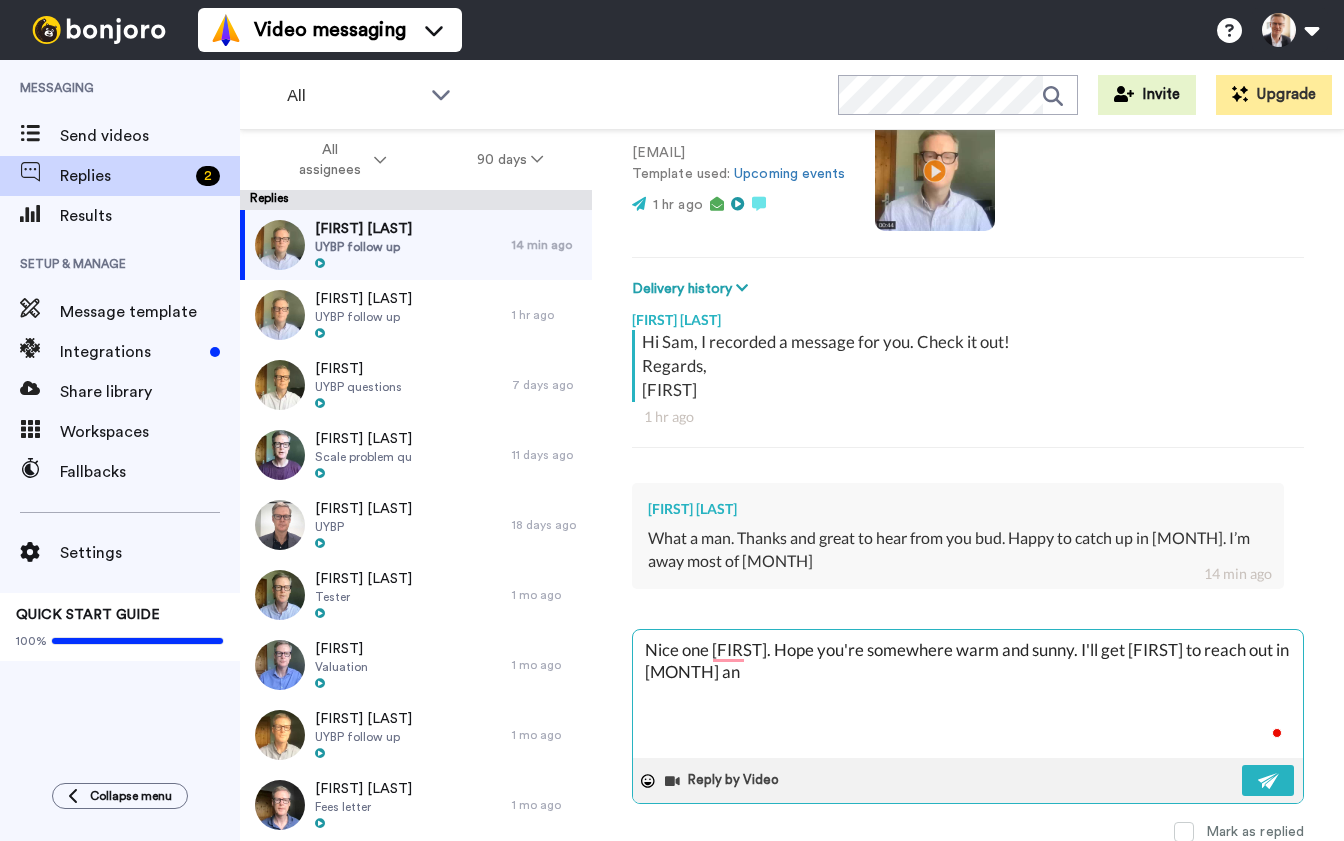 type on "x" 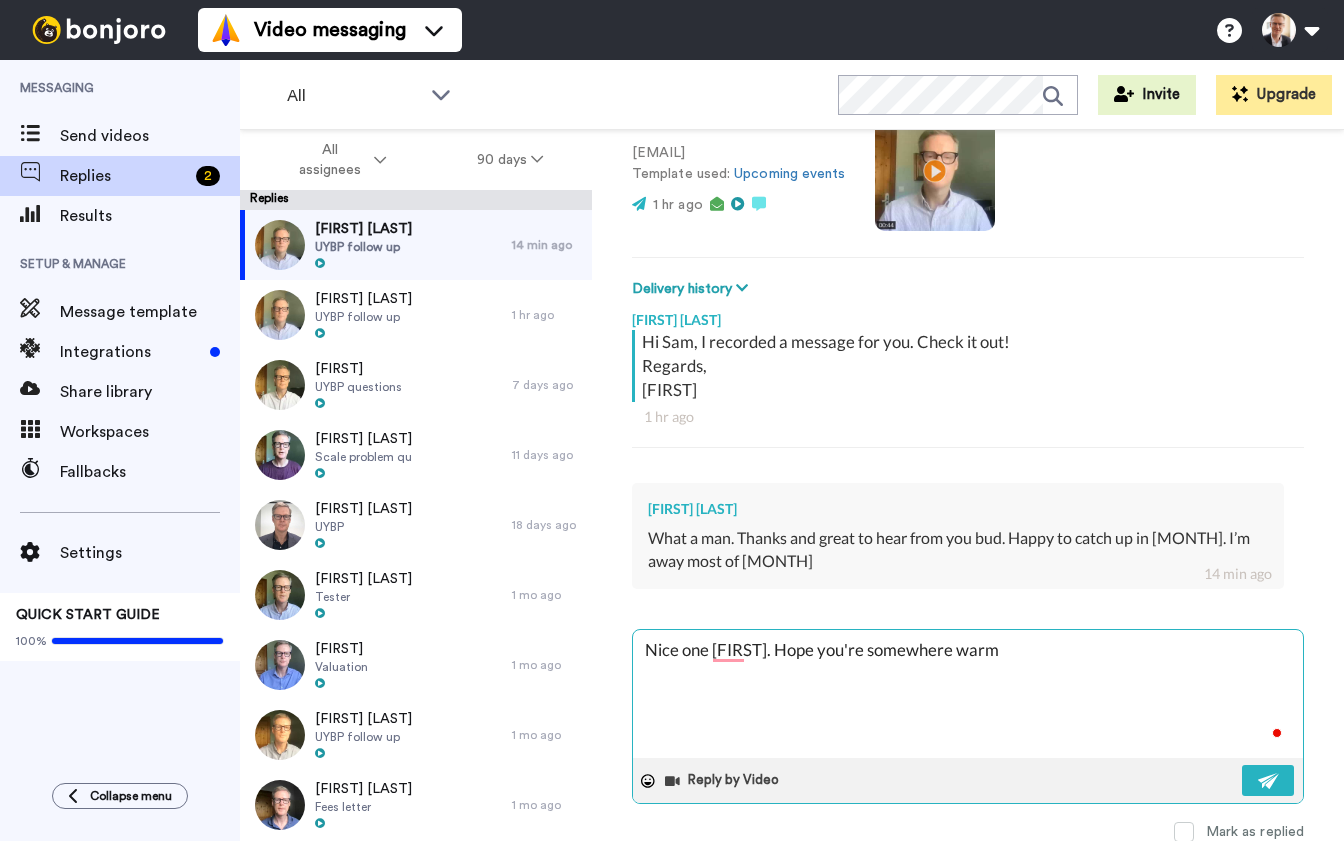 type on "x" 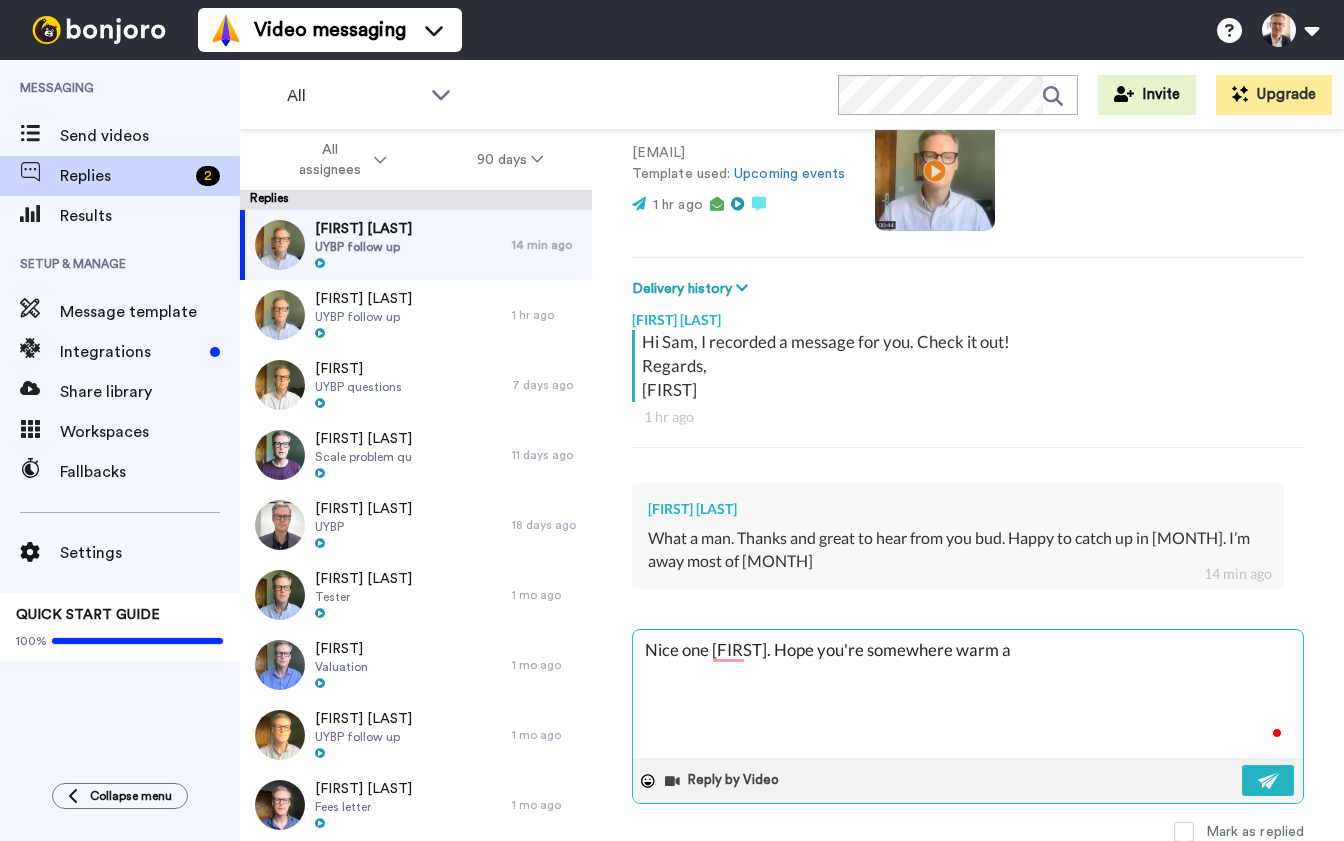 type on "x" 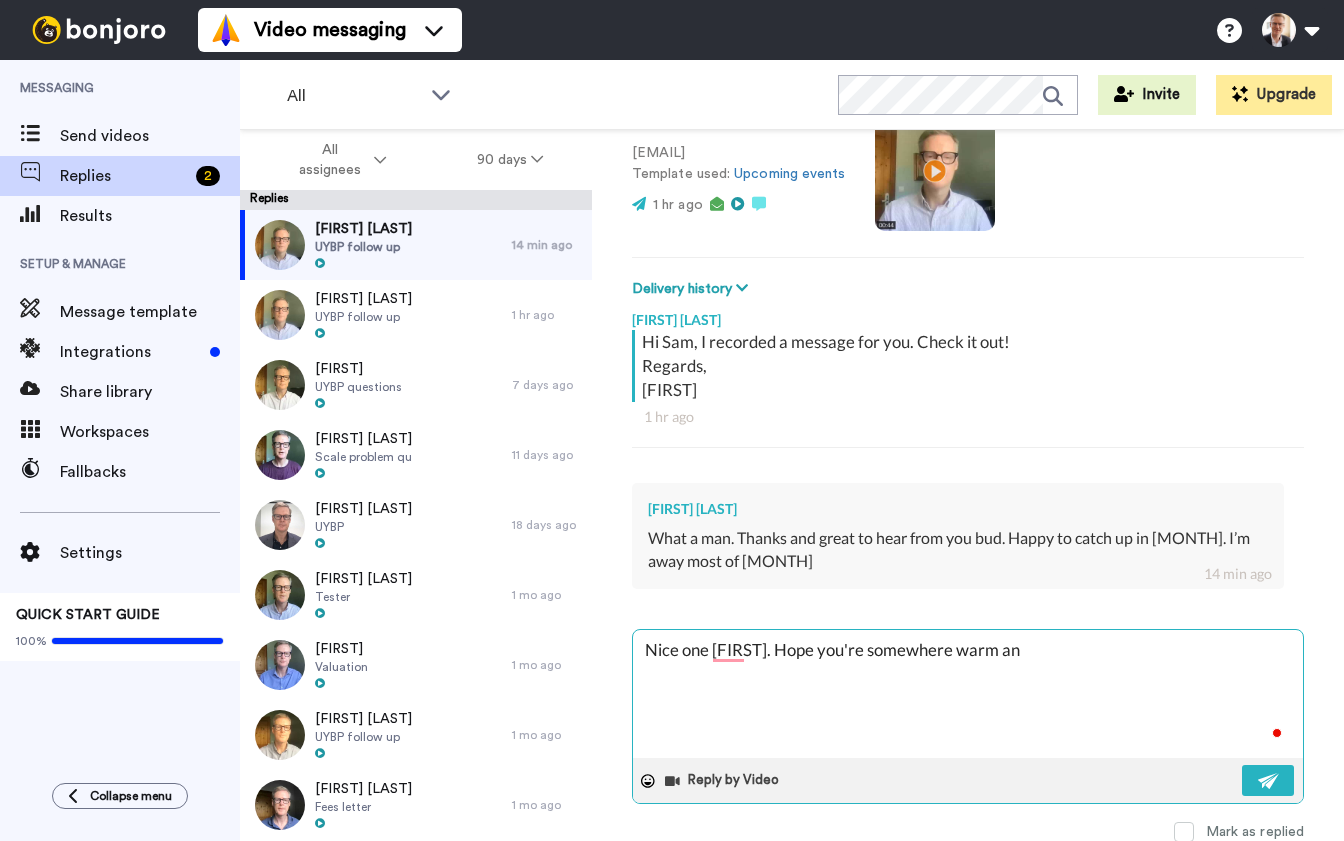 type on "Nice one [FIRST]. Hope you're somewhere warm and sunny. I'll get [FIRST] to reach out in [MONTH] an" 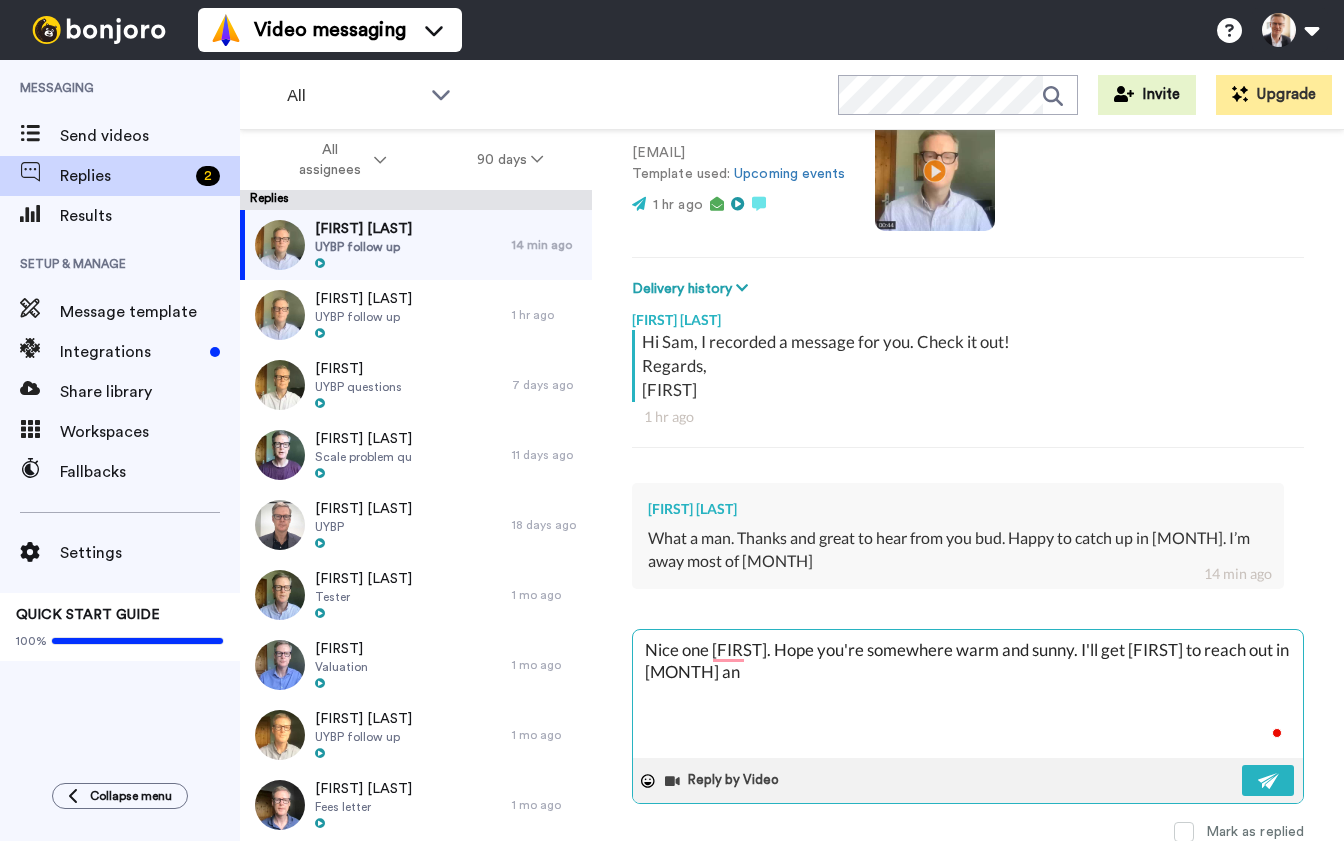 type on "x" 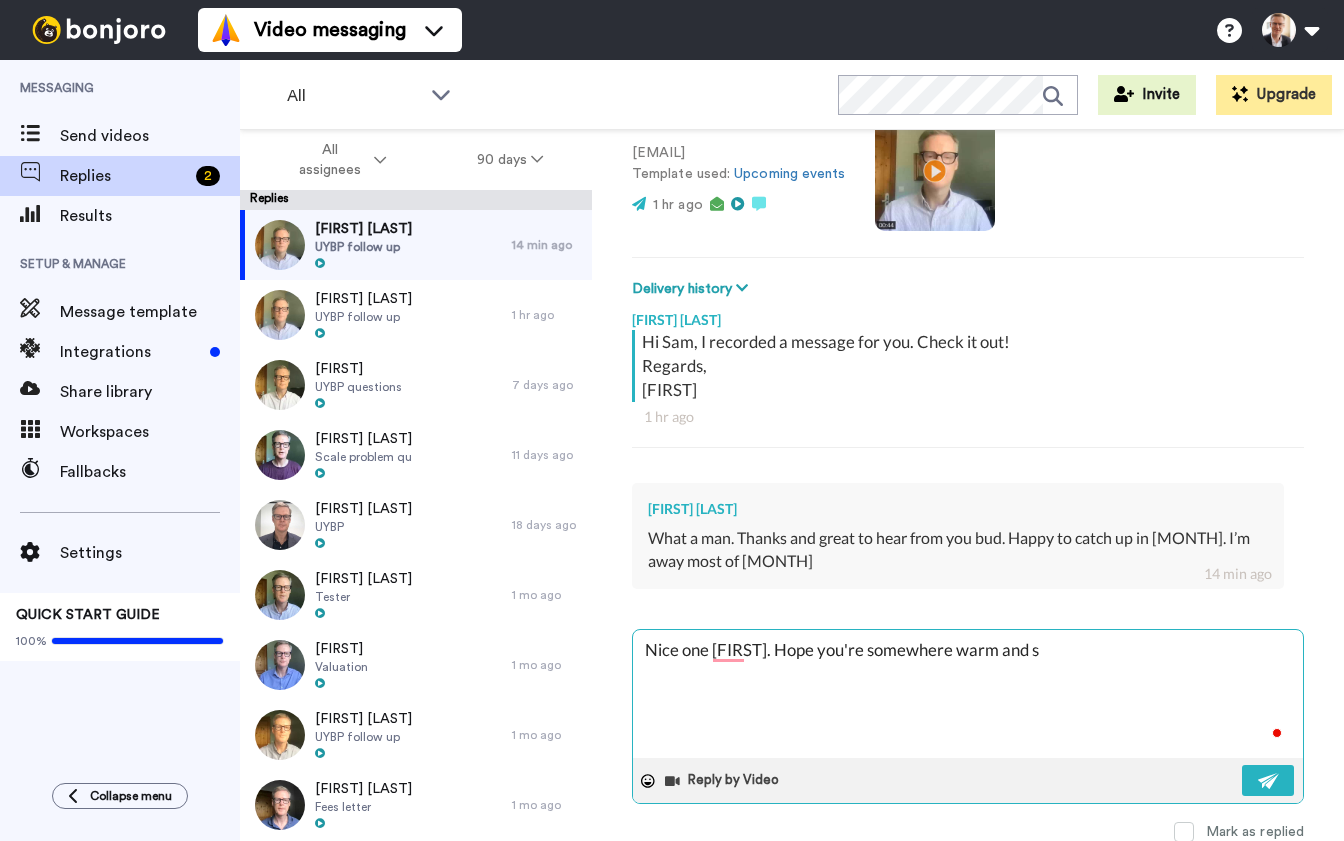 type on "x" 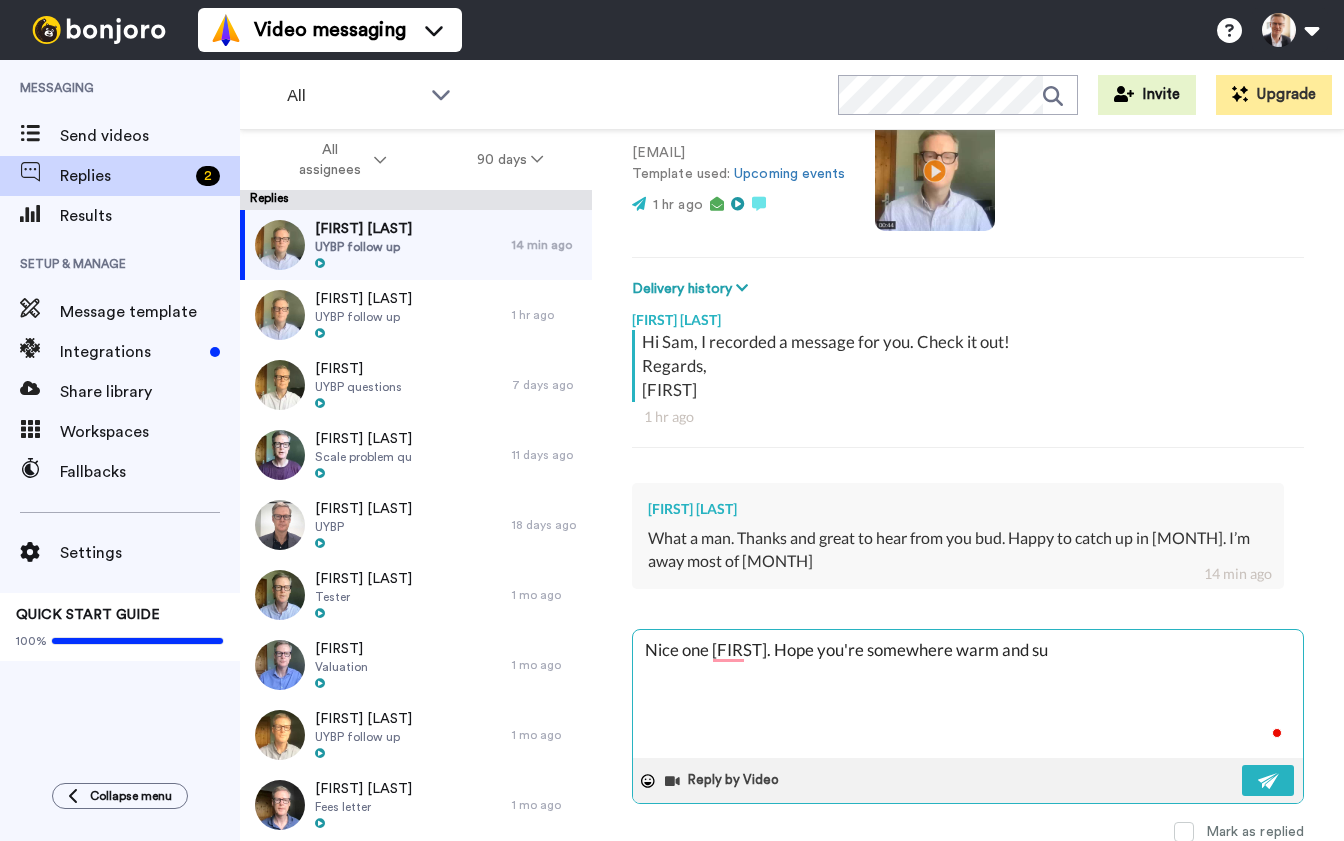 type on "x" 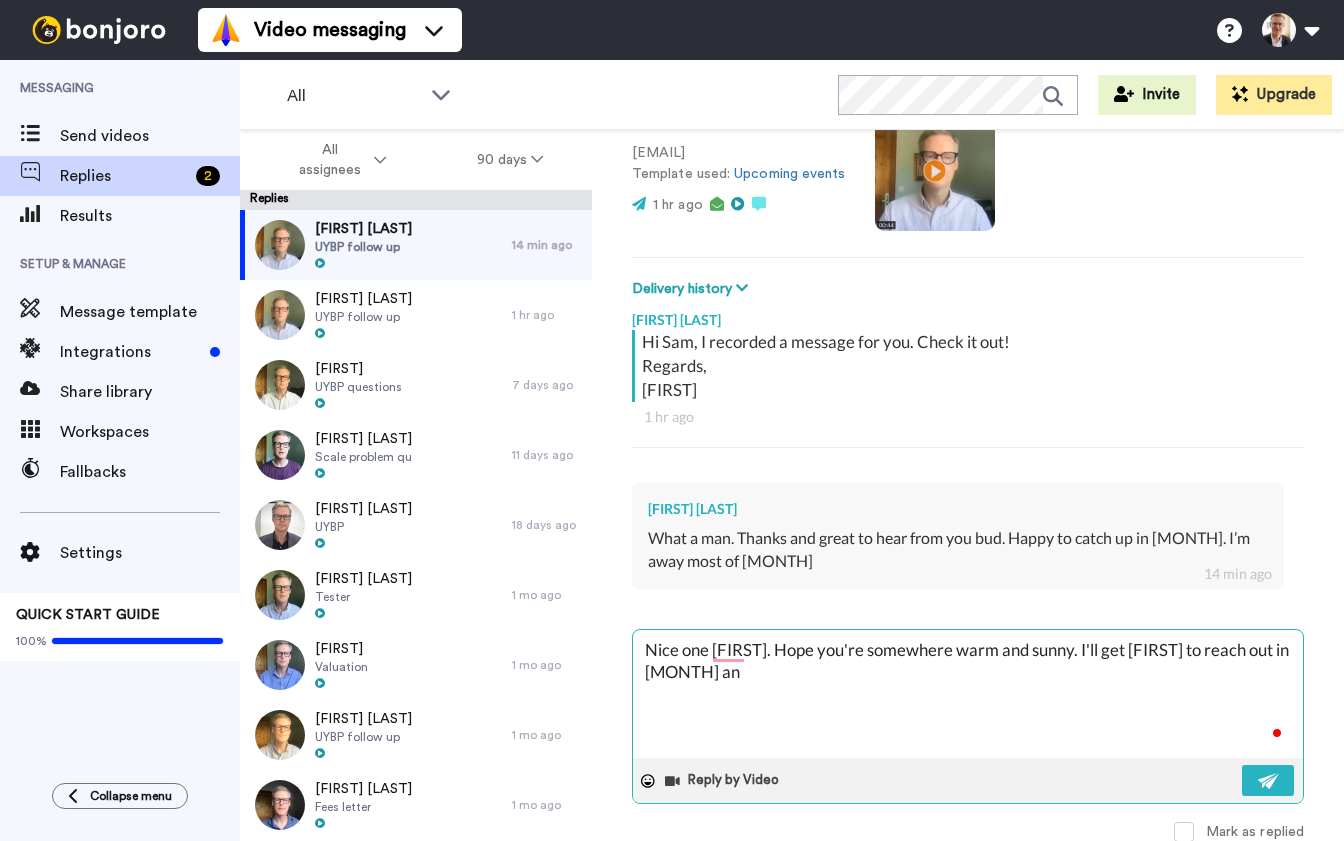 type on "x" 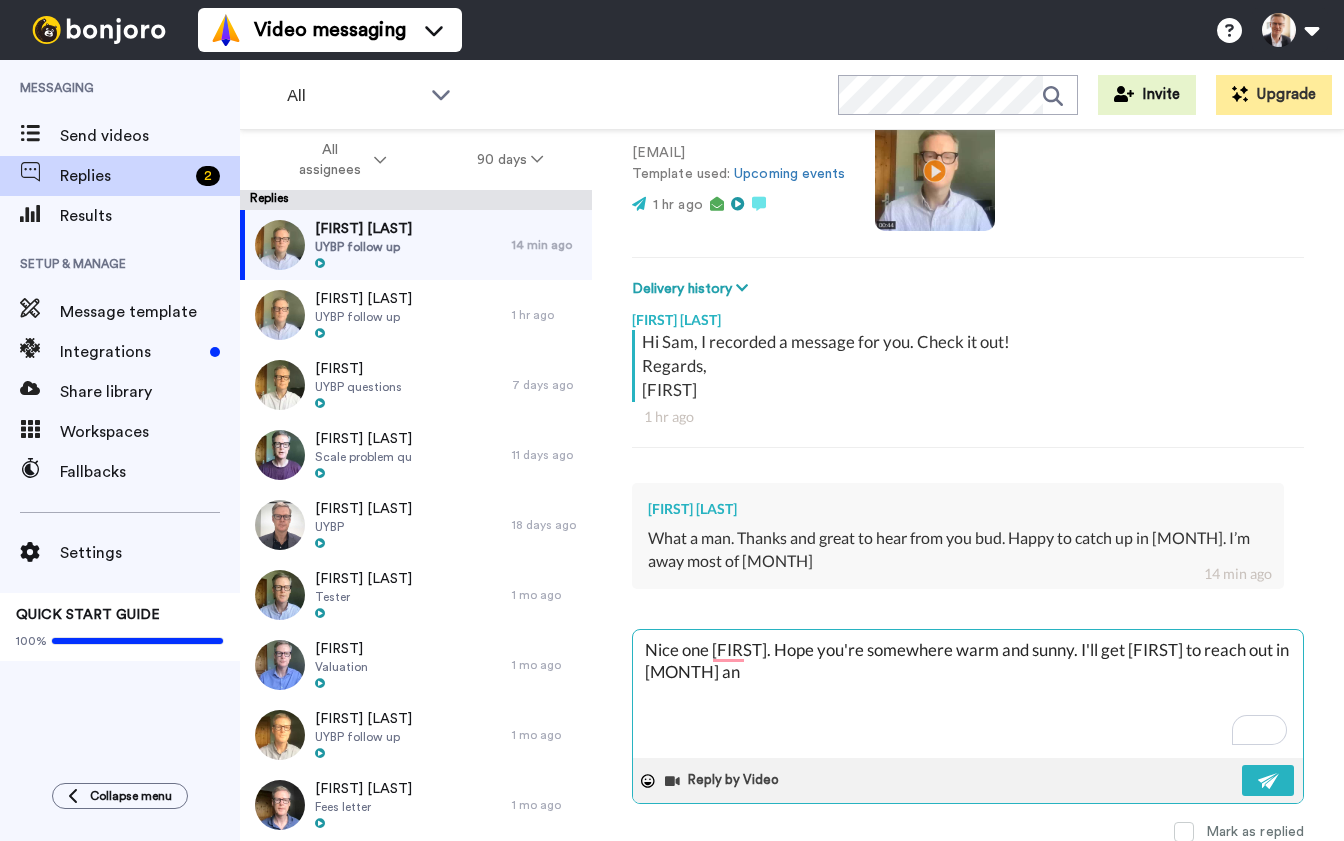 type on "x" 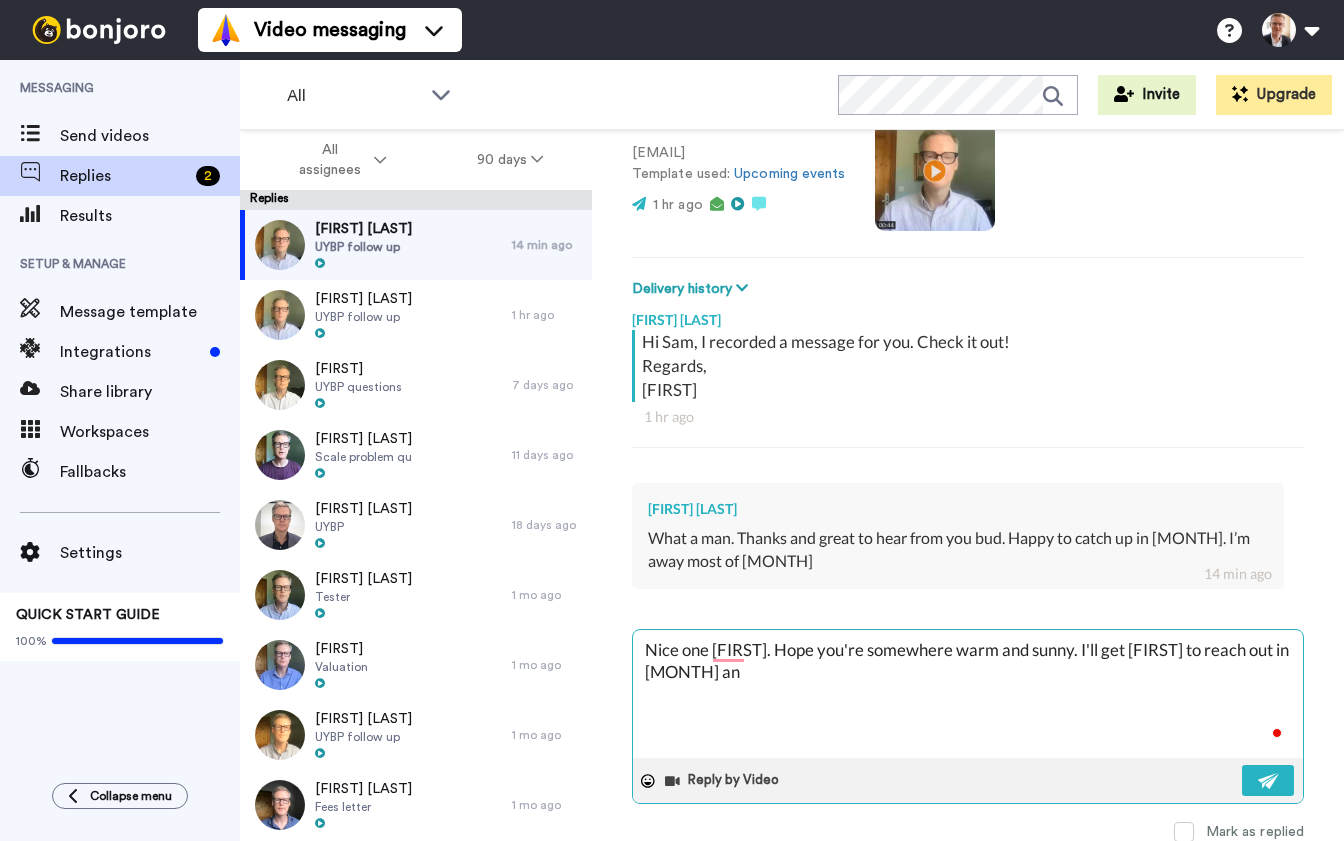 type on "x" 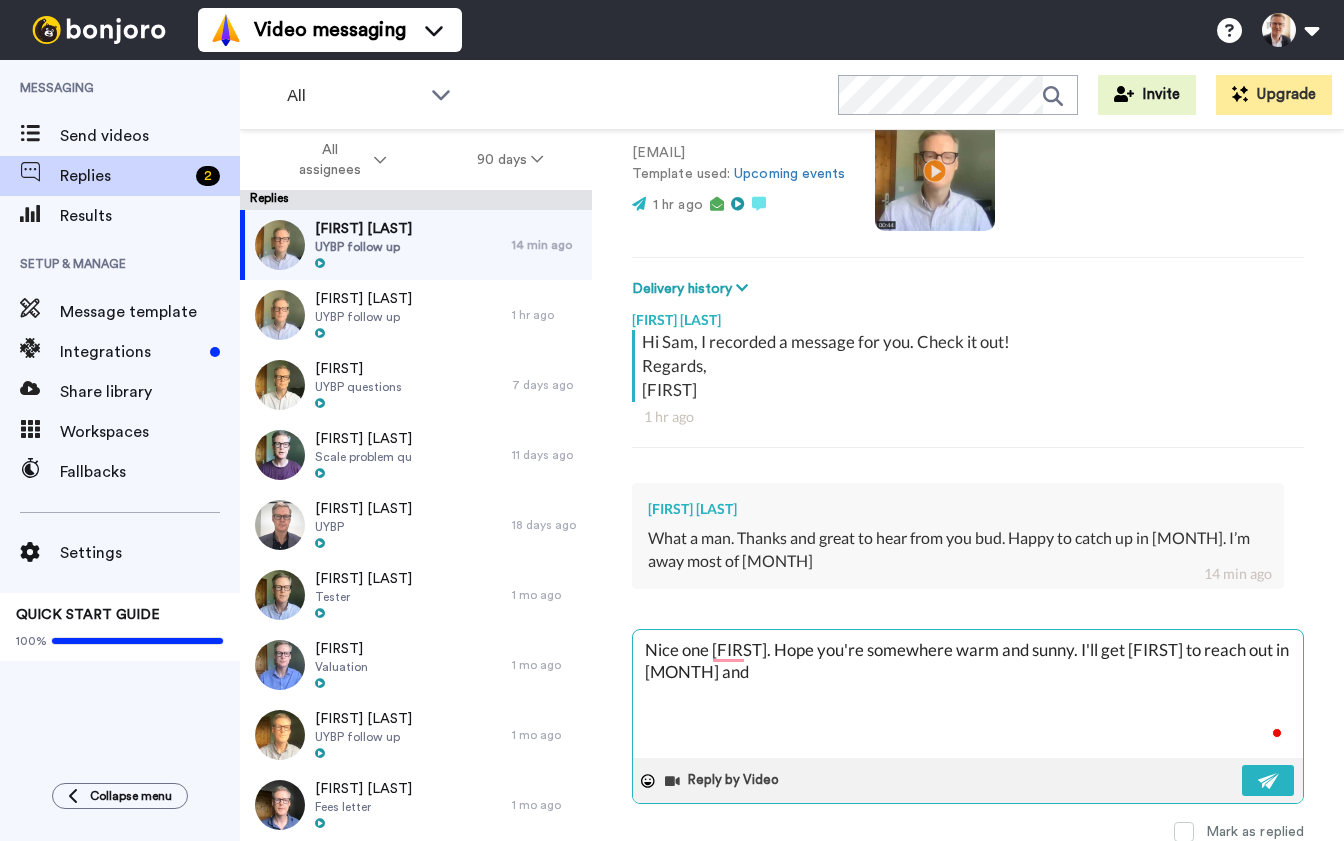 type on "x" 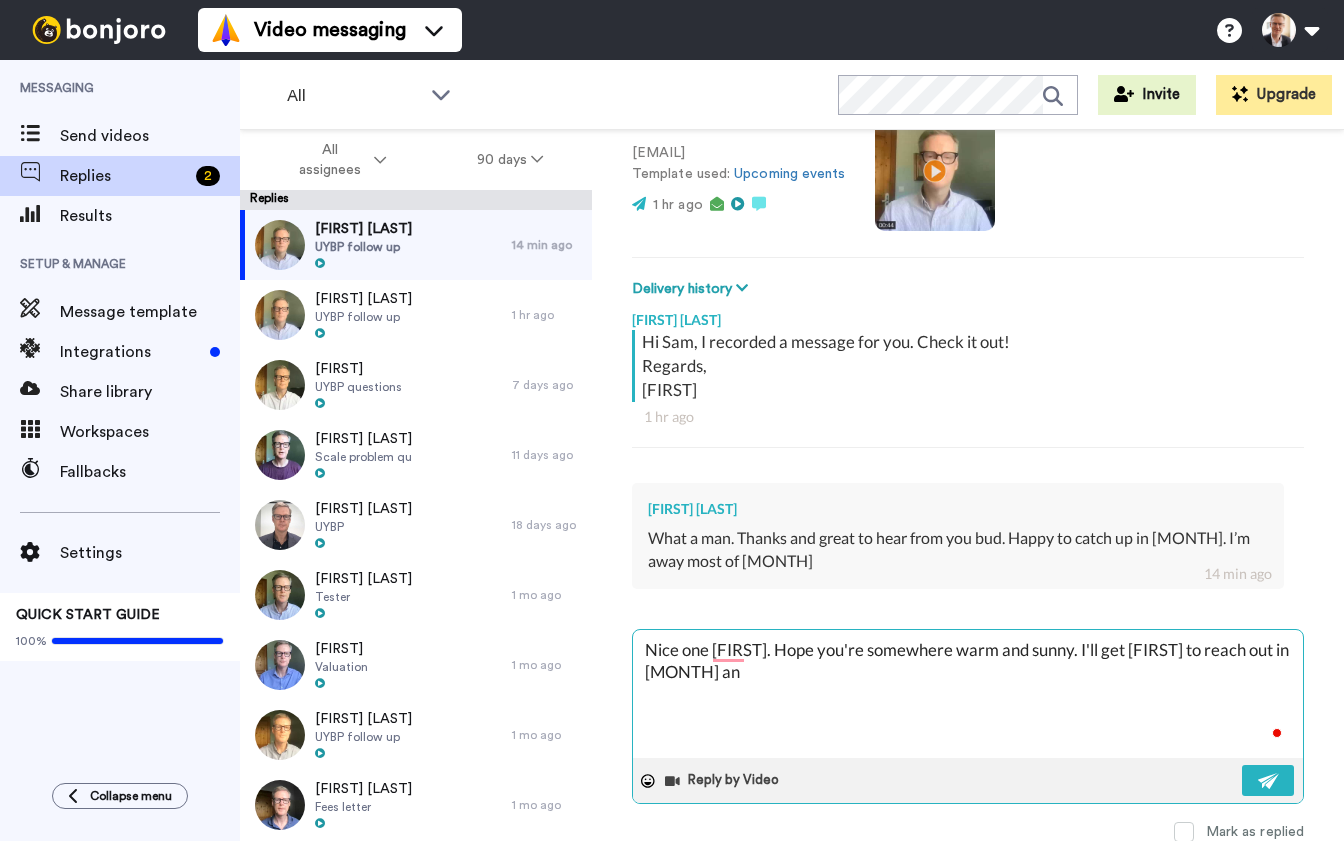 type on "x" 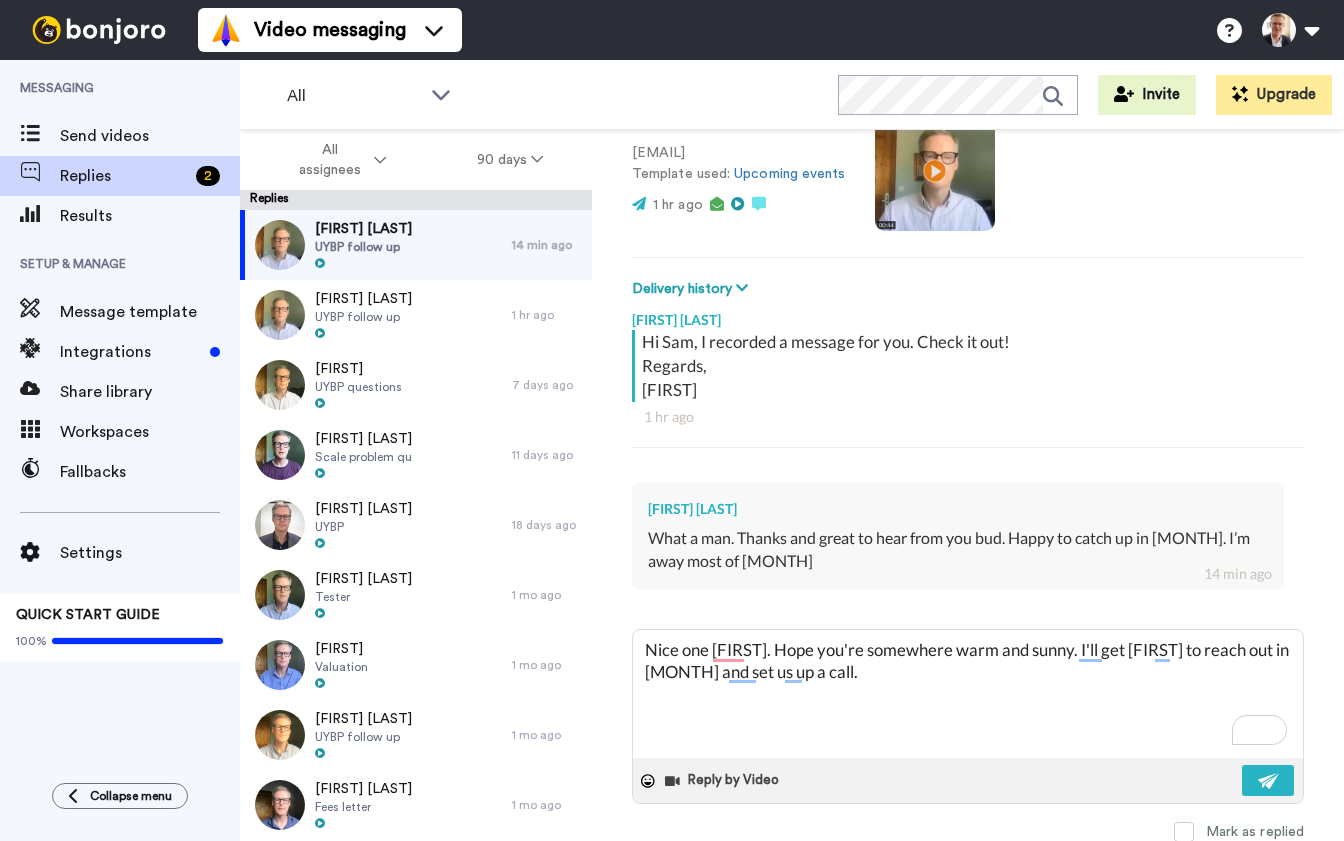click at bounding box center (935, 171) 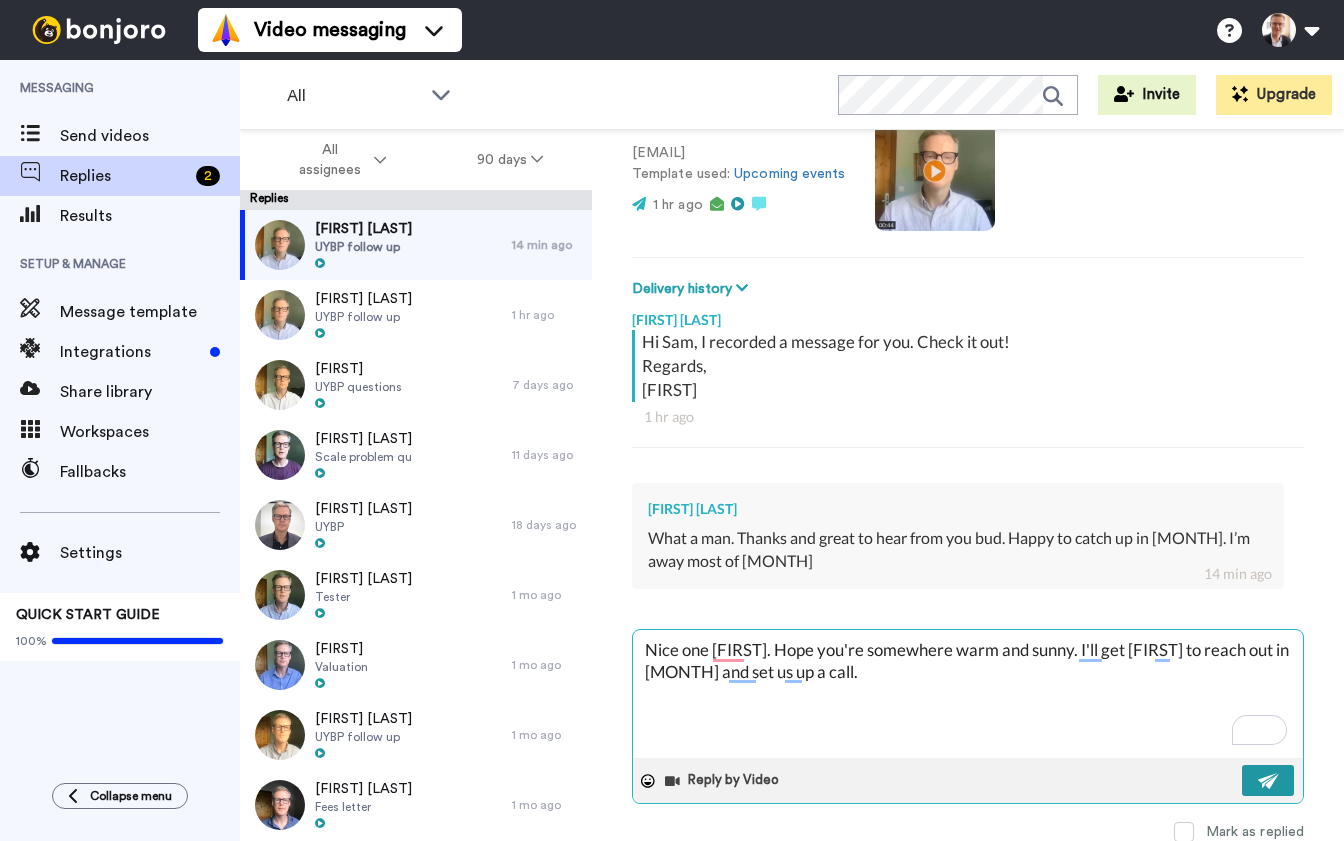 click at bounding box center (1269, 781) 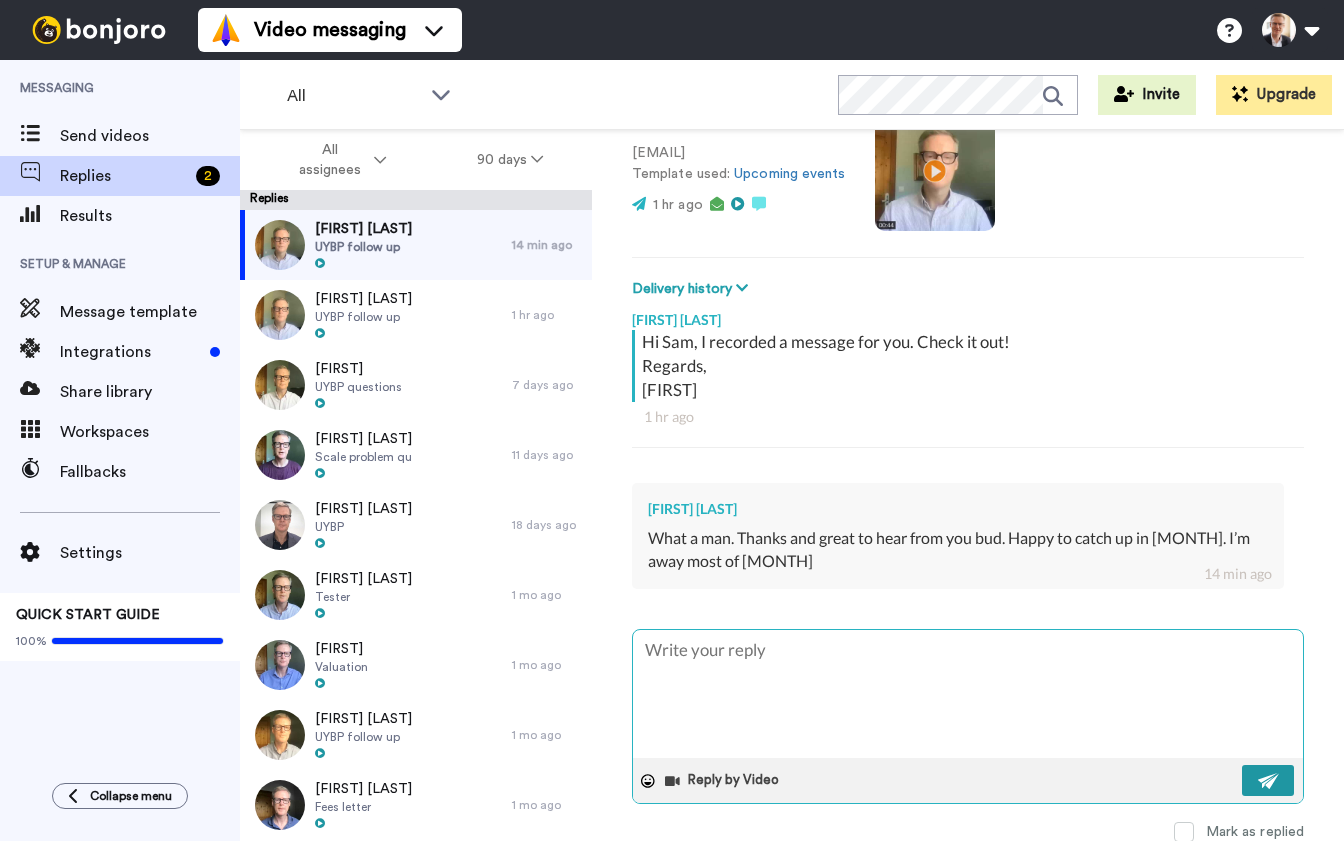 scroll, scrollTop: 0, scrollLeft: 0, axis: both 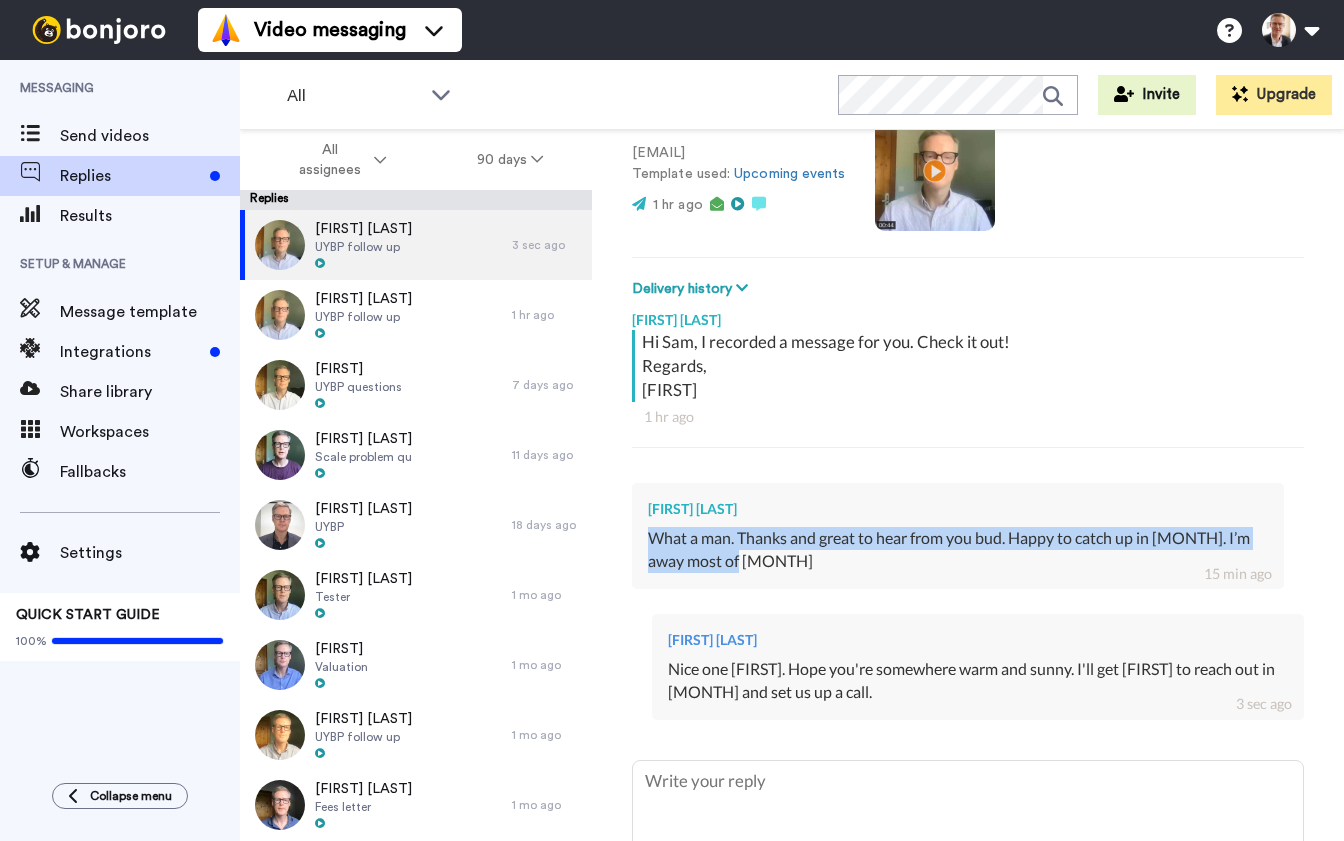 drag, startPoint x: 648, startPoint y: 534, endPoint x: 755, endPoint y: 557, distance: 109.444046 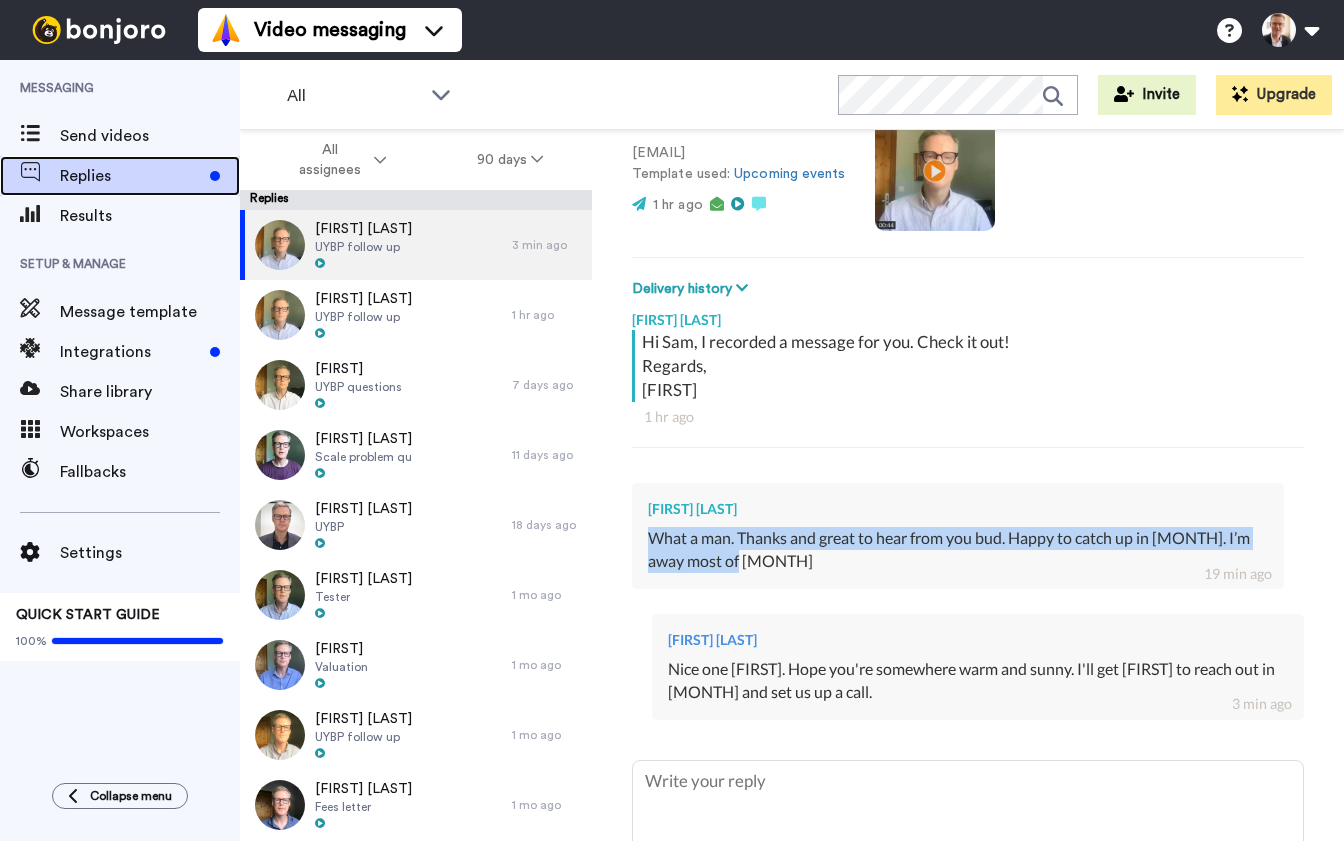 click on "Replies" at bounding box center (131, 176) 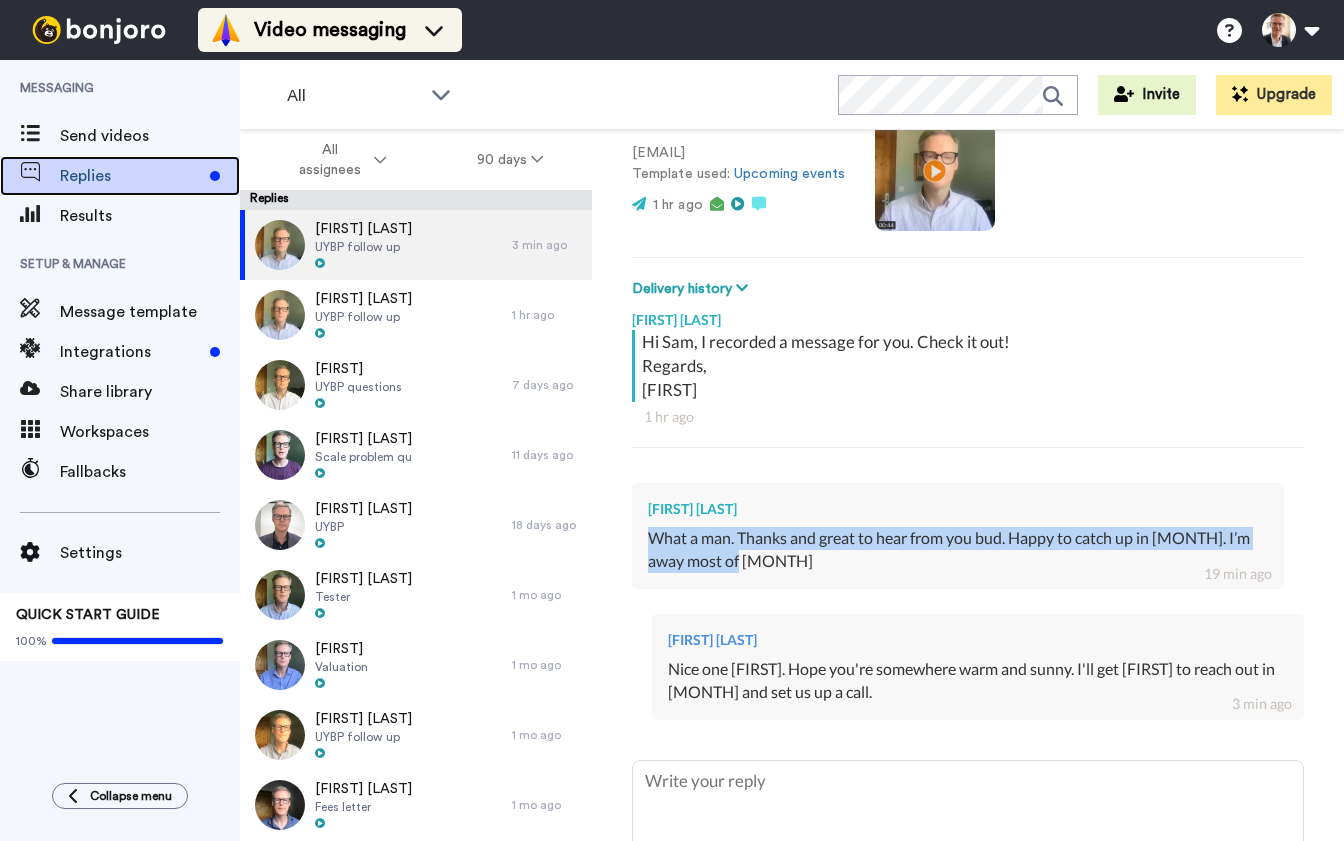 scroll, scrollTop: 0, scrollLeft: 0, axis: both 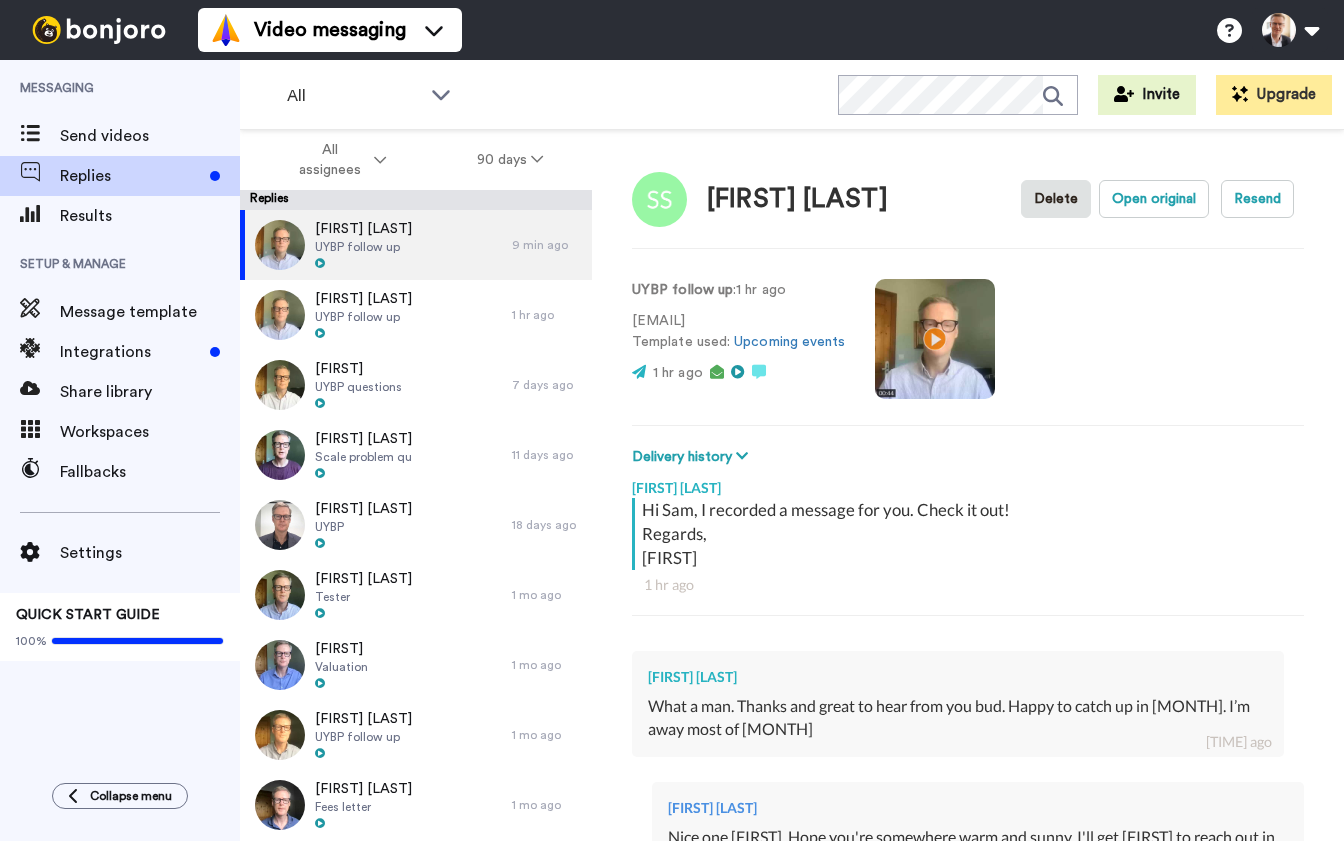 type on "x" 